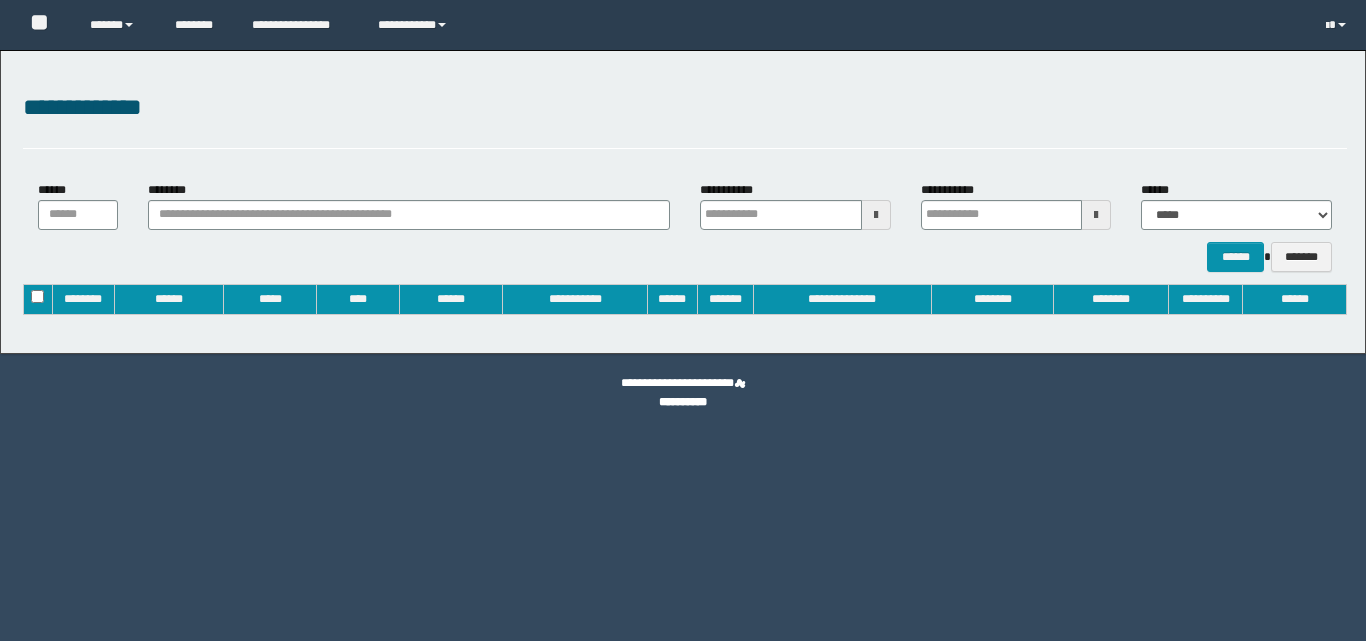 type on "**********" 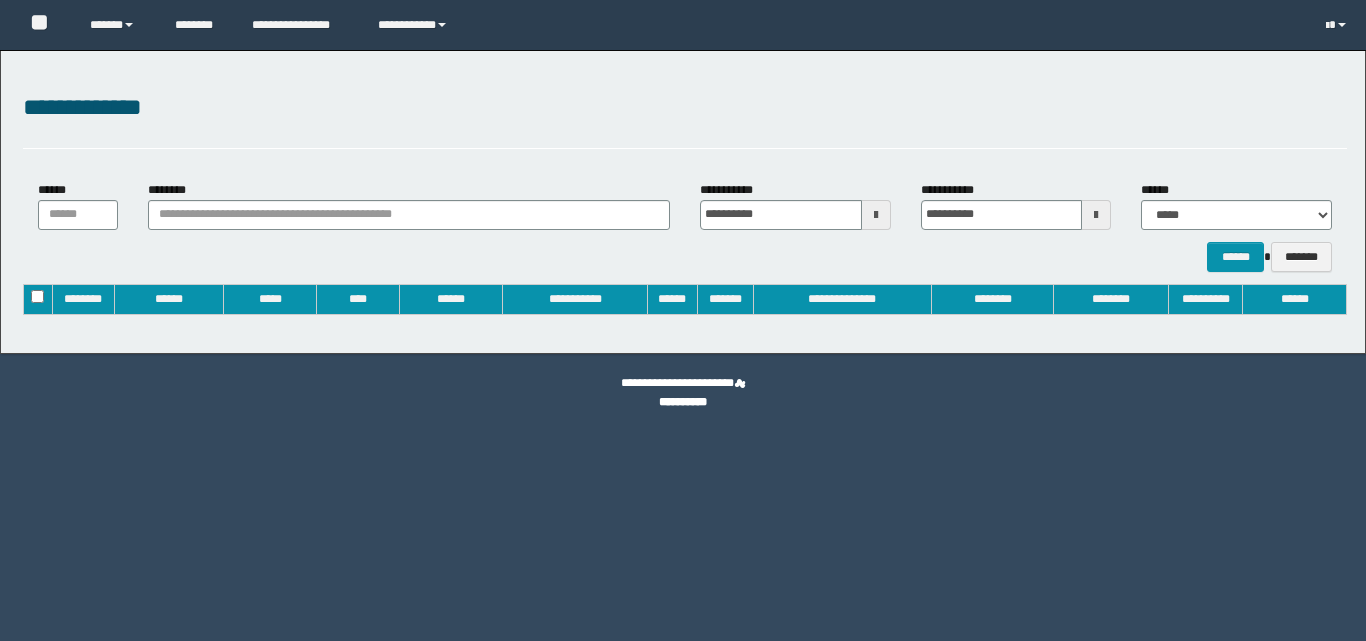 scroll, scrollTop: 0, scrollLeft: 0, axis: both 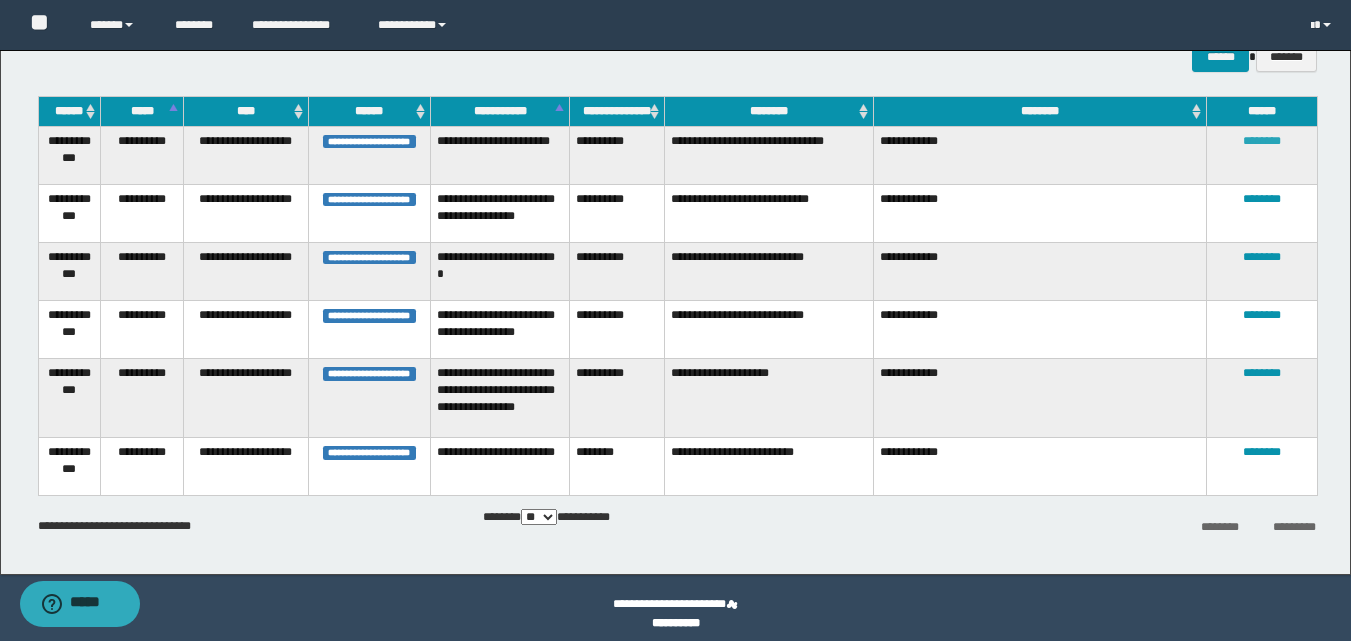 click on "********" at bounding box center [1262, 141] 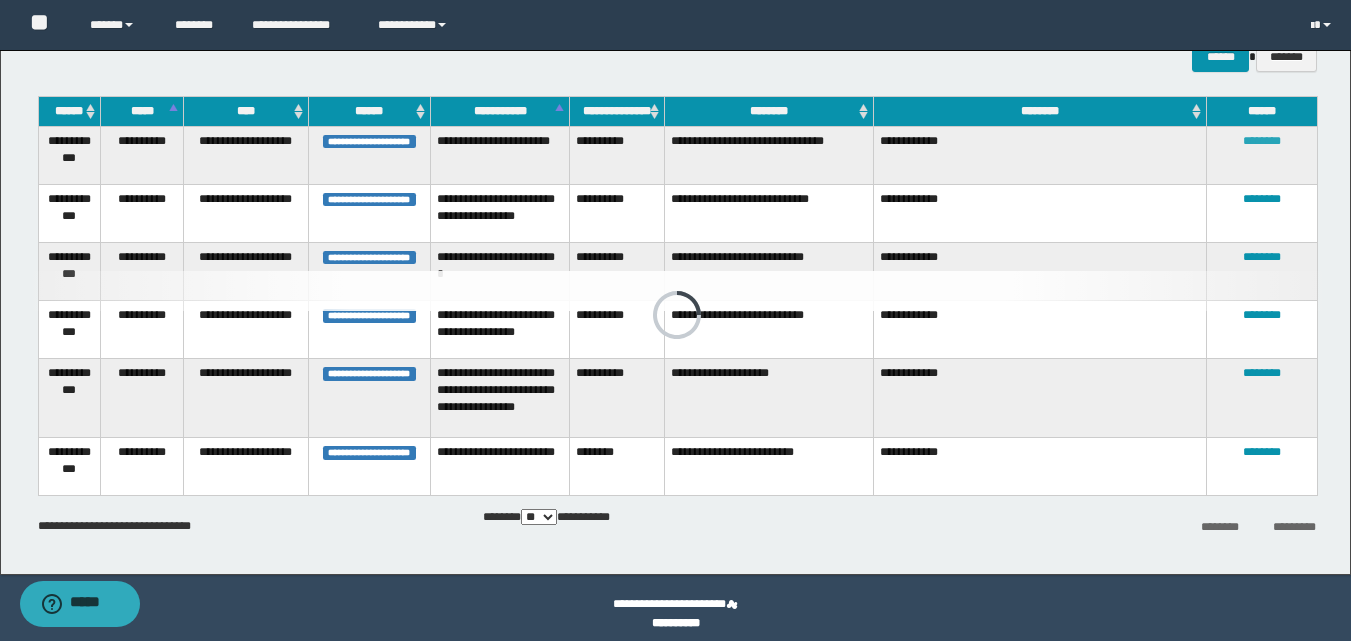 scroll, scrollTop: 164, scrollLeft: 0, axis: vertical 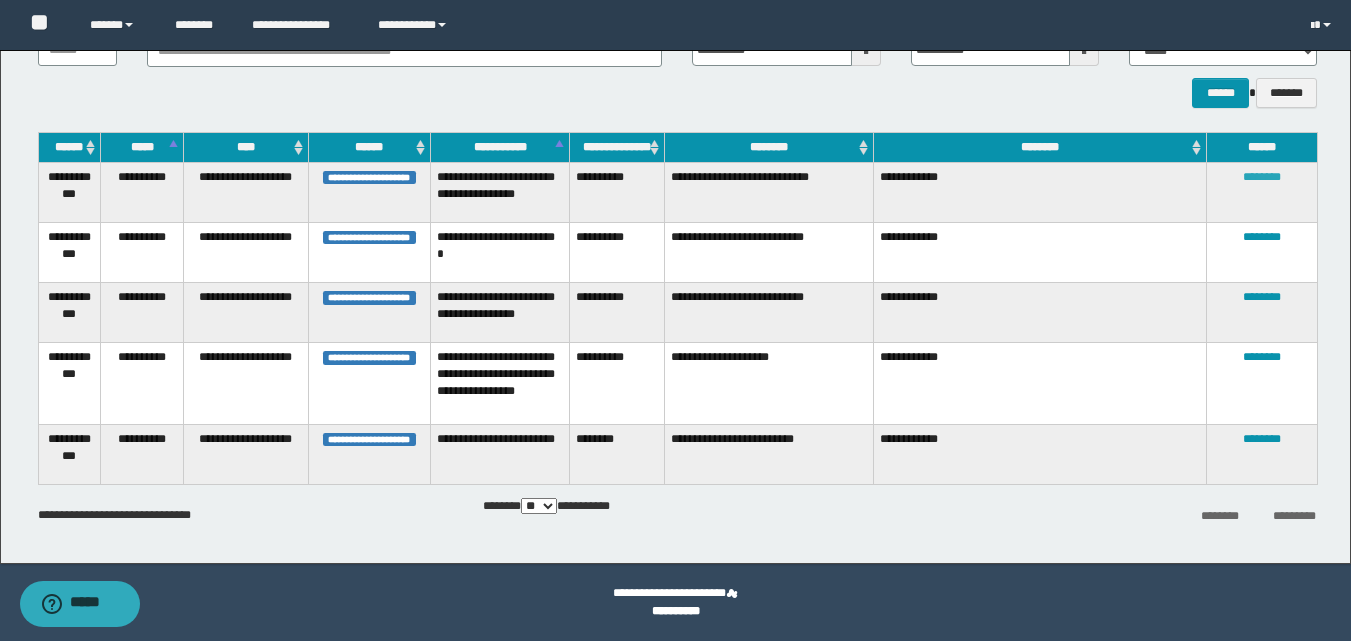 click on "********" at bounding box center [1262, 177] 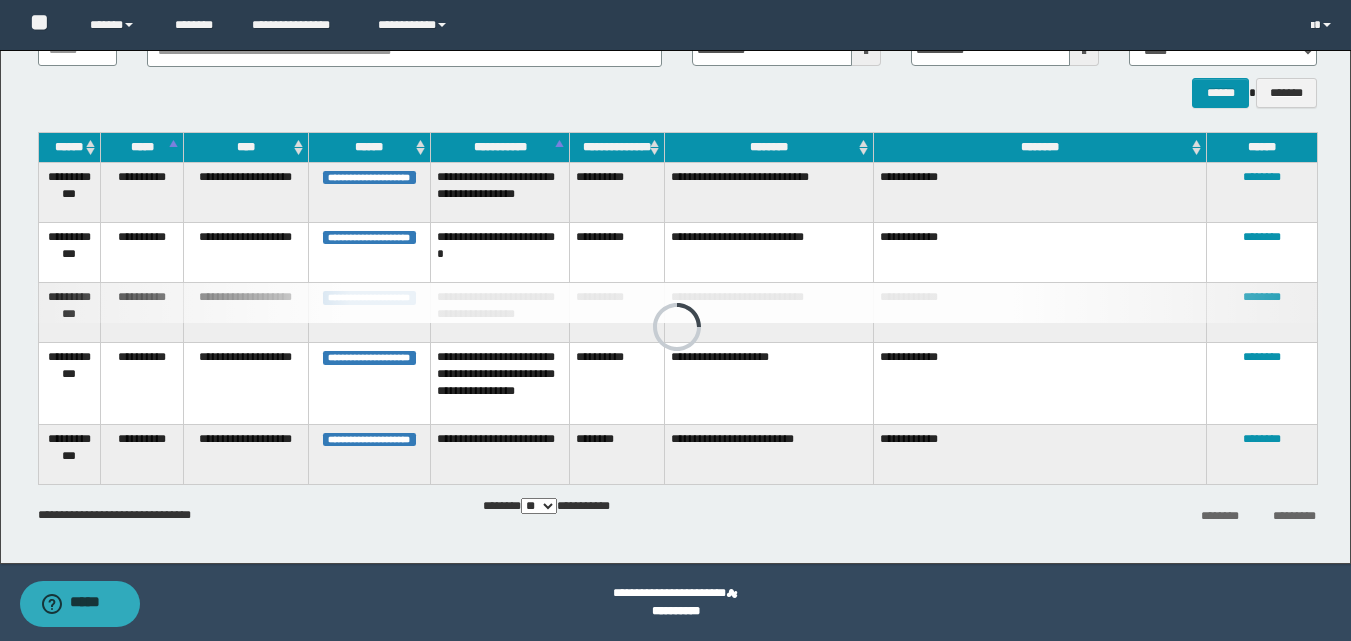 scroll, scrollTop: 100, scrollLeft: 0, axis: vertical 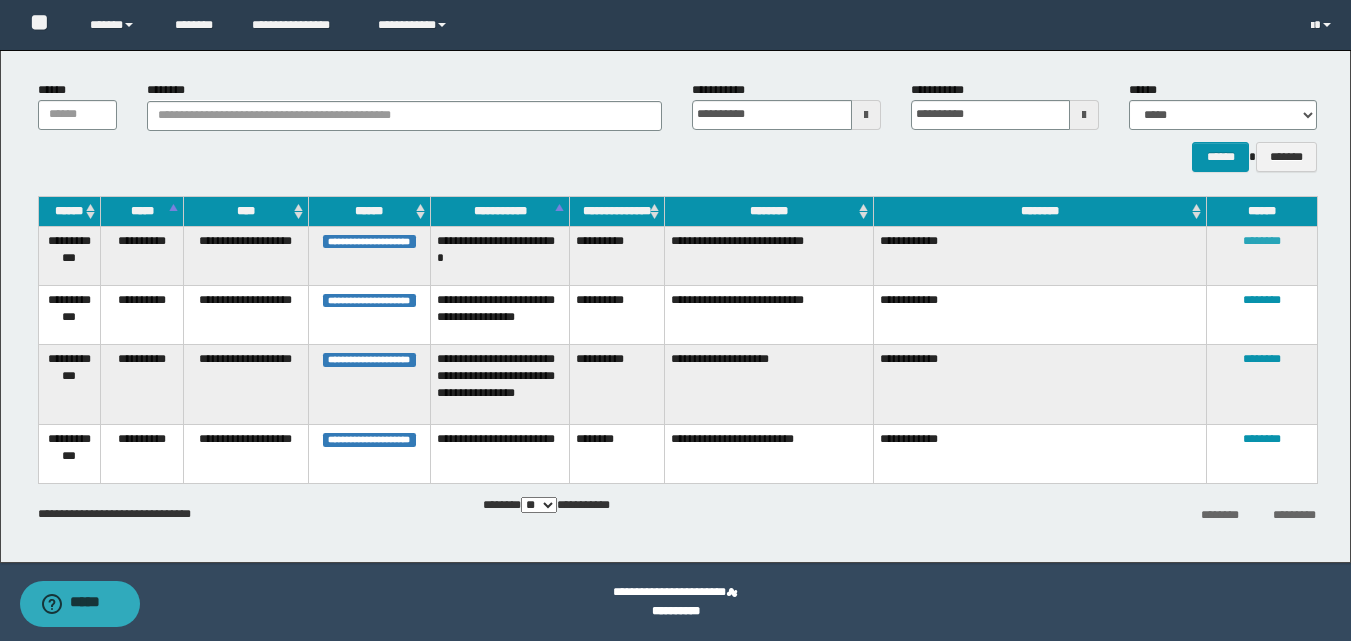 click on "********" at bounding box center [1262, 241] 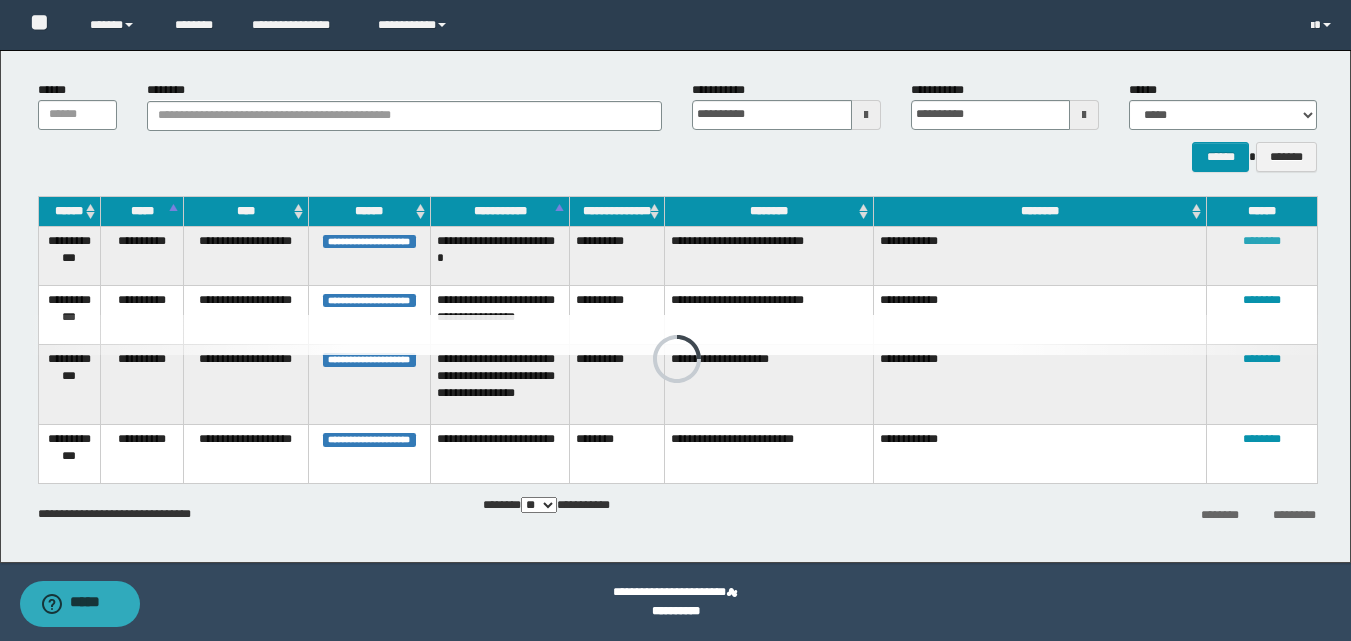 scroll, scrollTop: 53, scrollLeft: 0, axis: vertical 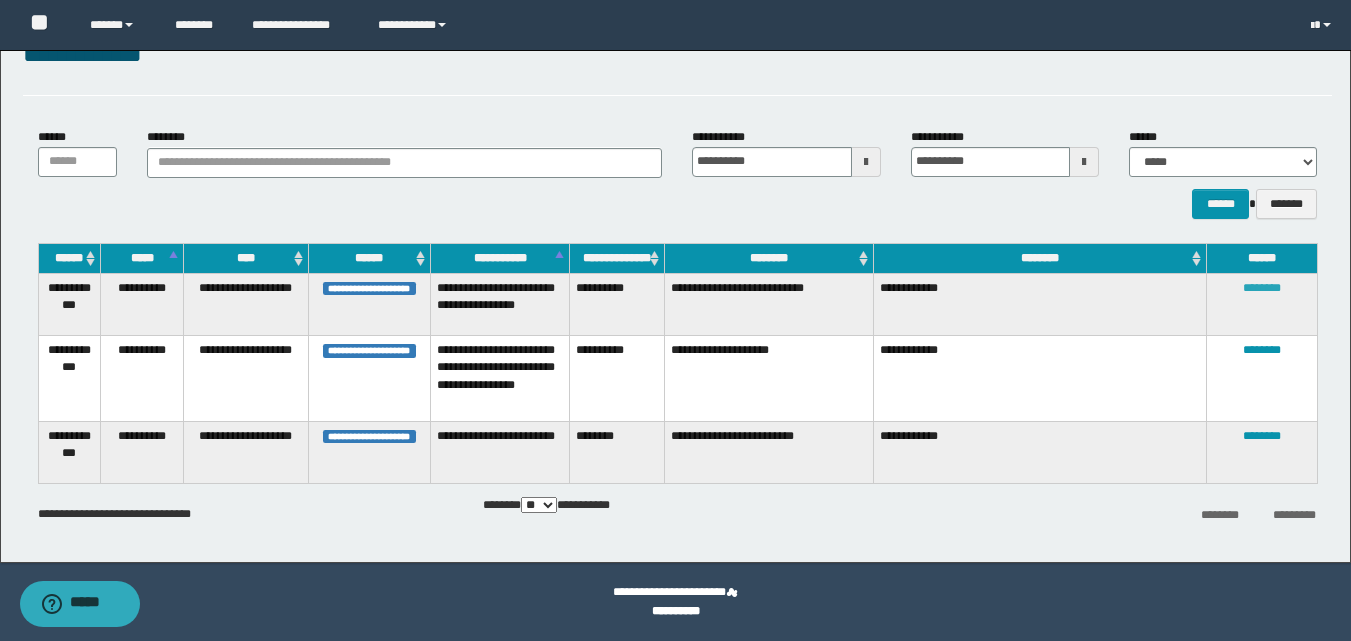 click on "********" at bounding box center [1262, 288] 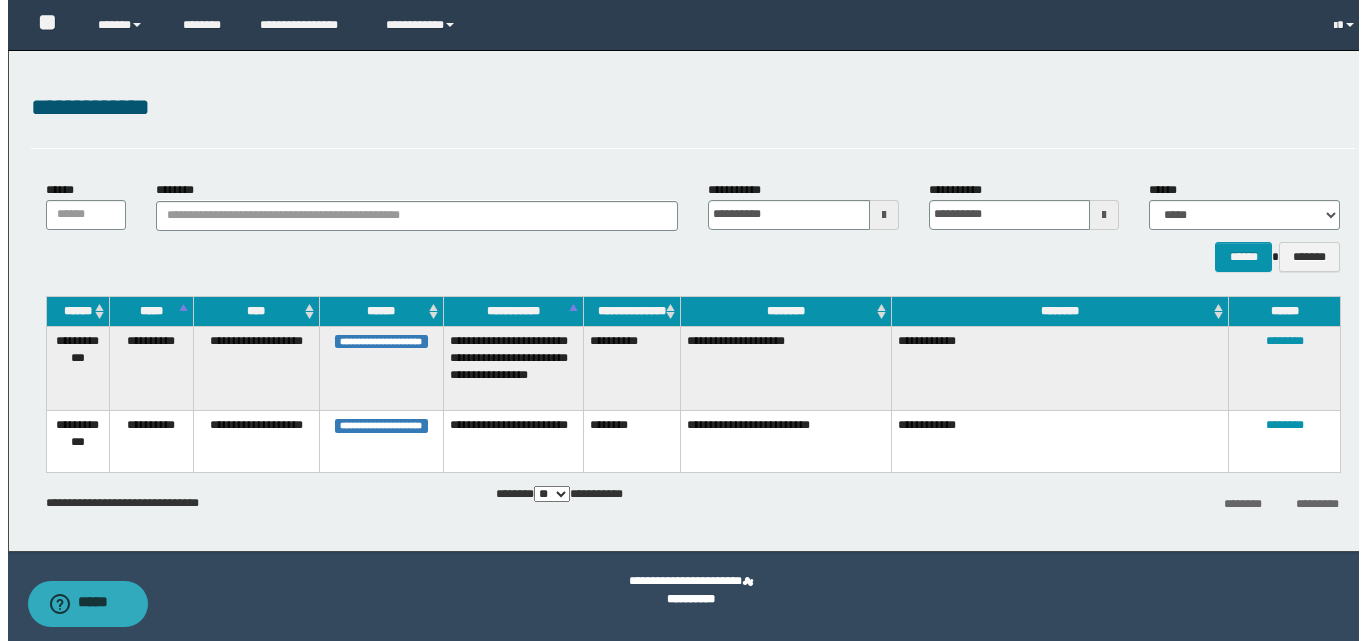 scroll, scrollTop: 0, scrollLeft: 0, axis: both 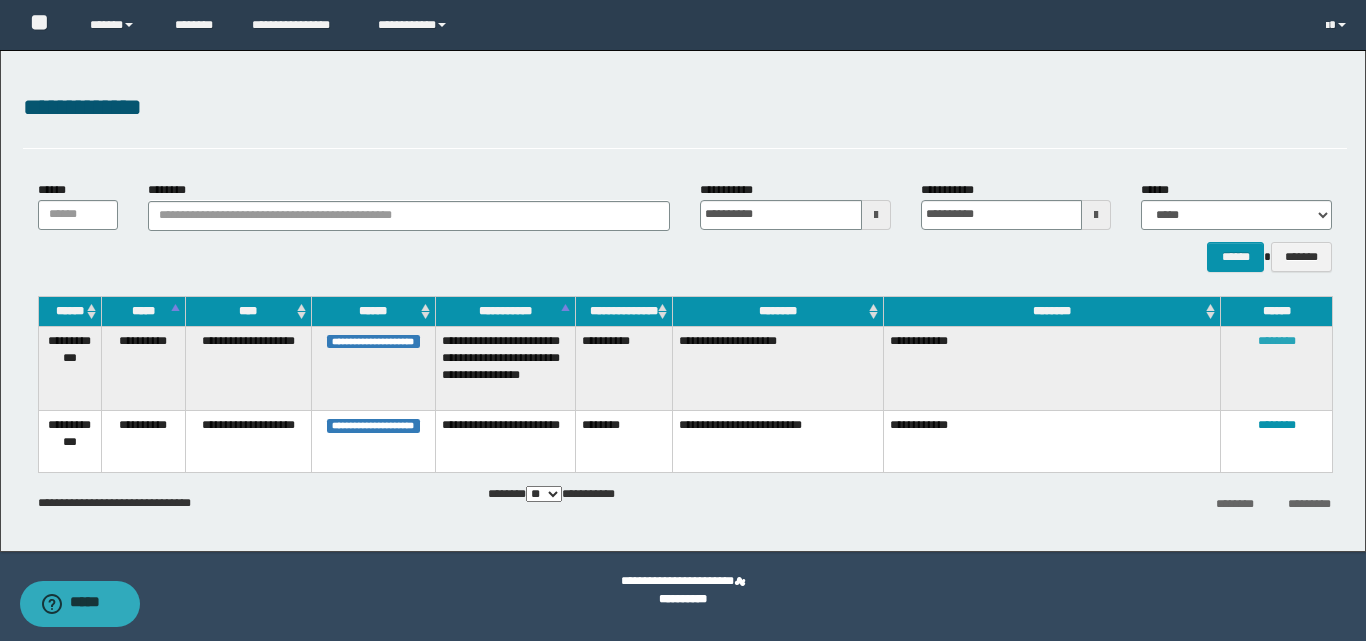 click on "********" at bounding box center [1277, 341] 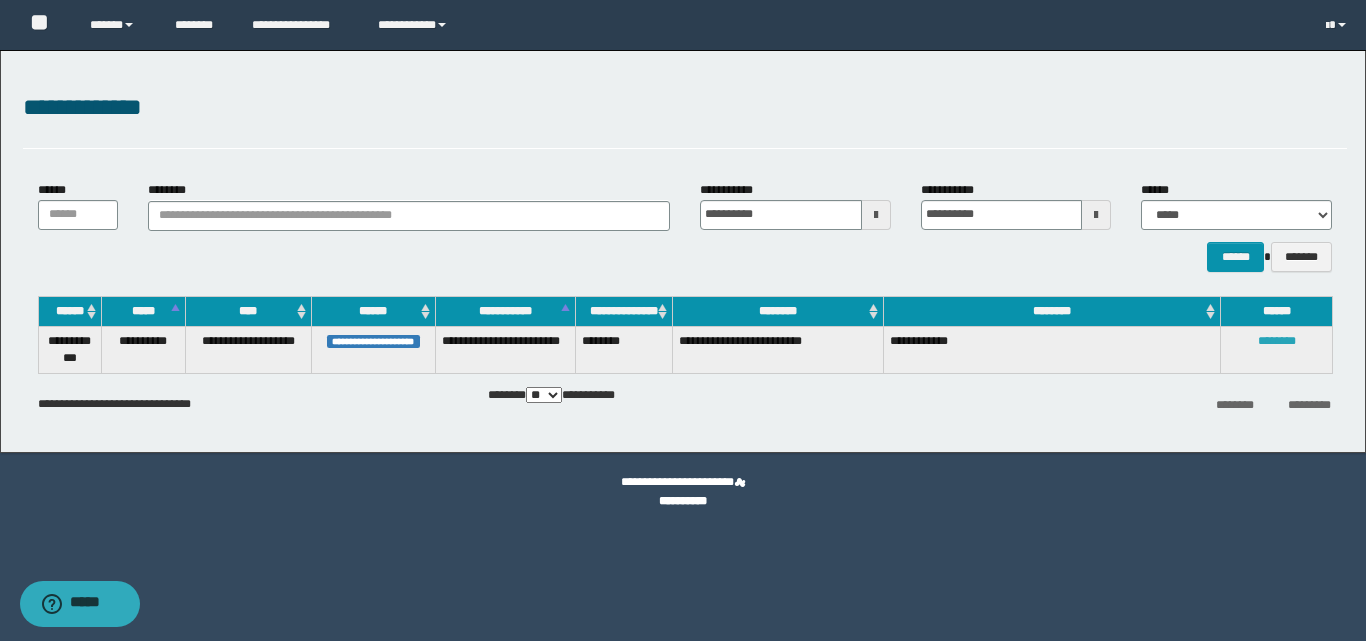 click on "********" at bounding box center [1277, 341] 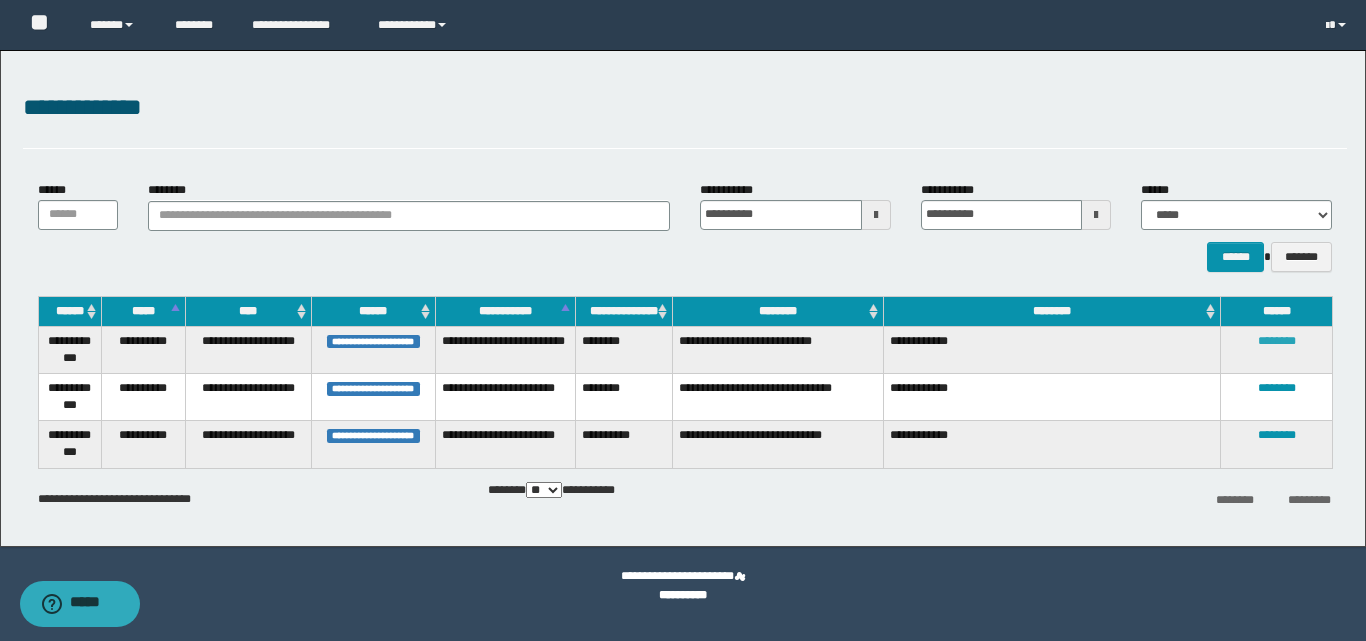 click on "********" at bounding box center [1277, 341] 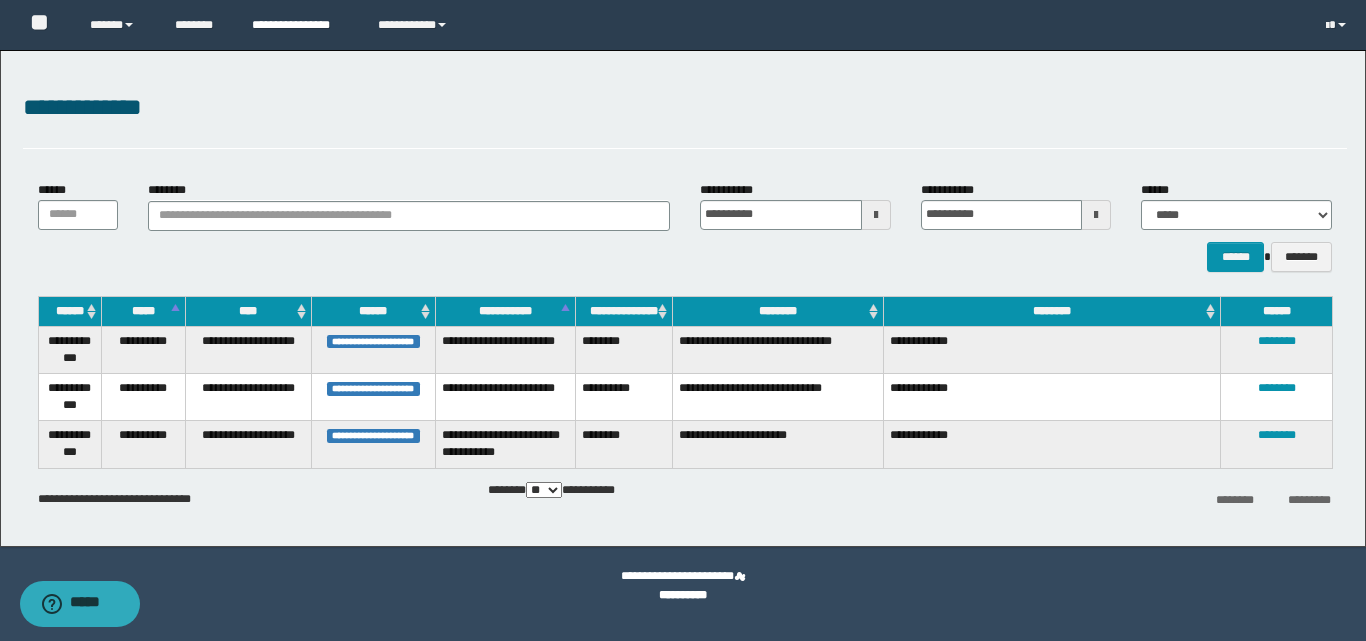 click on "**********" at bounding box center (300, 25) 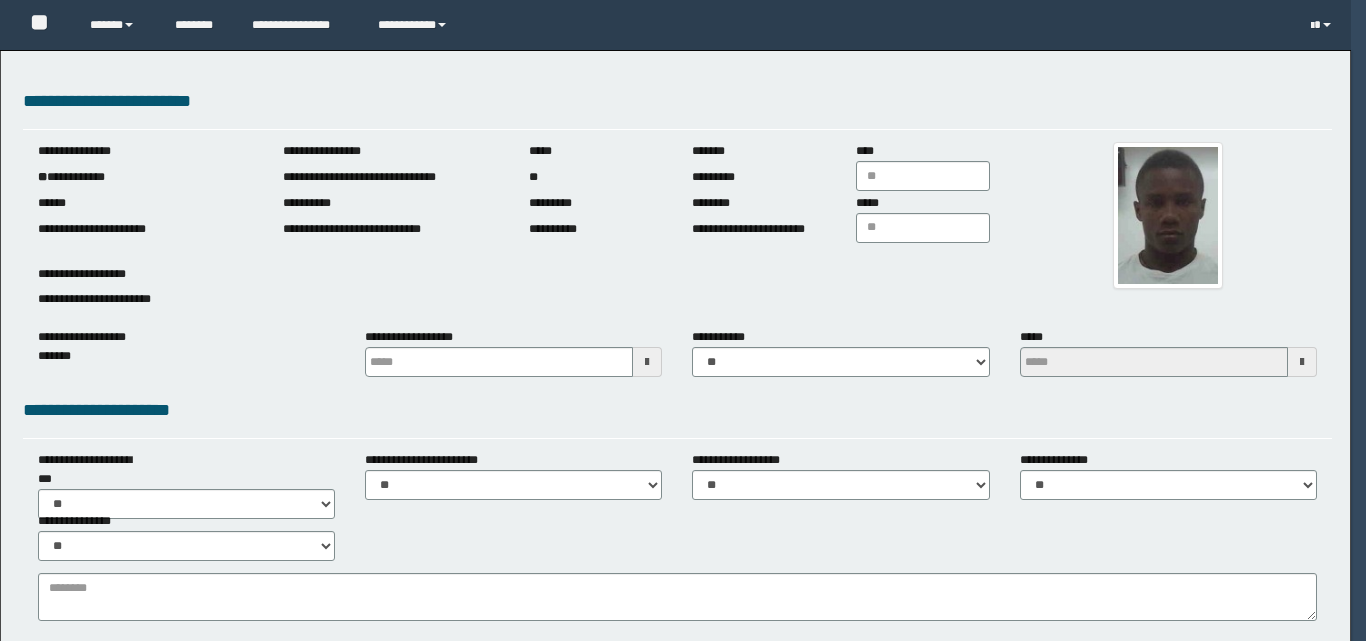 type 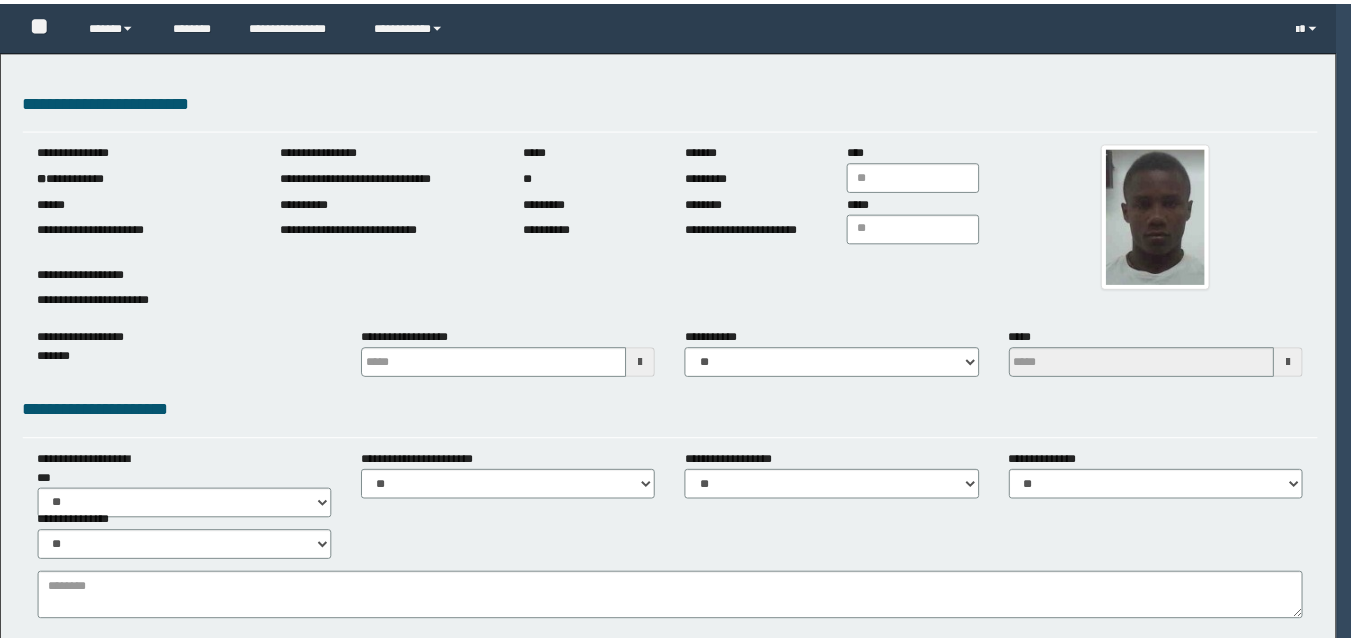 scroll, scrollTop: 0, scrollLeft: 0, axis: both 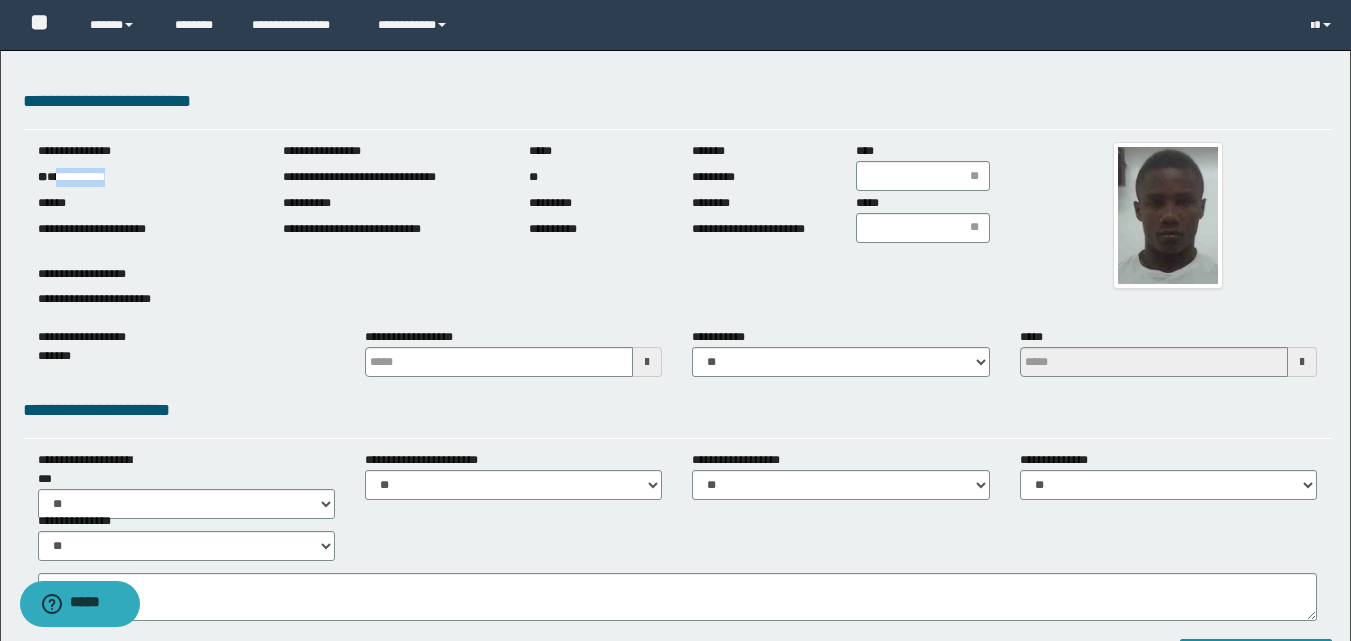 drag, startPoint x: 59, startPoint y: 178, endPoint x: 159, endPoint y: 137, distance: 108.078674 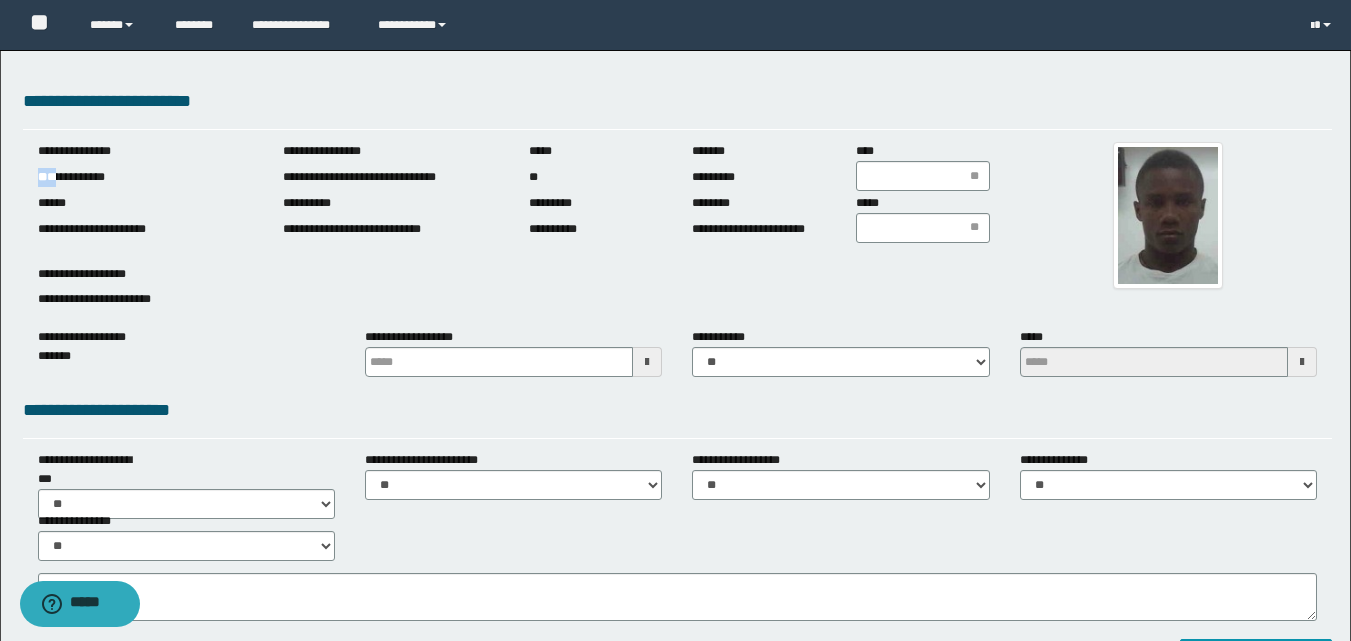 copy on "** **" 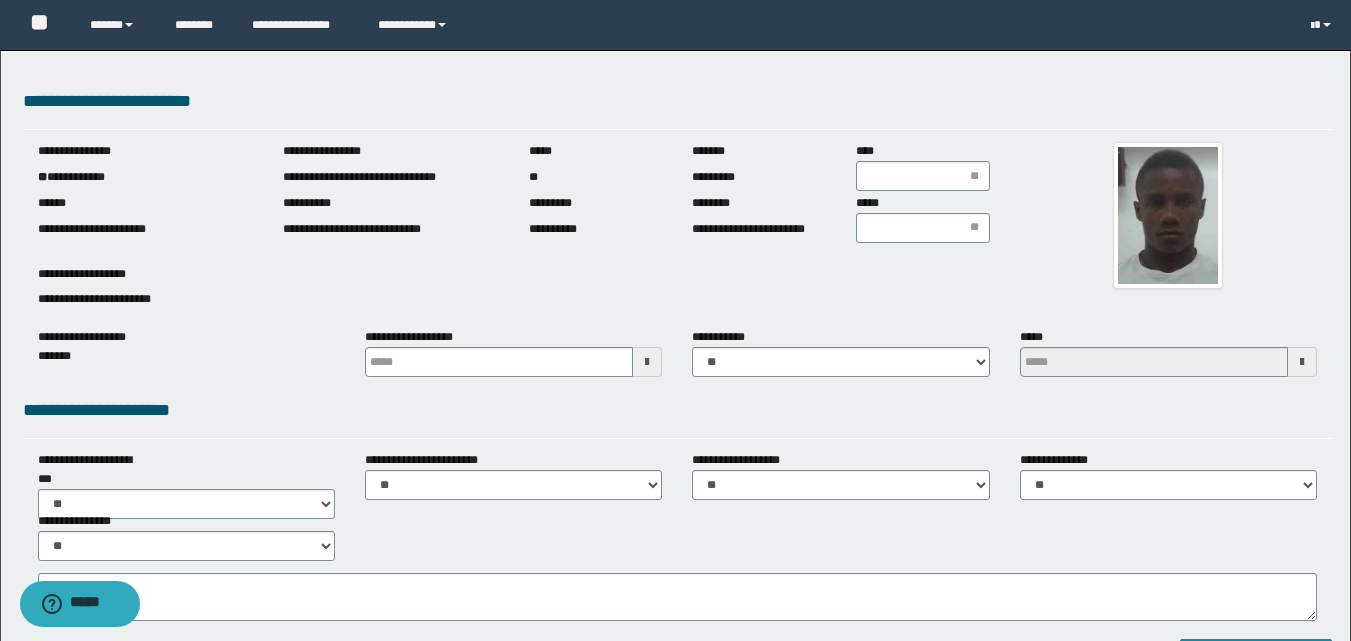 click on "**********" at bounding box center [146, 220] 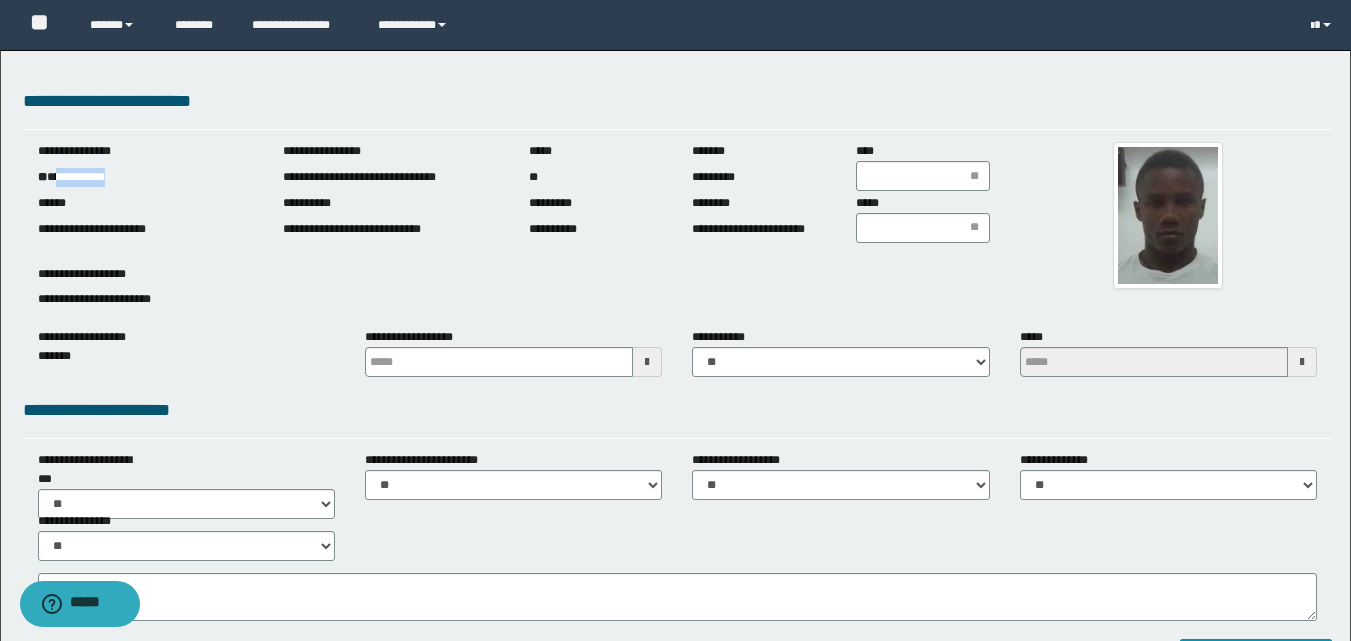 drag, startPoint x: 58, startPoint y: 171, endPoint x: 152, endPoint y: 173, distance: 94.02127 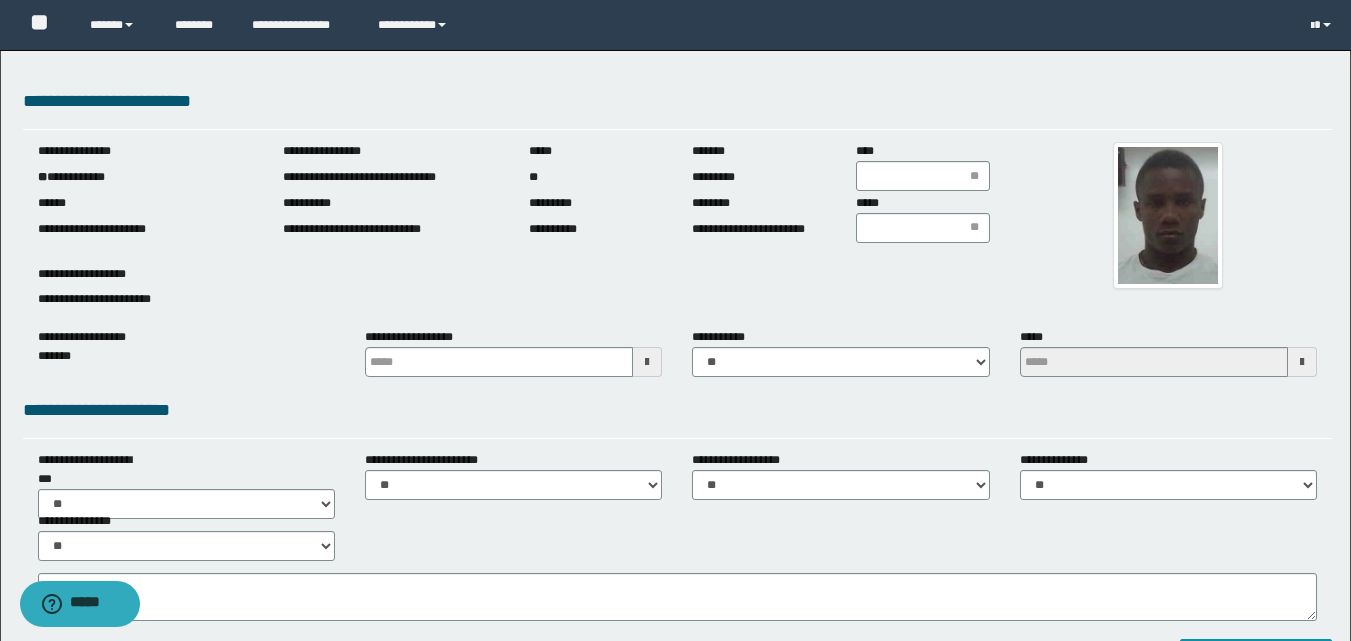 click at bounding box center [647, 362] 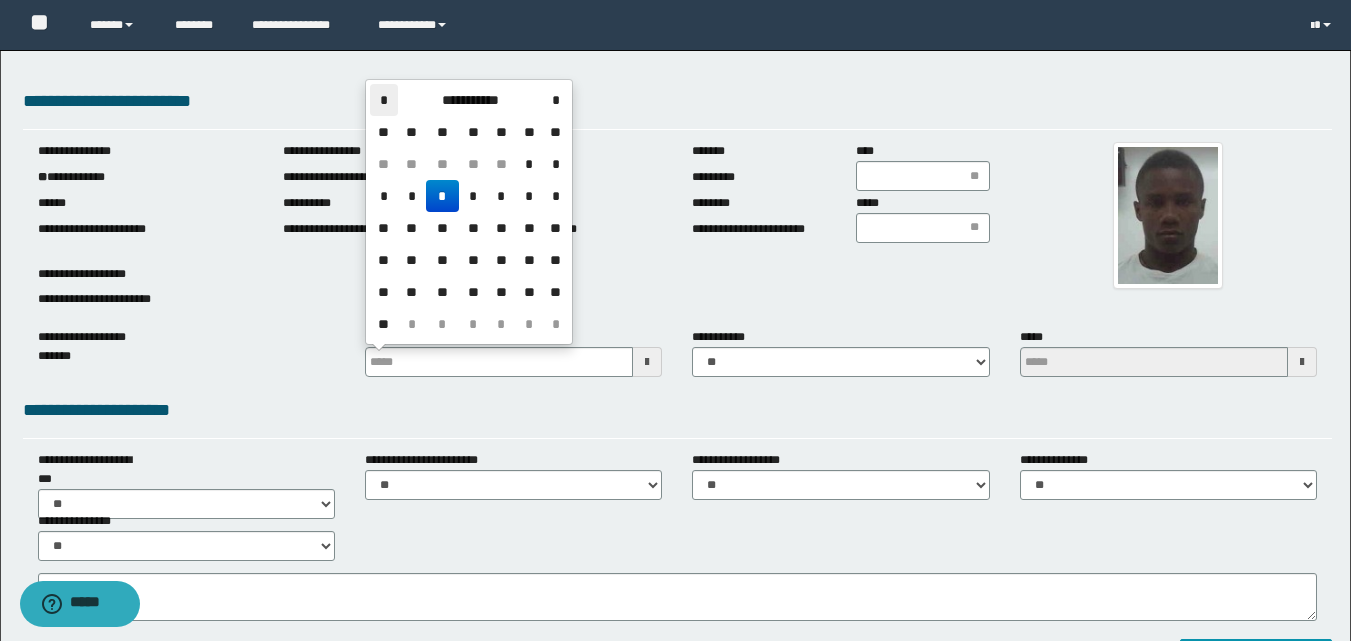 click on "*" at bounding box center [384, 100] 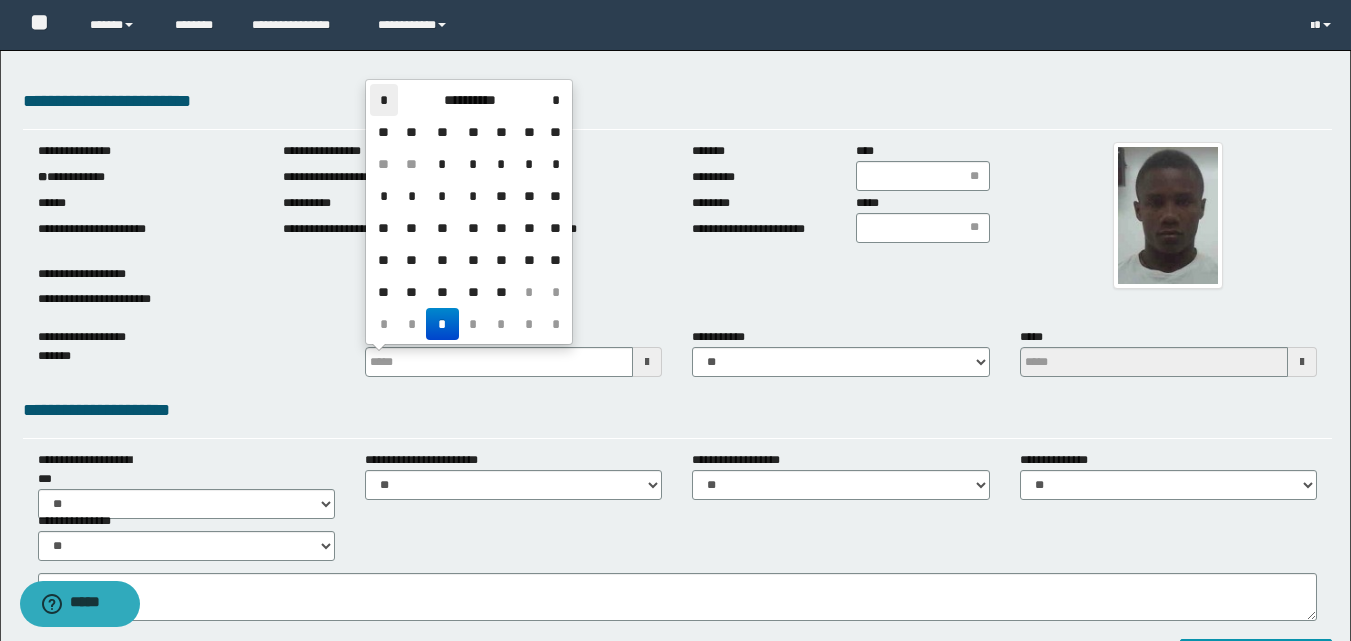 click on "*" at bounding box center [384, 100] 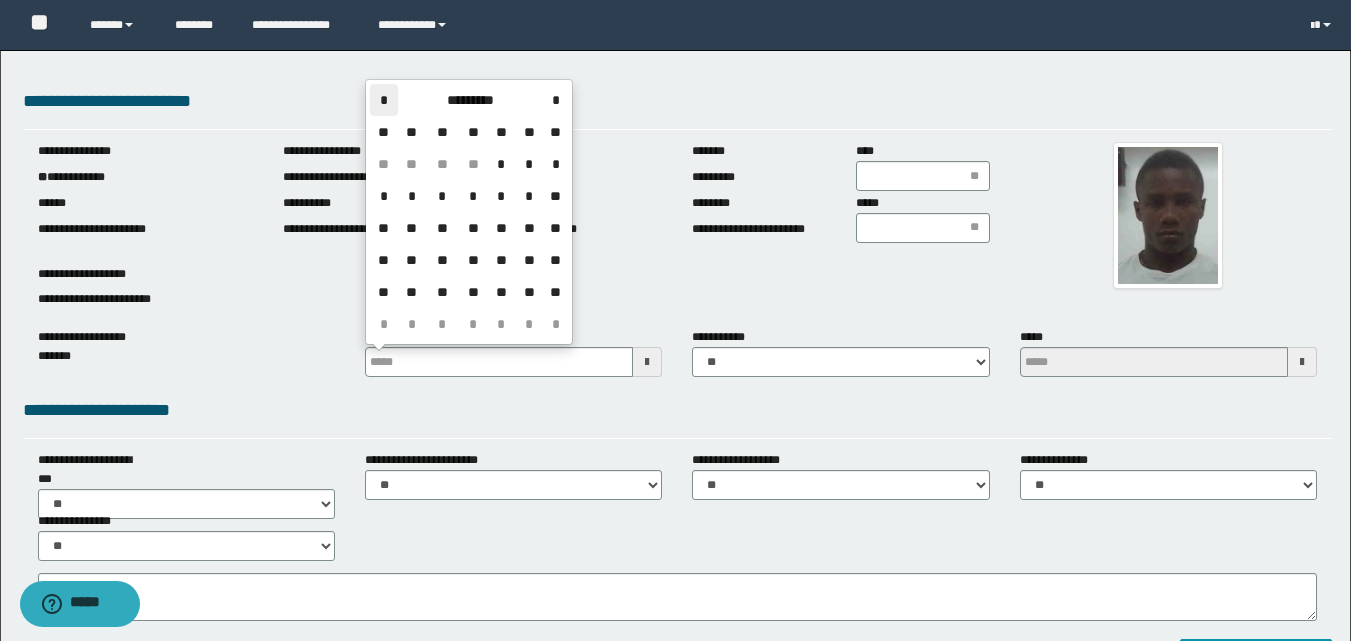 click on "*" at bounding box center [384, 100] 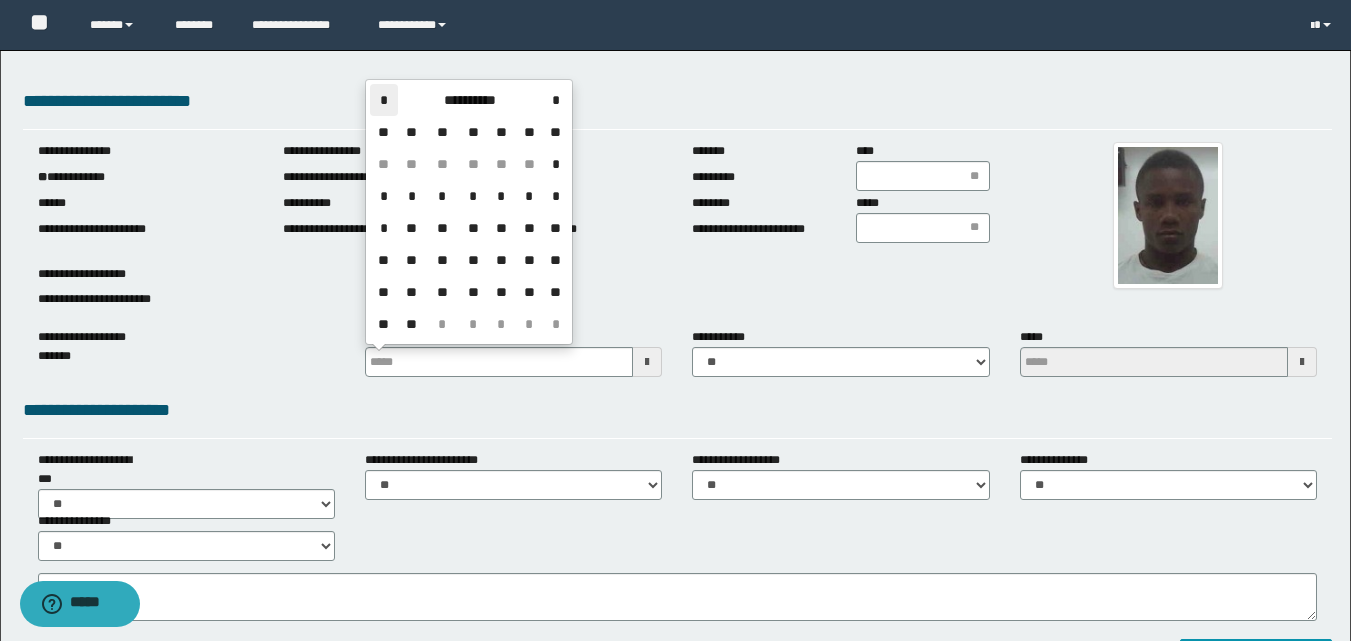 click on "*" at bounding box center [384, 100] 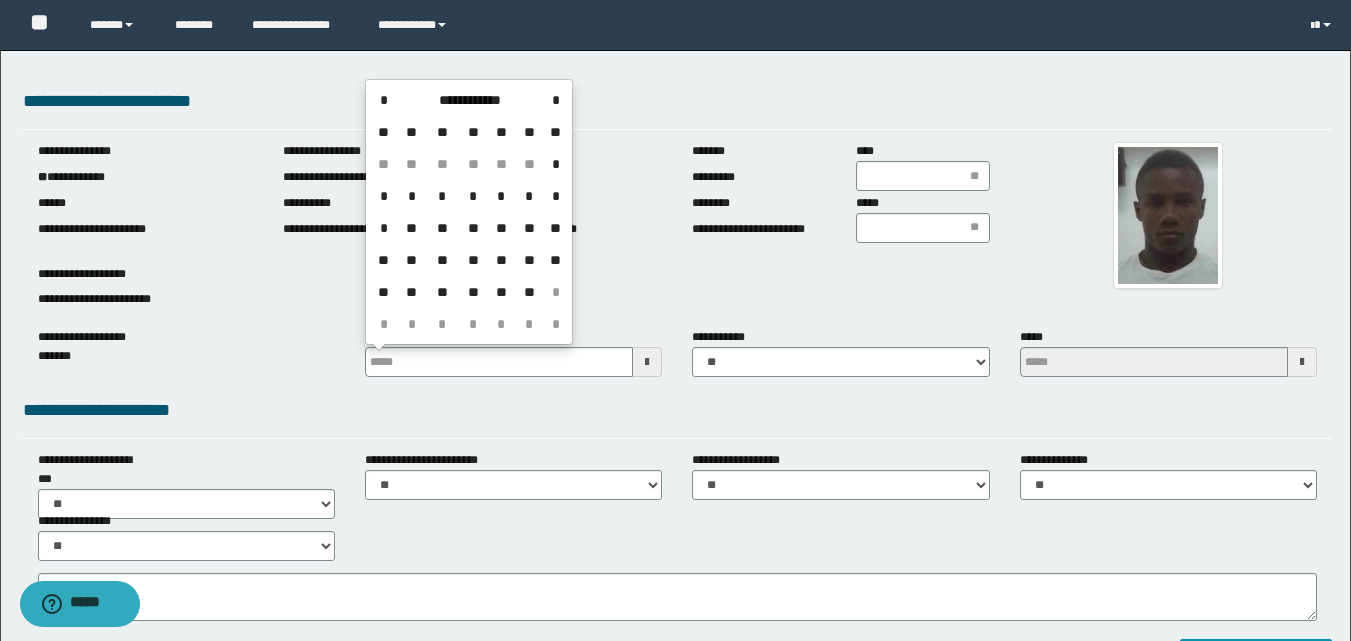 drag, startPoint x: 535, startPoint y: 229, endPoint x: 527, endPoint y: 244, distance: 17 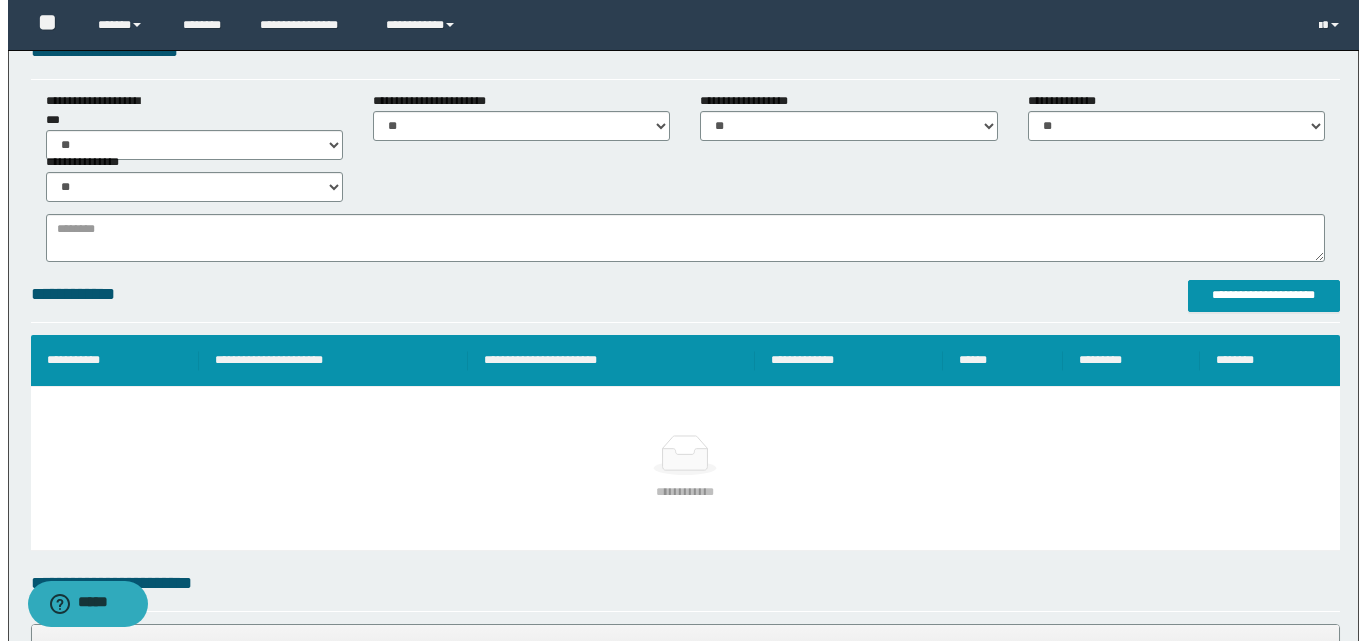 scroll, scrollTop: 500, scrollLeft: 0, axis: vertical 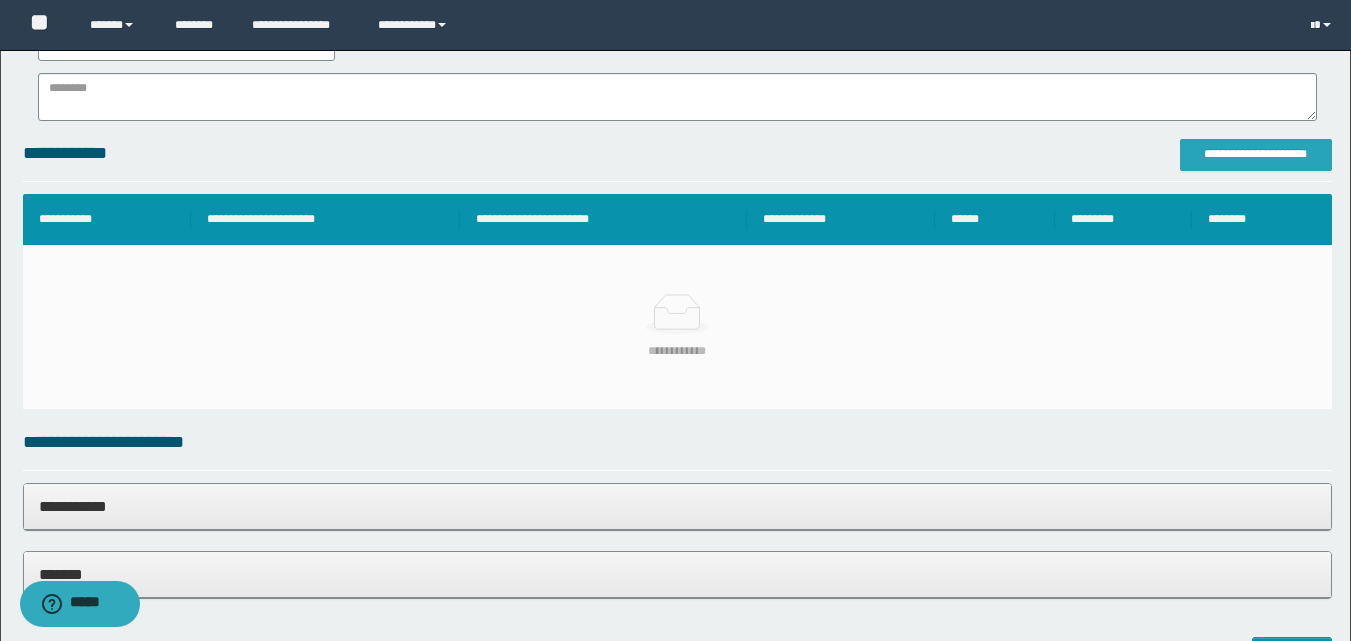 click on "**********" at bounding box center (1256, 154) 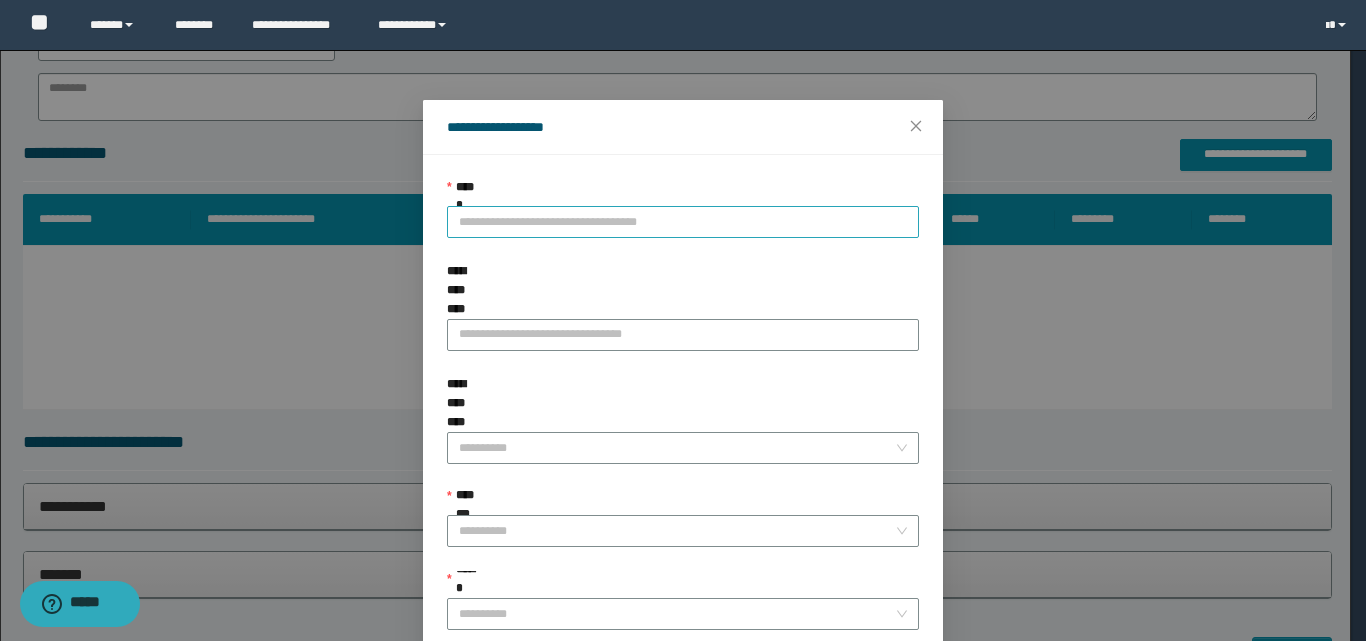 click on "**********" at bounding box center (683, 222) 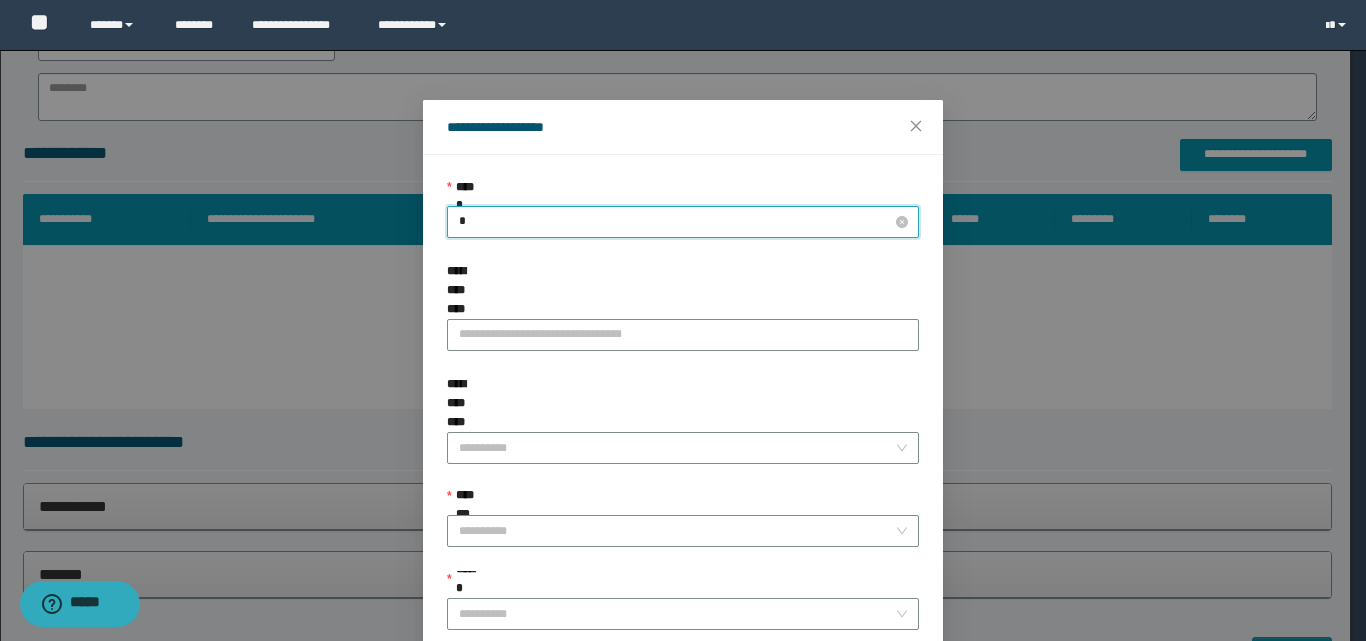 type on "**" 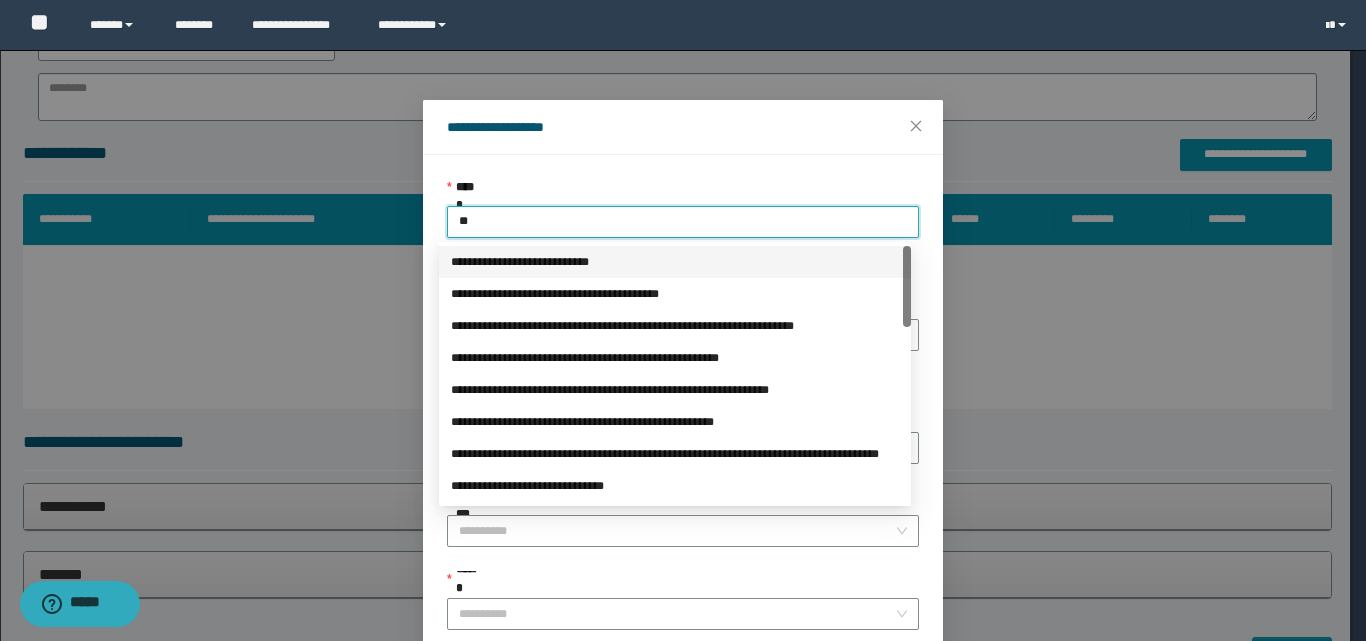 click on "**********" at bounding box center (675, 262) 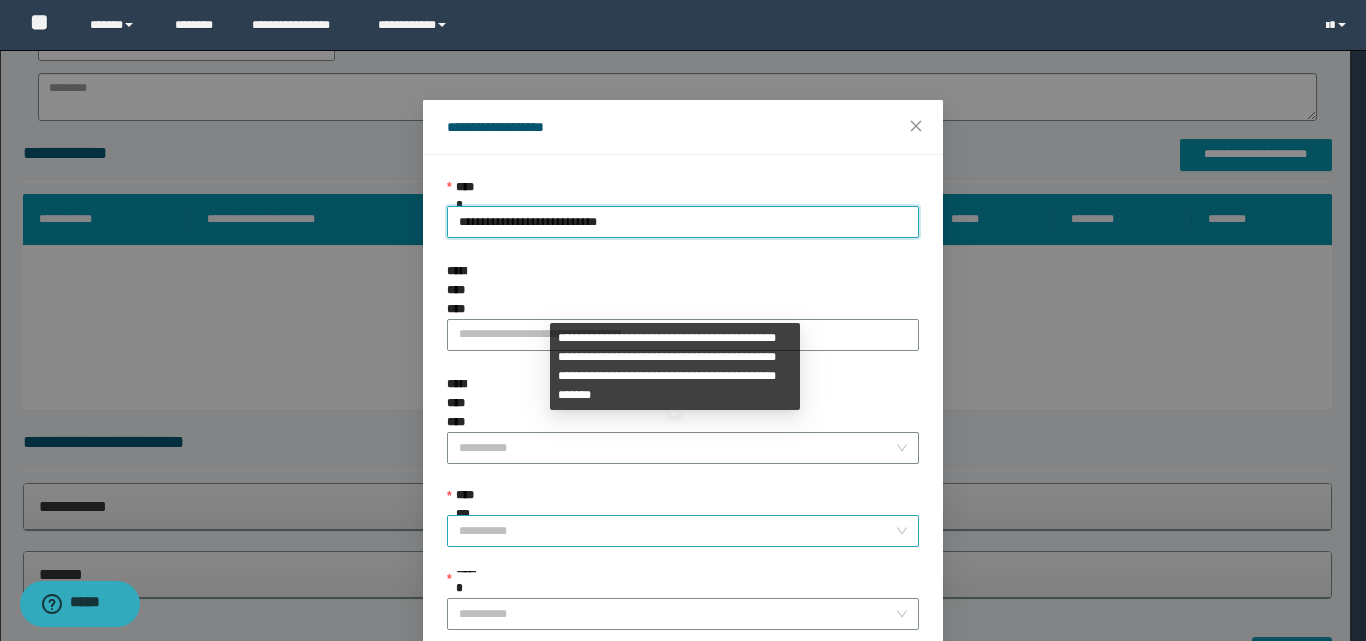 click on "**********" at bounding box center (677, 531) 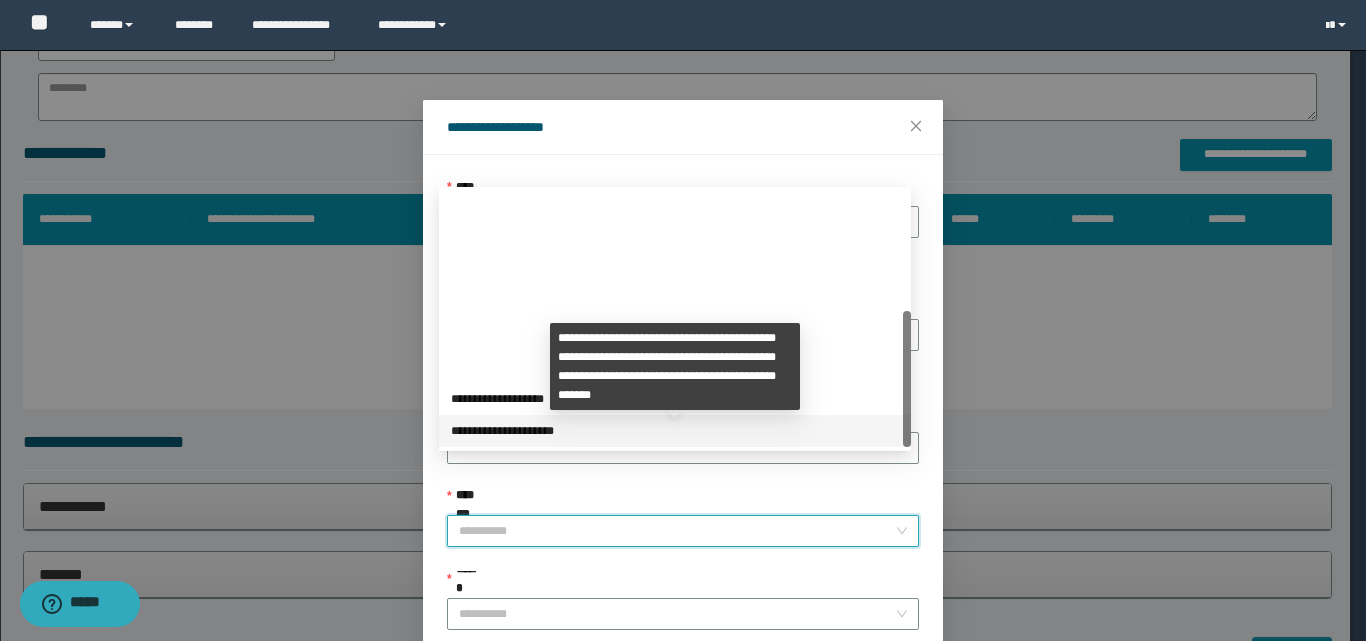 scroll, scrollTop: 224, scrollLeft: 0, axis: vertical 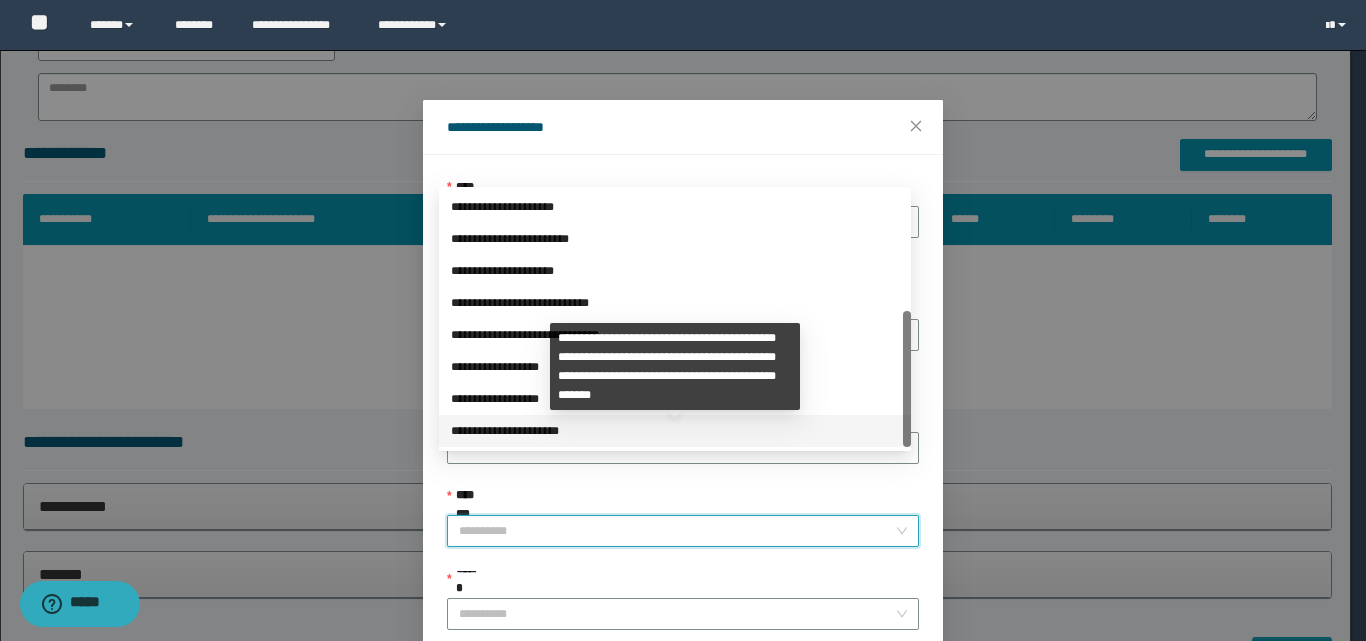 click on "**********" at bounding box center [675, 431] 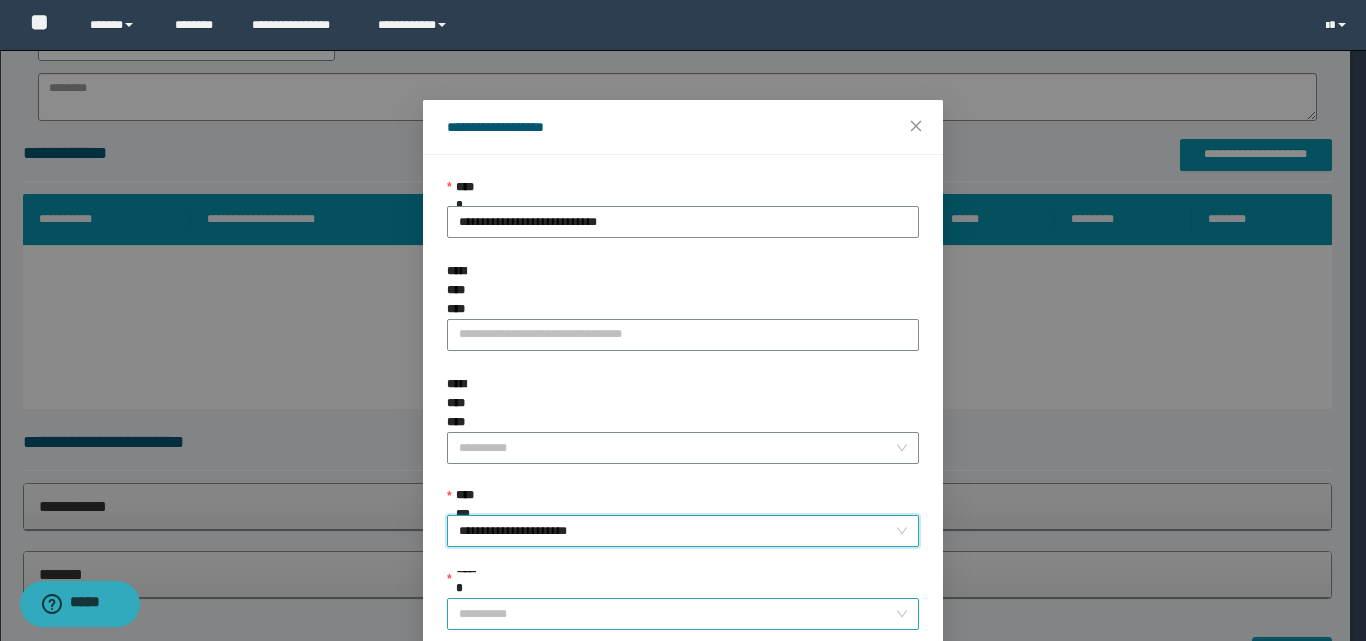 click on "******" at bounding box center [677, 614] 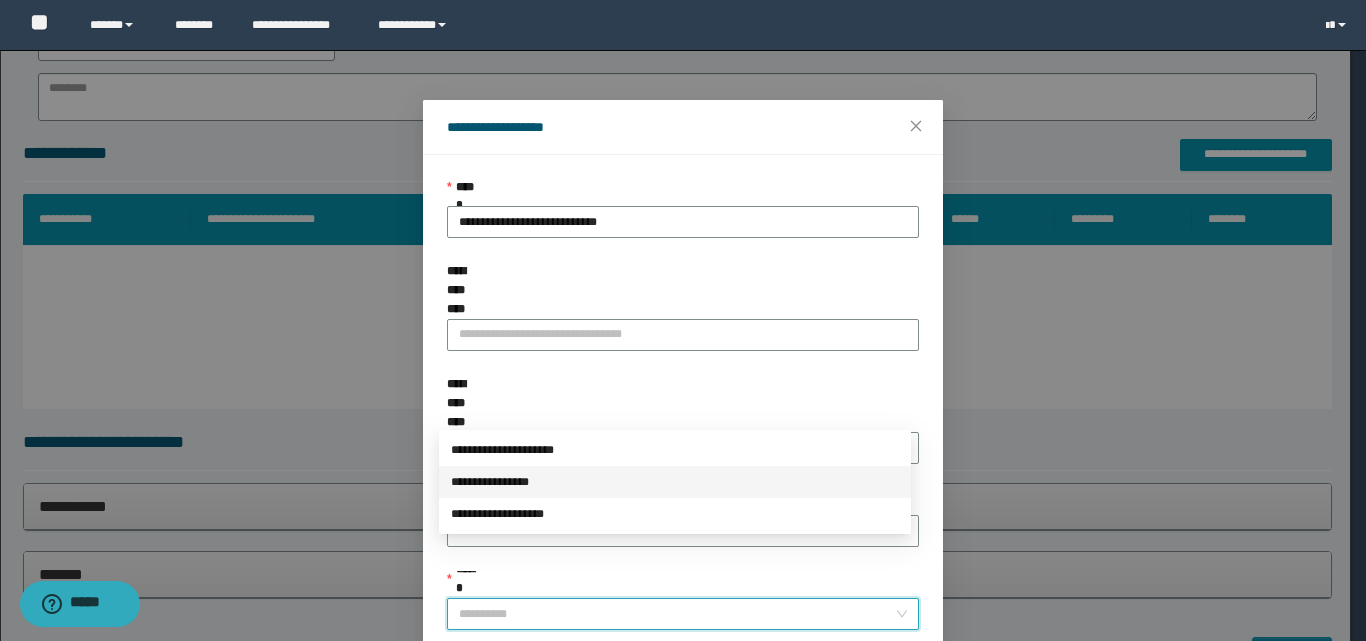 click on "**********" at bounding box center [675, 482] 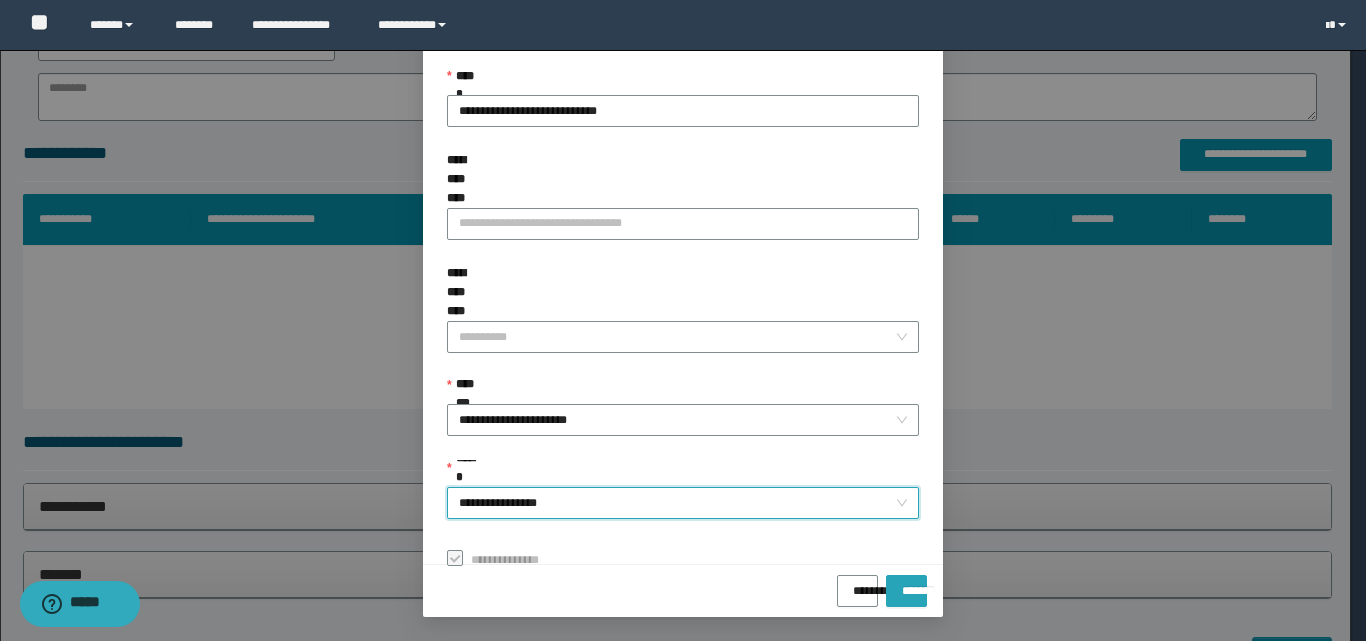 click on "*******" at bounding box center (906, 584) 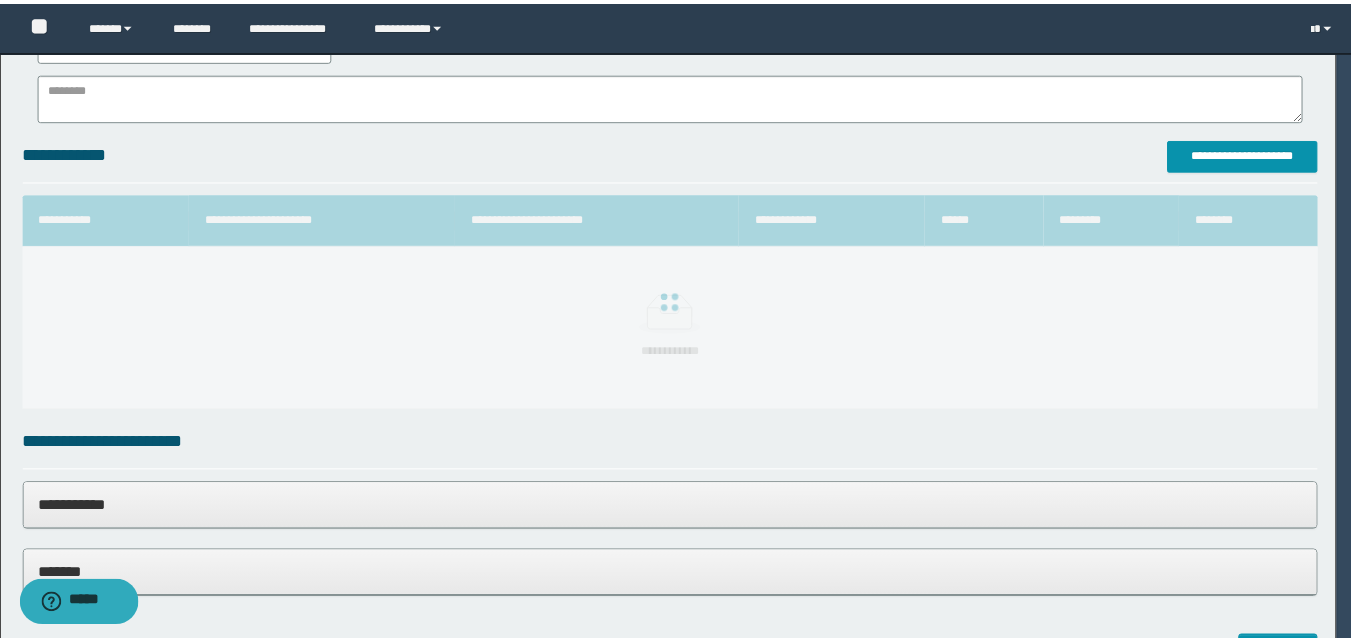 scroll, scrollTop: 64, scrollLeft: 0, axis: vertical 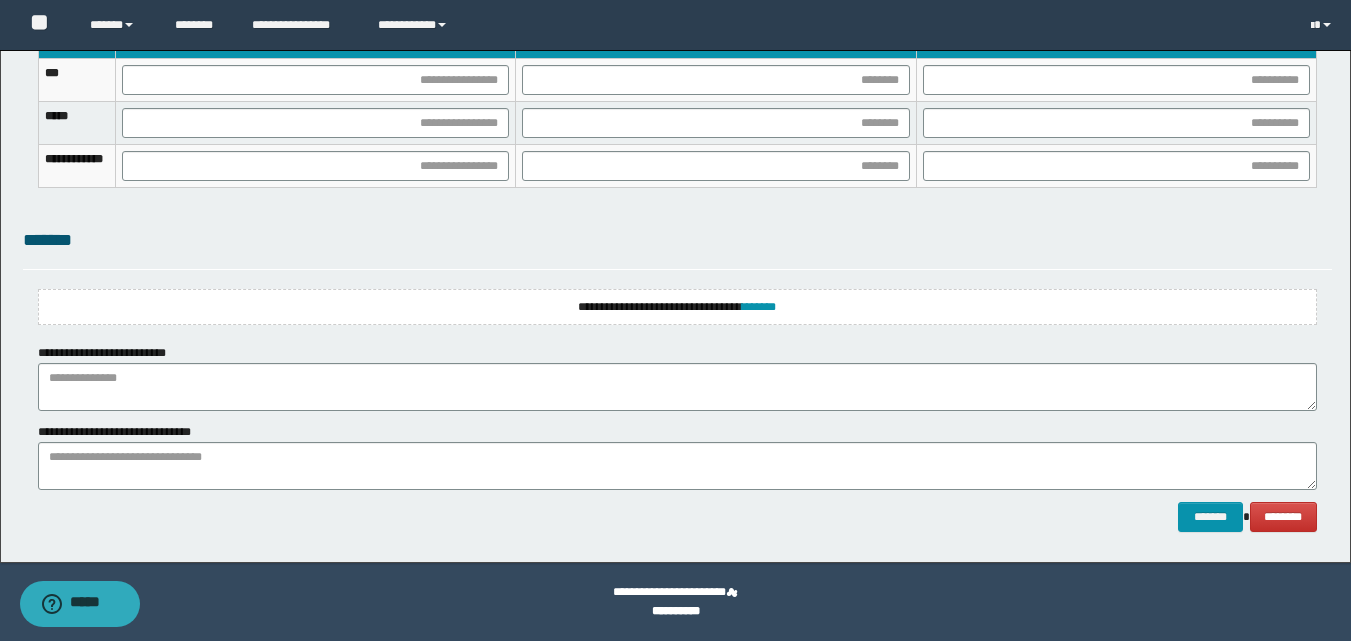 drag, startPoint x: 842, startPoint y: 311, endPoint x: 849, endPoint y: 276, distance: 35.69314 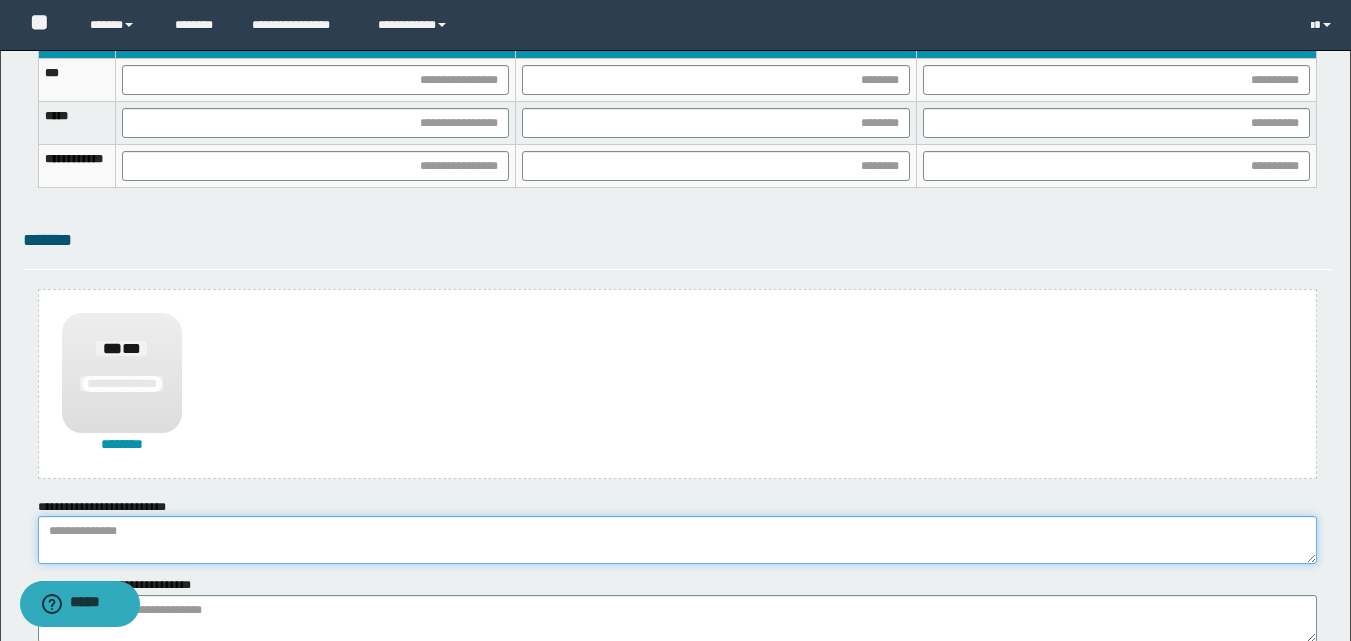 click at bounding box center (677, 540) 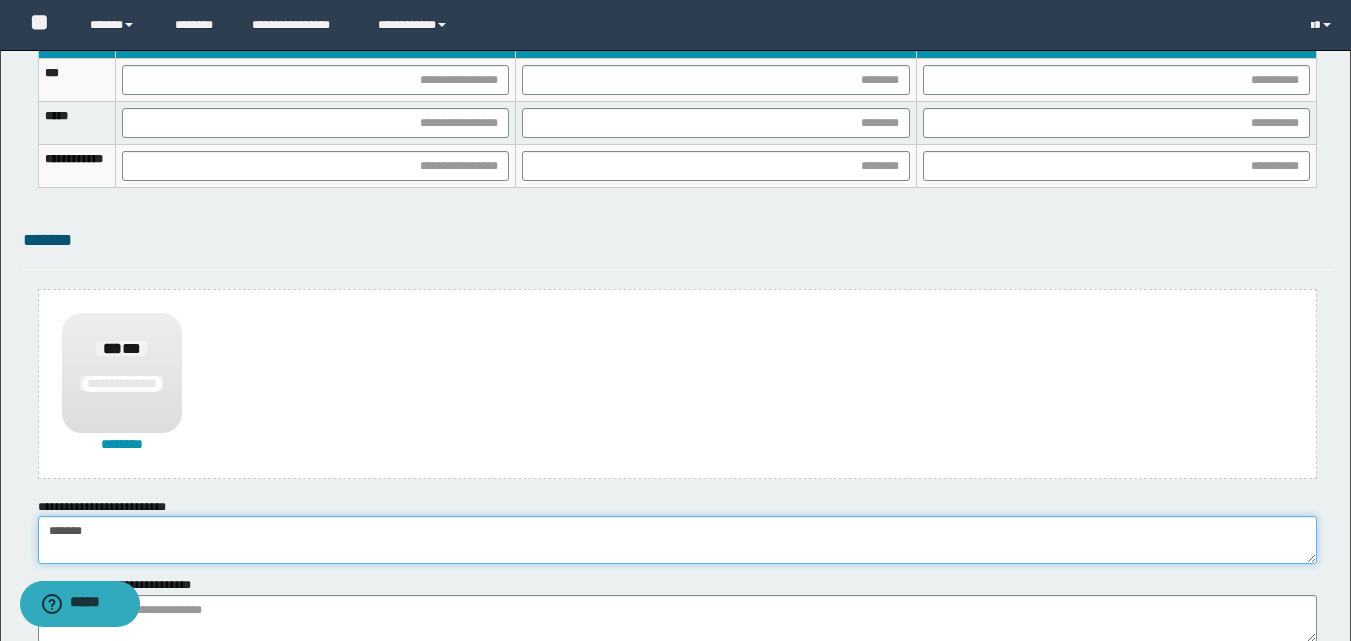 type on "******" 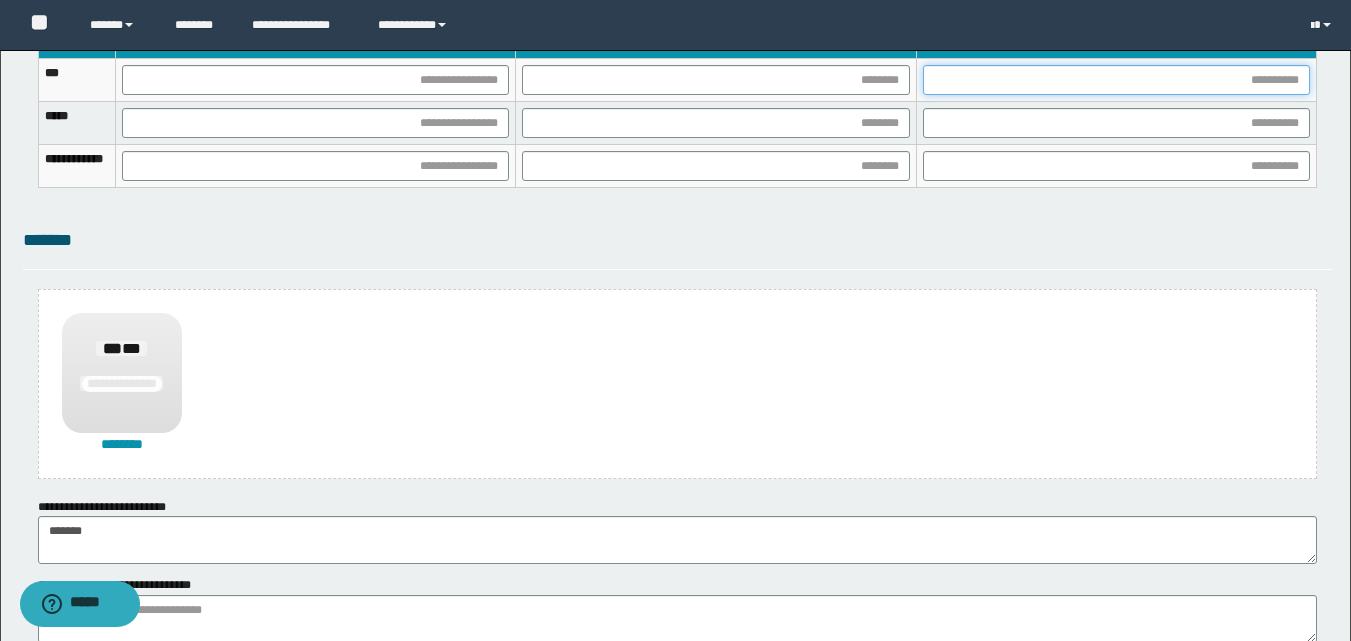 drag, startPoint x: 1066, startPoint y: 78, endPoint x: 739, endPoint y: 351, distance: 425.97888 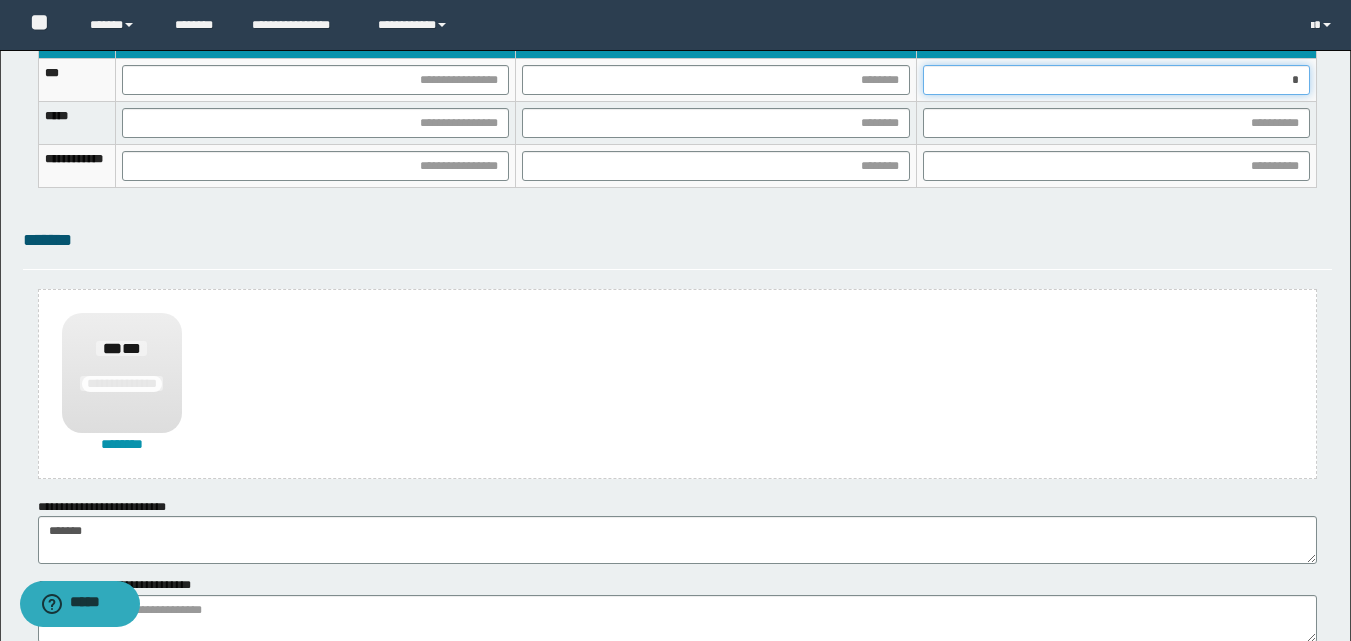 type on "**" 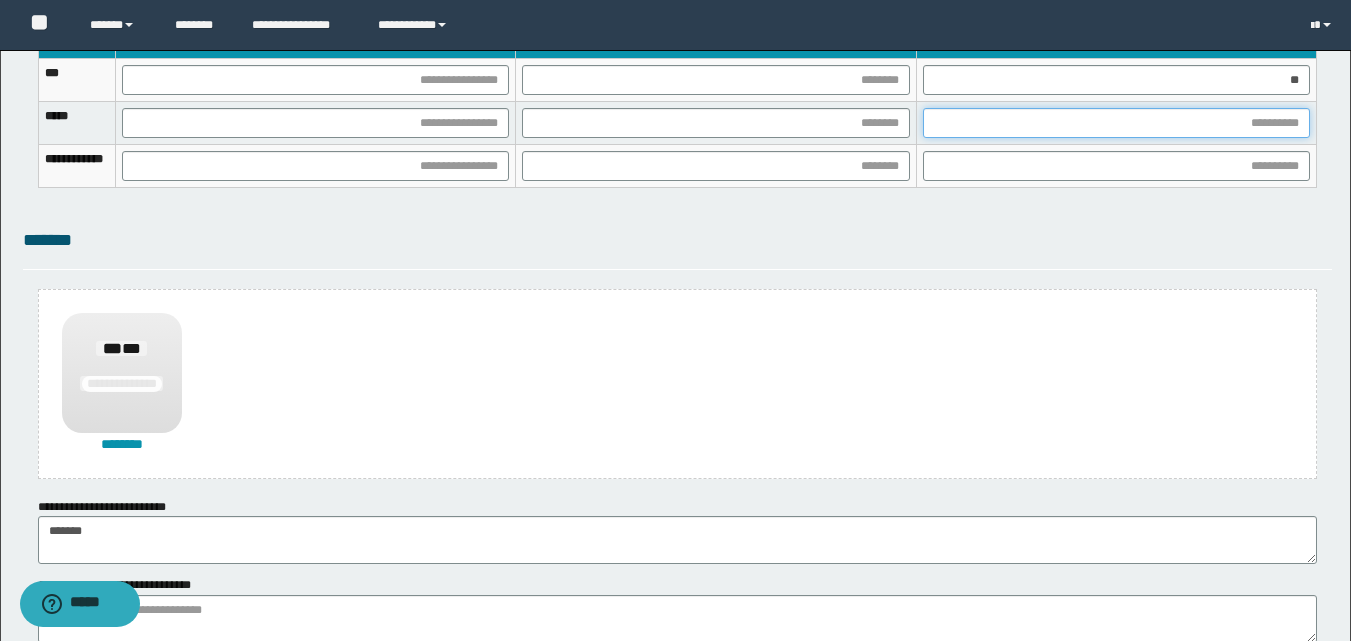click at bounding box center (1116, 123) 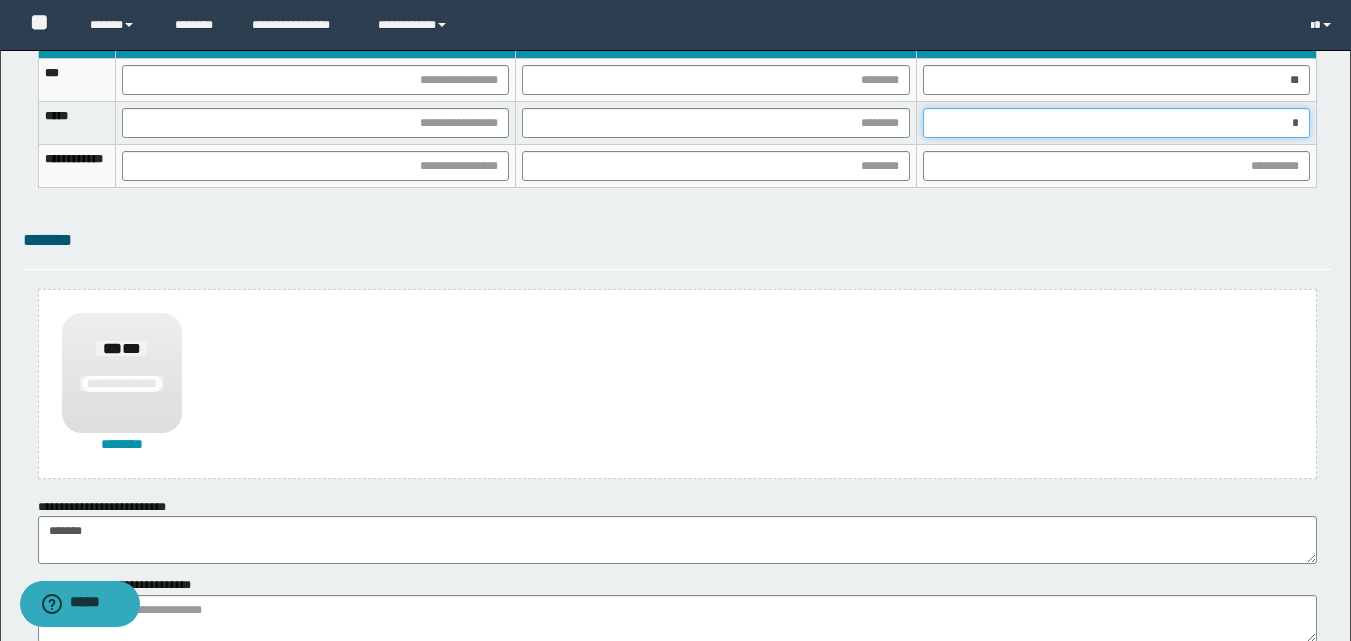 type on "**" 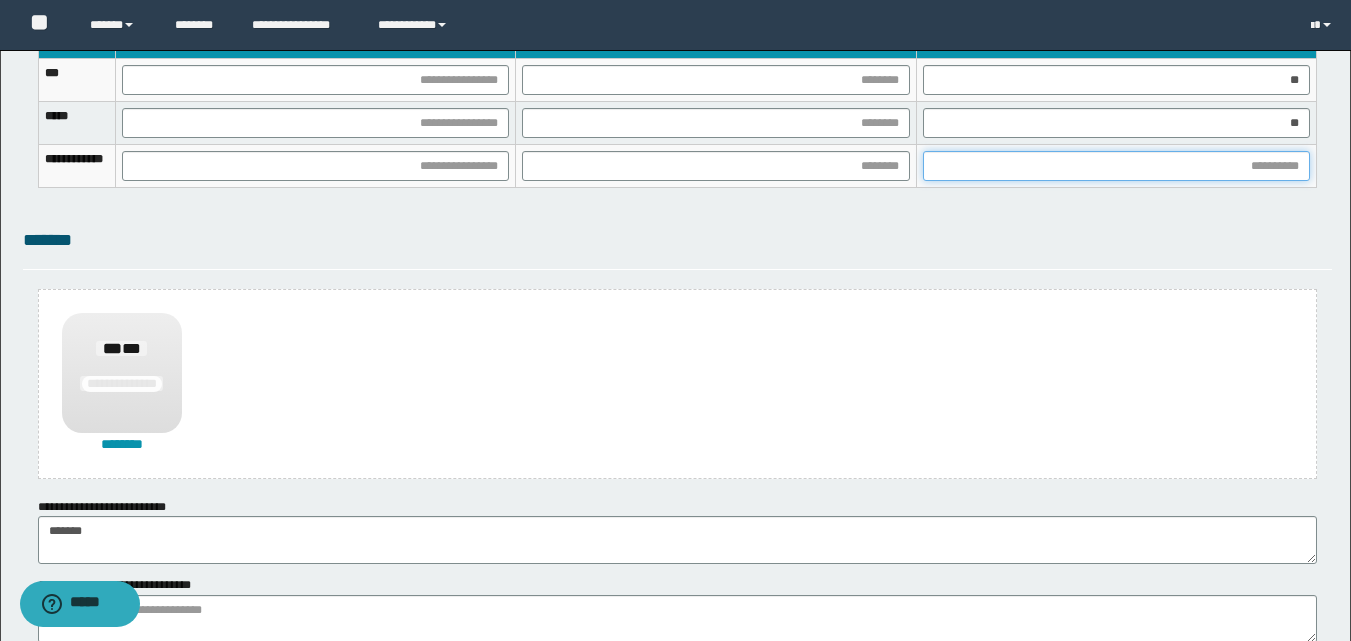click at bounding box center (1116, 166) 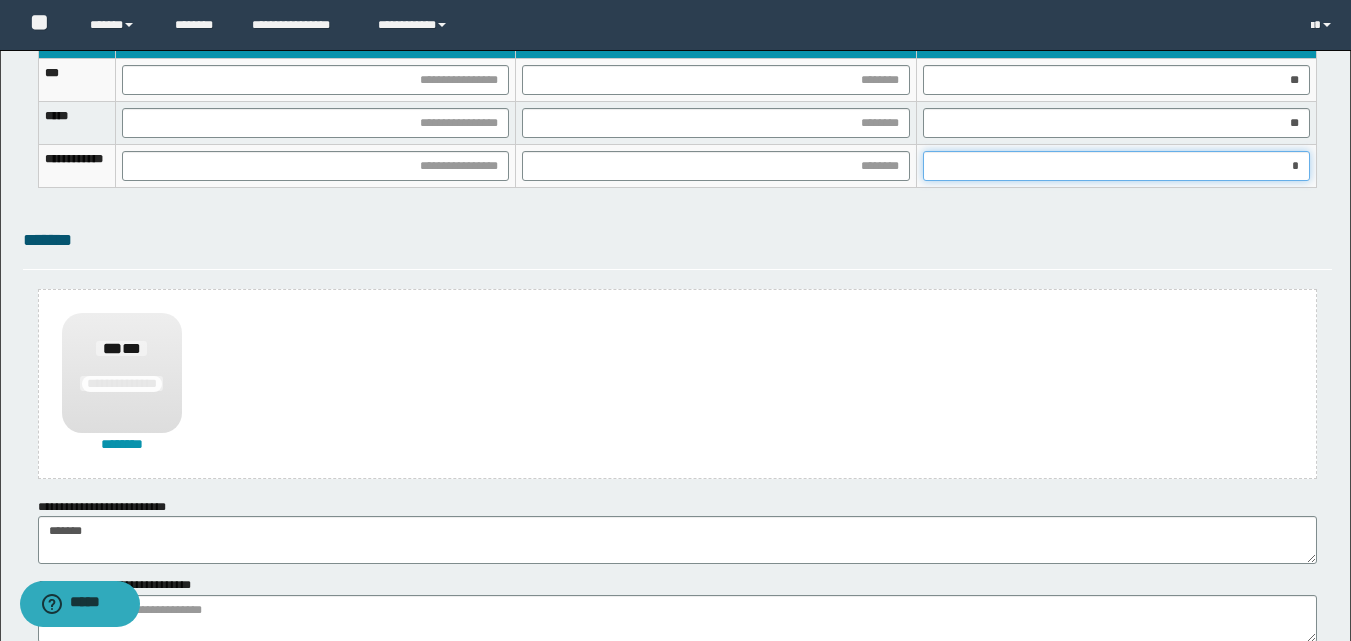 type on "**" 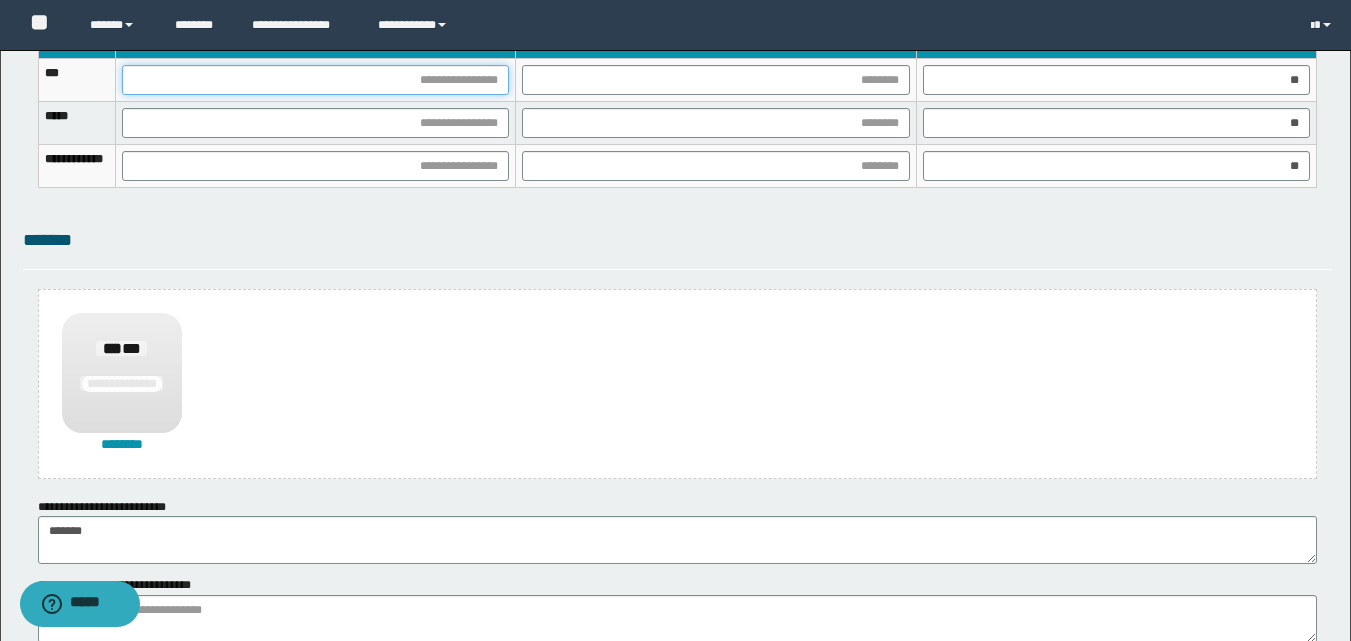 click at bounding box center (315, 80) 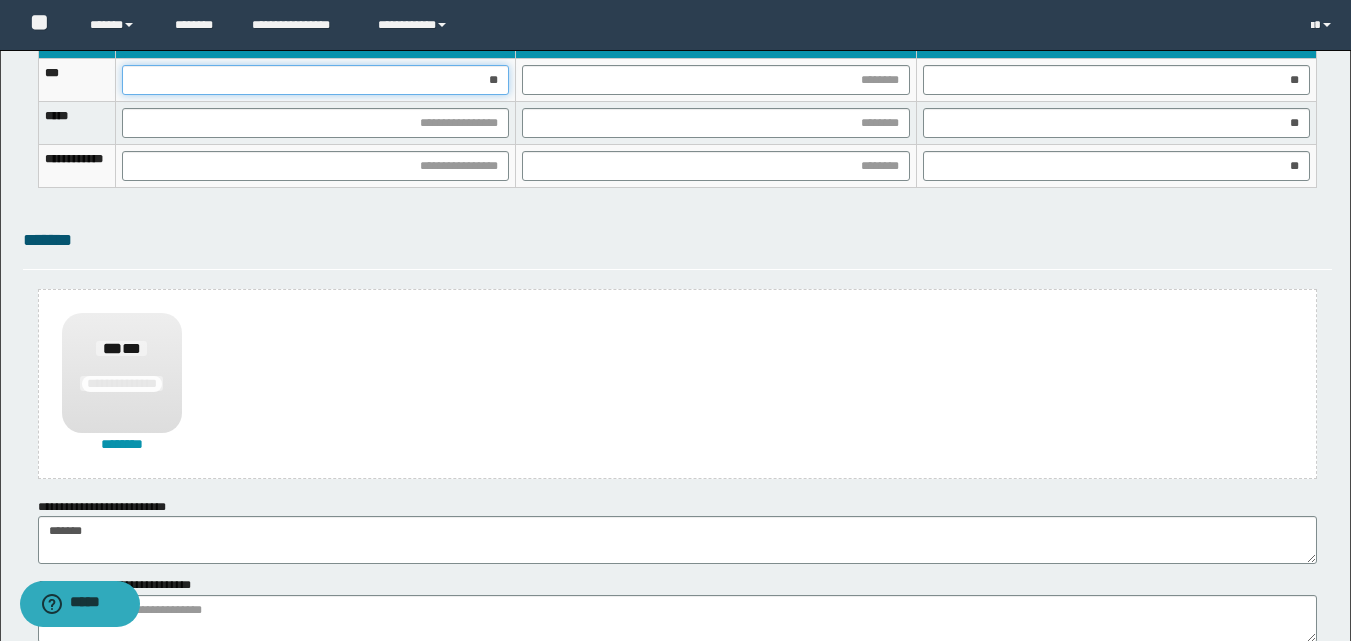 type on "***" 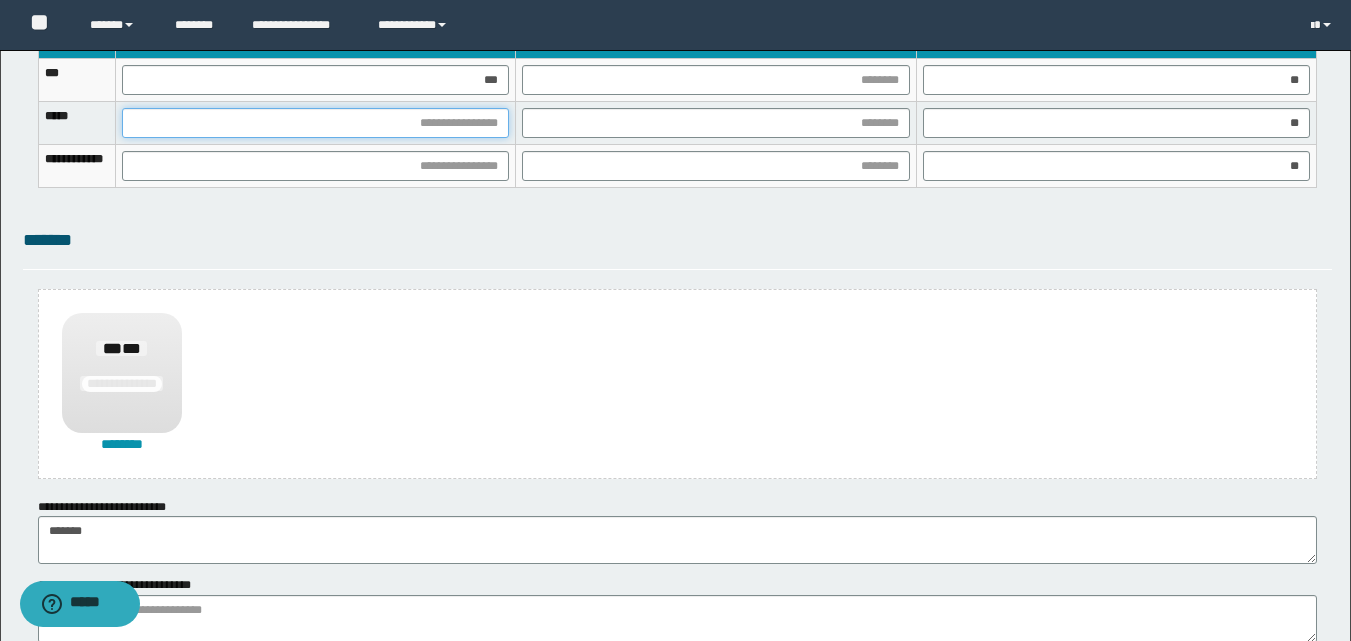 click at bounding box center [315, 123] 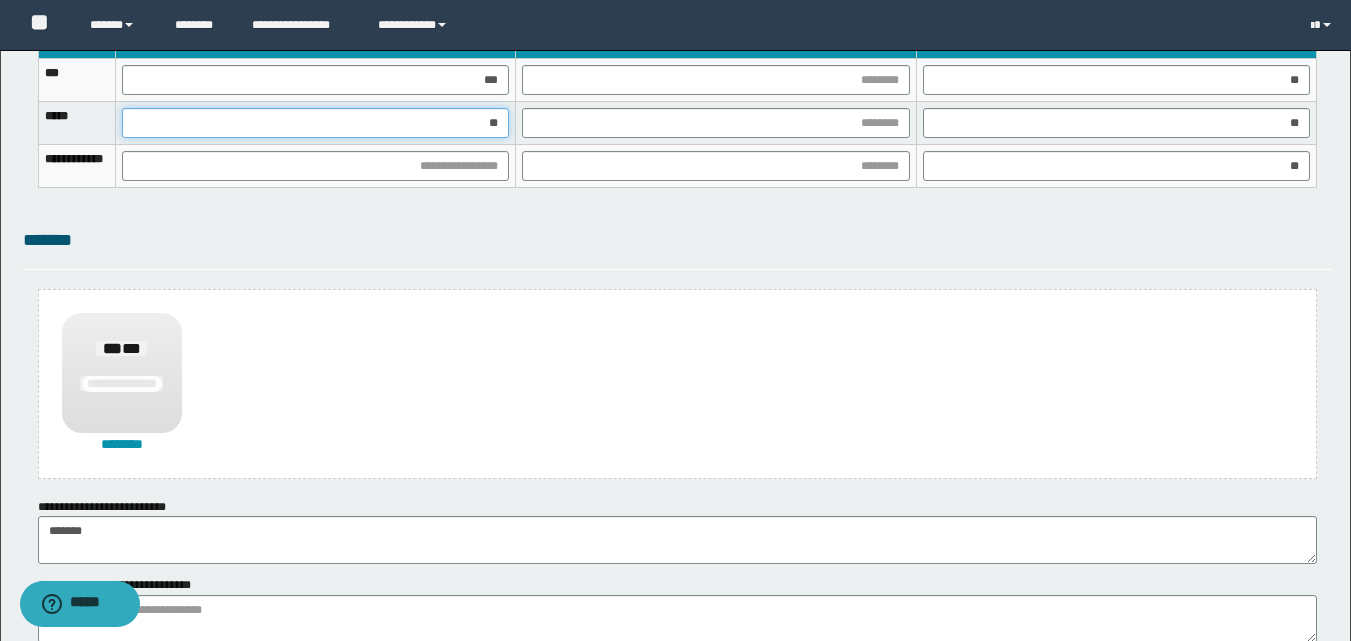 type on "***" 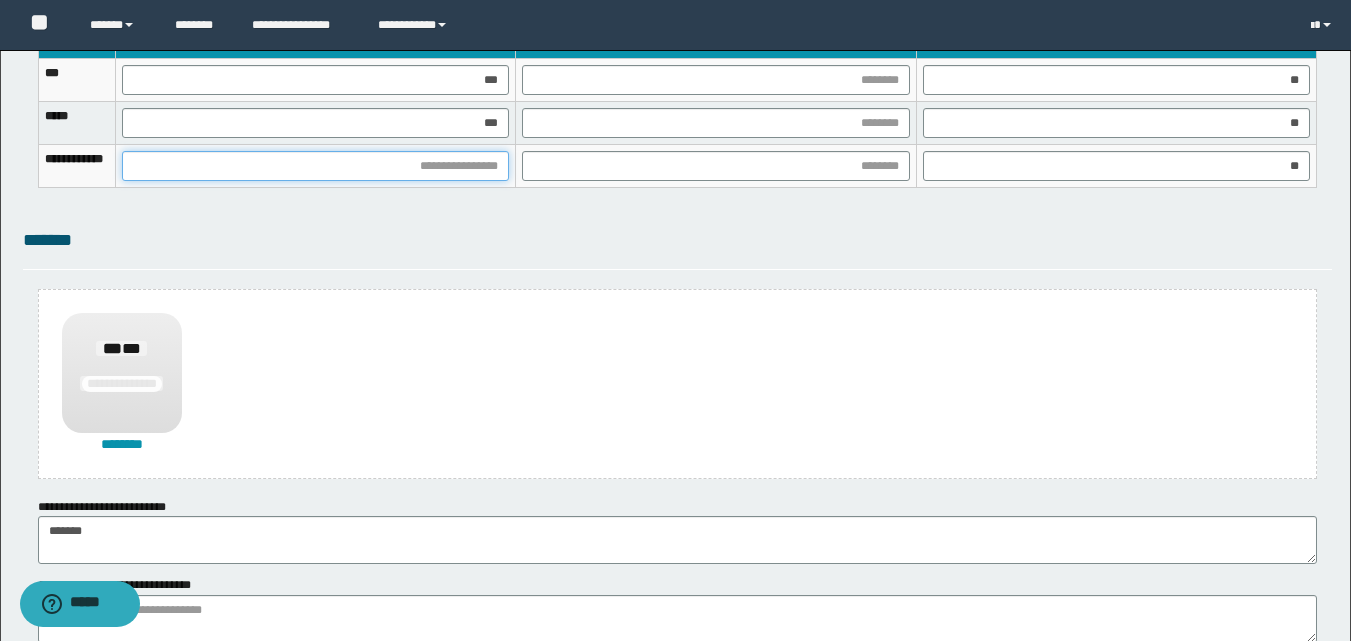 click at bounding box center (315, 166) 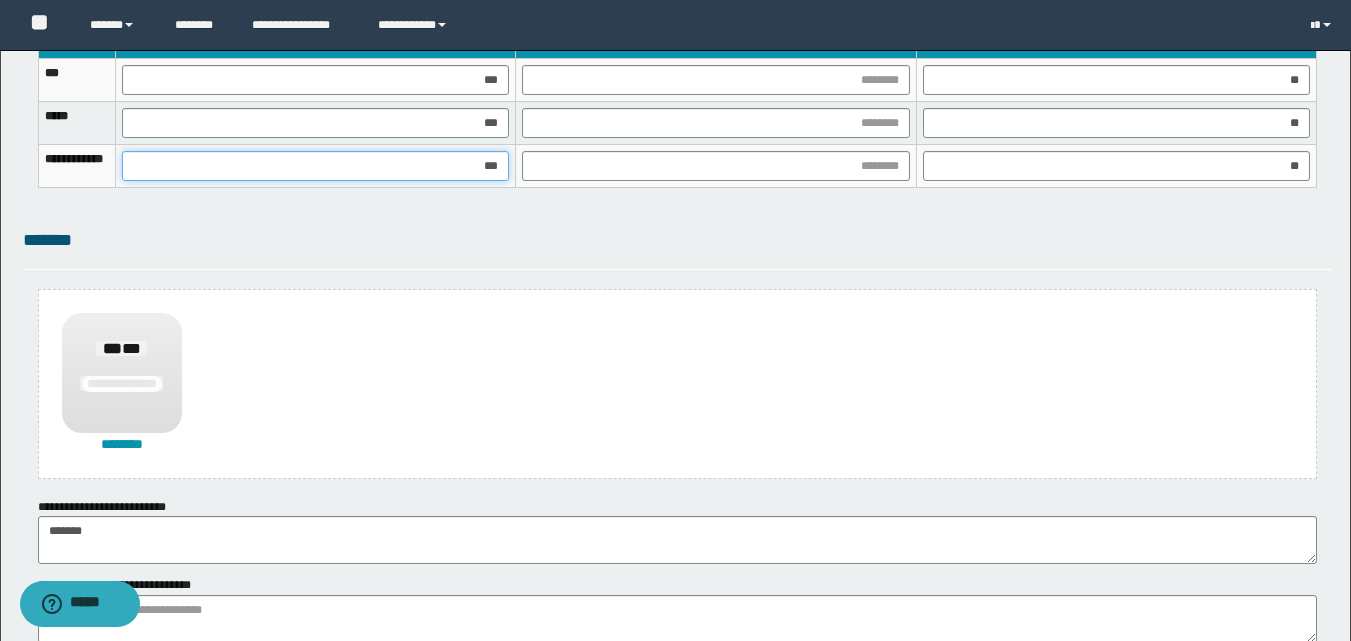 type on "****" 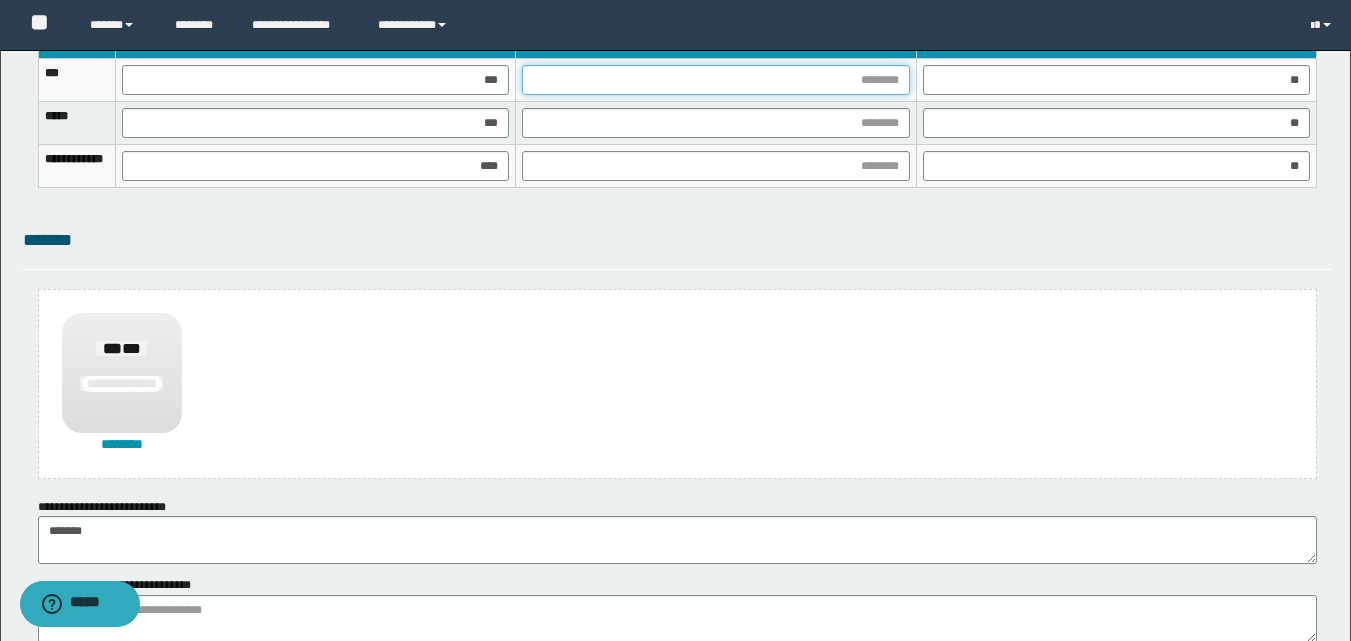 click at bounding box center (715, 80) 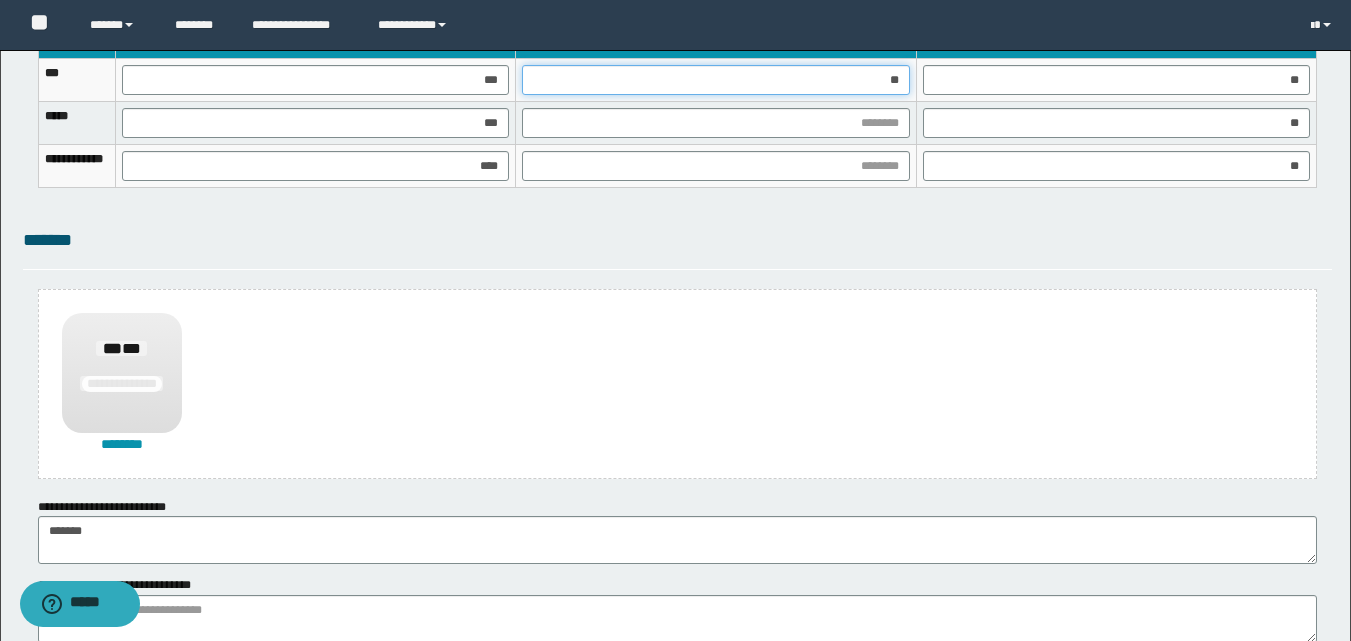 type on "***" 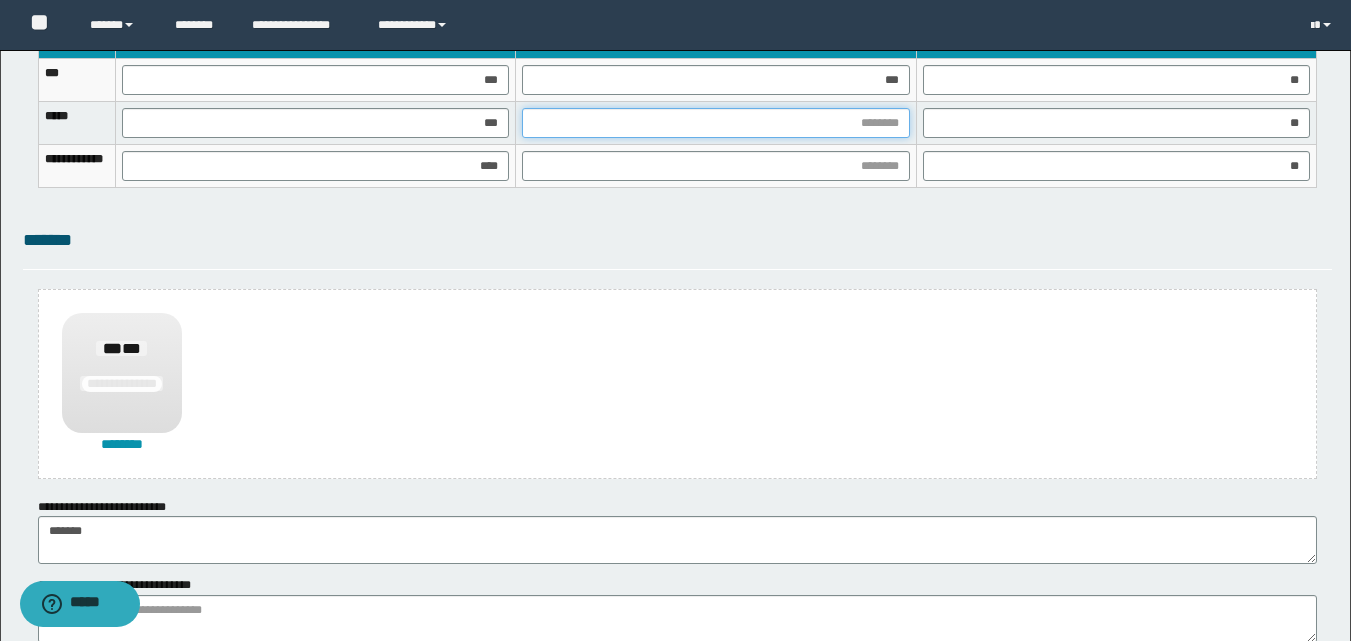drag, startPoint x: 873, startPoint y: 127, endPoint x: 849, endPoint y: 235, distance: 110.63454 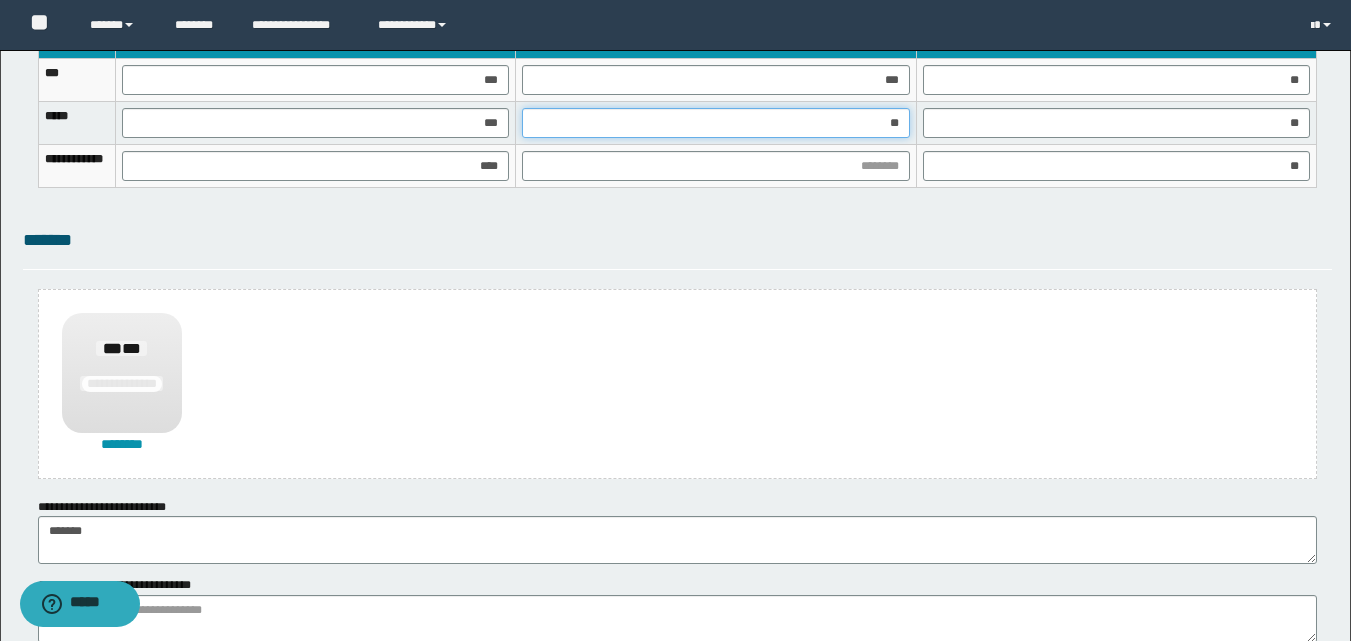 type on "***" 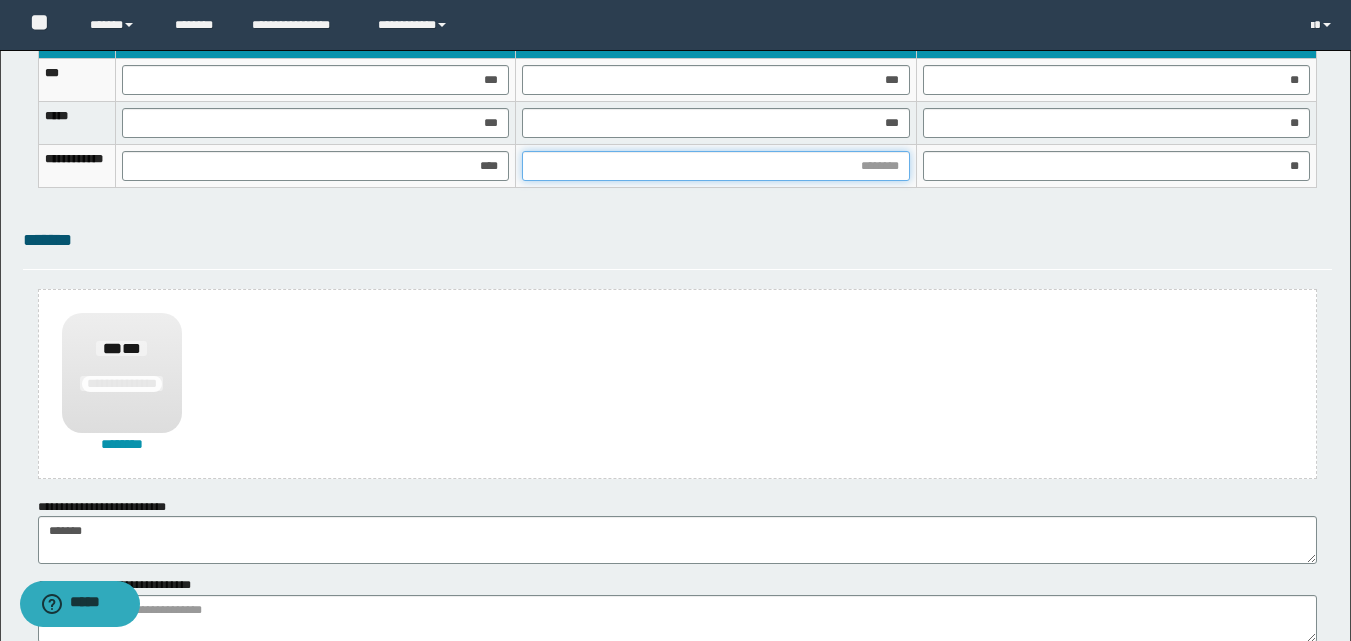 drag, startPoint x: 922, startPoint y: 174, endPoint x: 914, endPoint y: 208, distance: 34.928497 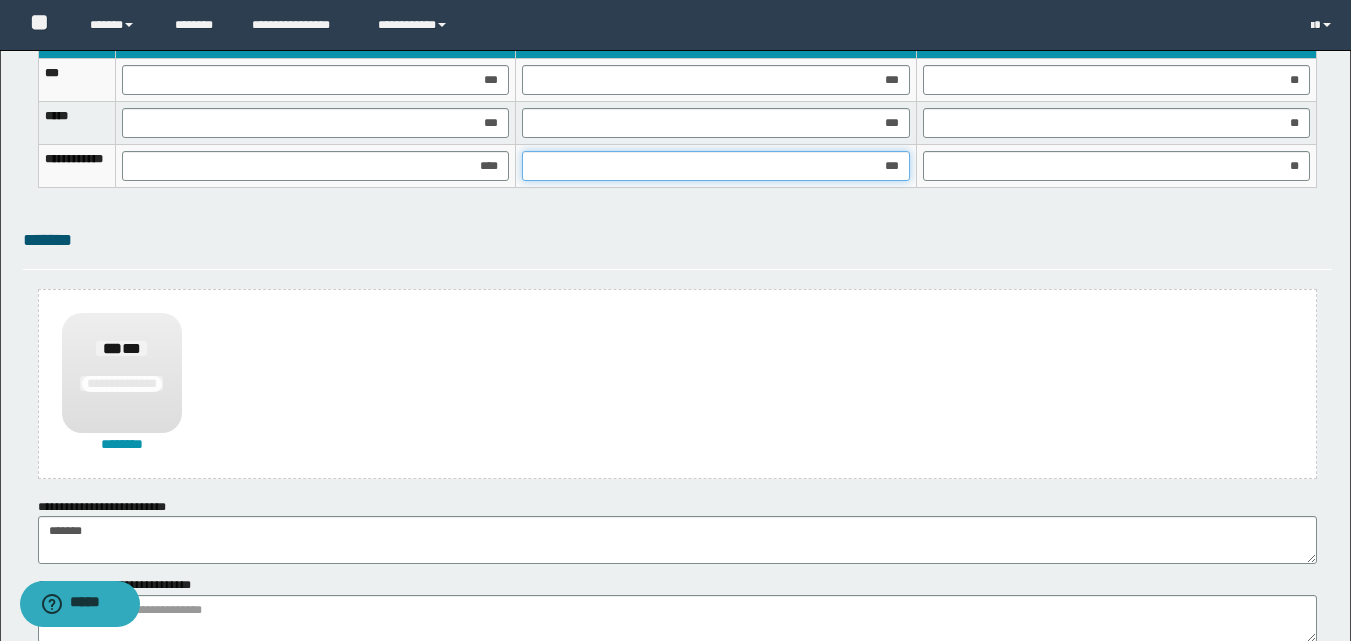 type on "****" 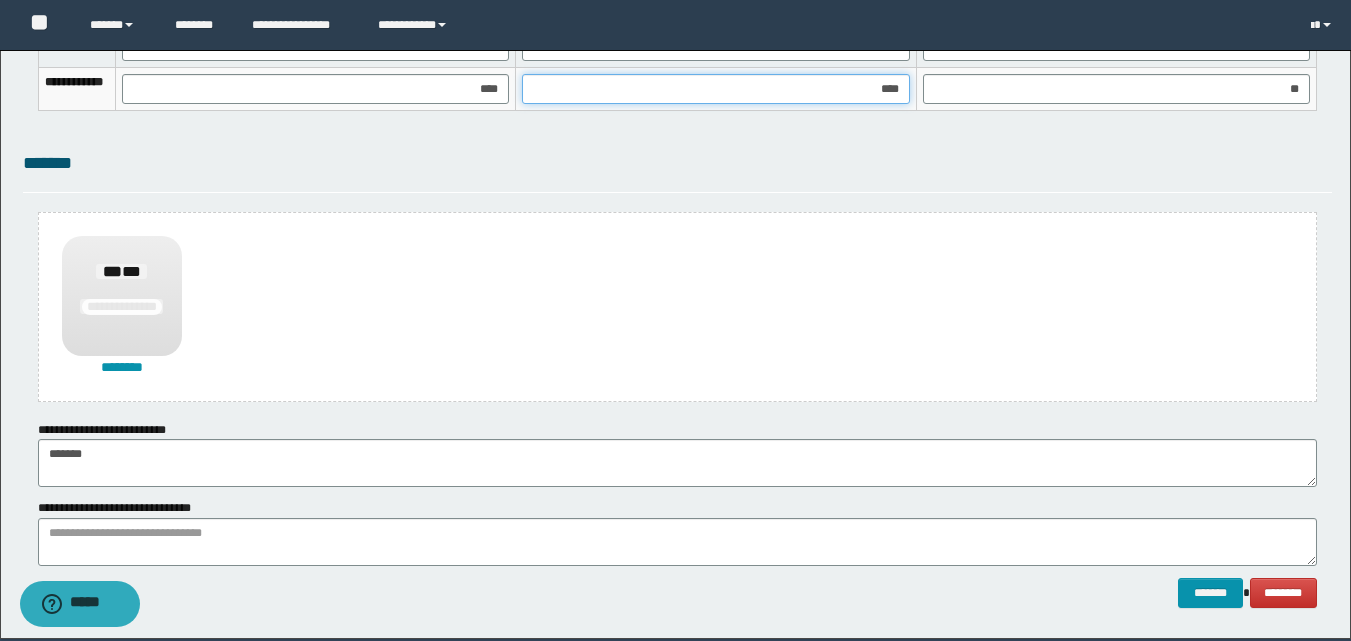 scroll, scrollTop: 1489, scrollLeft: 0, axis: vertical 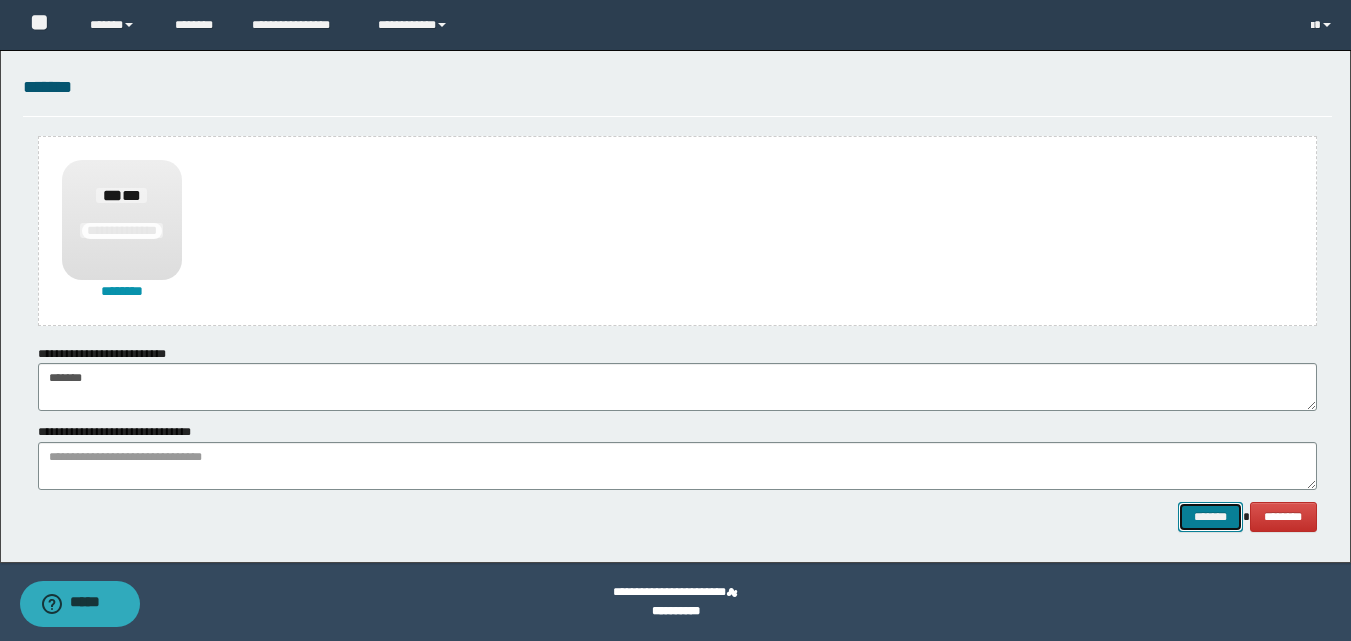 click on "**********" at bounding box center (675, -438) 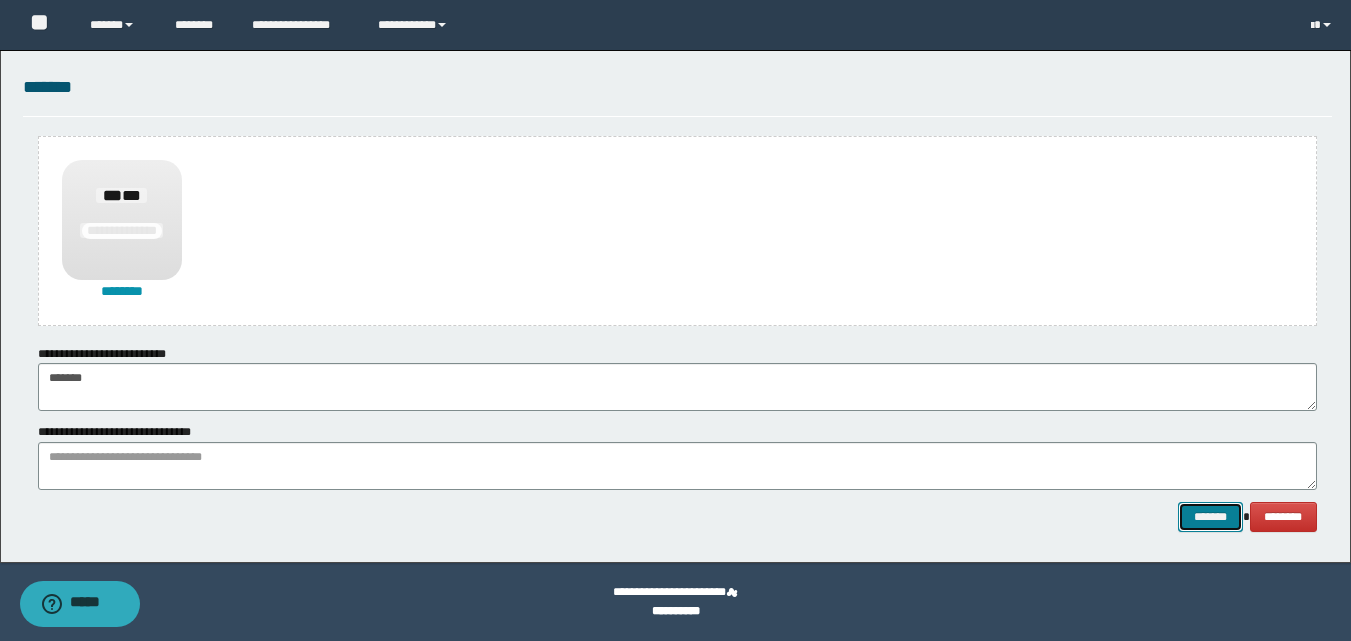 click on "*******" at bounding box center [1210, 517] 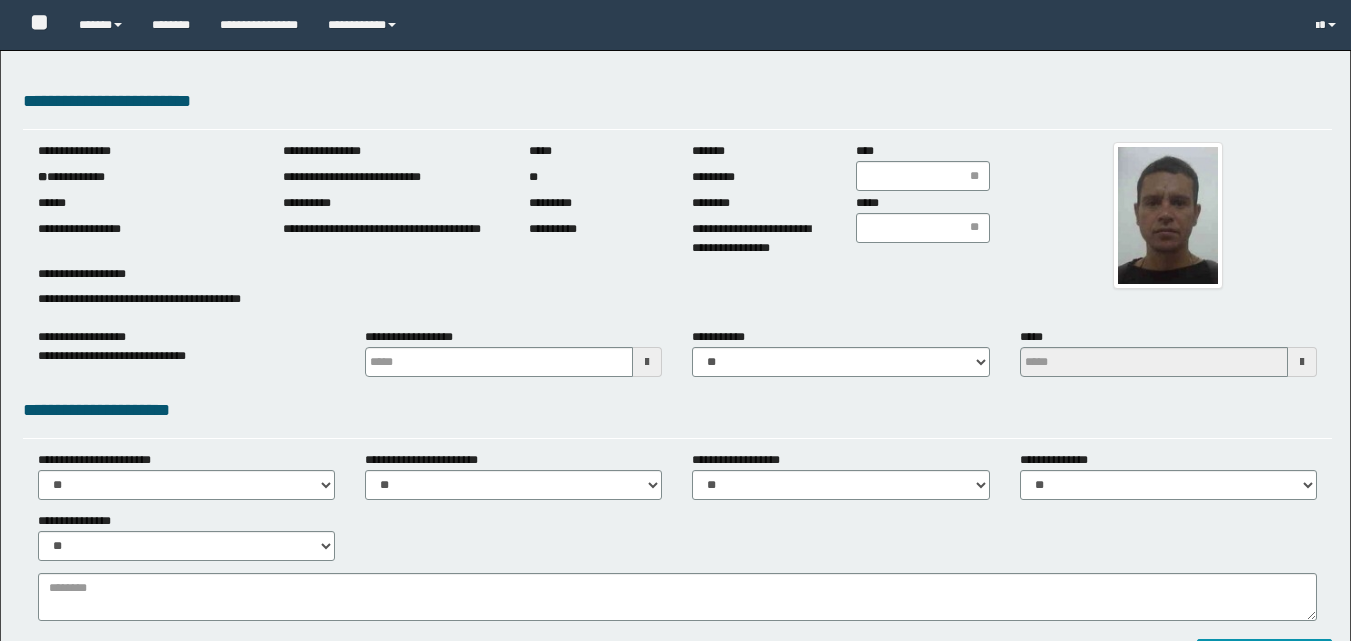 scroll, scrollTop: 0, scrollLeft: 0, axis: both 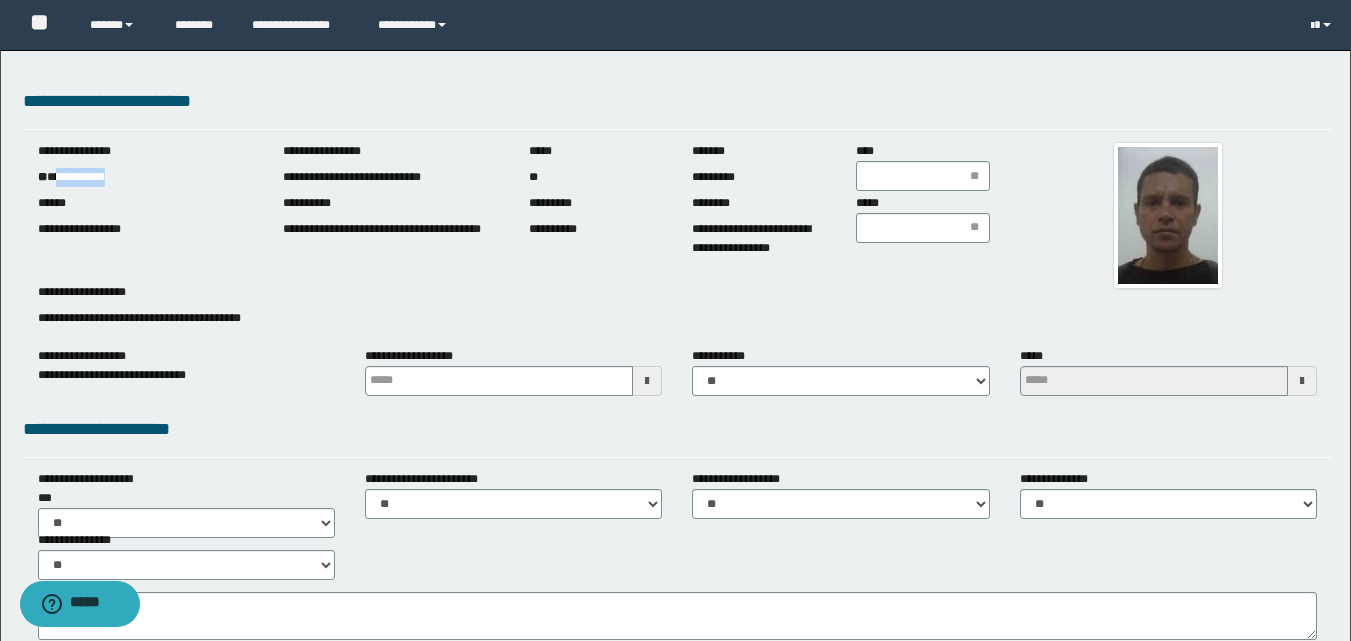 drag, startPoint x: 60, startPoint y: 178, endPoint x: 170, endPoint y: 160, distance: 111.463 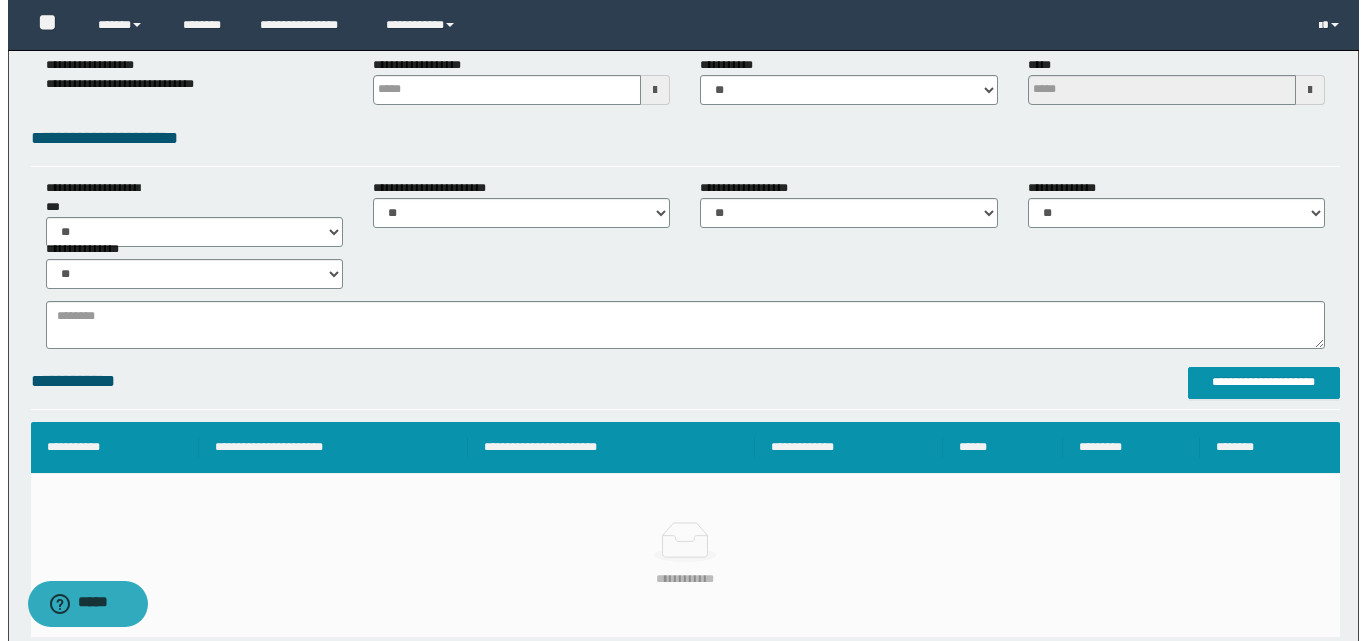 scroll, scrollTop: 600, scrollLeft: 0, axis: vertical 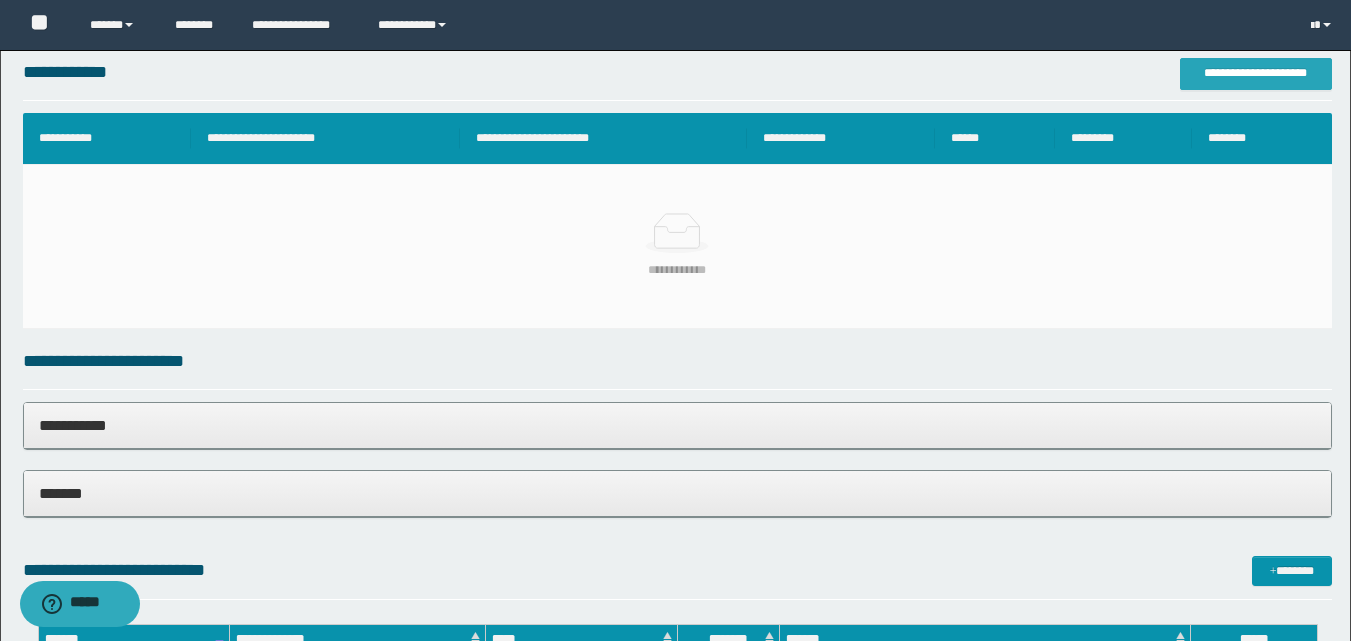 click on "**********" at bounding box center (1256, 73) 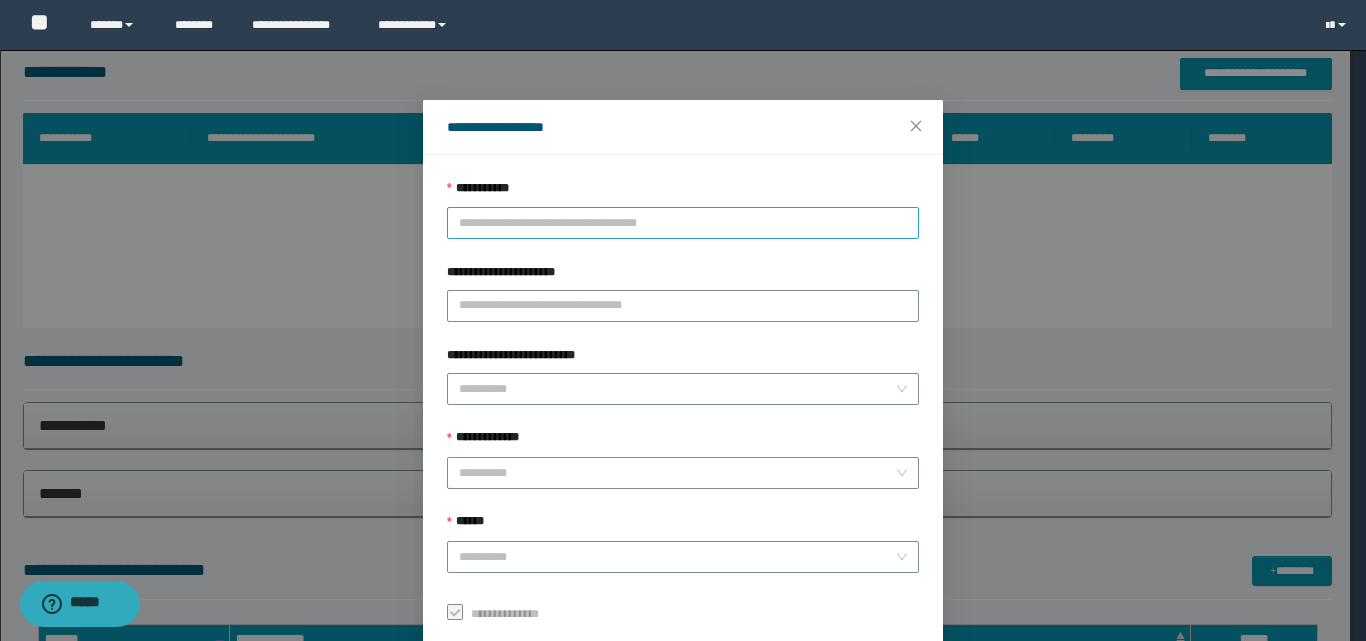 click on "**********" at bounding box center [683, 223] 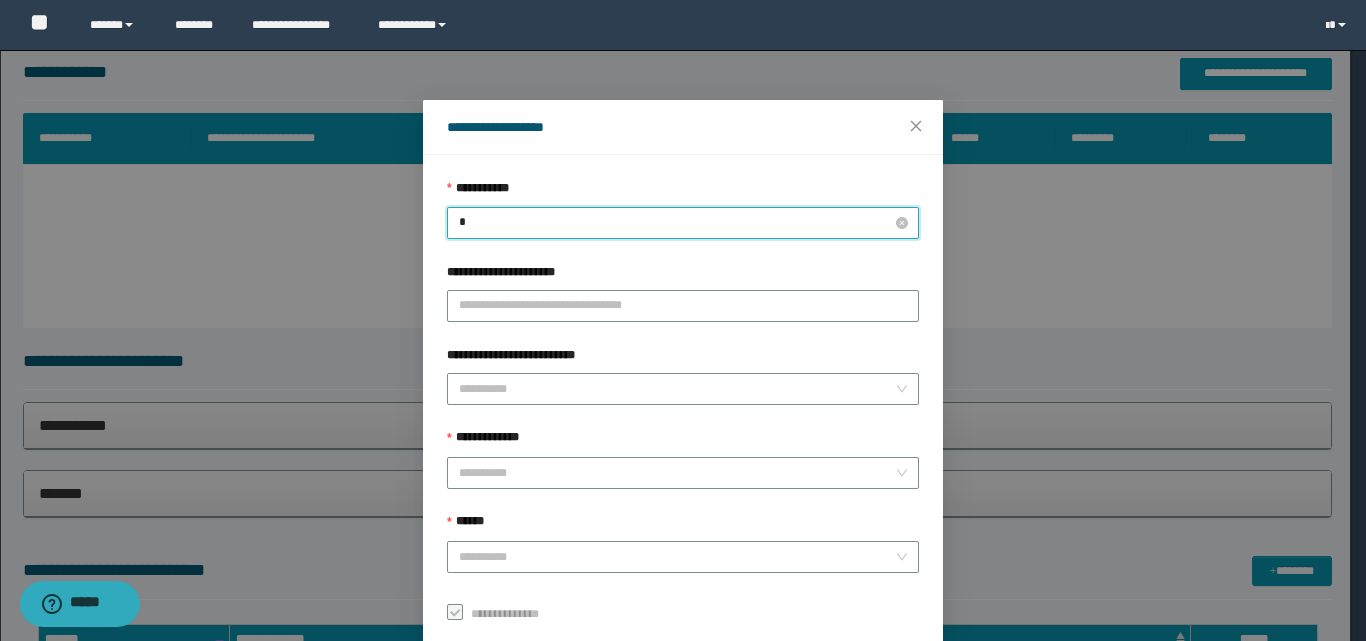 type on "**" 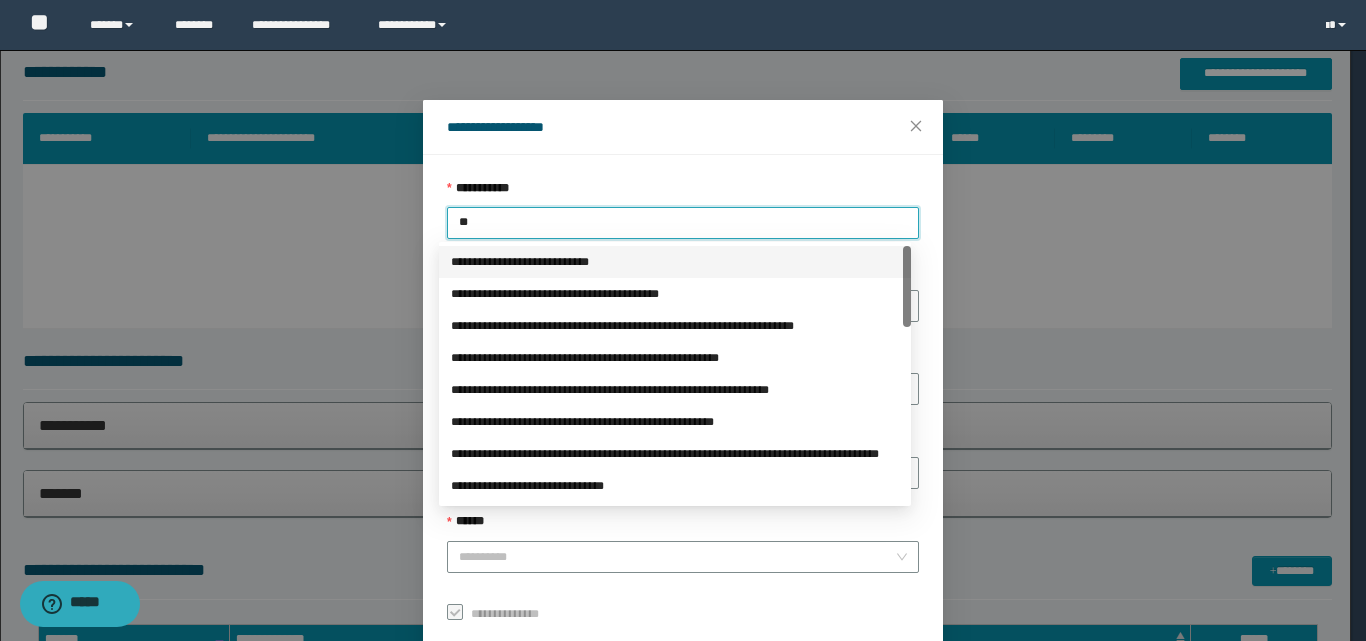 click on "**********" at bounding box center [675, 262] 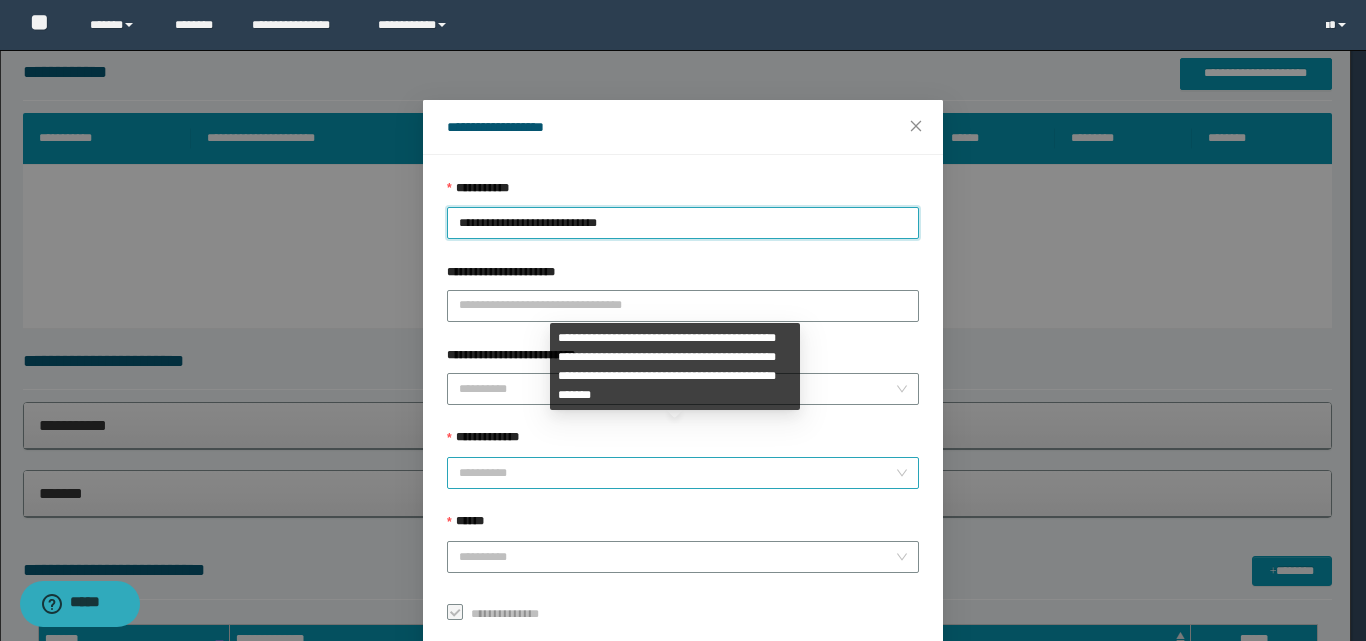 click on "**********" at bounding box center (677, 473) 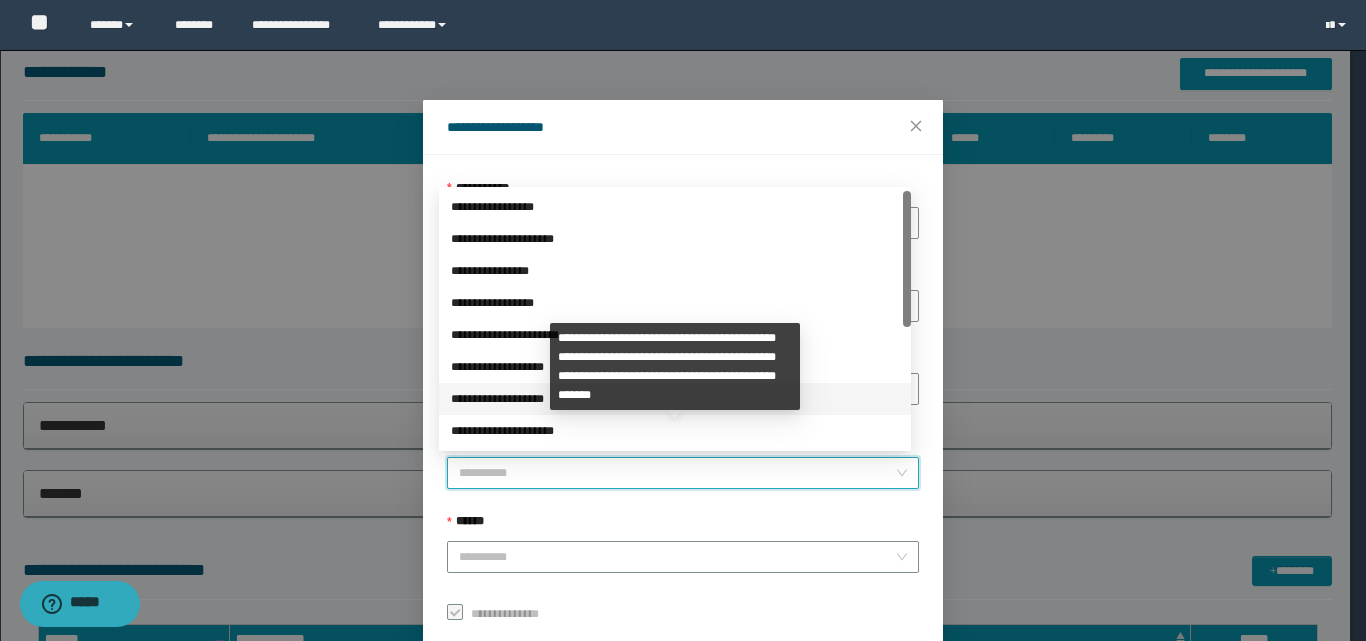 scroll, scrollTop: 224, scrollLeft: 0, axis: vertical 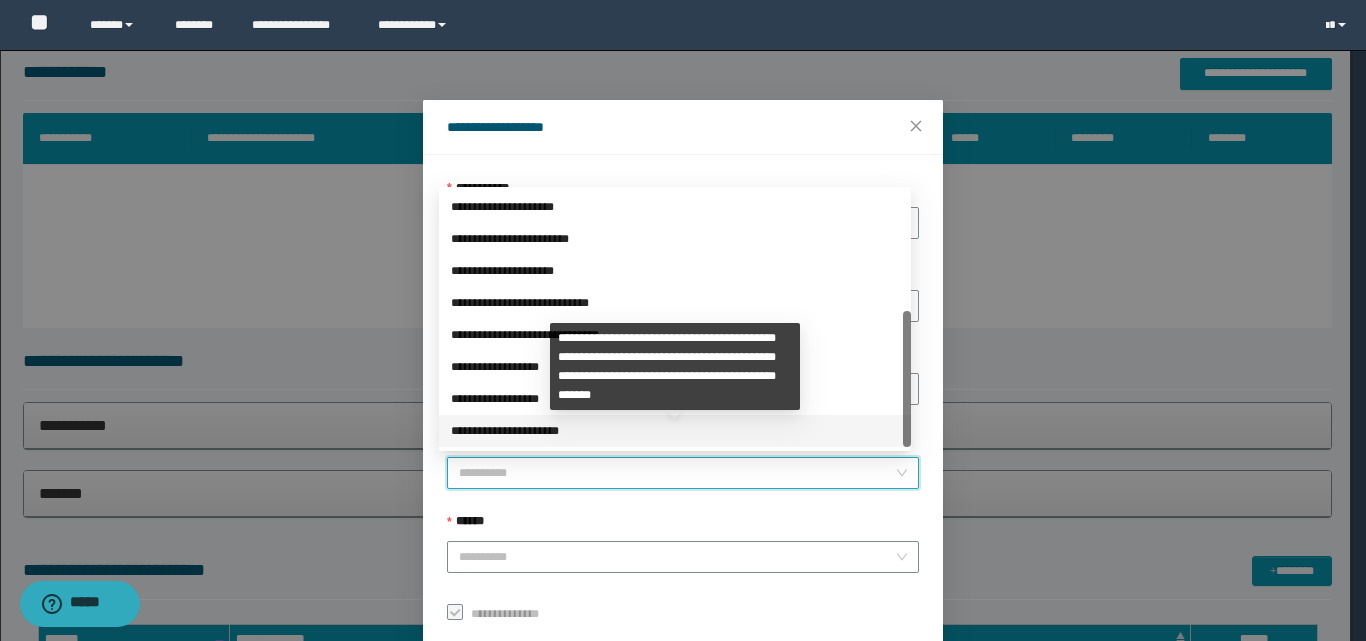 click on "**********" at bounding box center (675, 431) 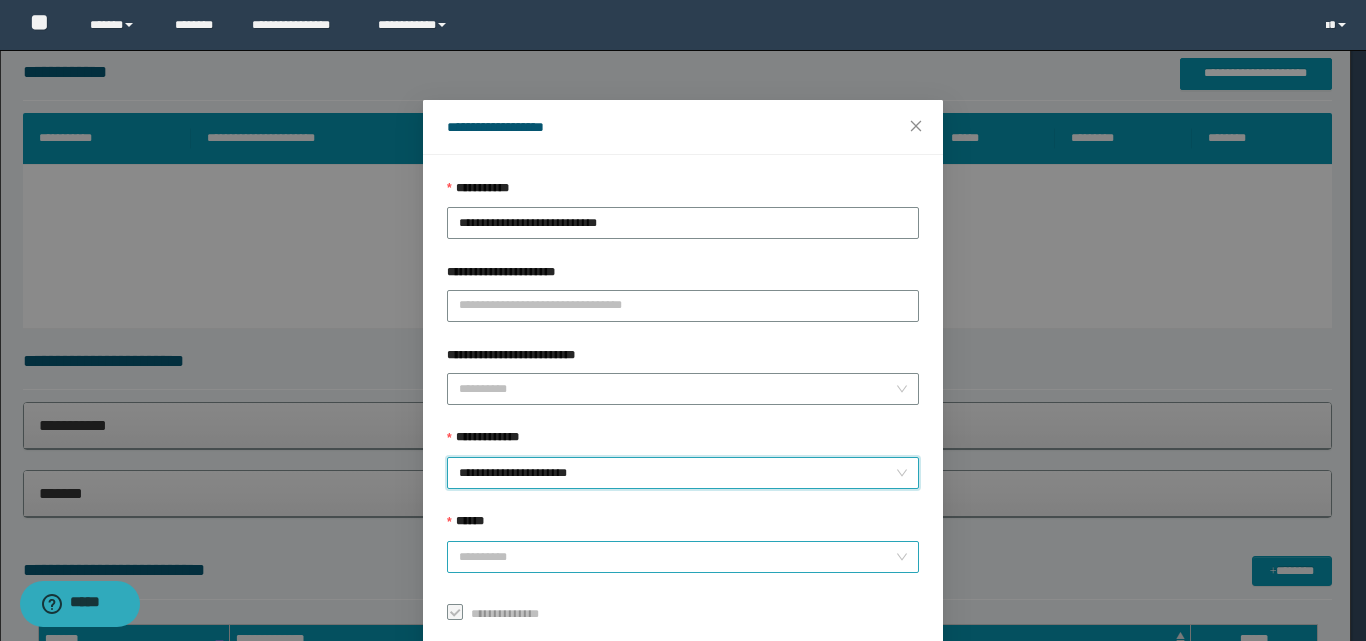 click on "******" at bounding box center [677, 557] 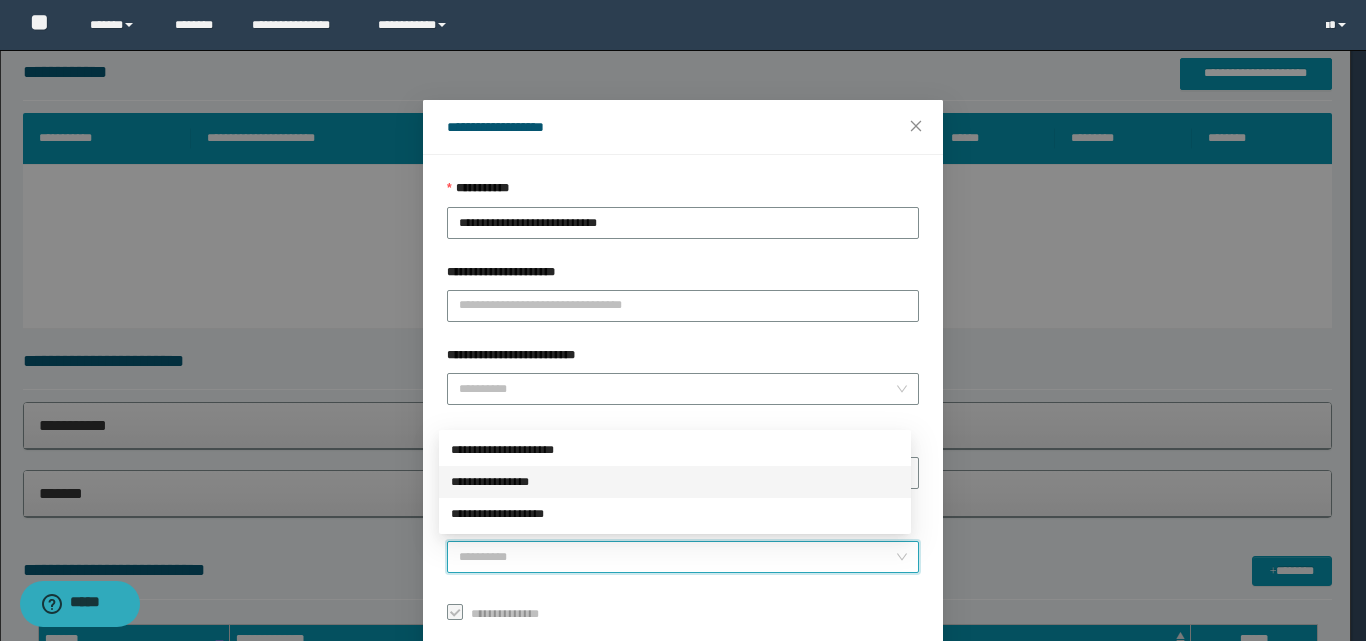 click on "**********" at bounding box center (675, 482) 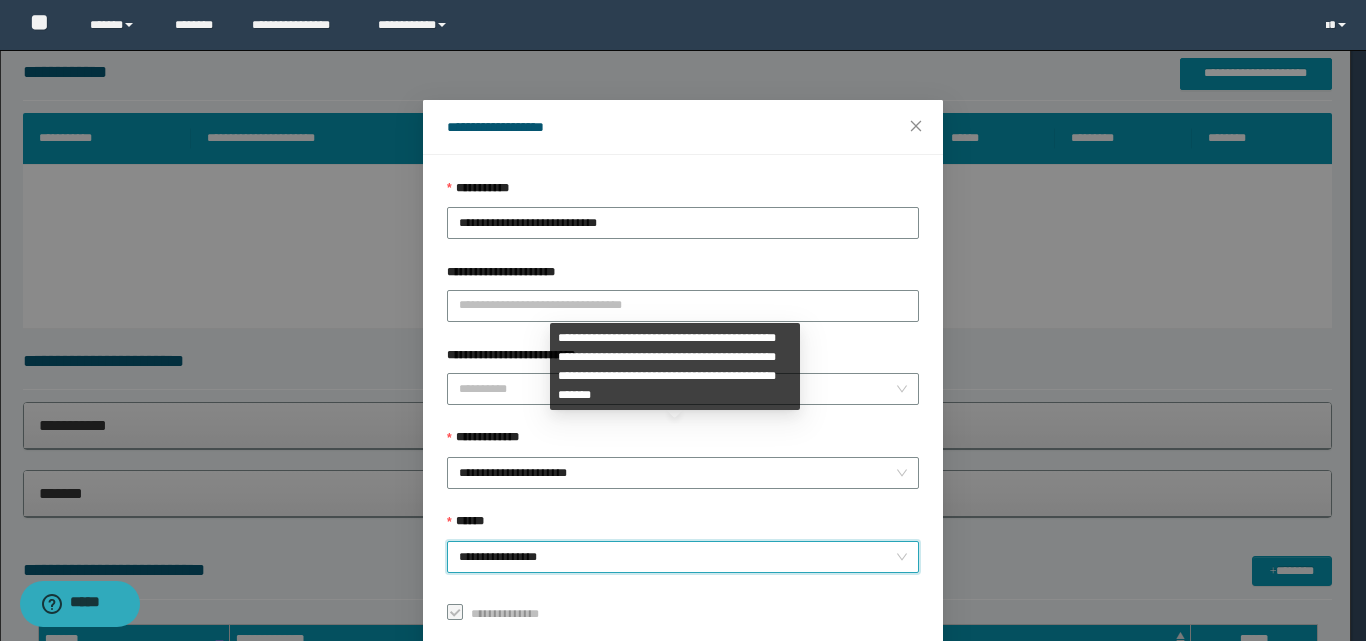 scroll, scrollTop: 111, scrollLeft: 0, axis: vertical 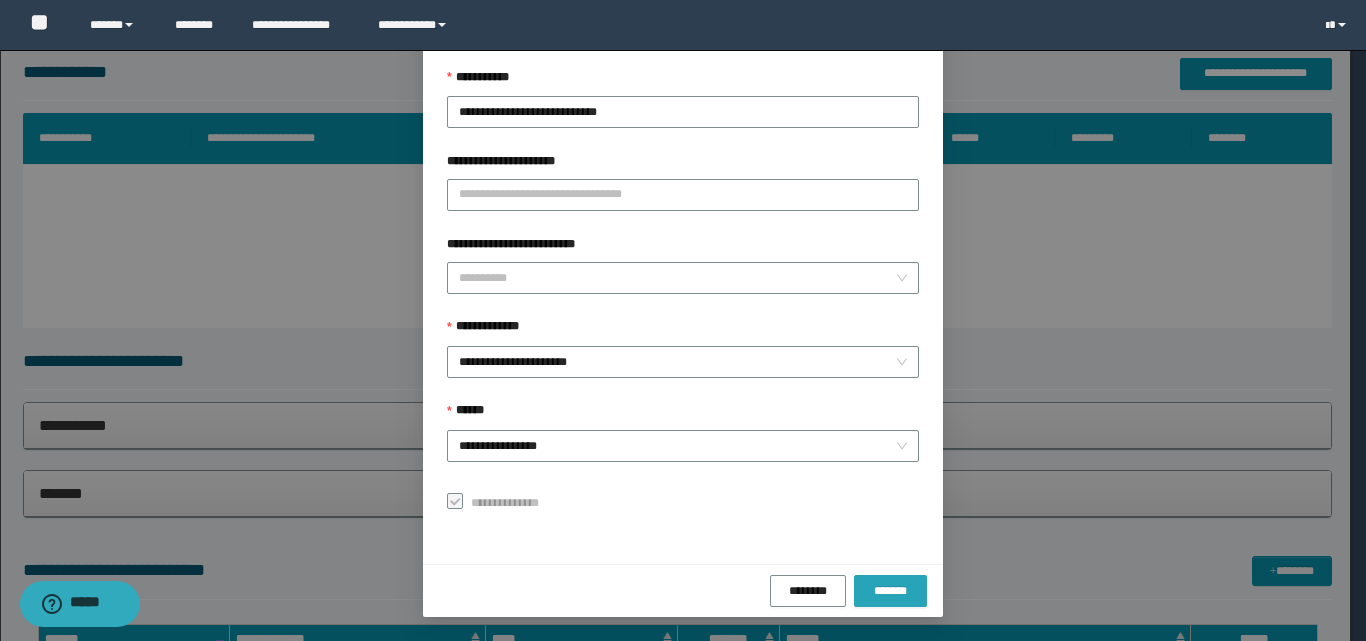 click on "*******" at bounding box center [890, 591] 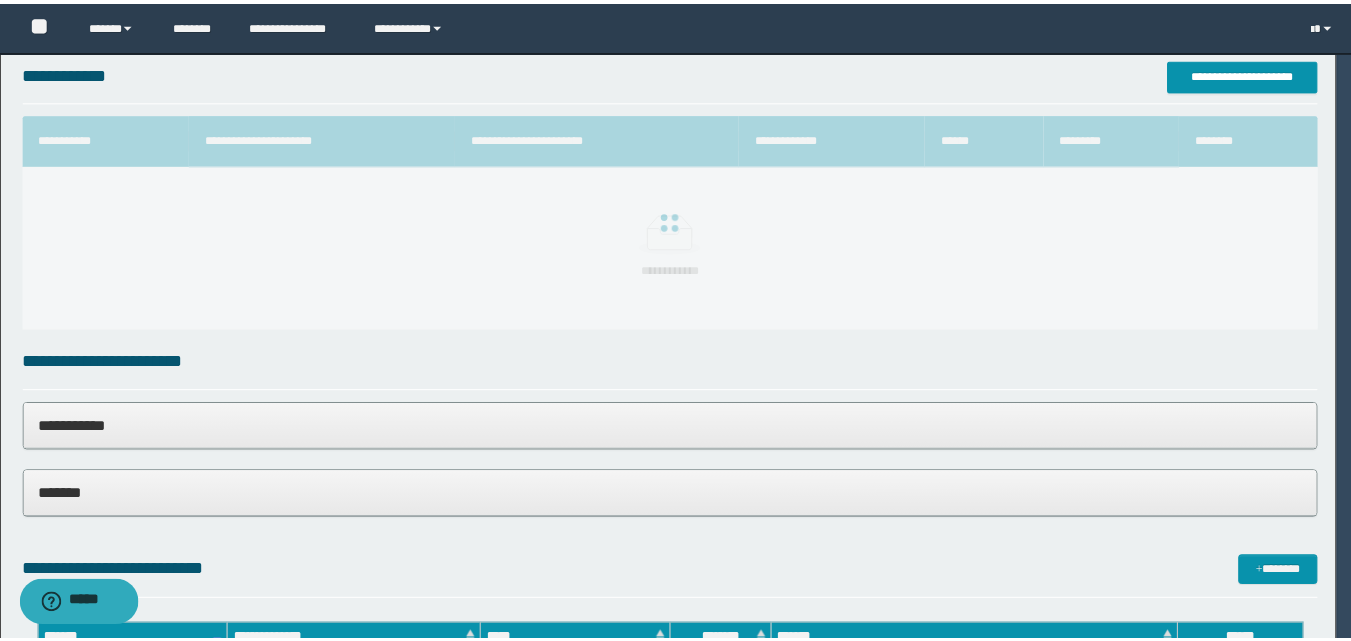 scroll, scrollTop: 64, scrollLeft: 0, axis: vertical 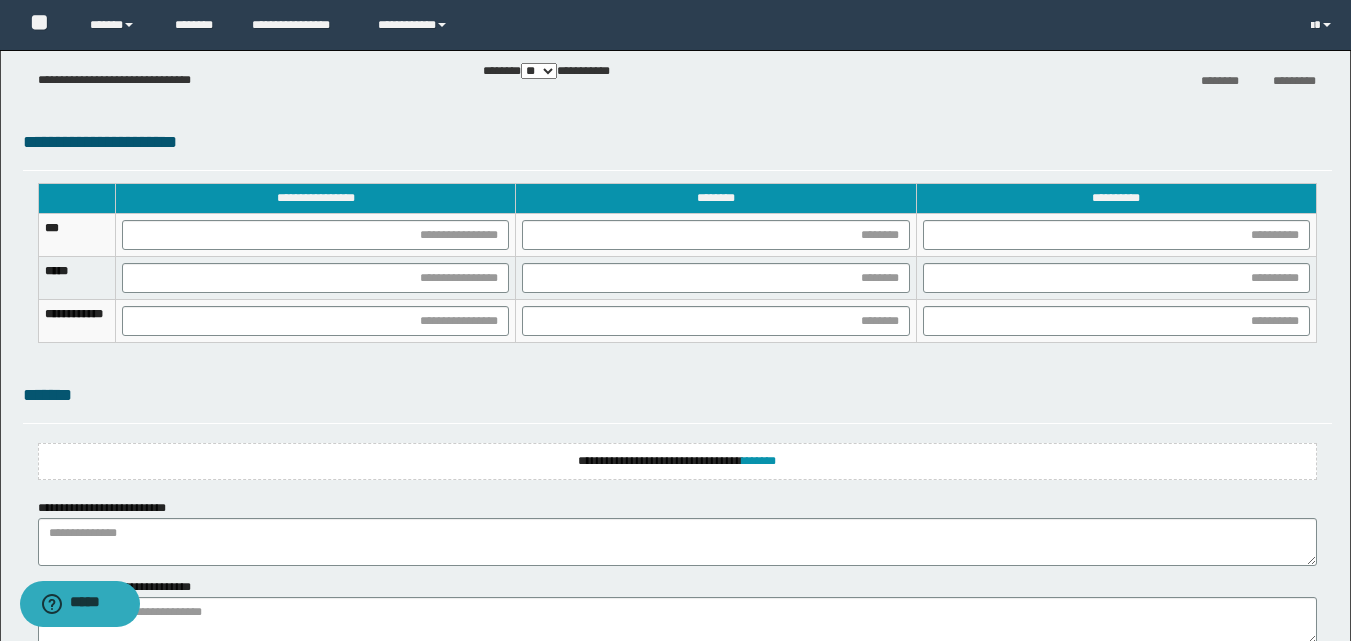 click on "**********" at bounding box center (677, 461) 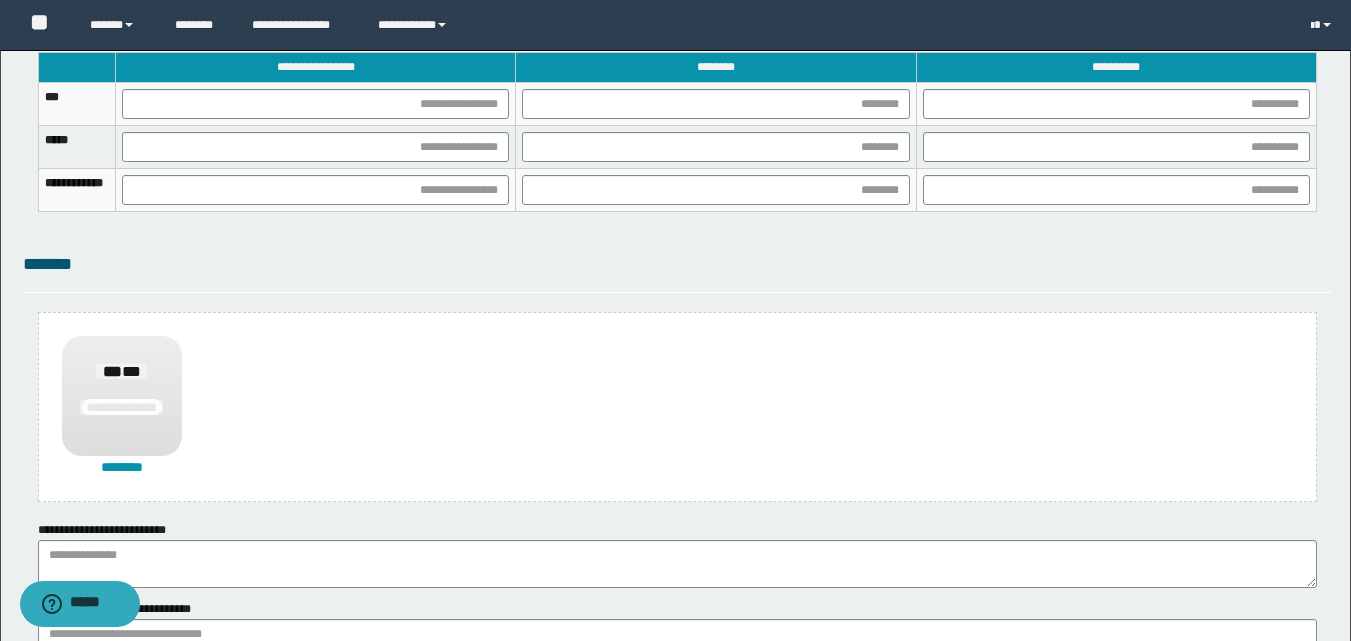 scroll, scrollTop: 1508, scrollLeft: 0, axis: vertical 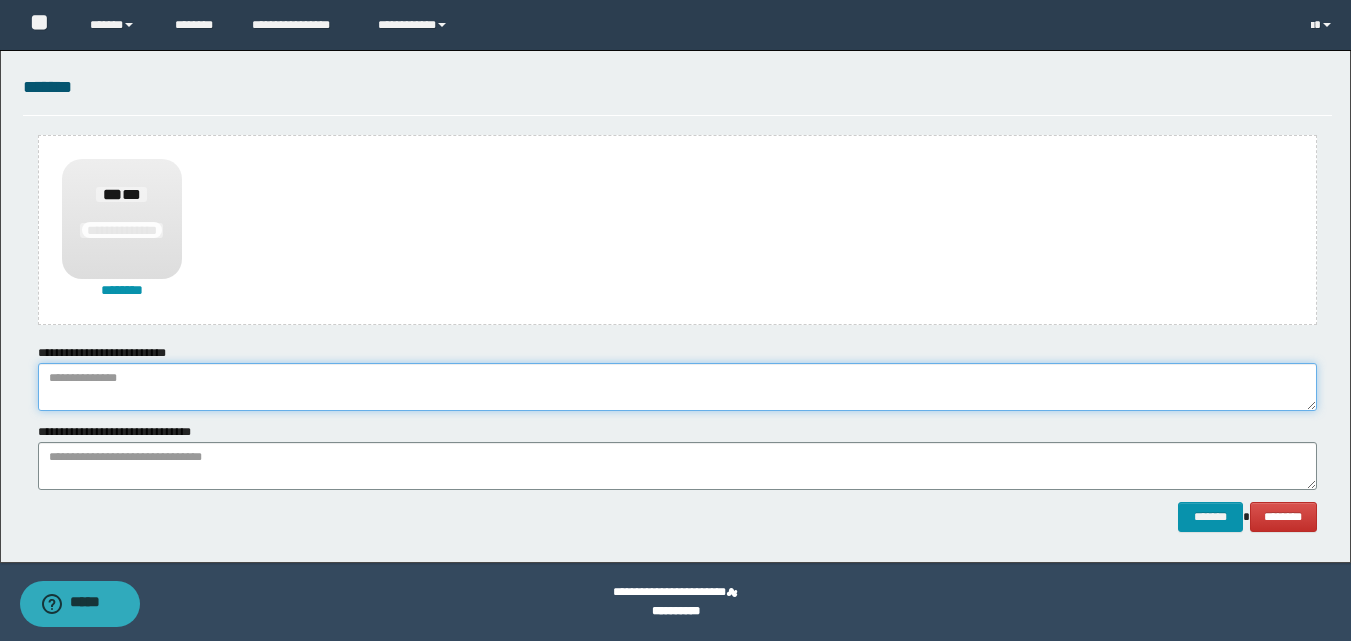 drag, startPoint x: 154, startPoint y: 394, endPoint x: 137, endPoint y: 394, distance: 17 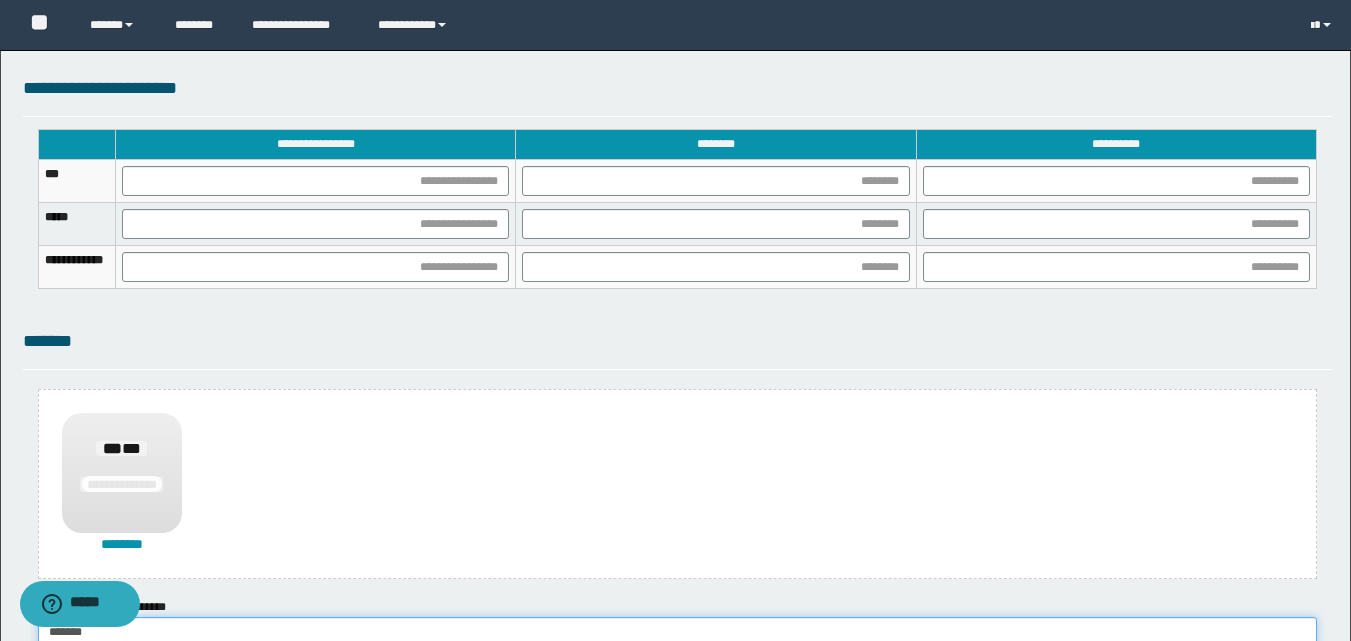 scroll, scrollTop: 1208, scrollLeft: 0, axis: vertical 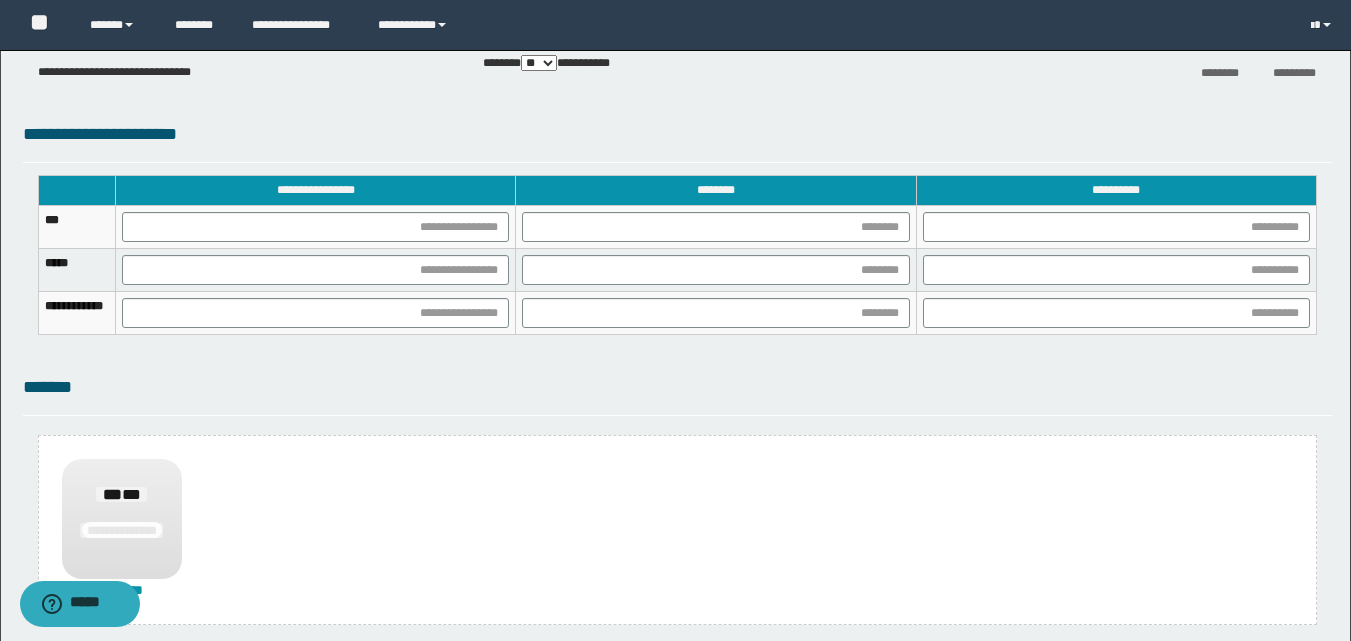 type on "******" 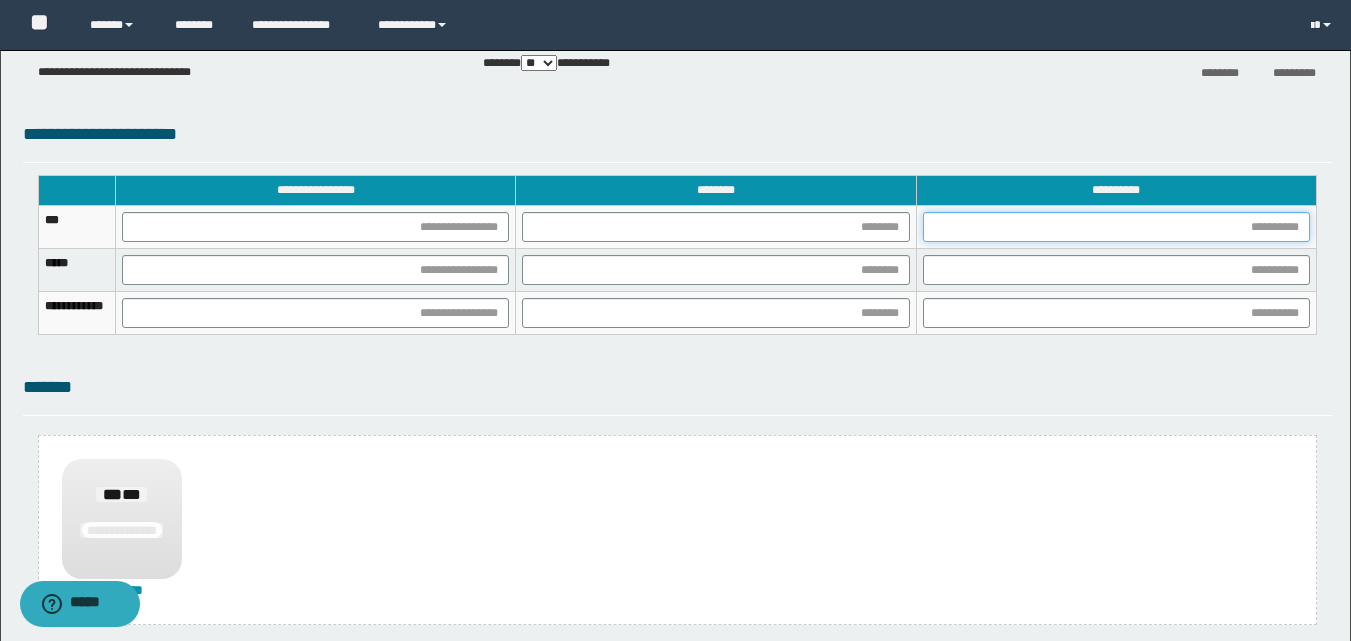 drag, startPoint x: 1052, startPoint y: 228, endPoint x: 983, endPoint y: 337, distance: 129.00388 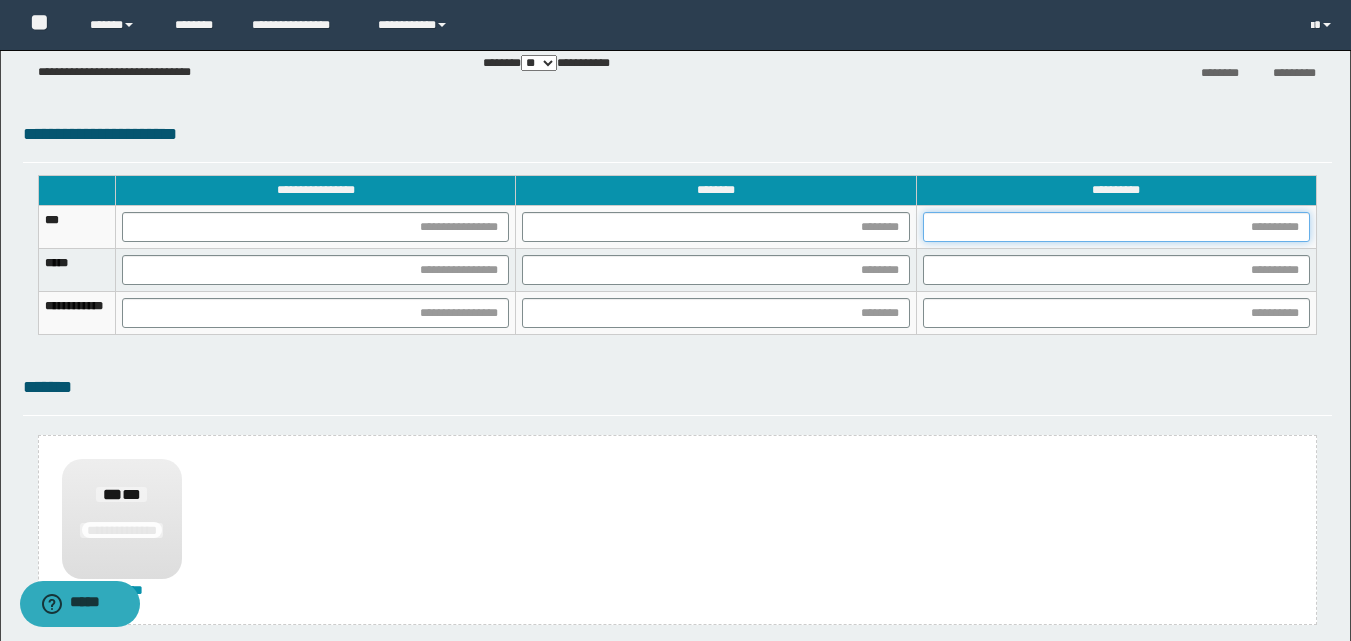 click at bounding box center [1116, 227] 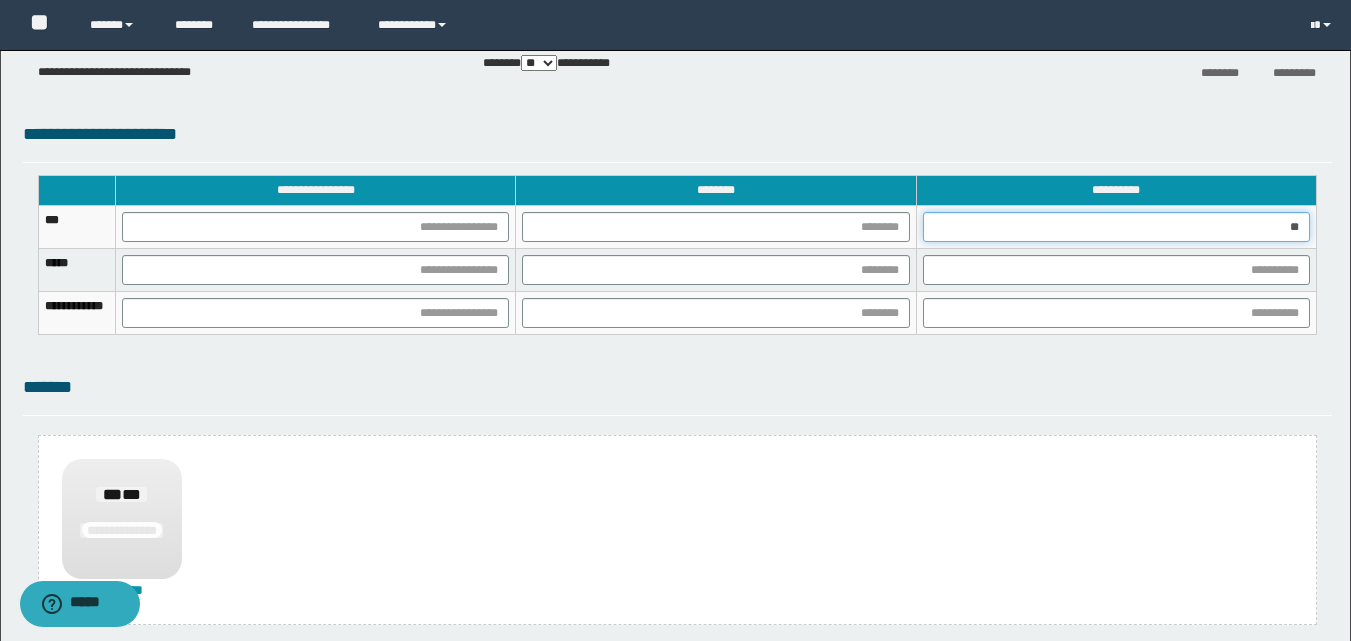 type on "***" 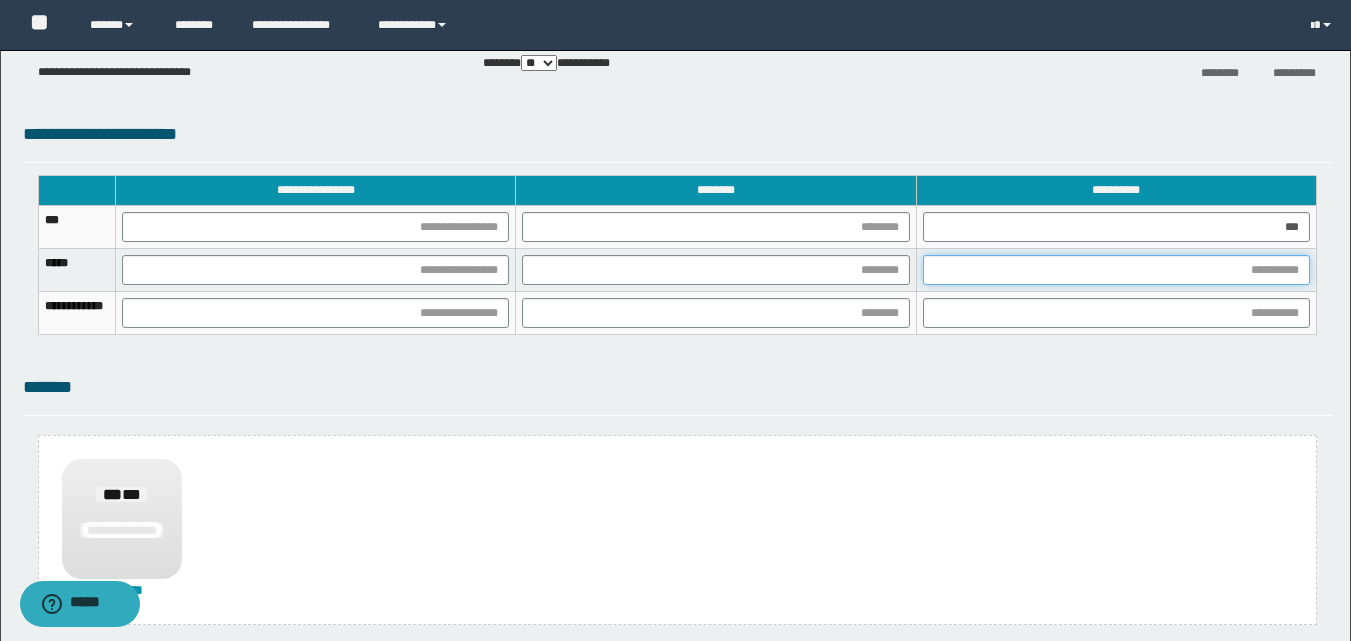 click at bounding box center [1116, 270] 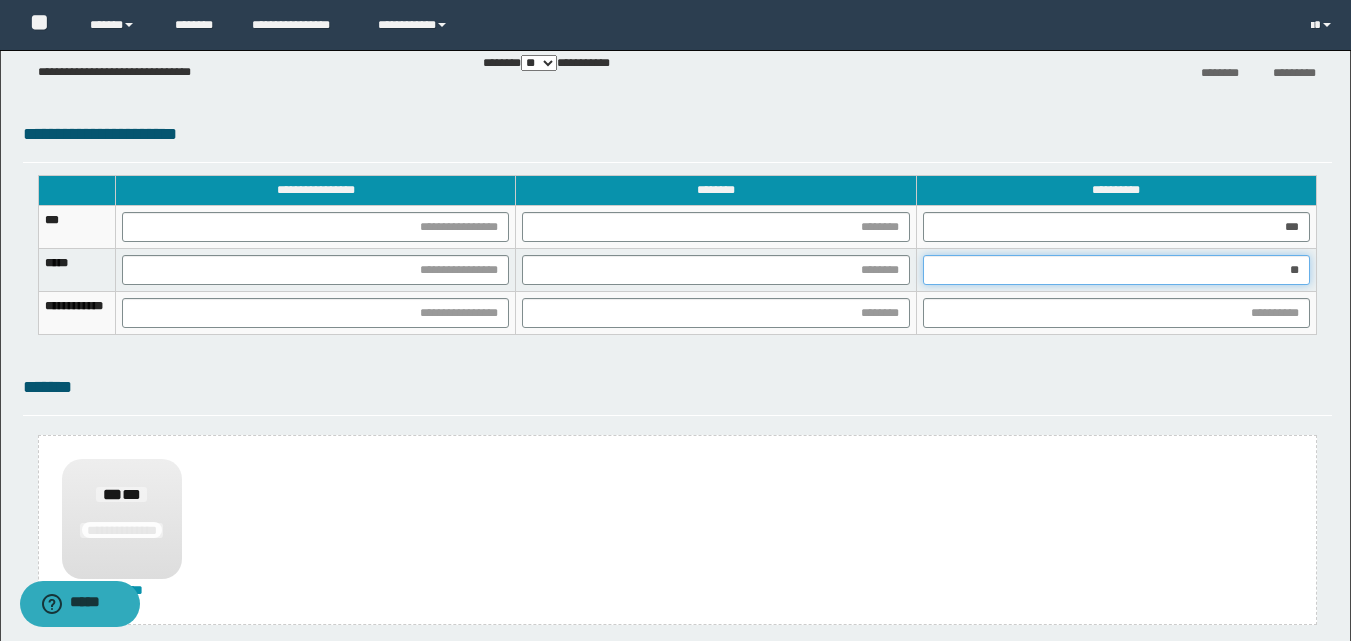 type on "***" 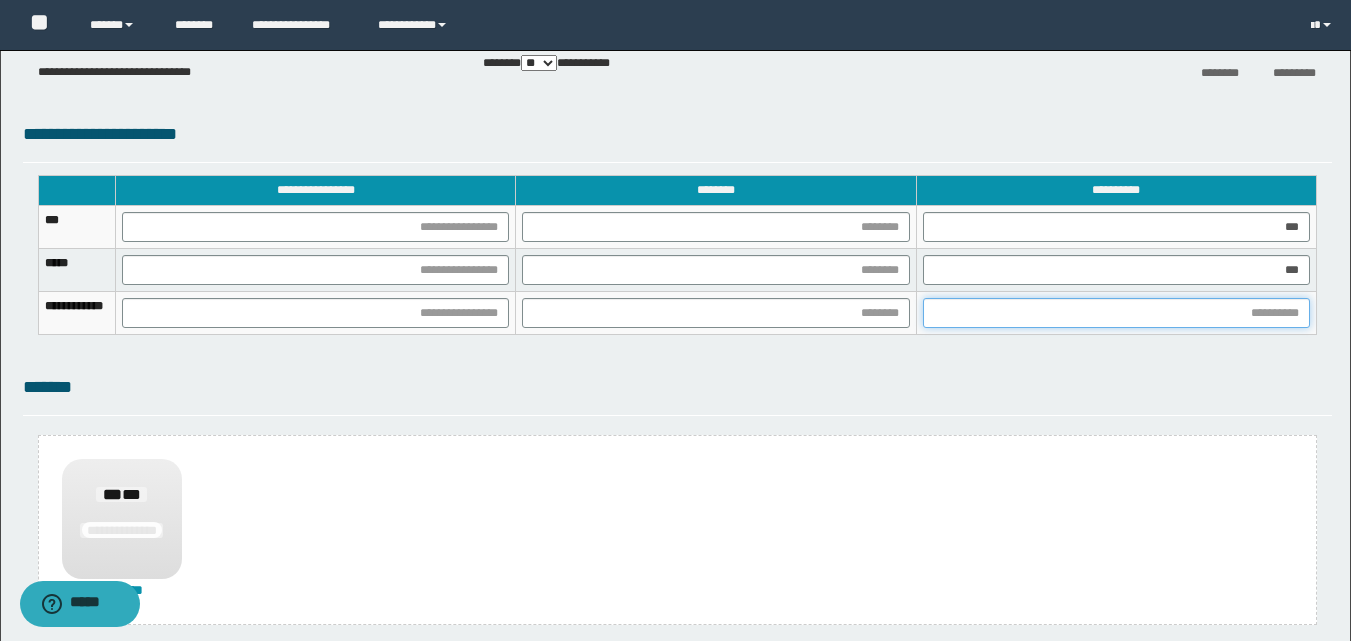 click at bounding box center [1116, 313] 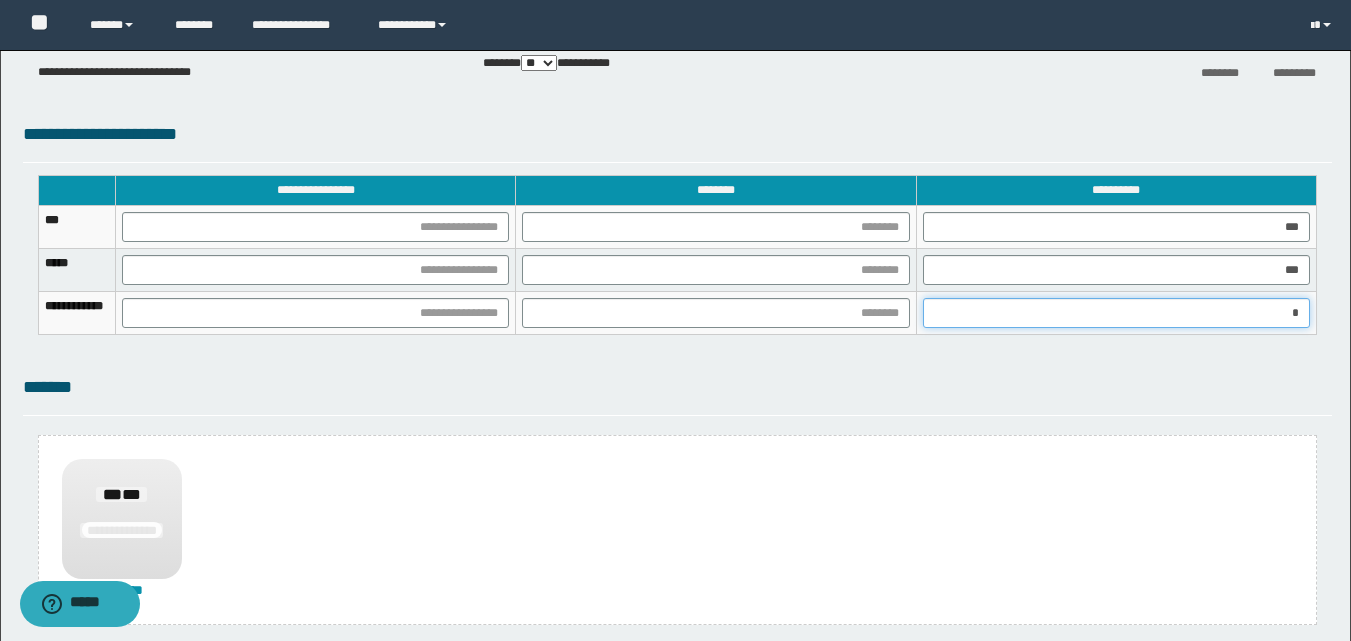 type on "**" 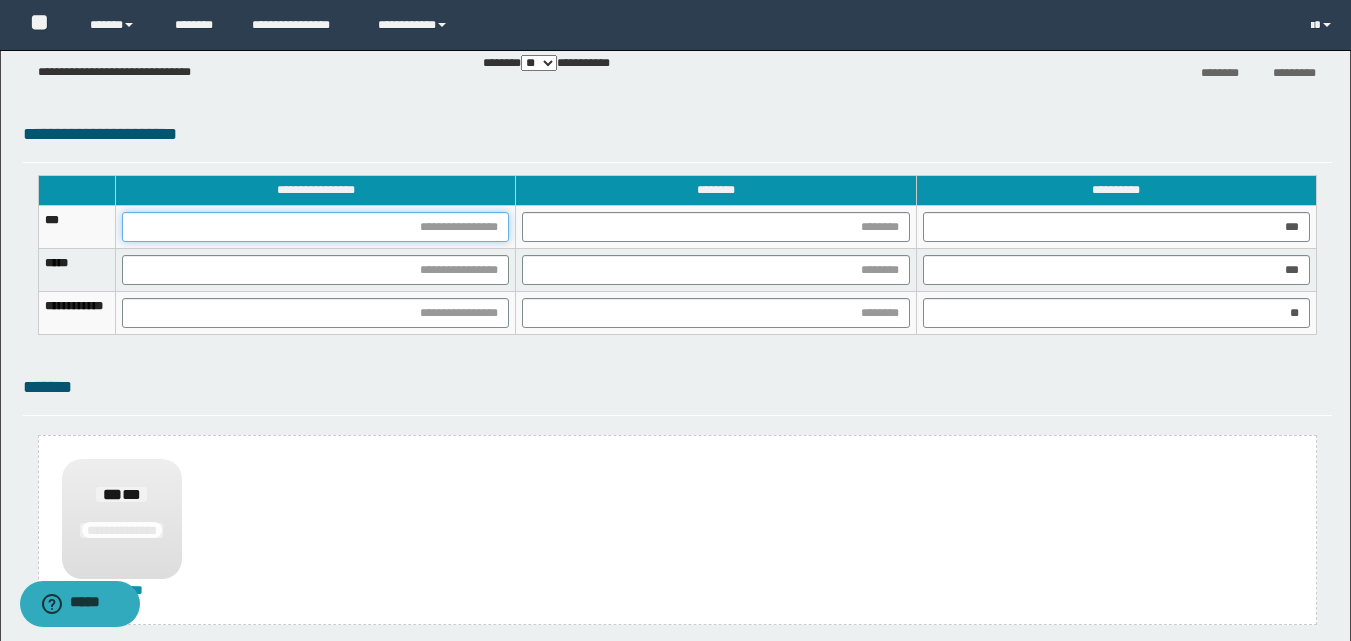 click at bounding box center (315, 227) 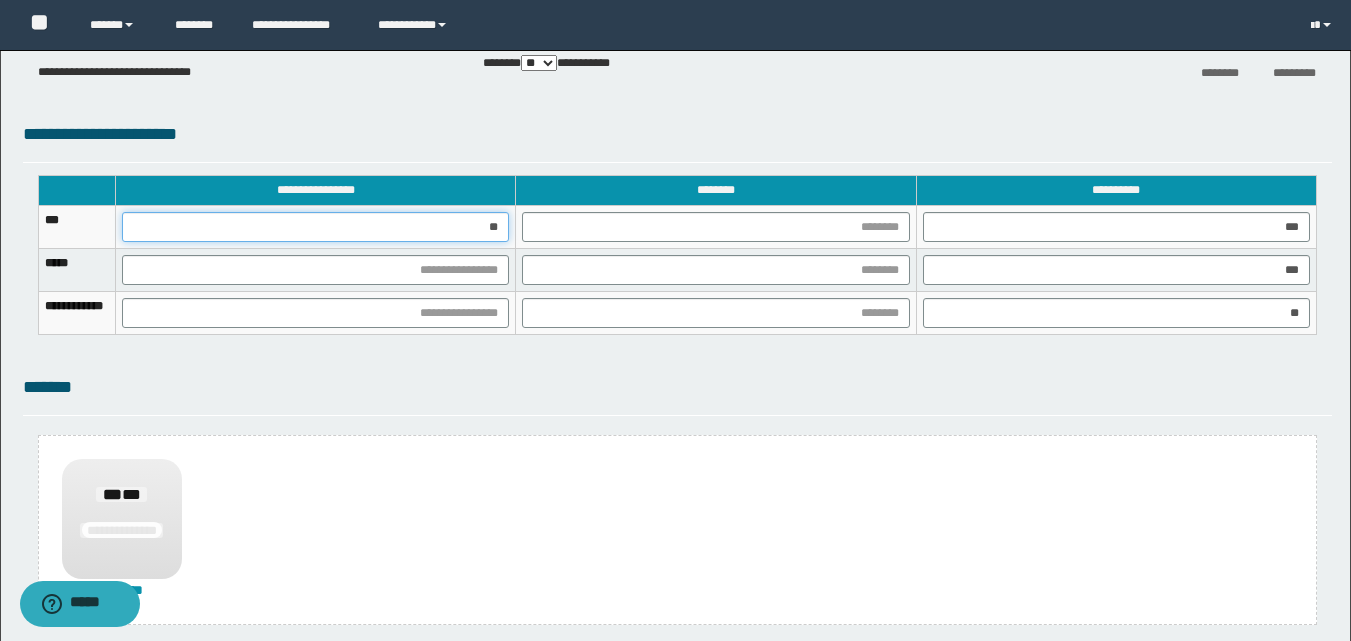 type on "***" 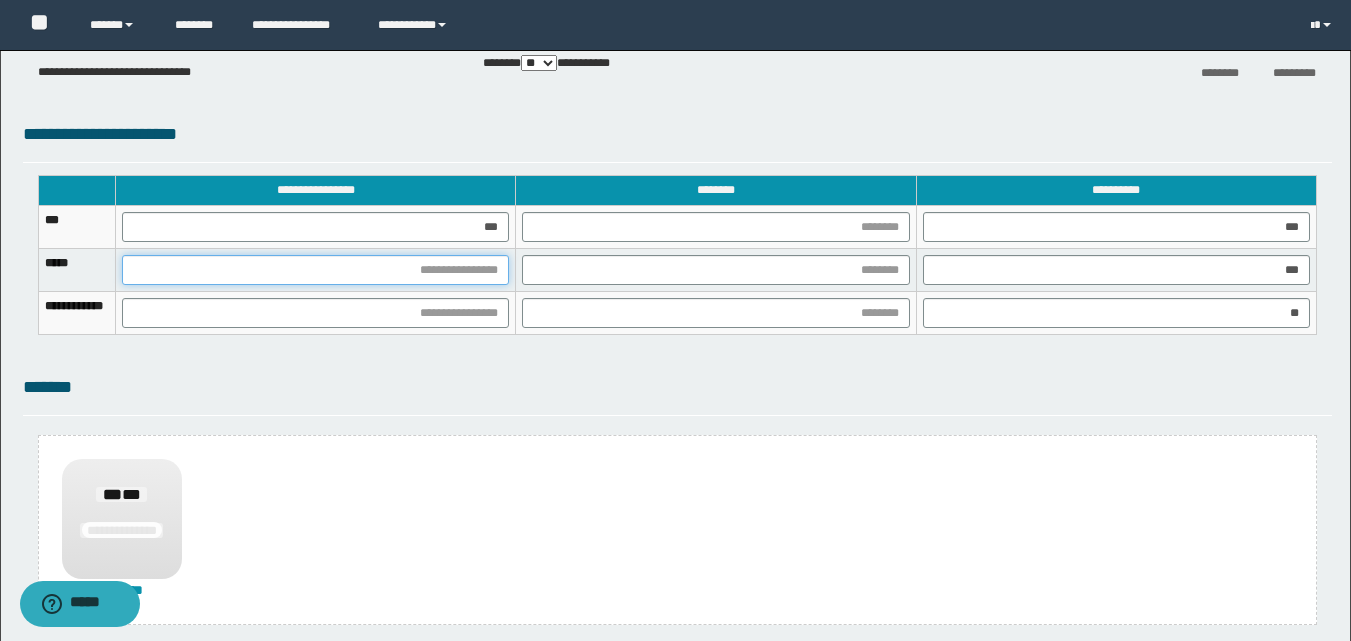 click at bounding box center (315, 270) 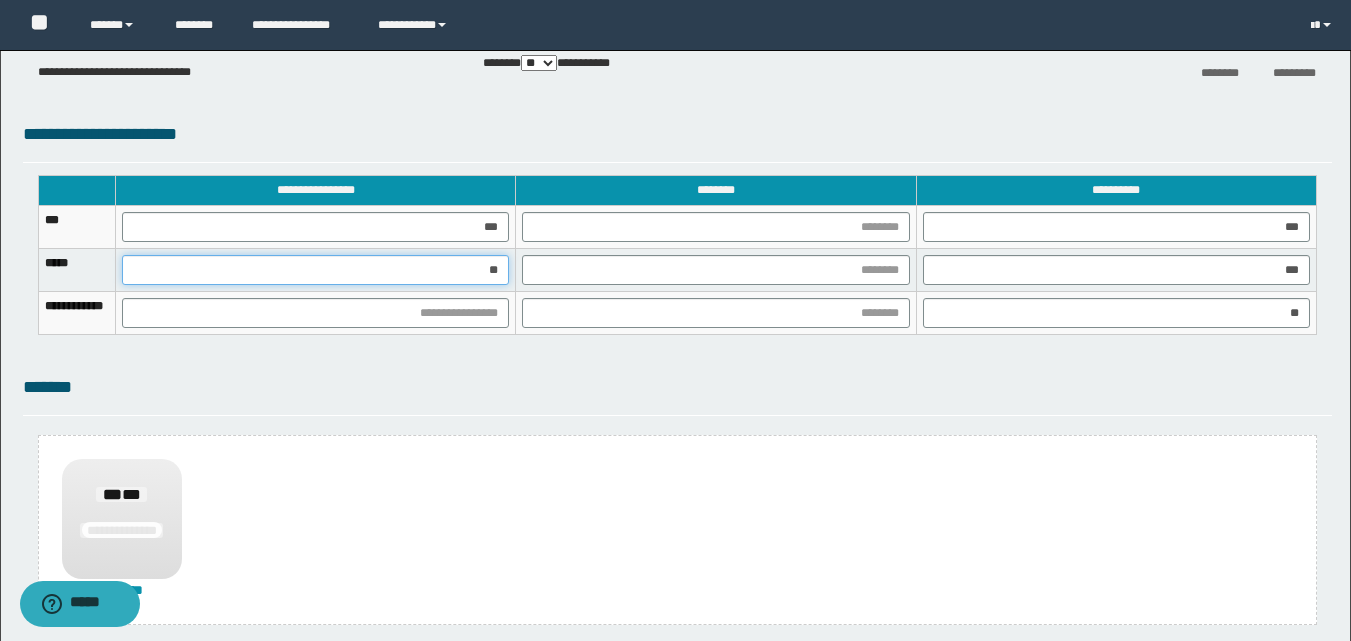 type on "***" 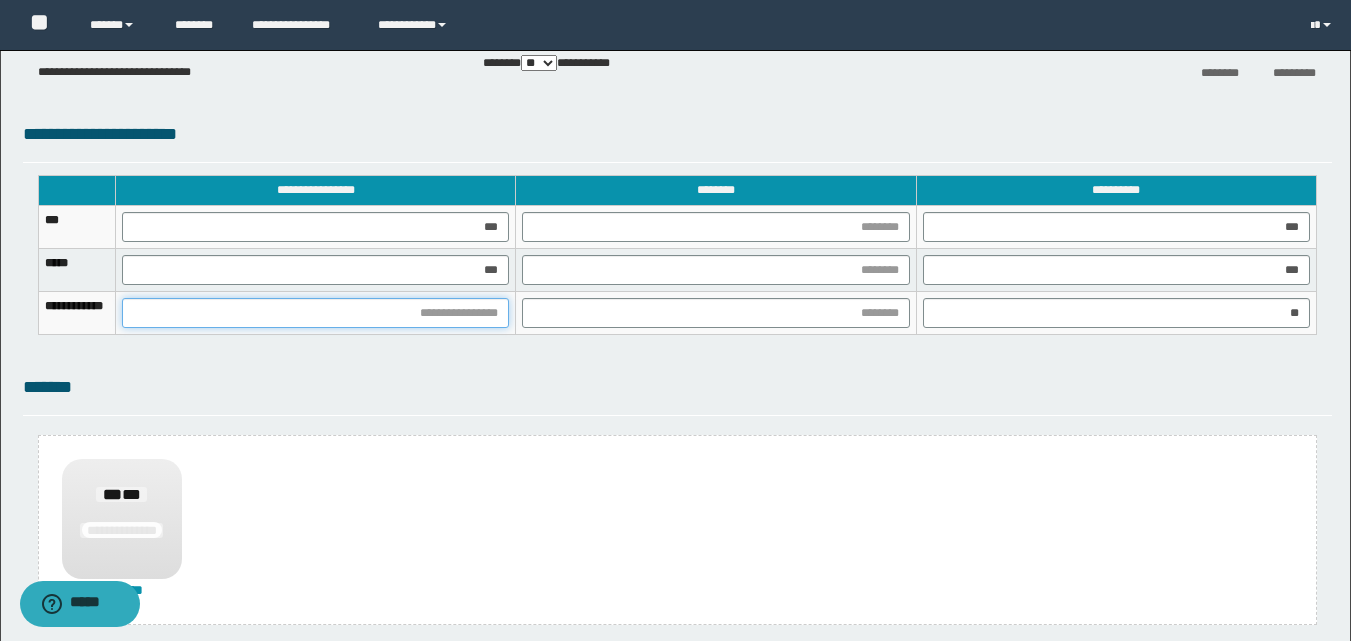 drag, startPoint x: 553, startPoint y: 314, endPoint x: 550, endPoint y: 377, distance: 63.07139 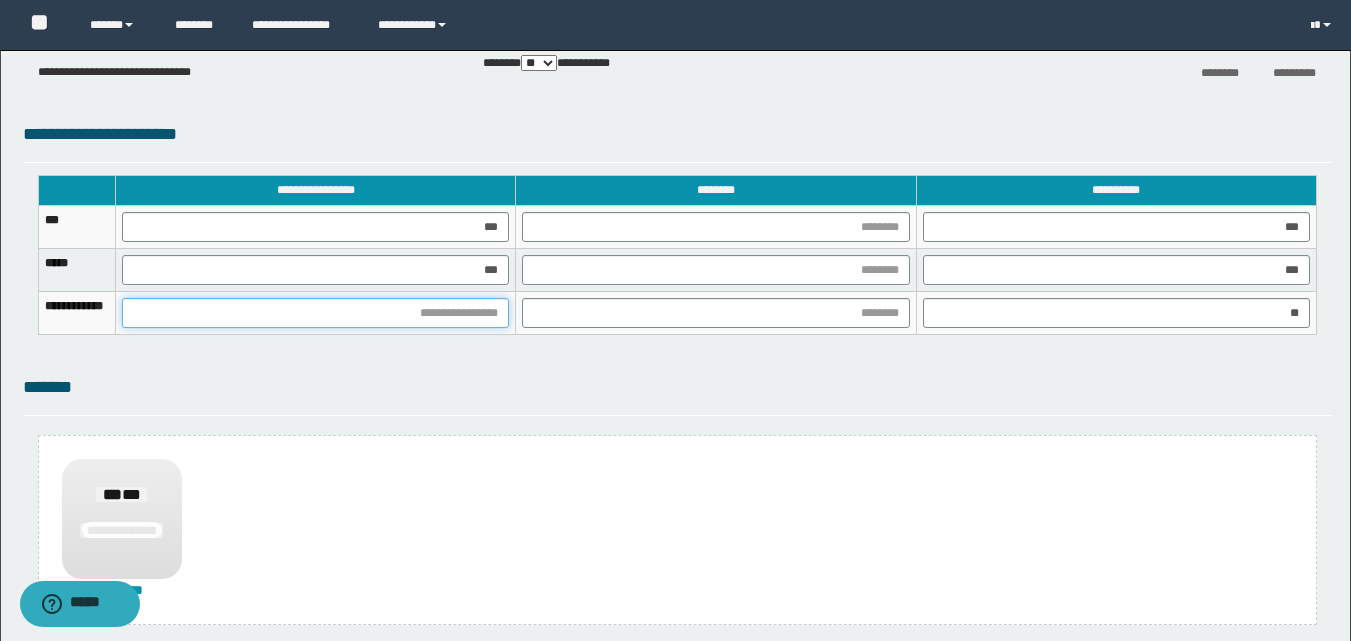 click at bounding box center (315, 313) 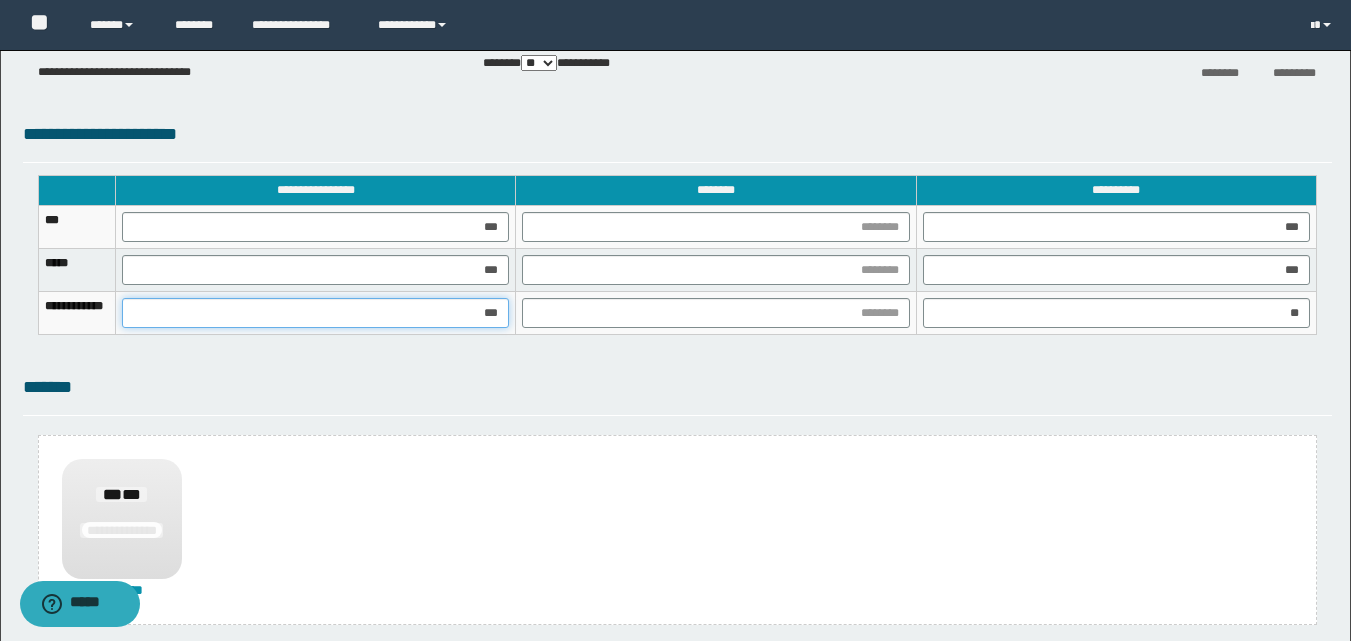 type on "****" 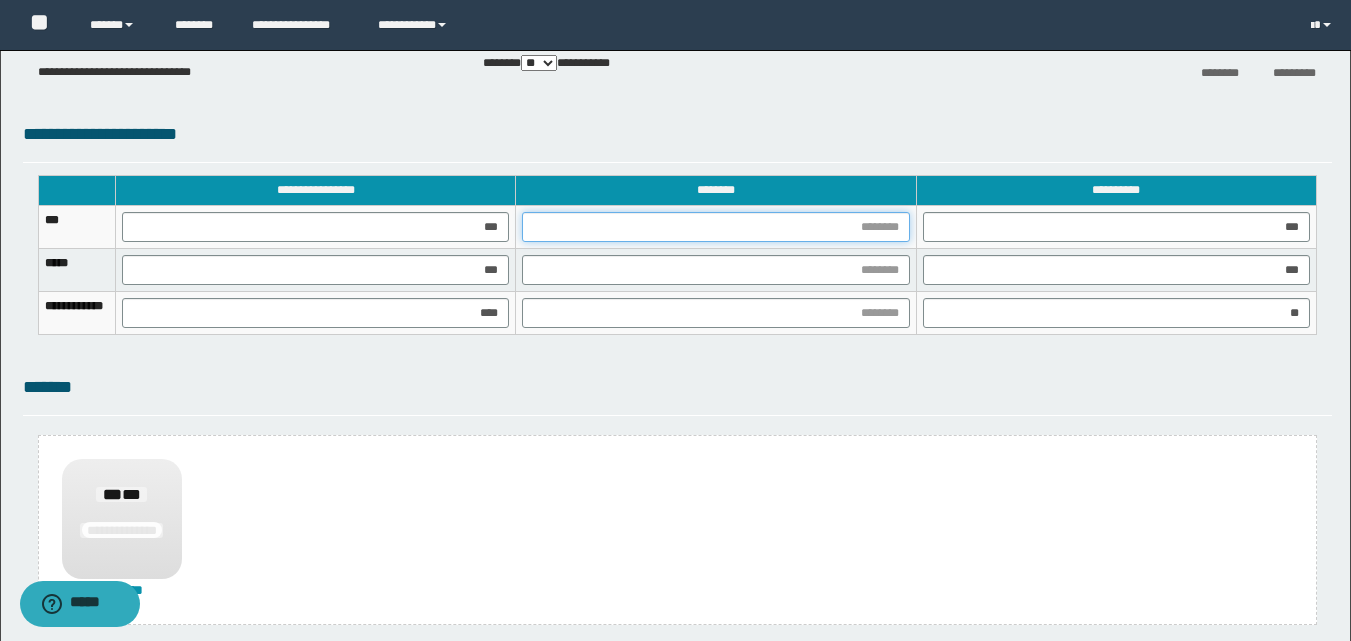 click at bounding box center [715, 227] 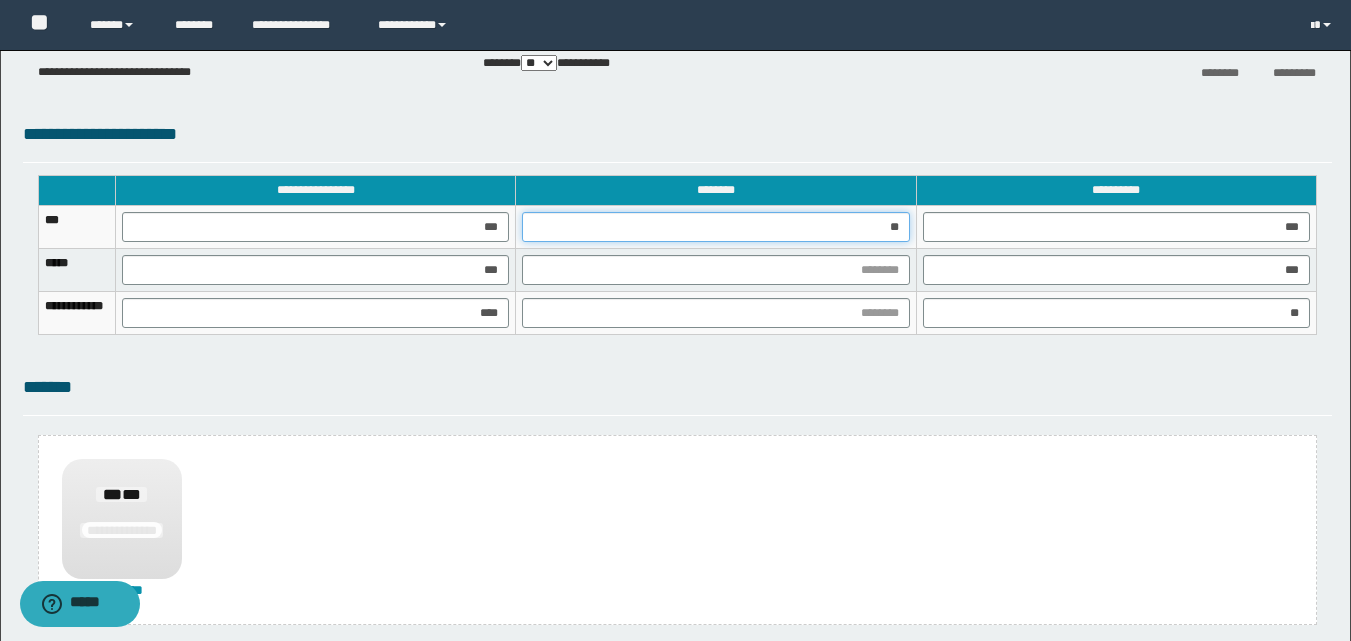 type on "***" 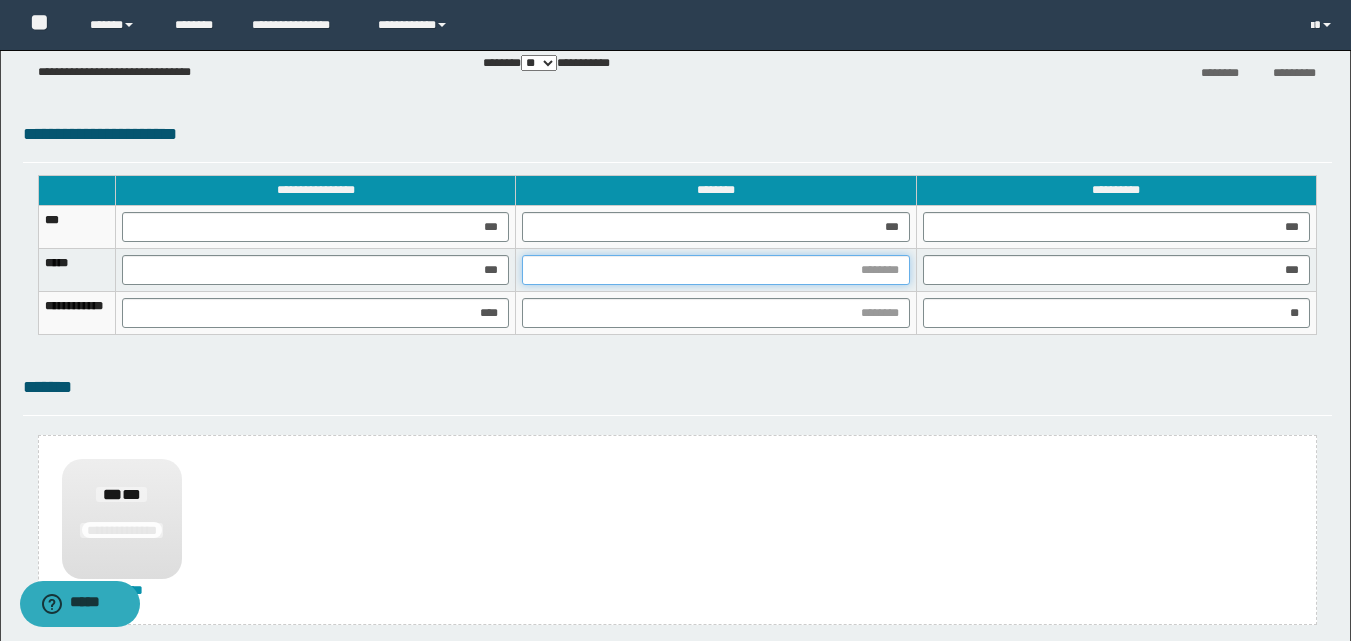 click at bounding box center [715, 270] 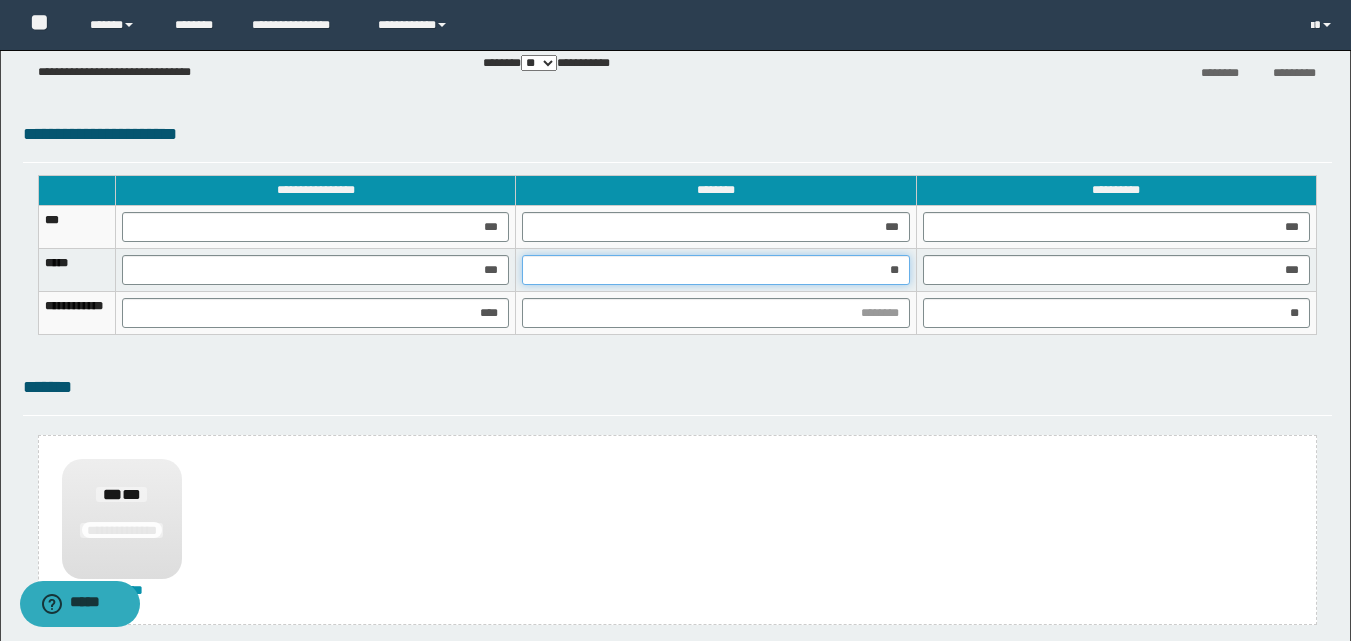 type on "***" 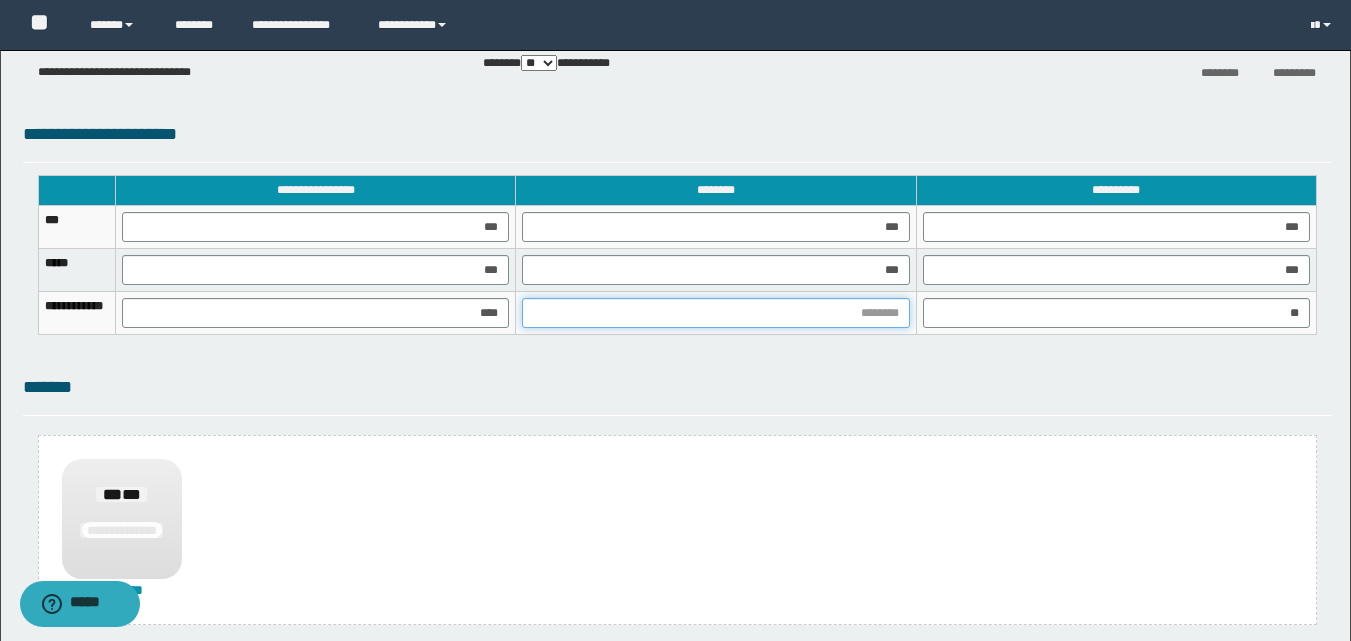 drag, startPoint x: 837, startPoint y: 306, endPoint x: 828, endPoint y: 322, distance: 18.35756 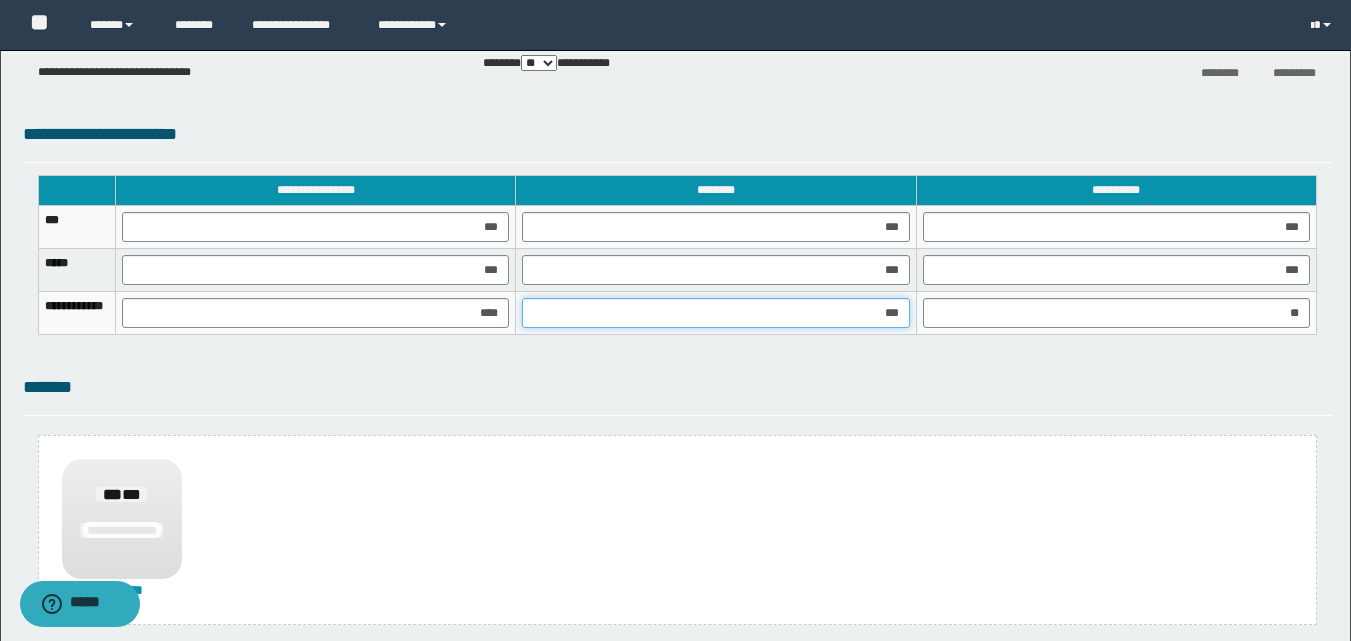 type on "****" 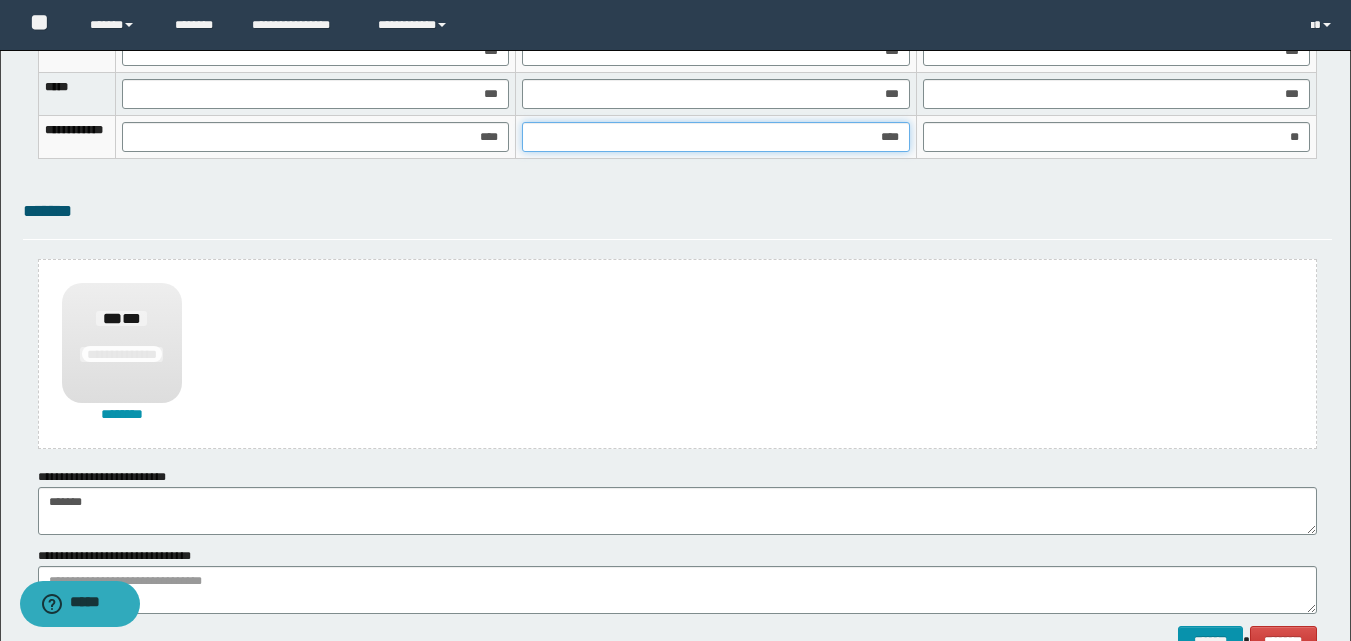 scroll, scrollTop: 1508, scrollLeft: 0, axis: vertical 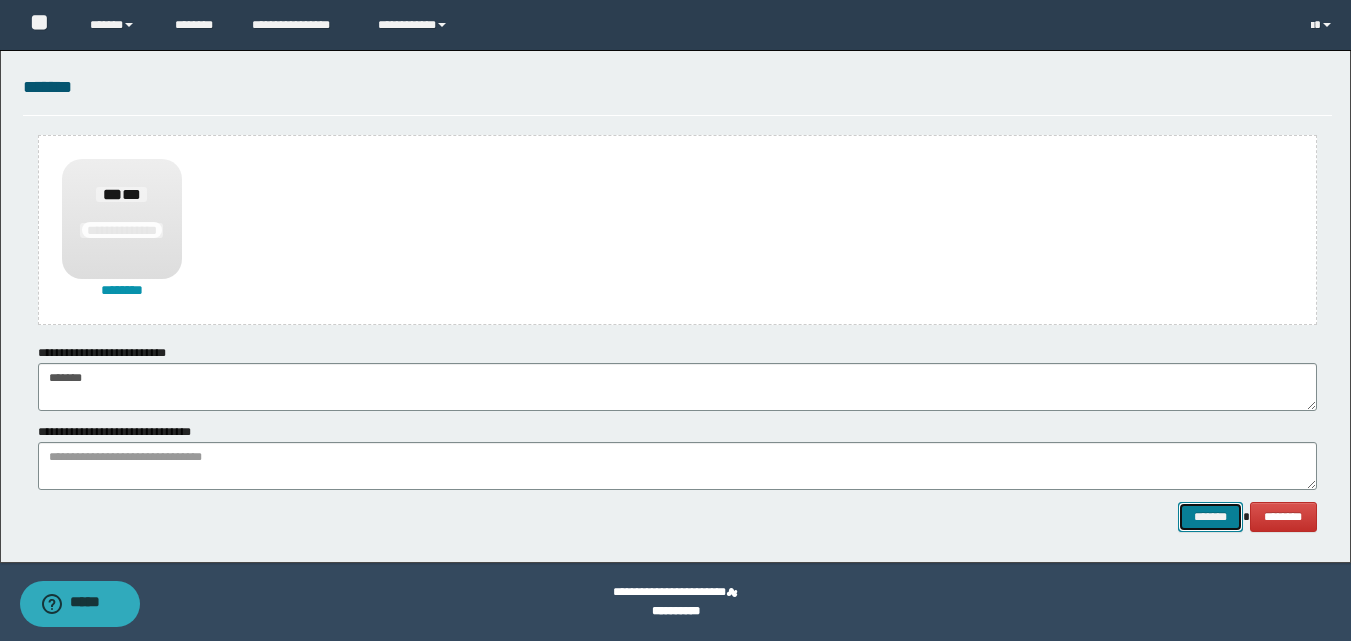 drag, startPoint x: 1196, startPoint y: 513, endPoint x: 1137, endPoint y: 441, distance: 93.08598 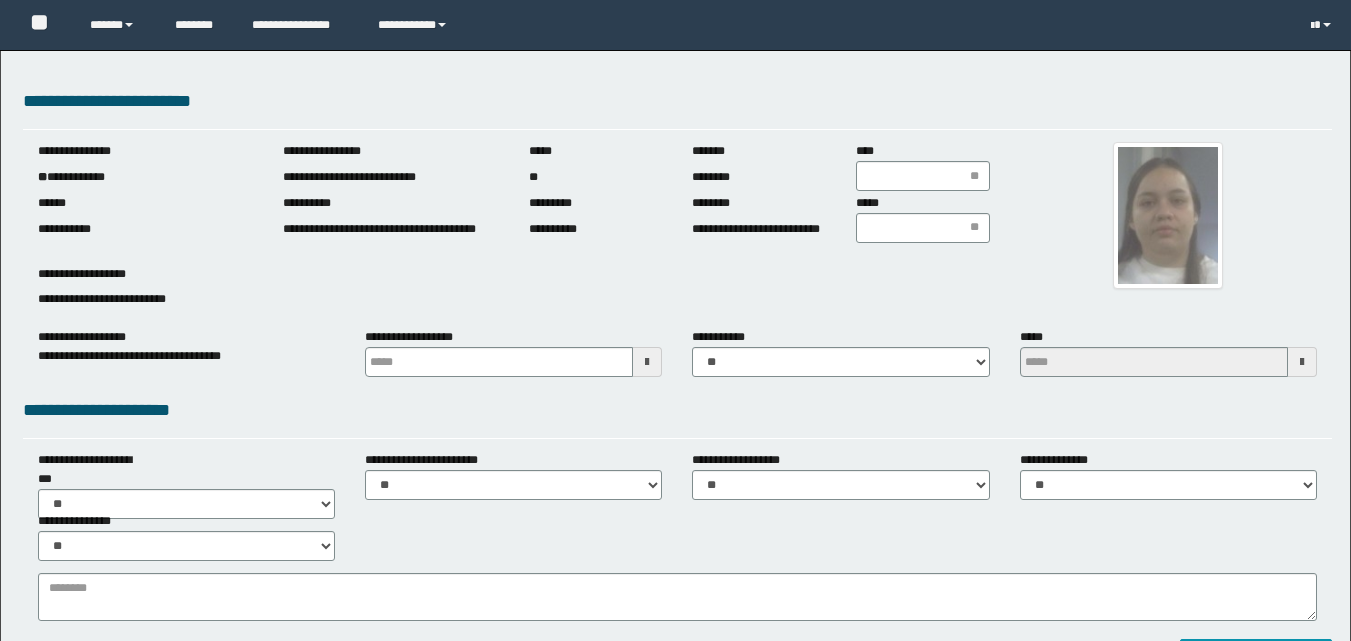 scroll, scrollTop: 0, scrollLeft: 0, axis: both 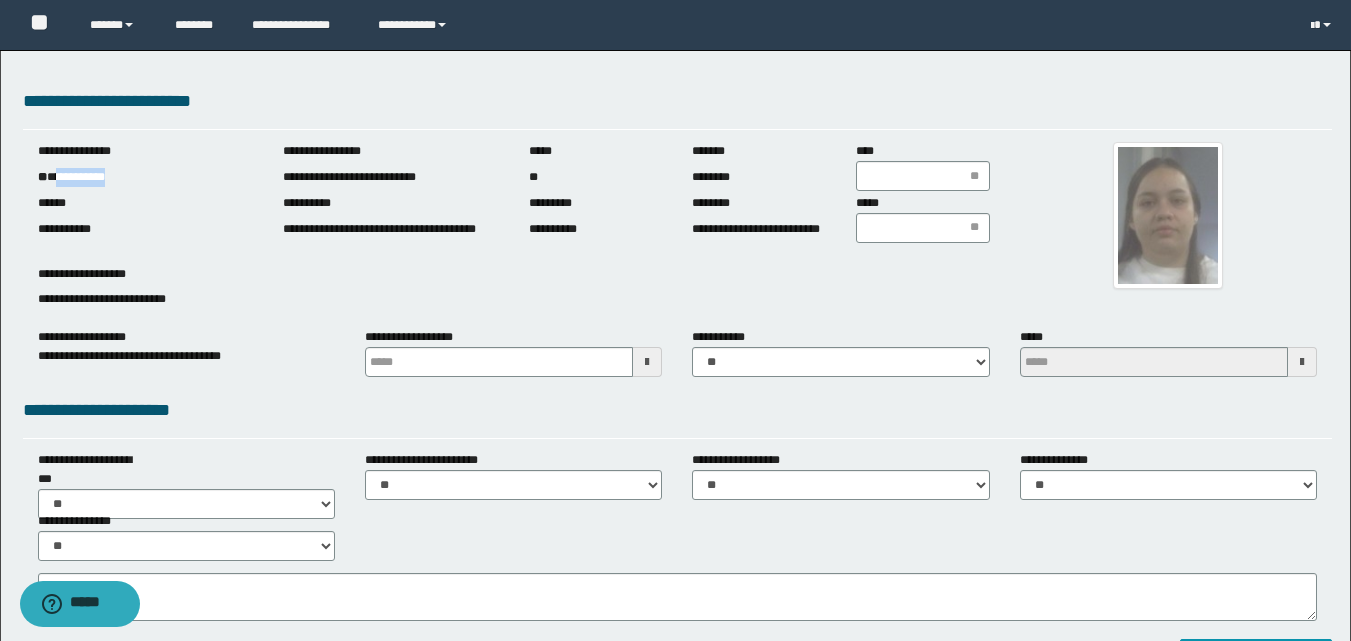 drag, startPoint x: 60, startPoint y: 177, endPoint x: 156, endPoint y: 170, distance: 96.25487 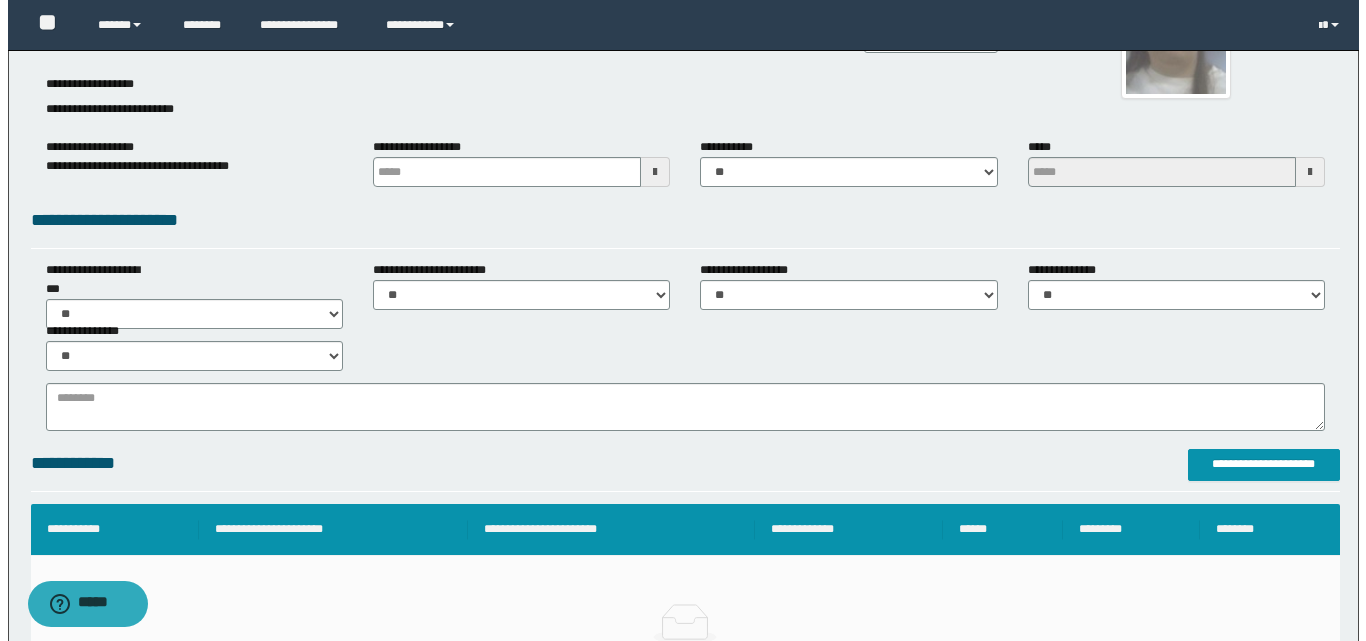 scroll, scrollTop: 400, scrollLeft: 0, axis: vertical 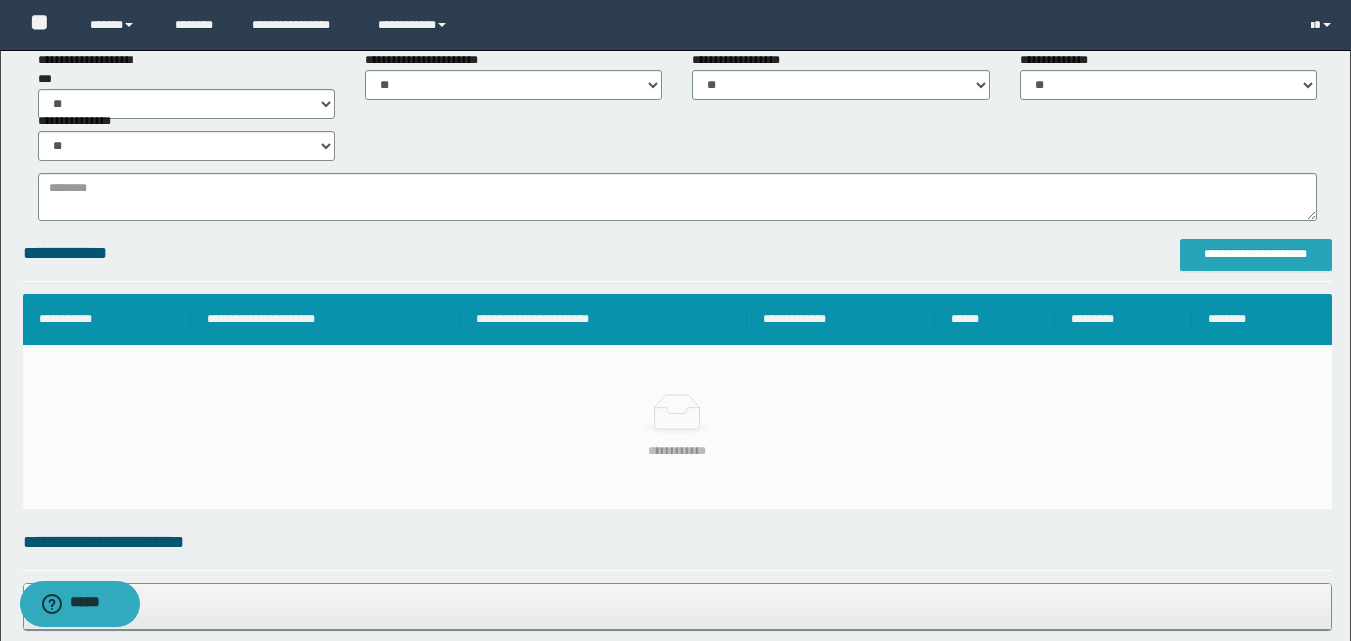click on "**********" at bounding box center [1256, 254] 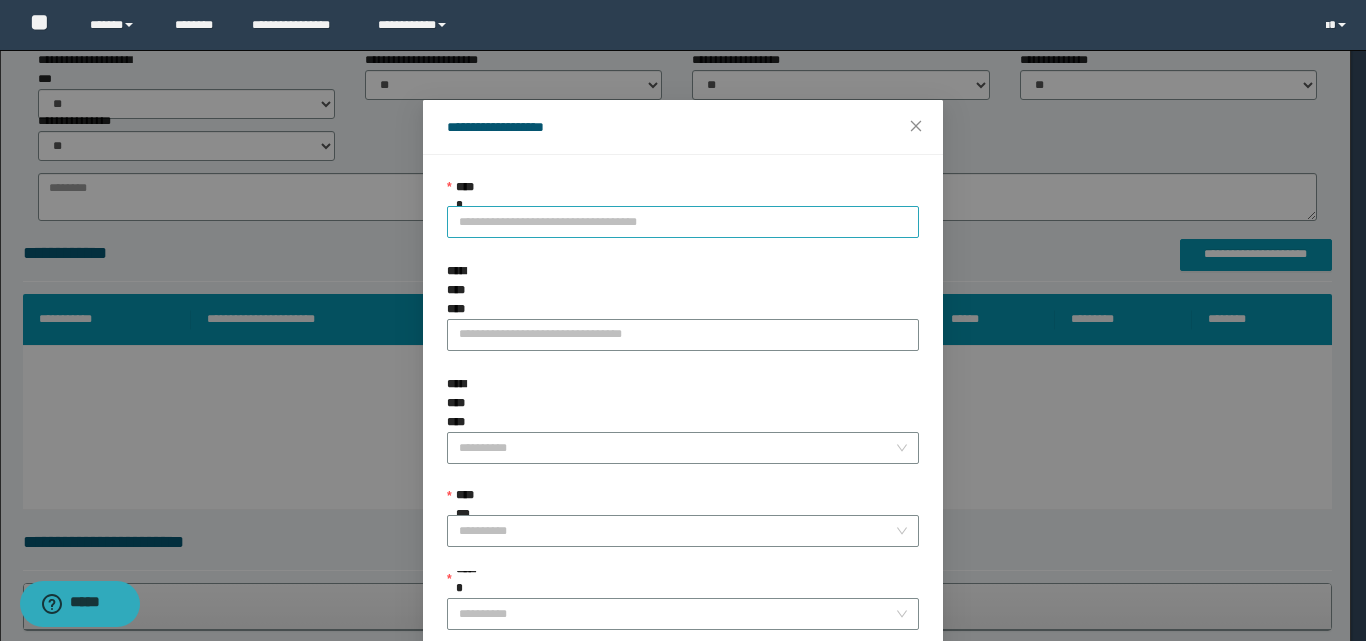 click on "**********" at bounding box center [683, 222] 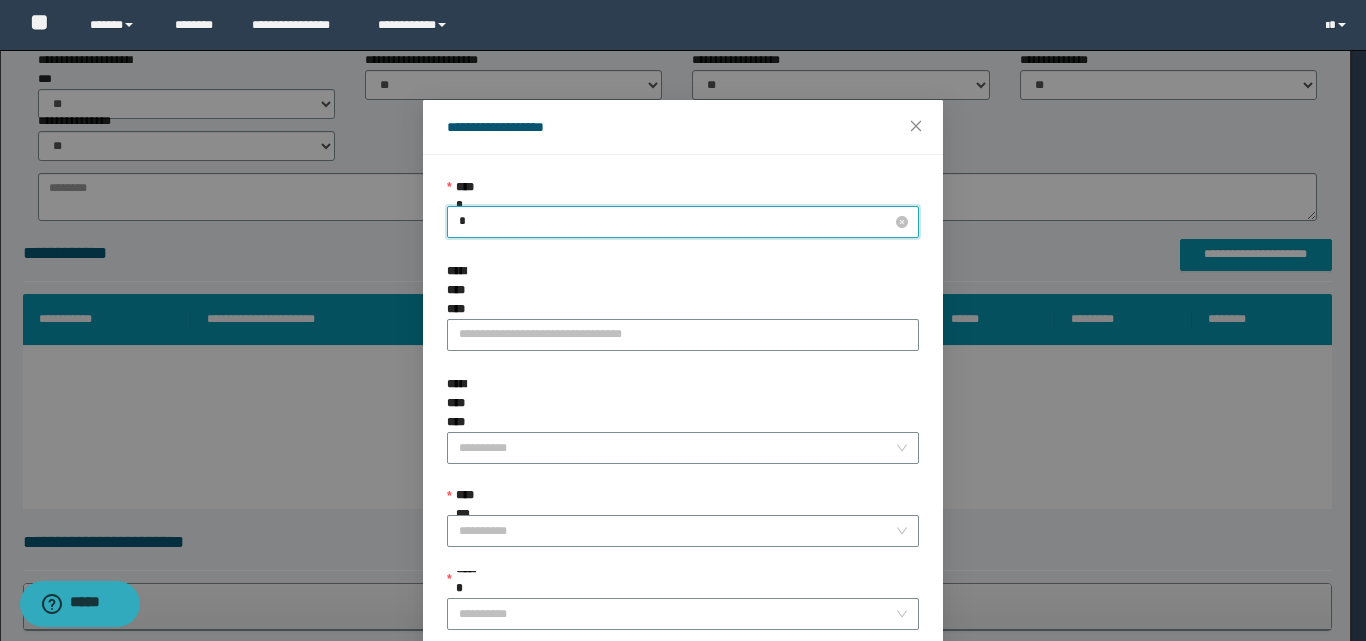 type on "**" 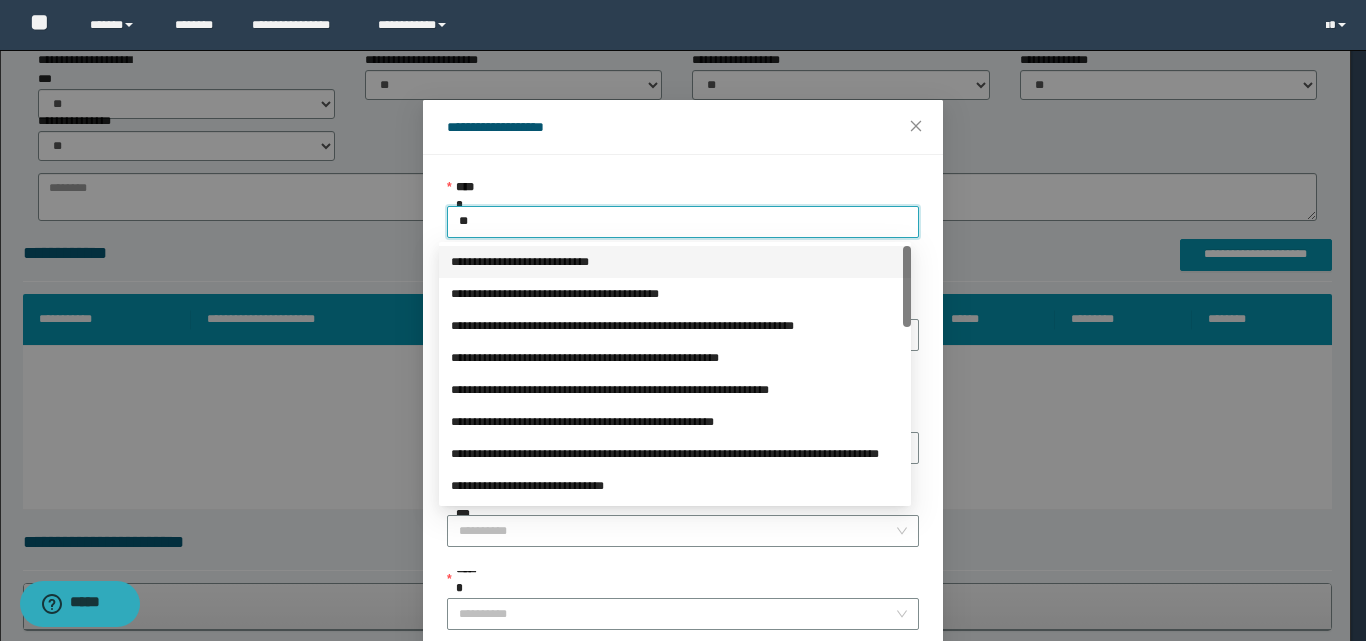 click on "**********" at bounding box center (675, 262) 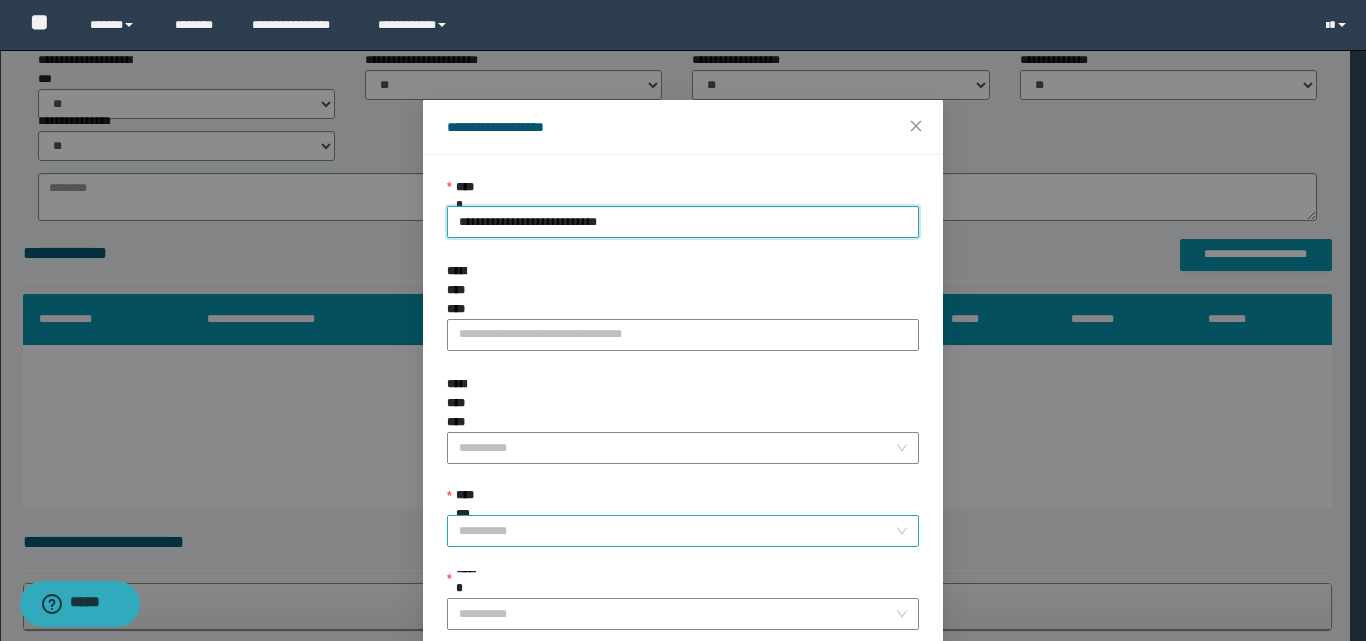 click on "**********" at bounding box center (677, 531) 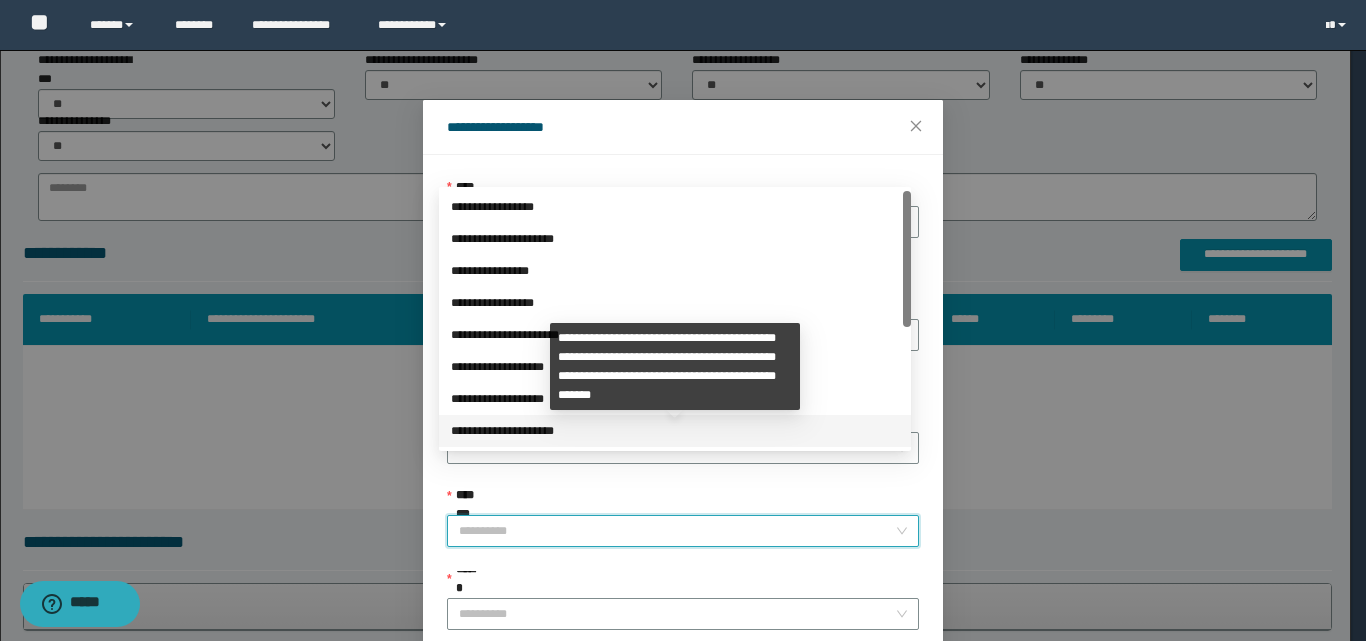 scroll, scrollTop: 224, scrollLeft: 0, axis: vertical 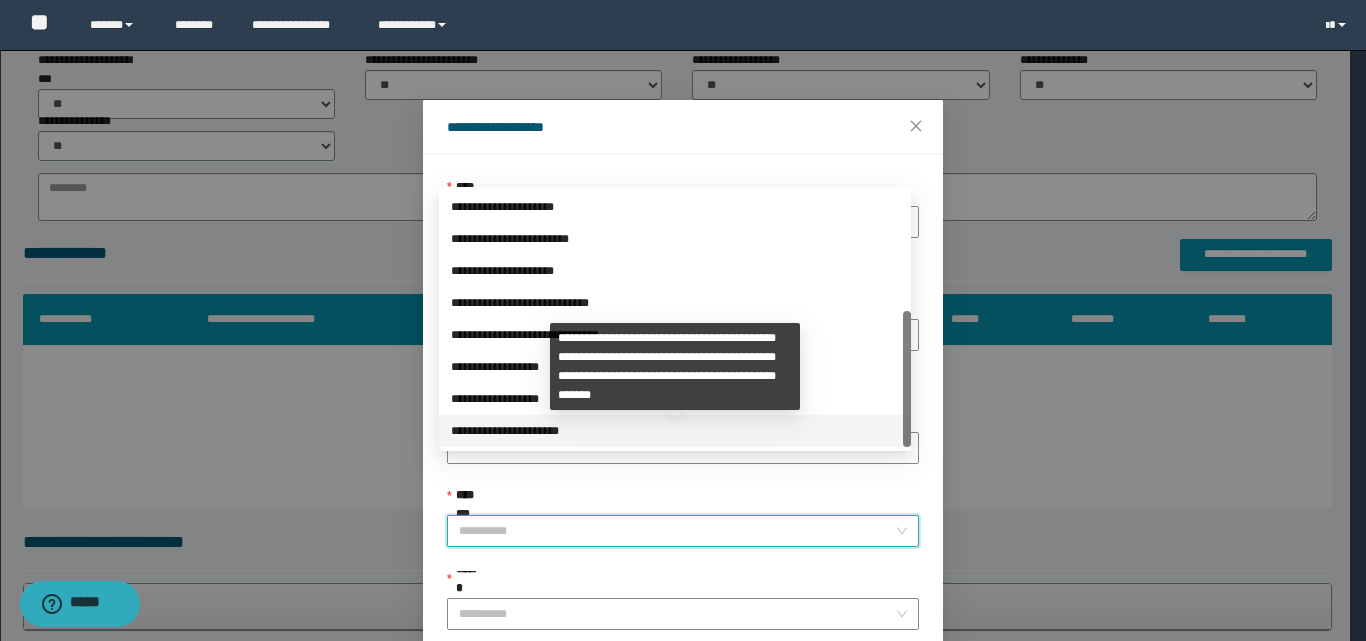 click on "**********" at bounding box center (675, 431) 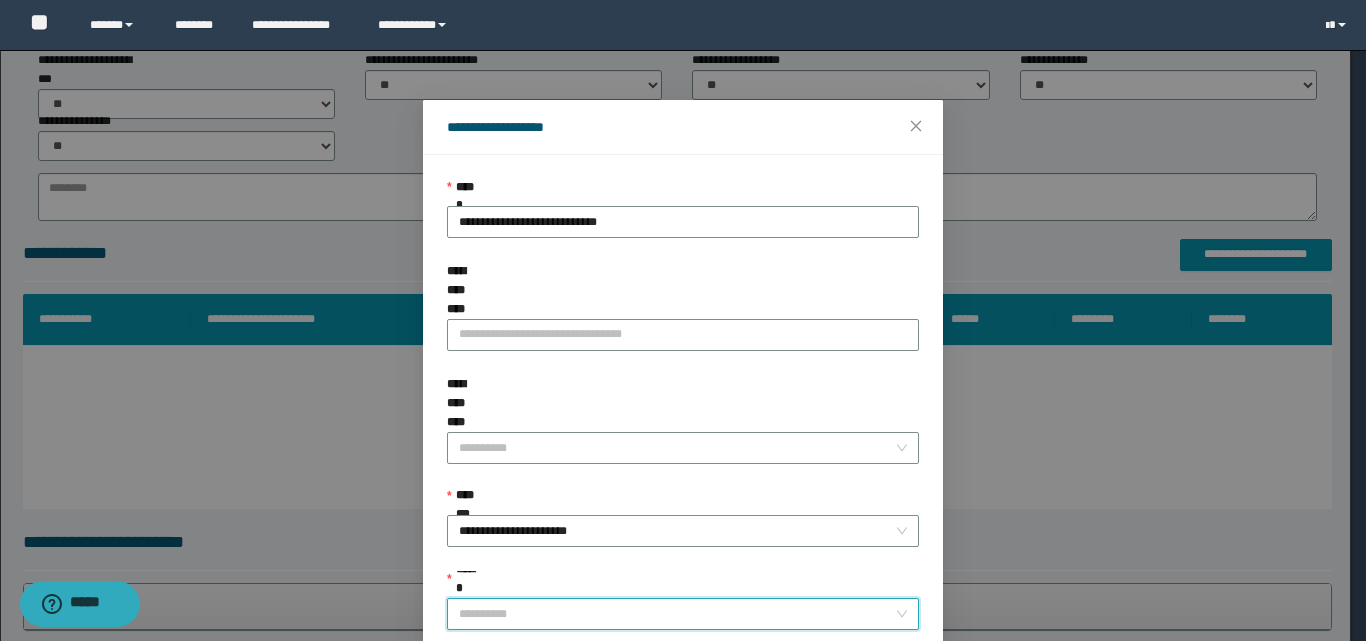 click on "******" at bounding box center [677, 614] 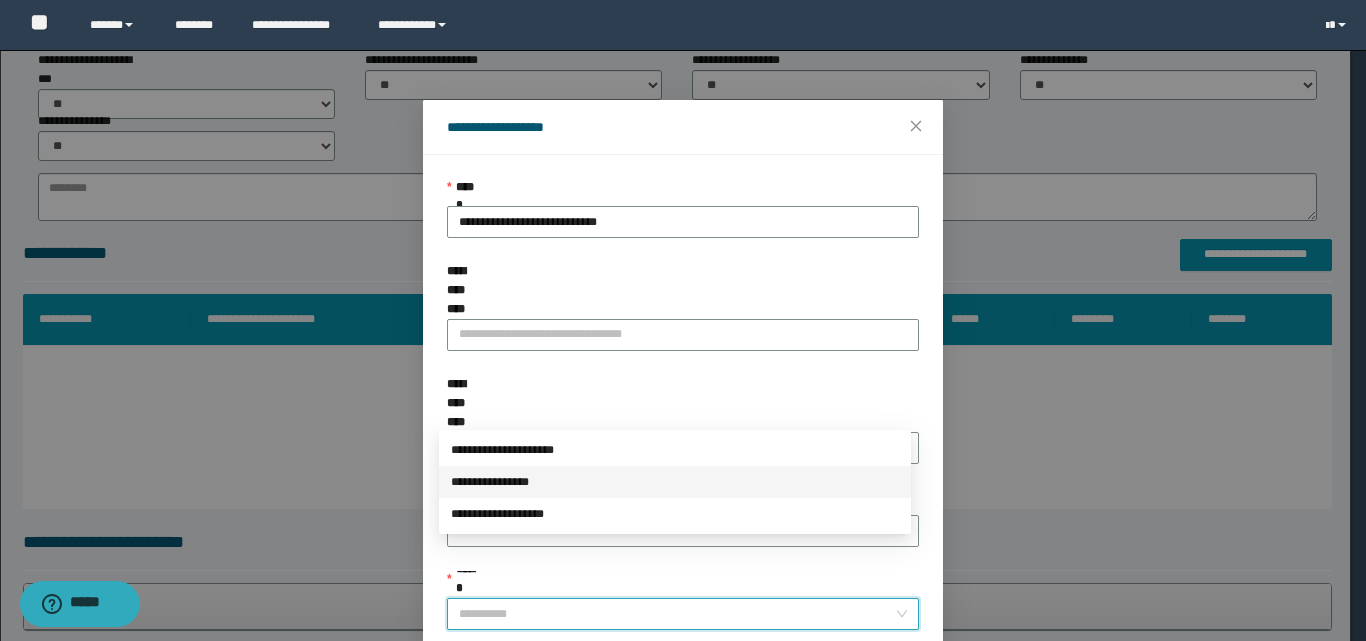 click on "**********" at bounding box center (675, 482) 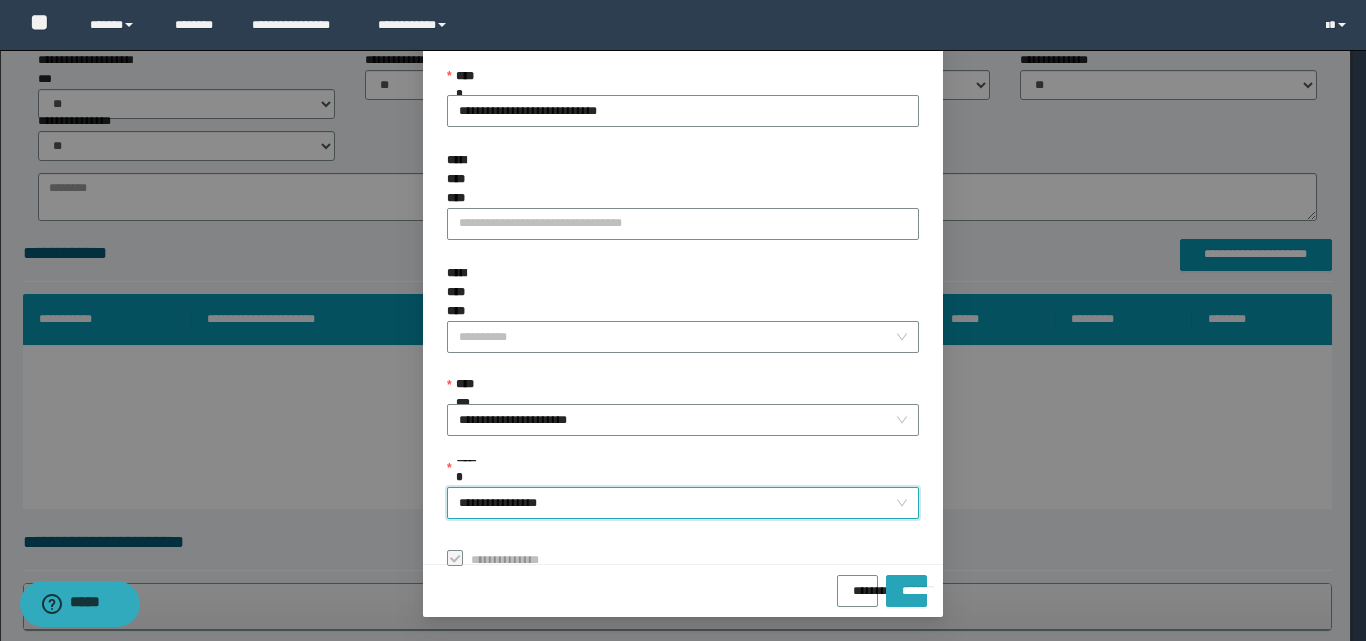 click on "*******" at bounding box center (906, 584) 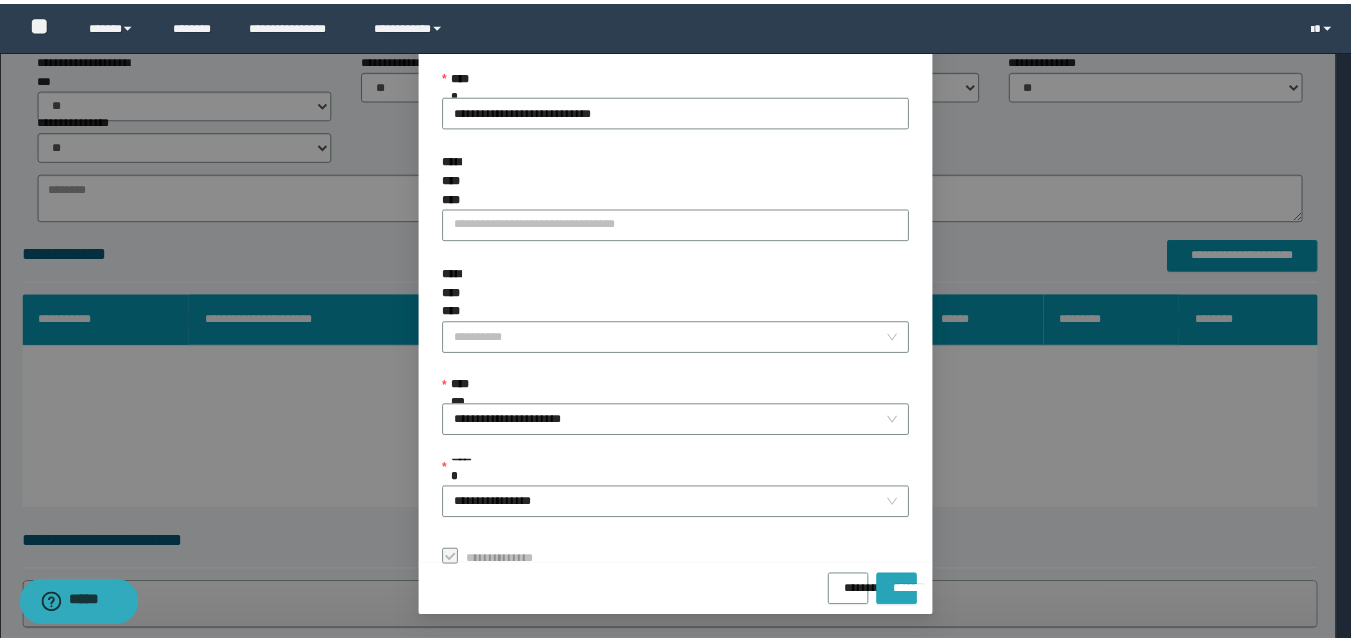 scroll, scrollTop: 64, scrollLeft: 0, axis: vertical 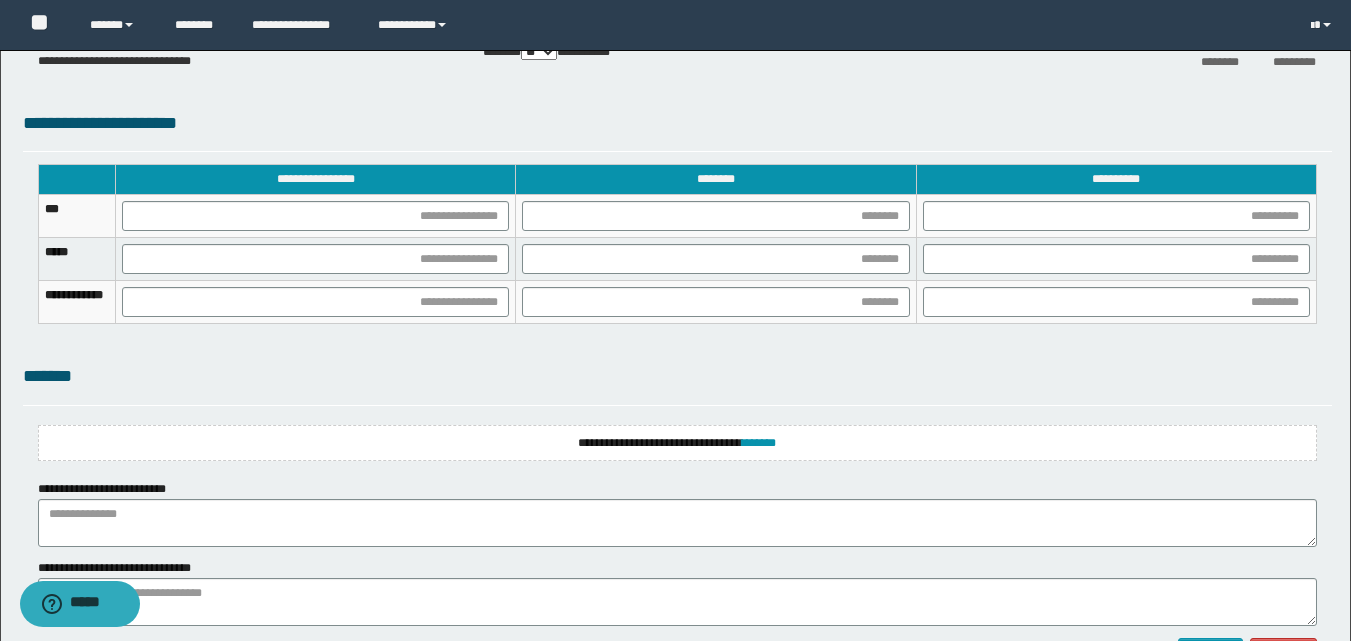 click on "**********" at bounding box center [677, 443] 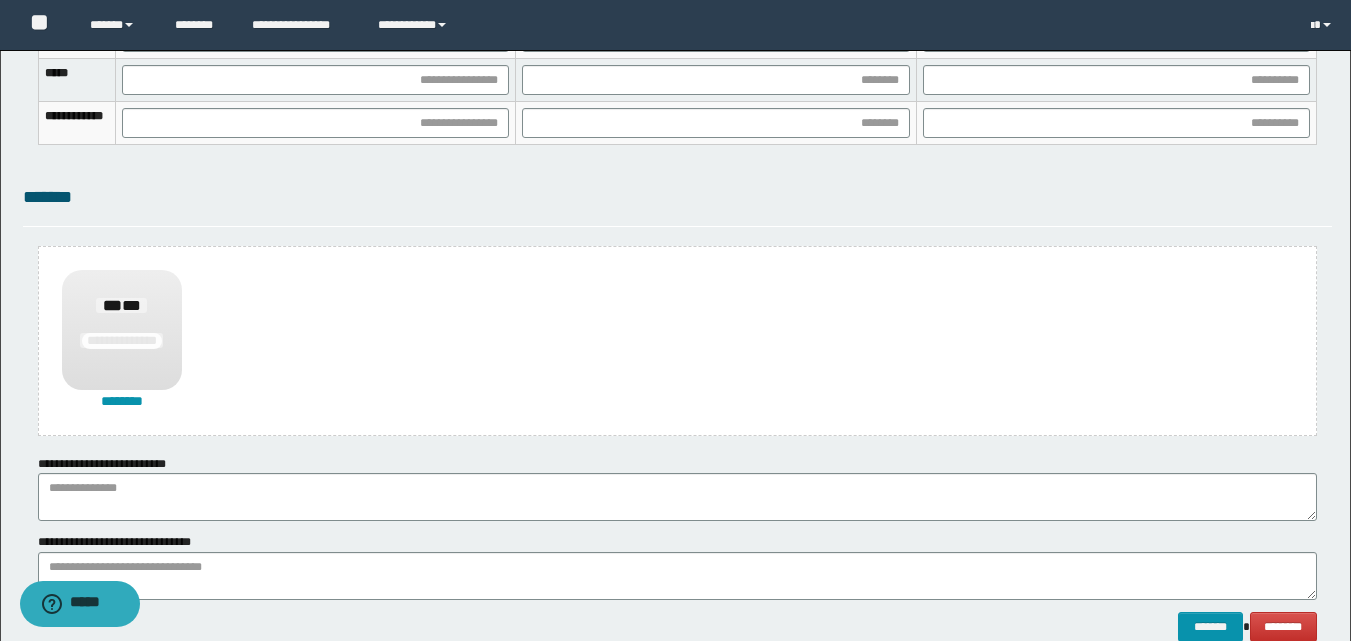 scroll, scrollTop: 1489, scrollLeft: 0, axis: vertical 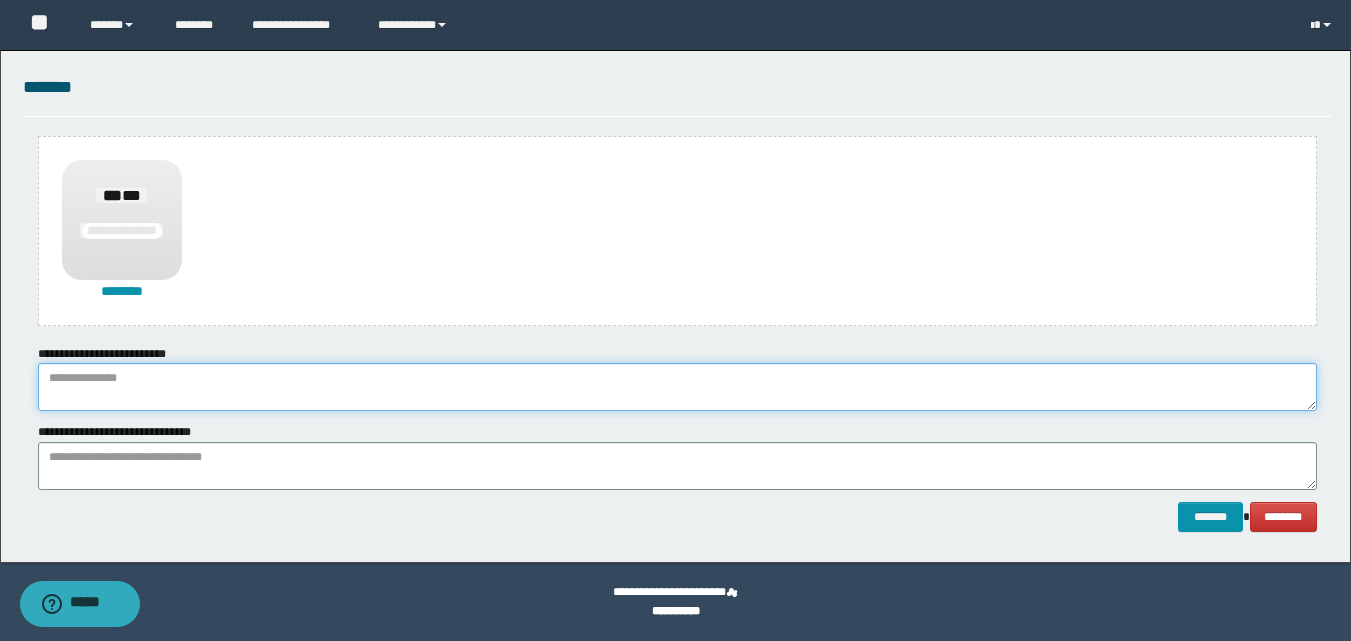 click at bounding box center (677, 387) 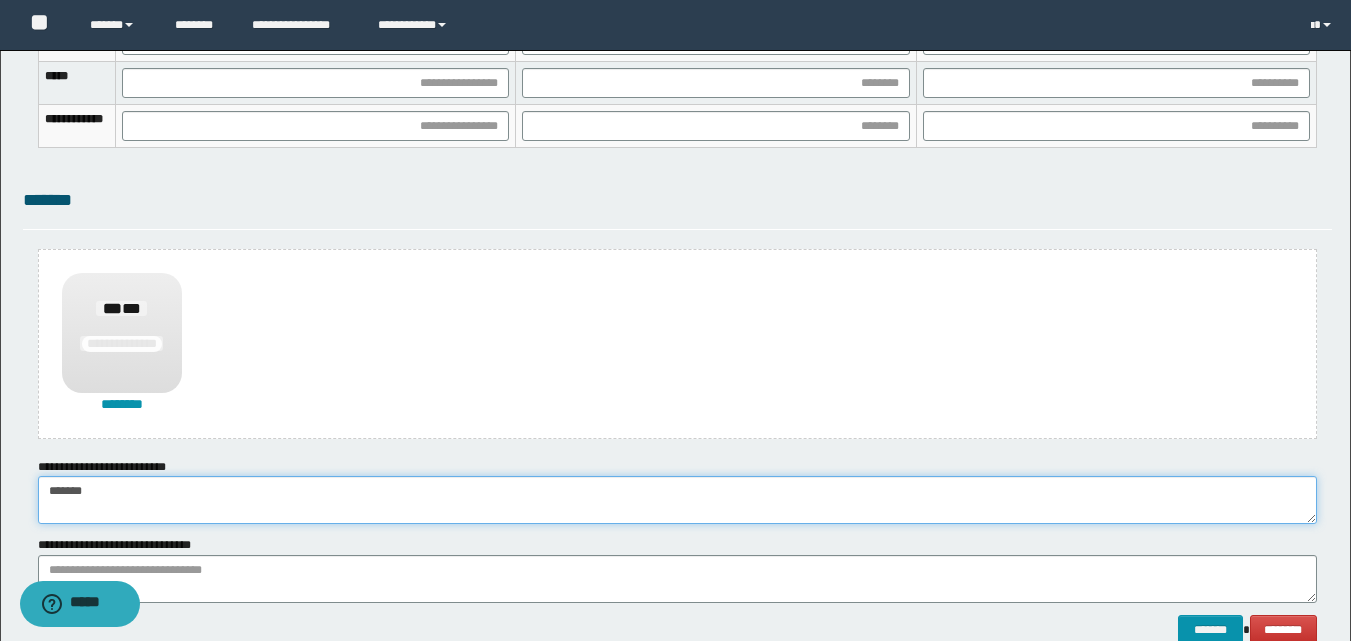 scroll, scrollTop: 1189, scrollLeft: 0, axis: vertical 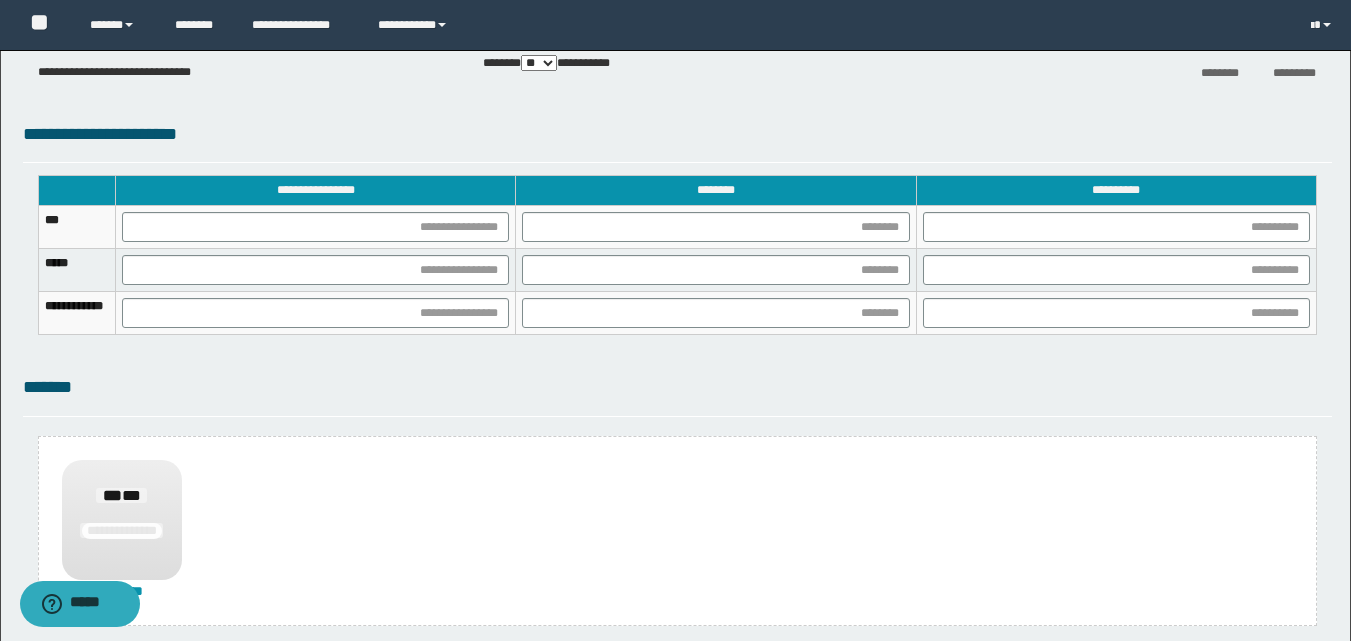 type on "******" 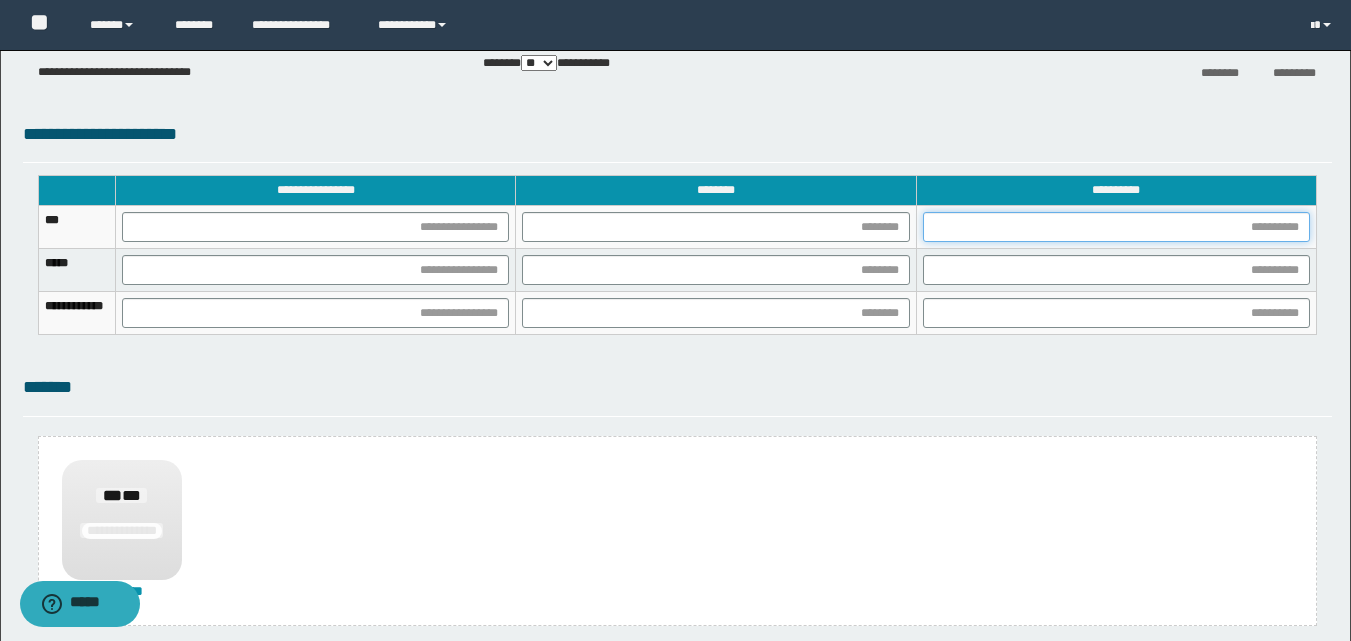click at bounding box center (1116, 227) 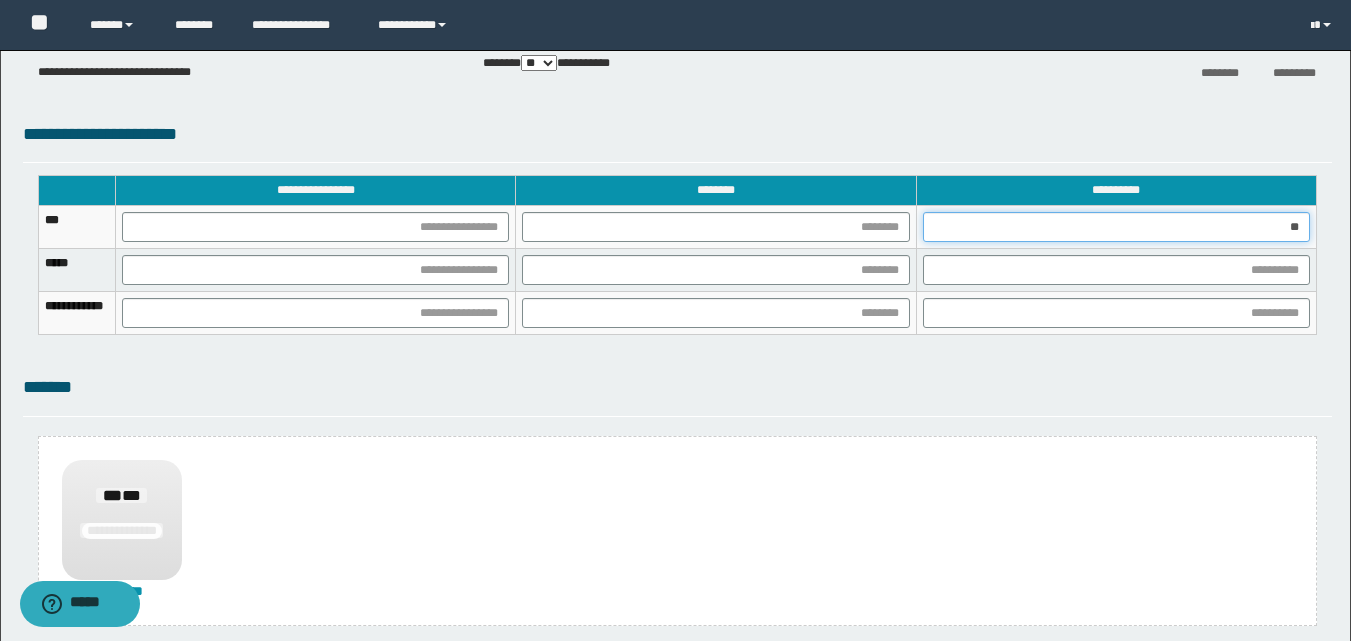 type on "***" 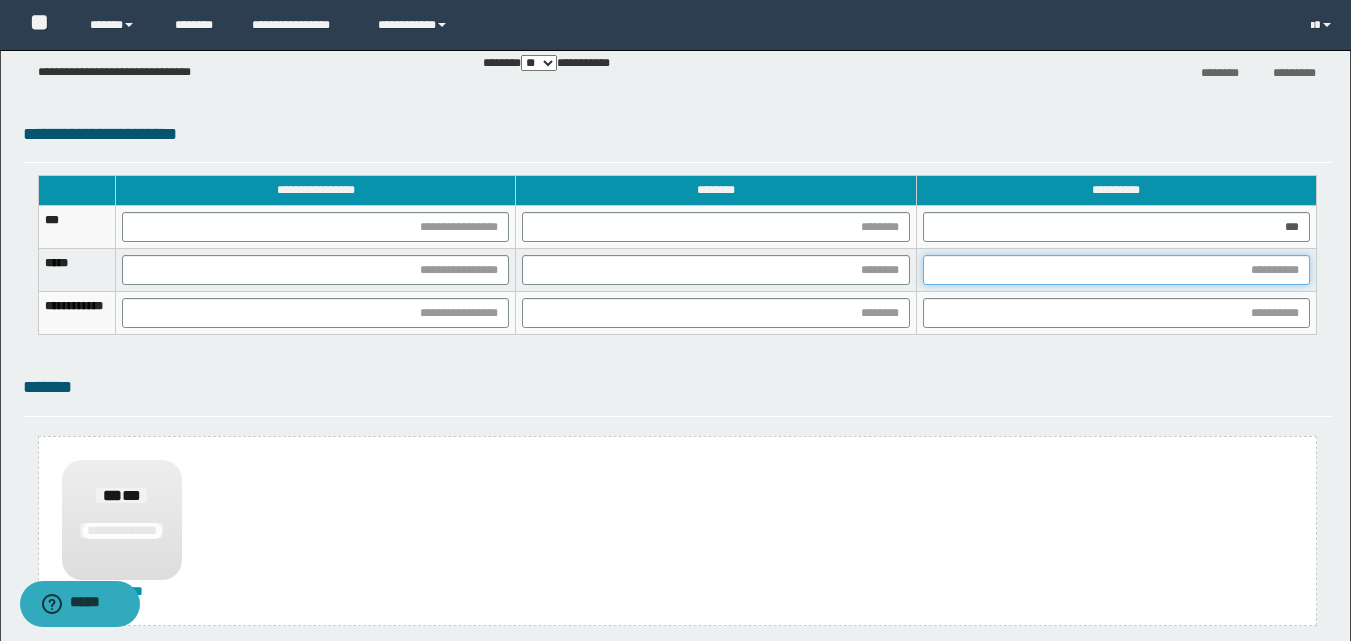 click at bounding box center [1116, 270] 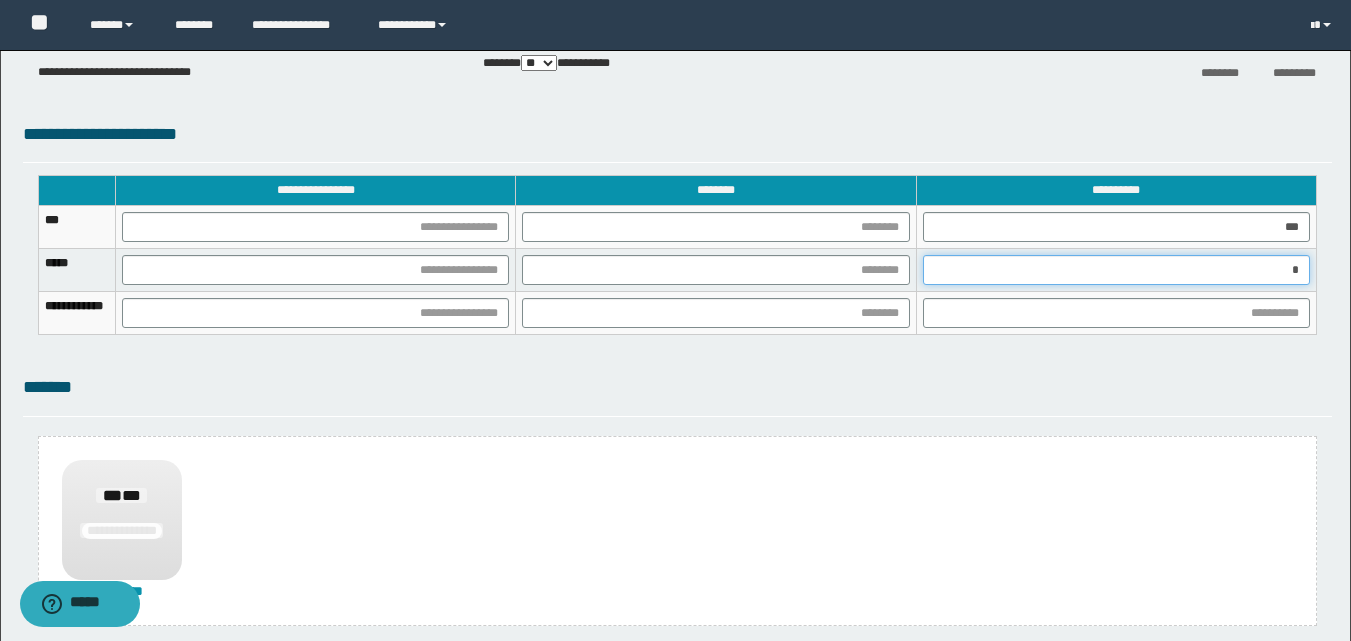 type on "**" 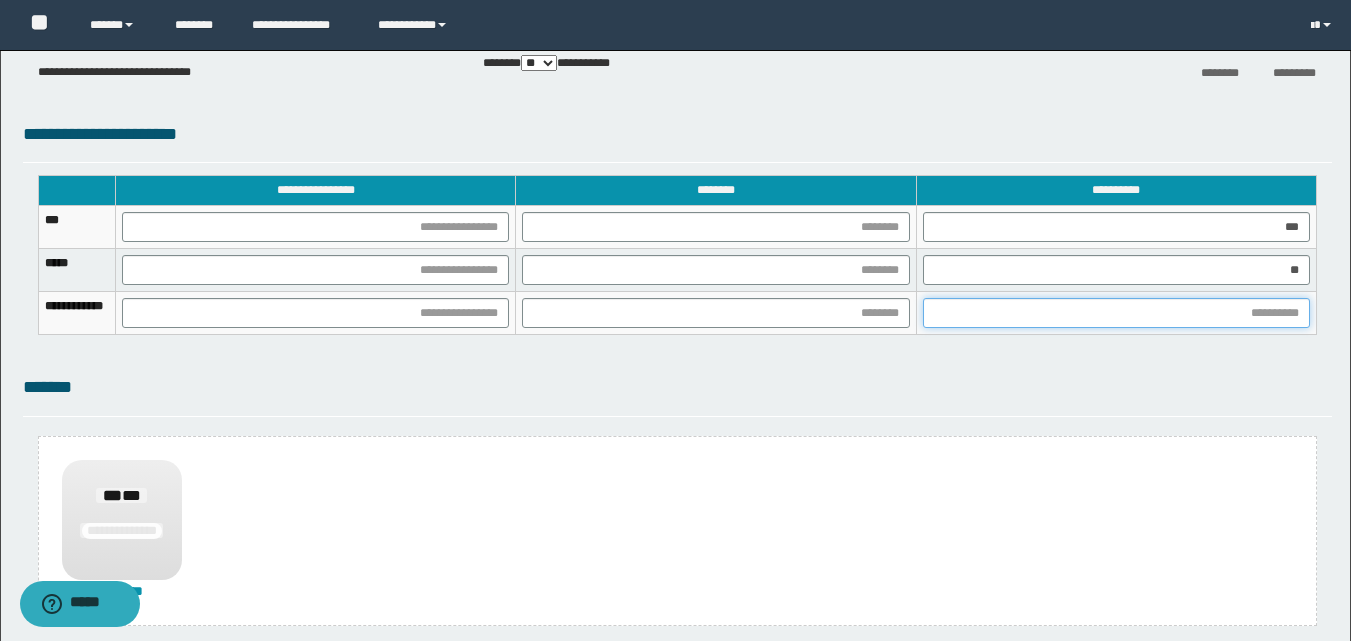 click at bounding box center [1116, 313] 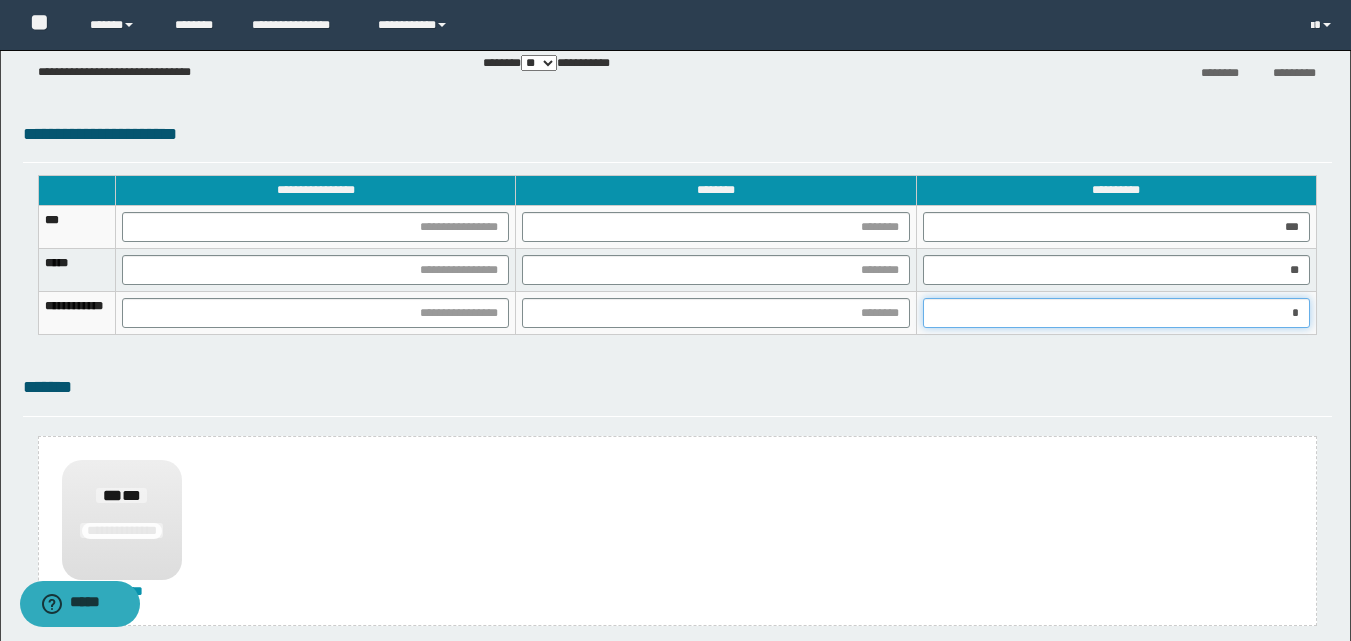 type on "**" 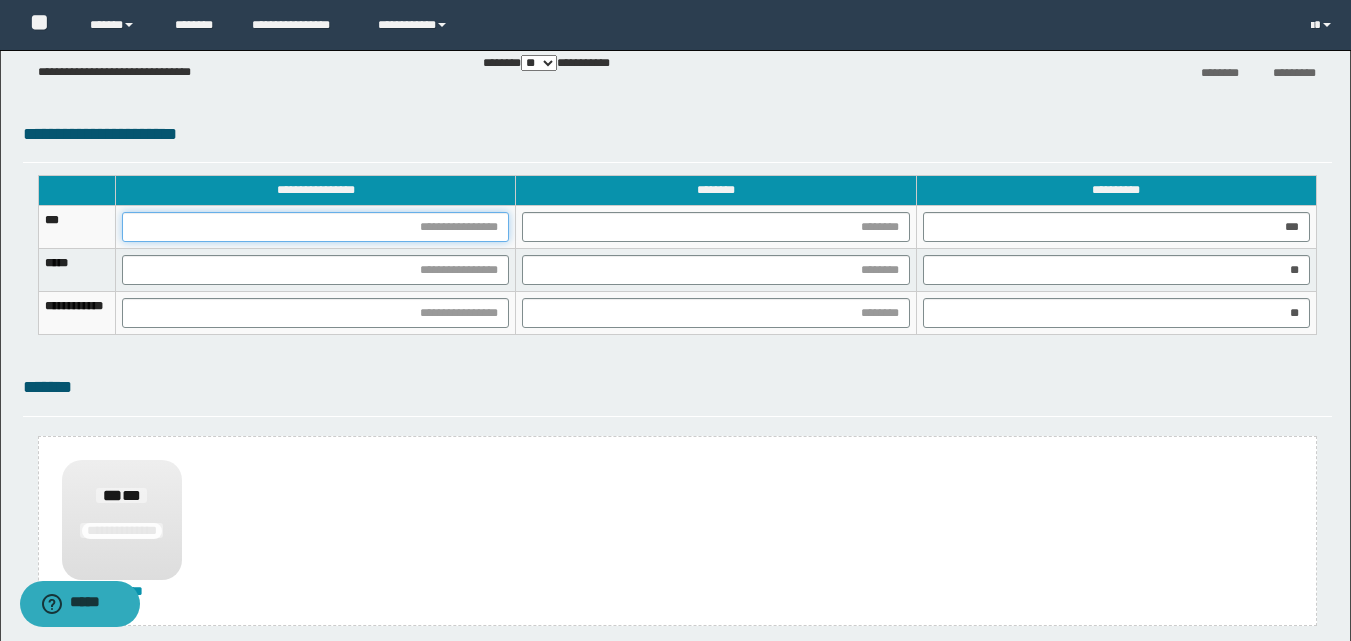 drag, startPoint x: 500, startPoint y: 232, endPoint x: 581, endPoint y: 369, distance: 159.154 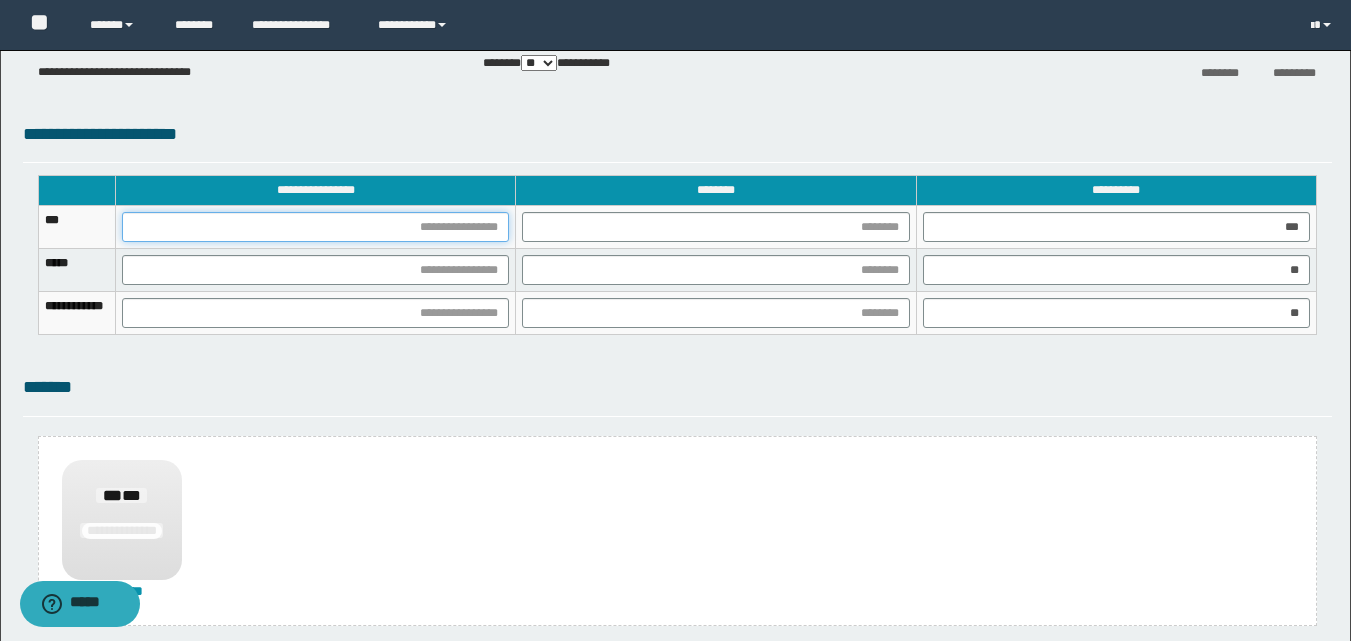 click at bounding box center (315, 227) 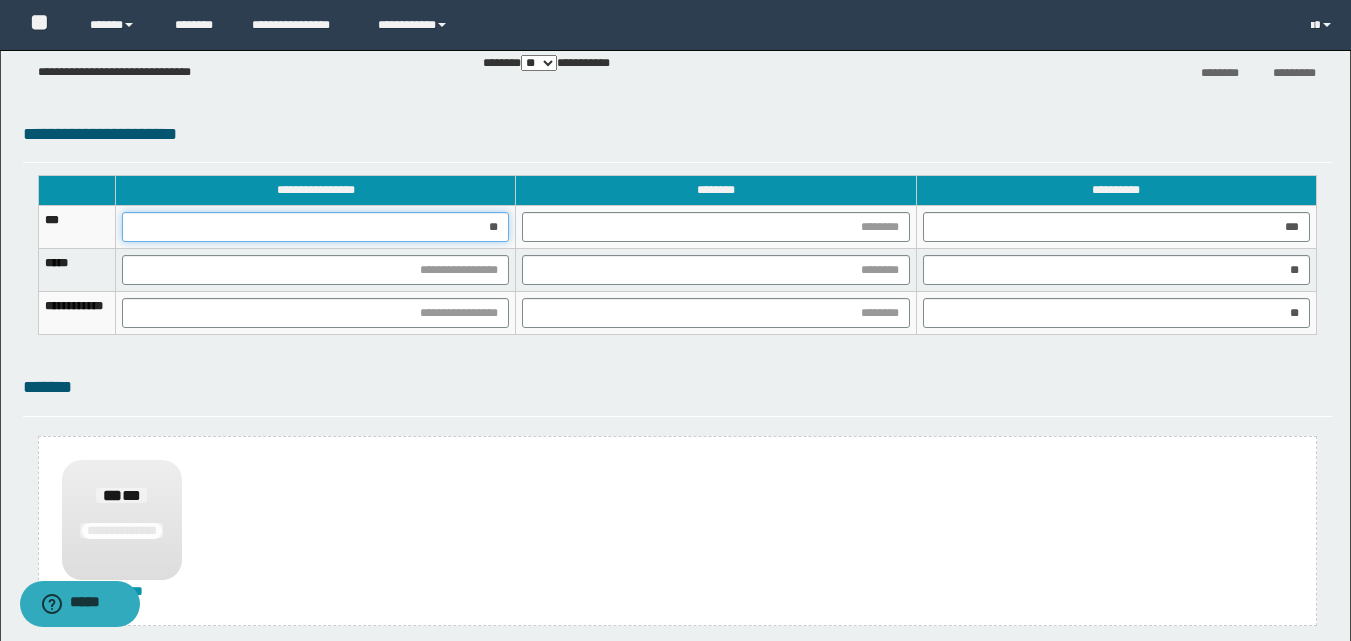 type on "***" 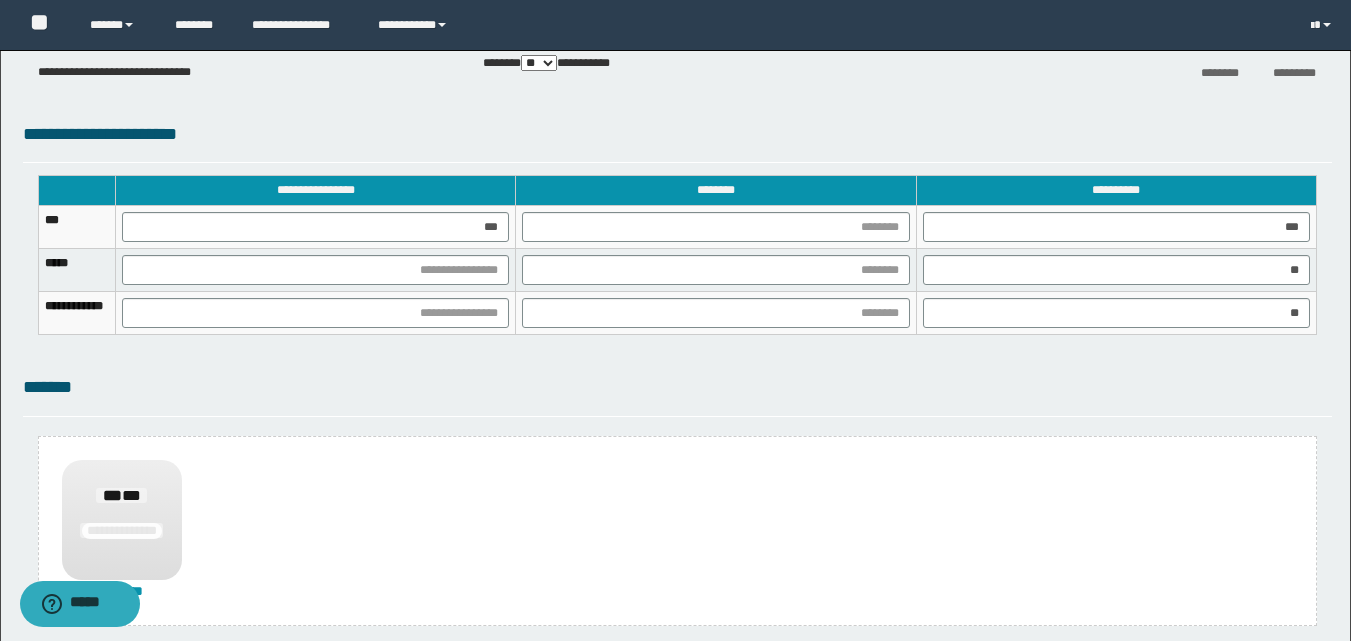 click on "***" at bounding box center [316, 227] 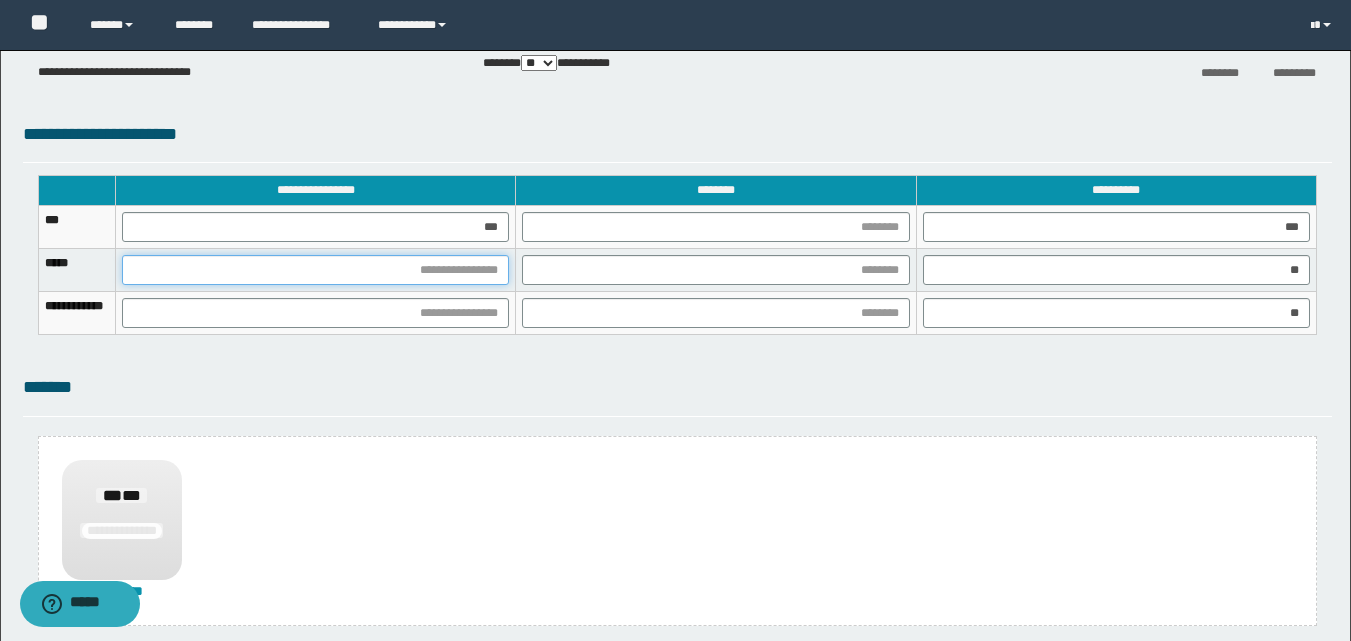 drag, startPoint x: 513, startPoint y: 266, endPoint x: 511, endPoint y: 293, distance: 27.073973 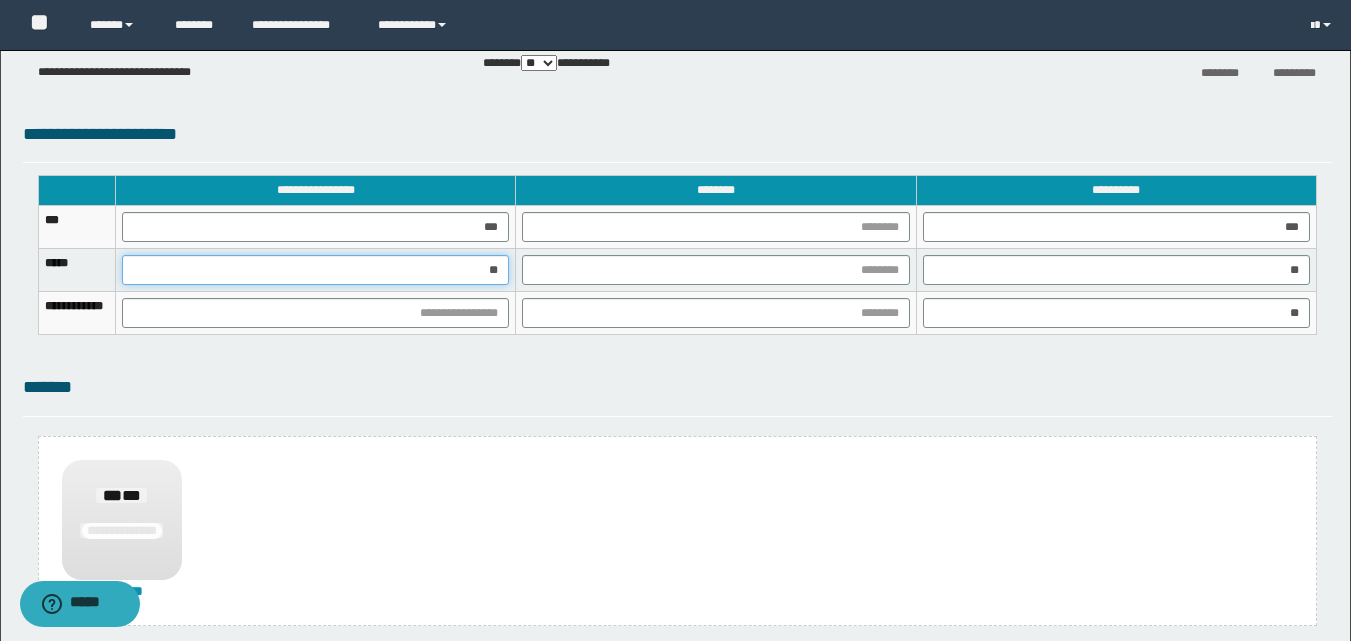 type on "***" 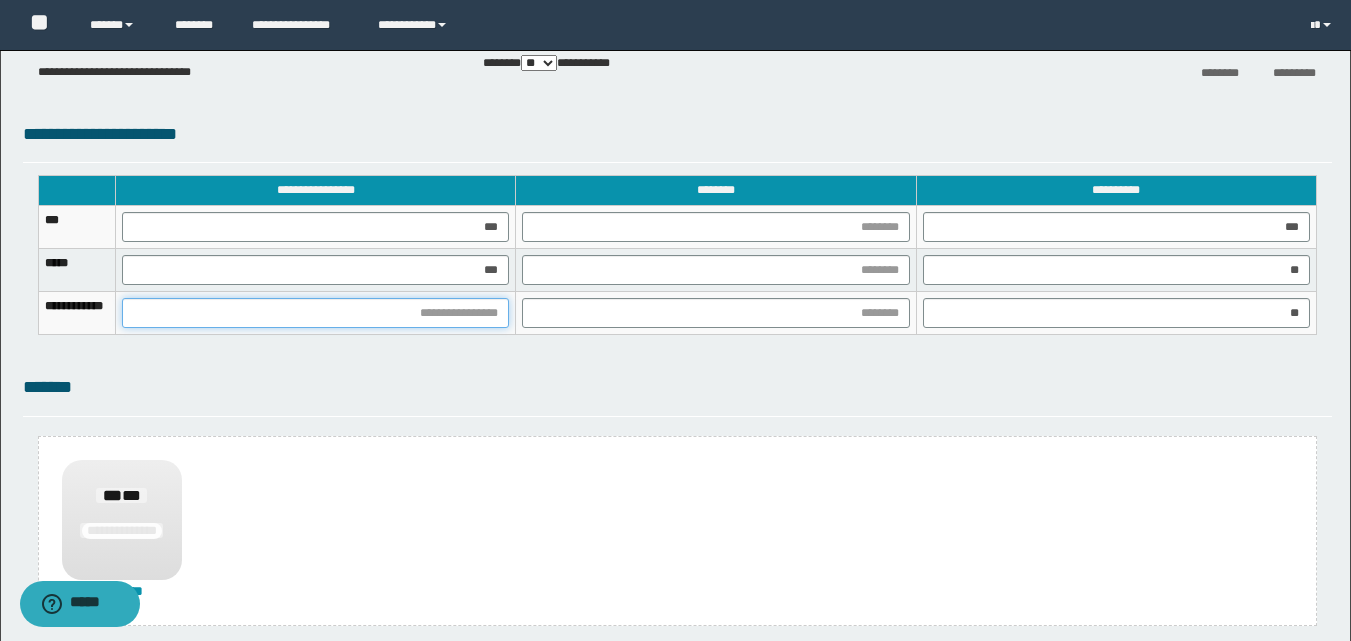 drag, startPoint x: 558, startPoint y: 318, endPoint x: 560, endPoint y: 384, distance: 66.0303 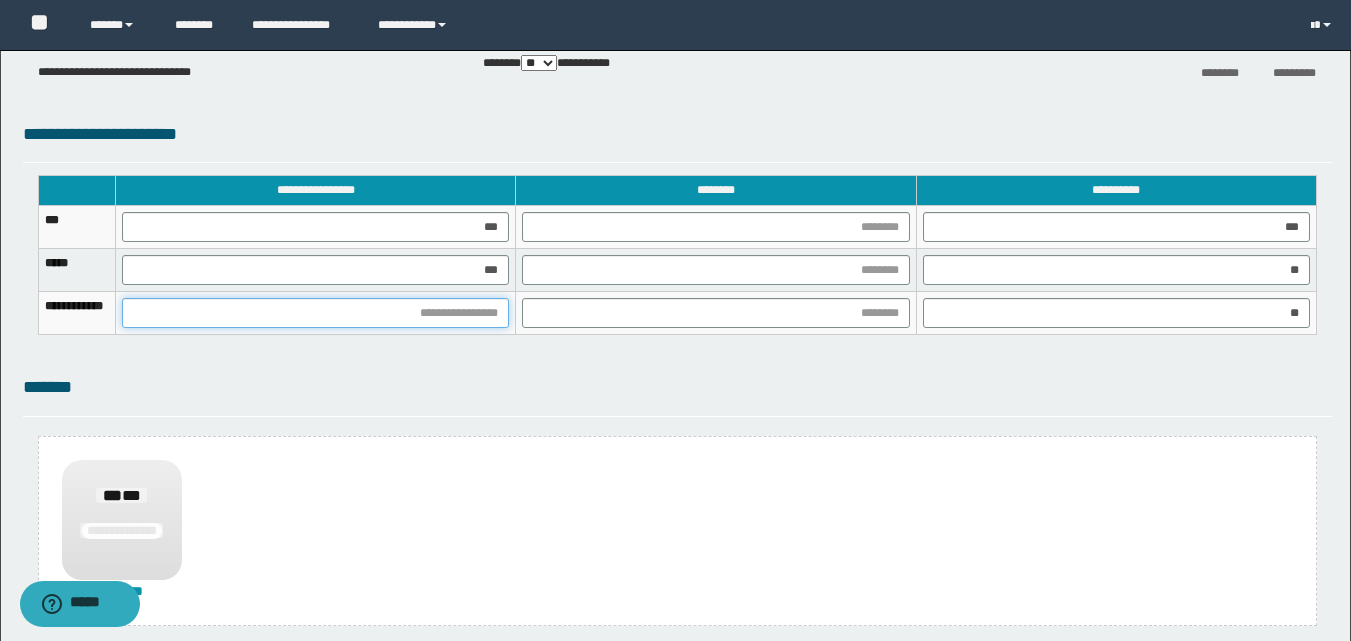 click at bounding box center [315, 313] 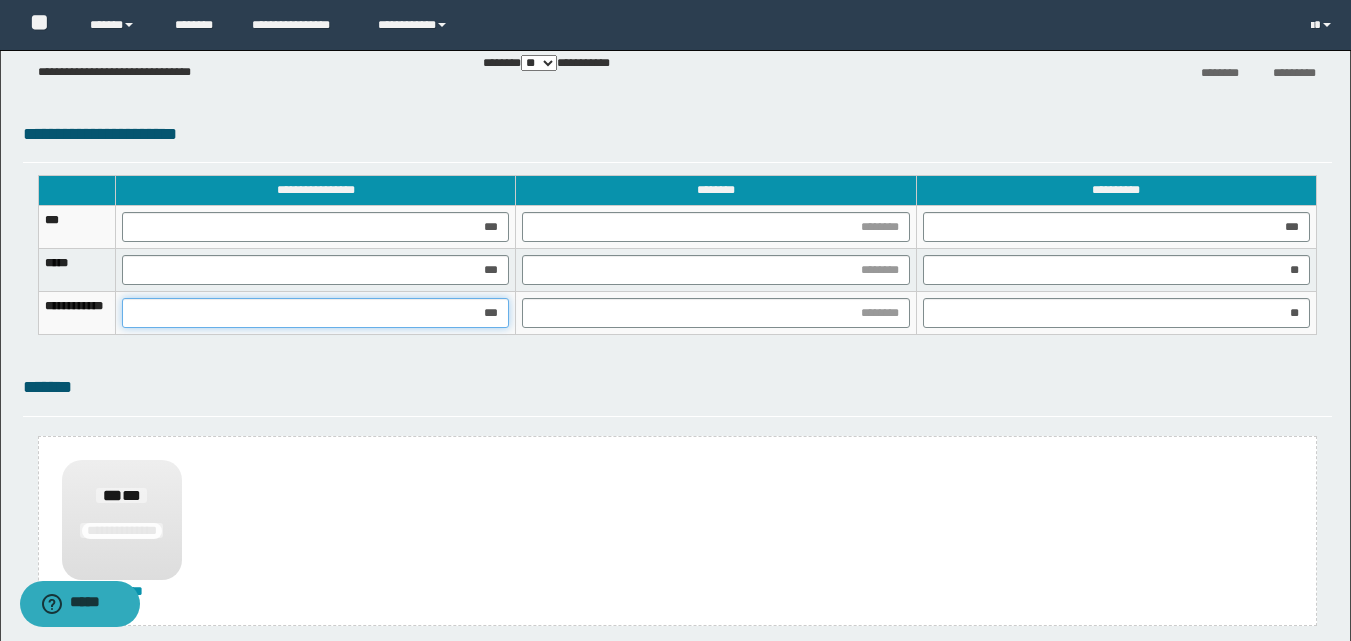 type on "****" 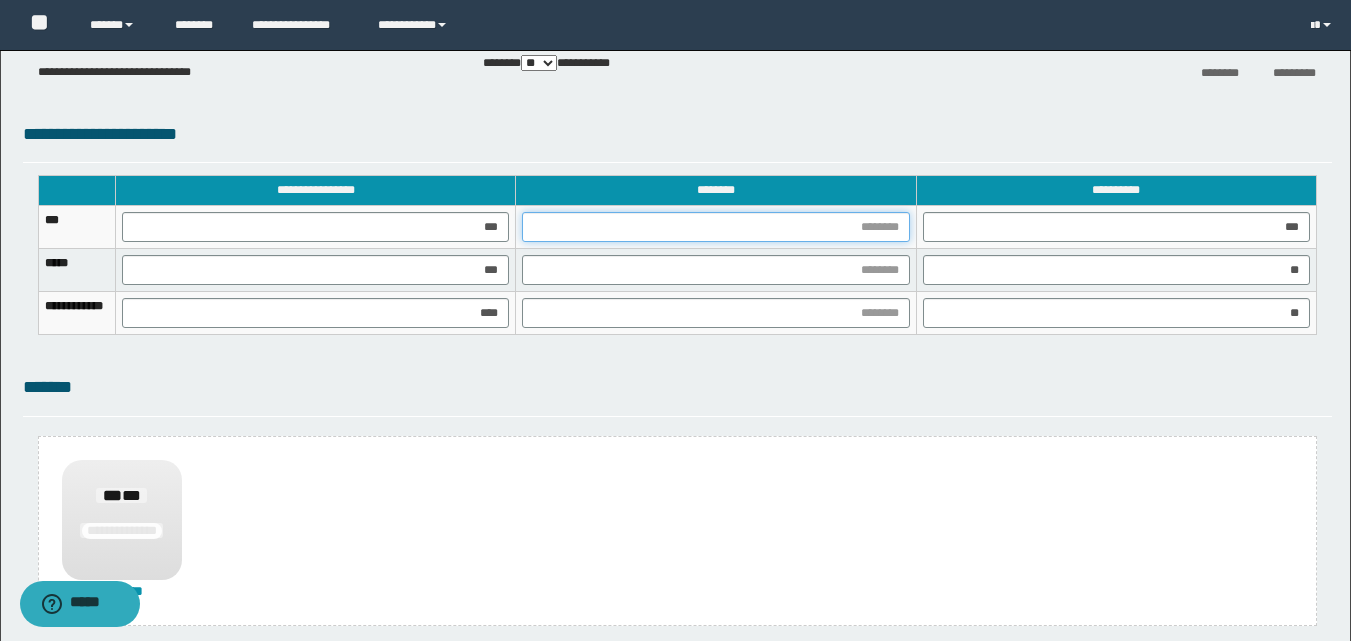 drag, startPoint x: 903, startPoint y: 223, endPoint x: 859, endPoint y: 350, distance: 134.4061 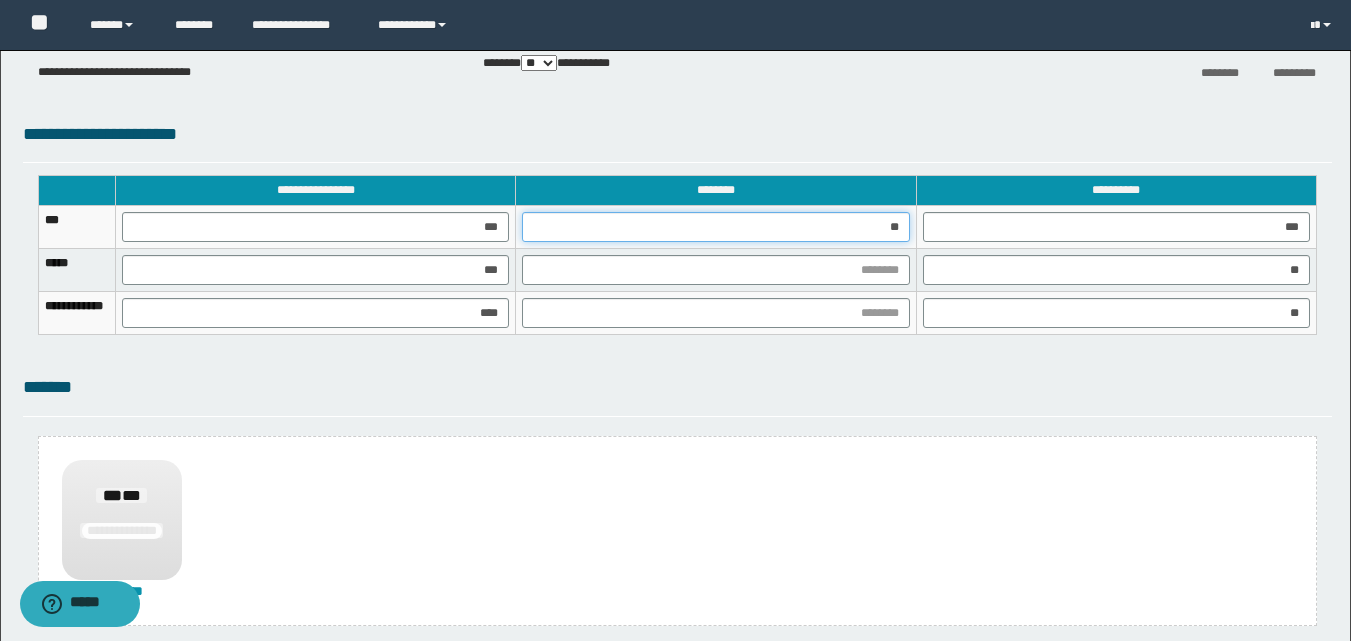 type on "***" 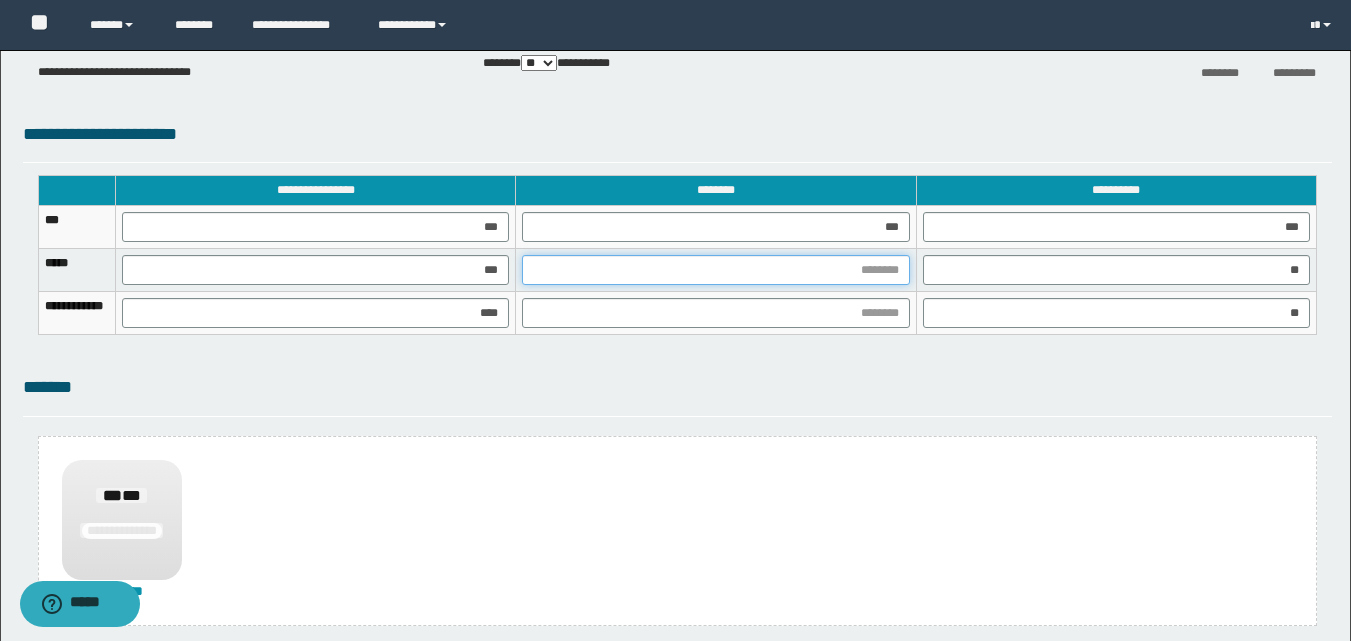 click at bounding box center (715, 270) 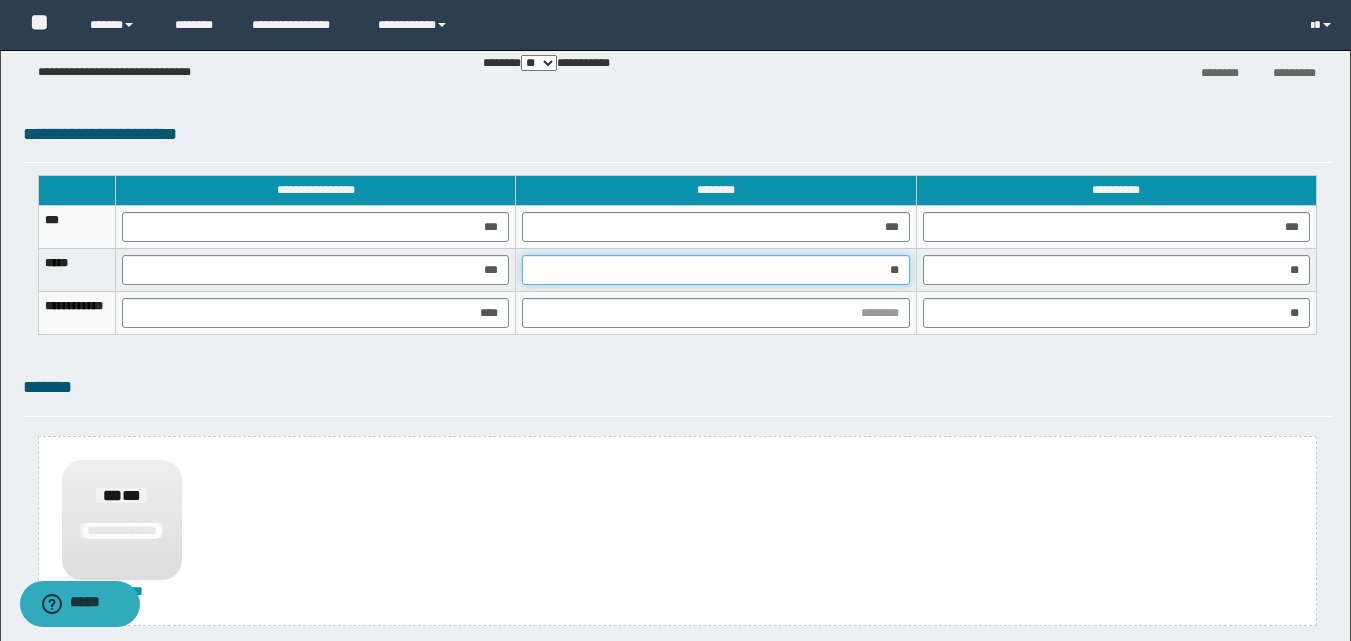 type on "***" 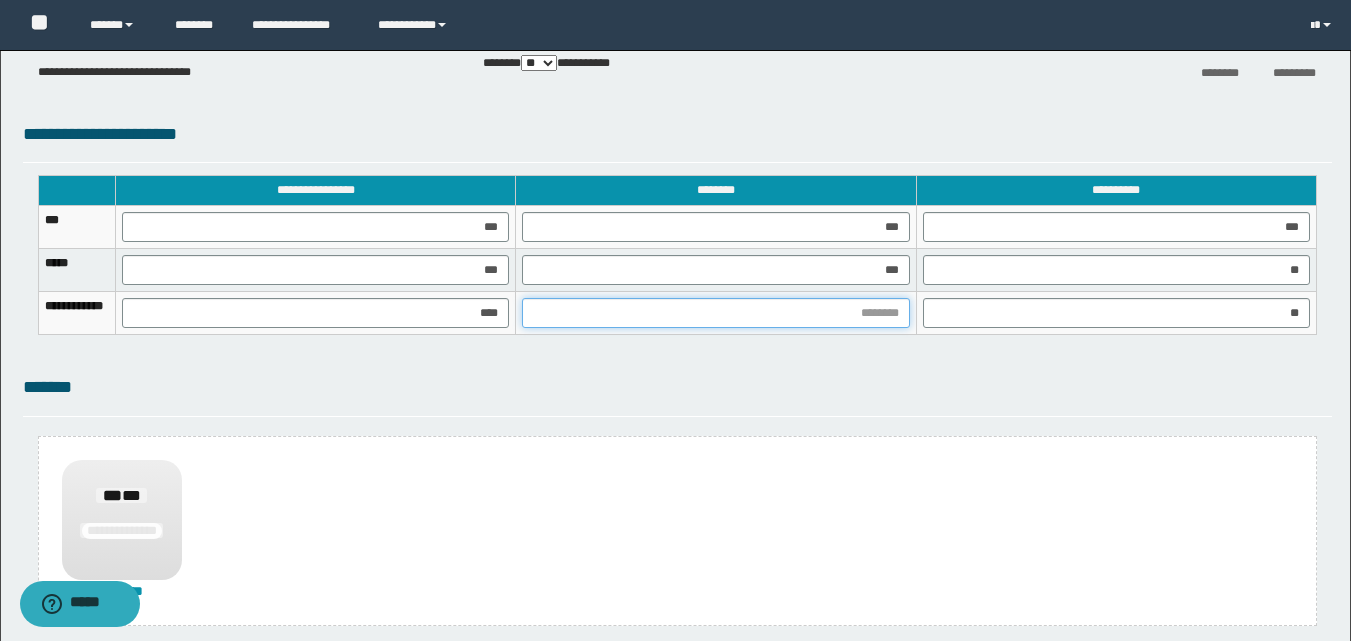 click at bounding box center (715, 313) 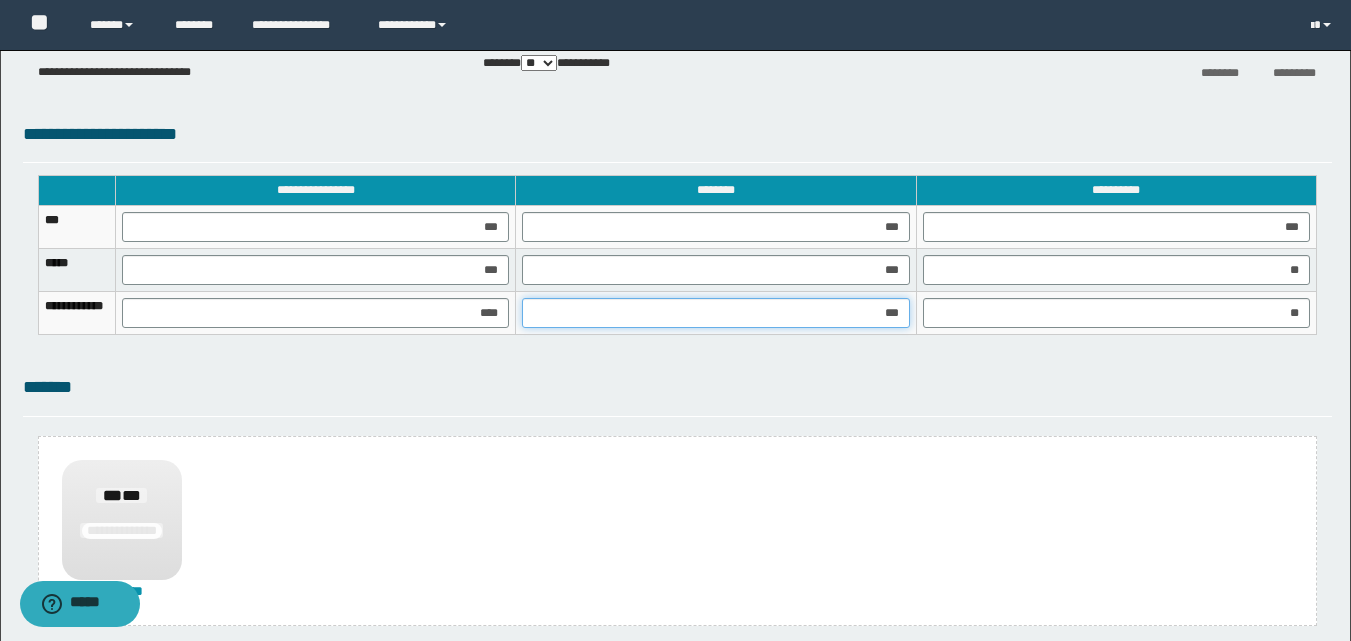 type on "****" 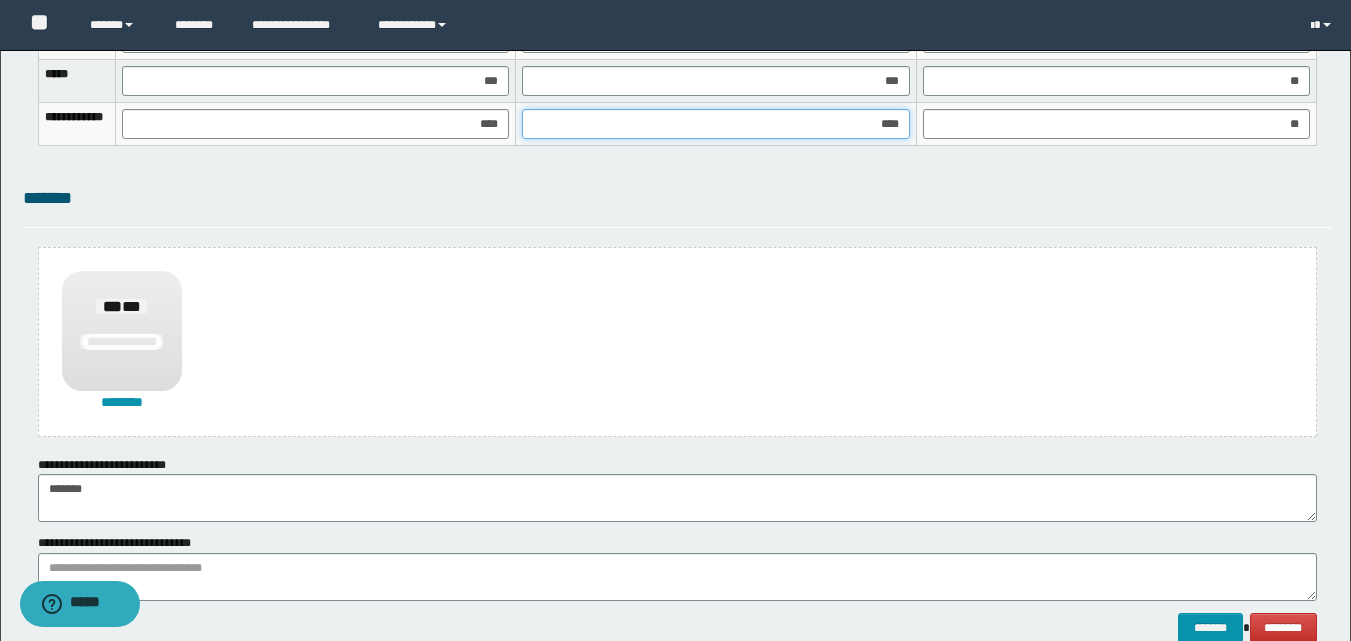 scroll, scrollTop: 1489, scrollLeft: 0, axis: vertical 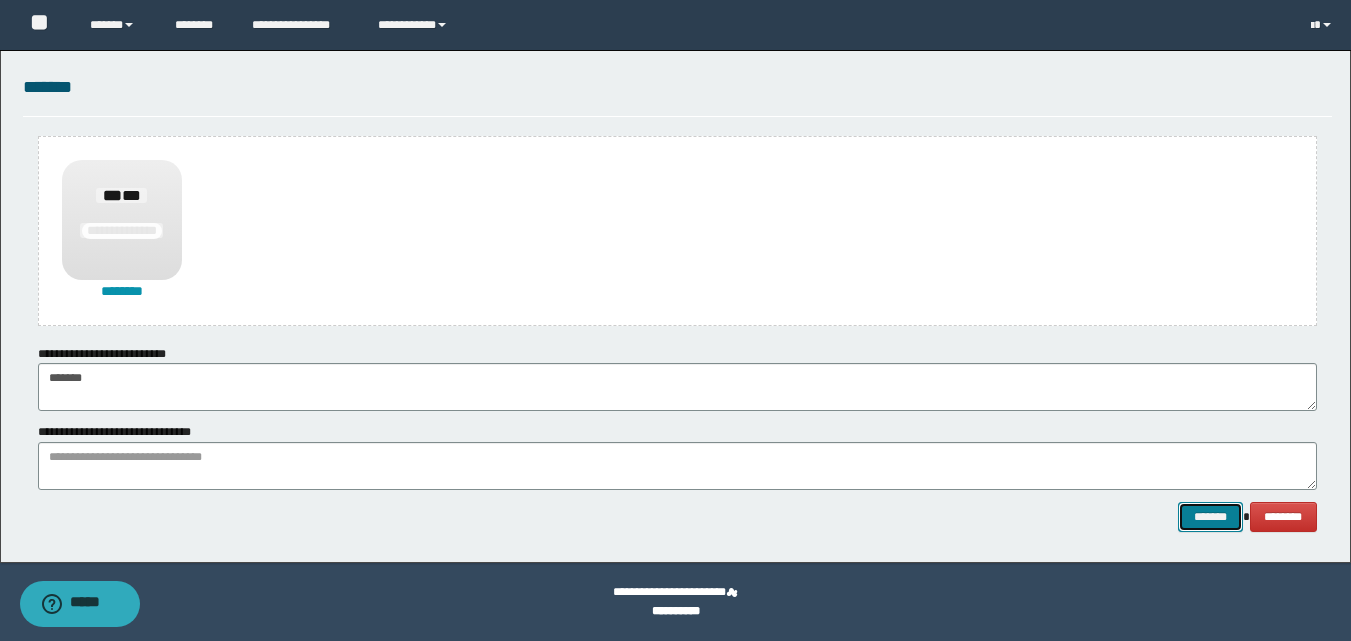 drag, startPoint x: 1209, startPoint y: 515, endPoint x: 1168, endPoint y: 511, distance: 41.19466 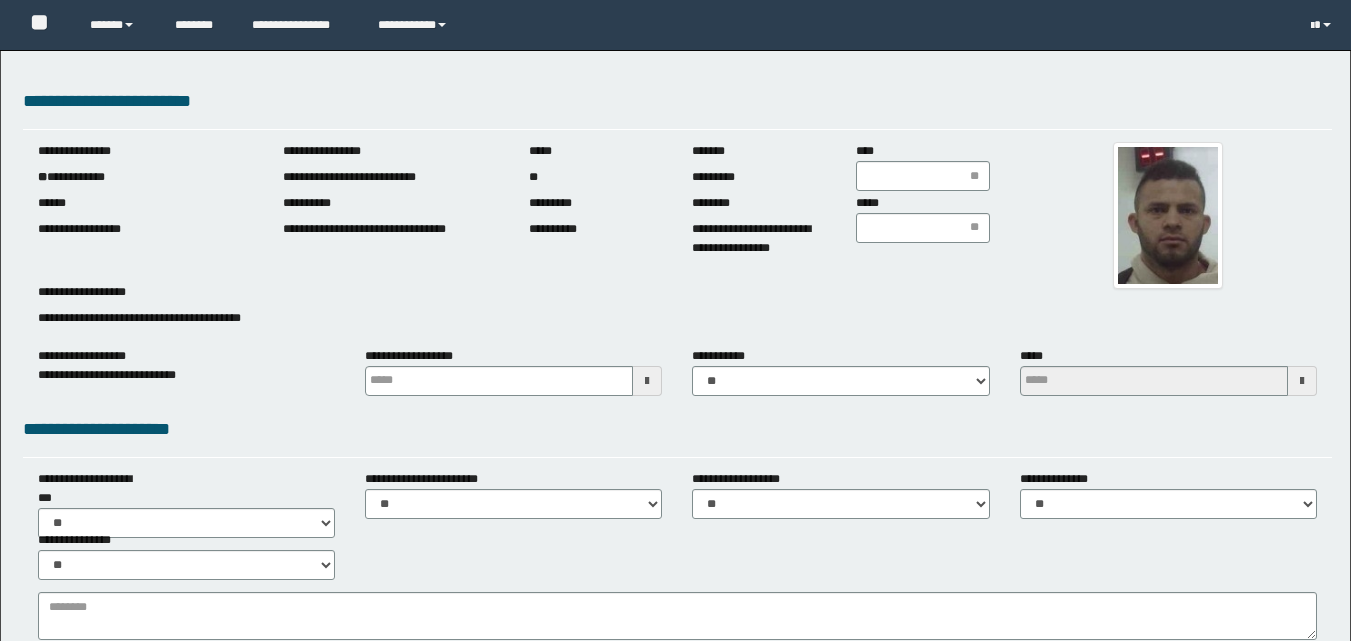 scroll, scrollTop: 0, scrollLeft: 0, axis: both 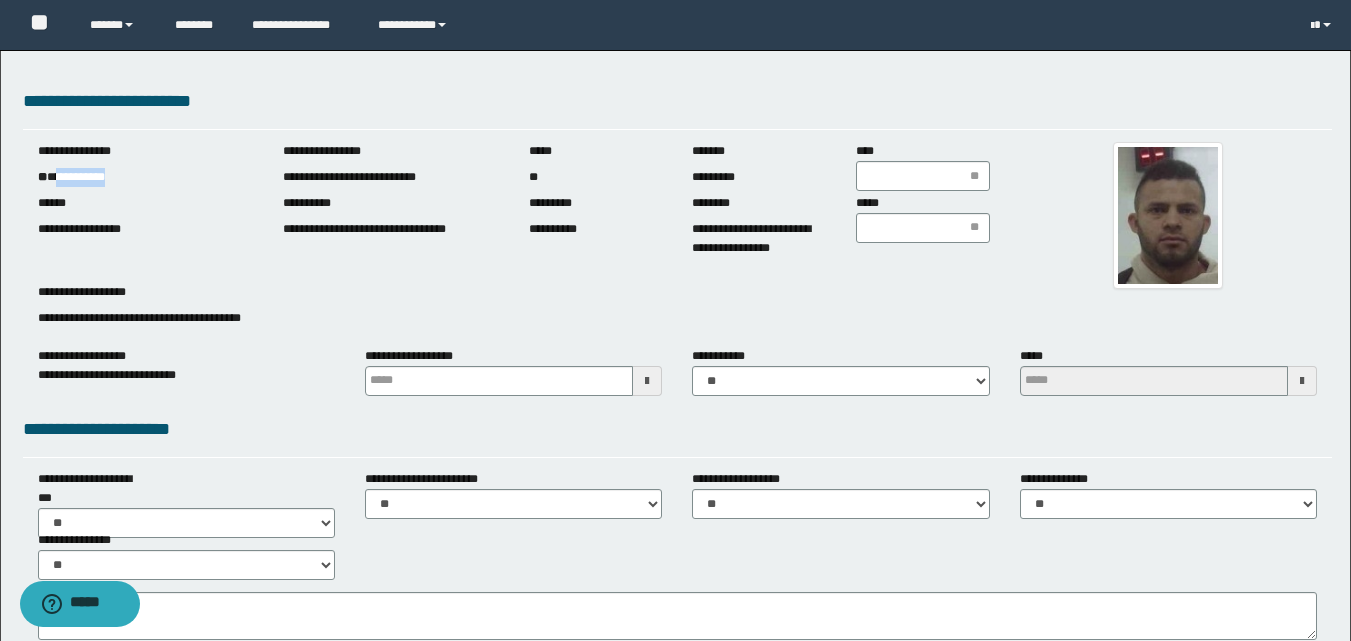 drag, startPoint x: 58, startPoint y: 180, endPoint x: 174, endPoint y: 186, distance: 116.15507 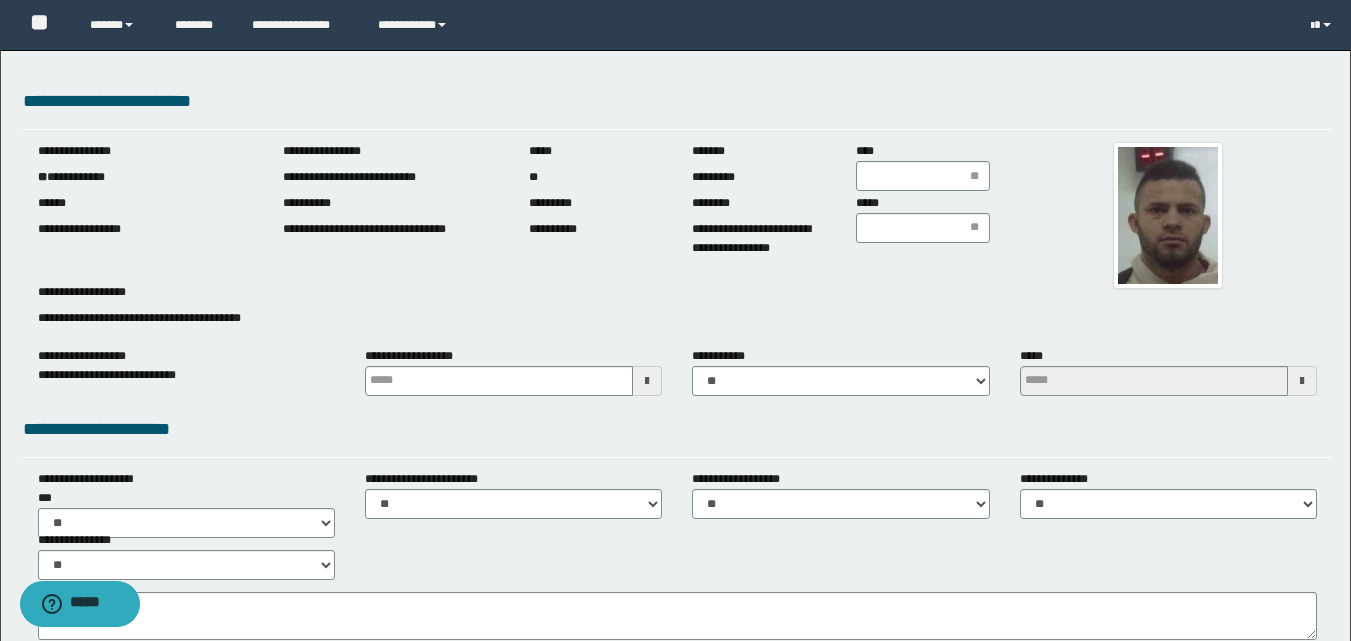 click at bounding box center [647, 381] 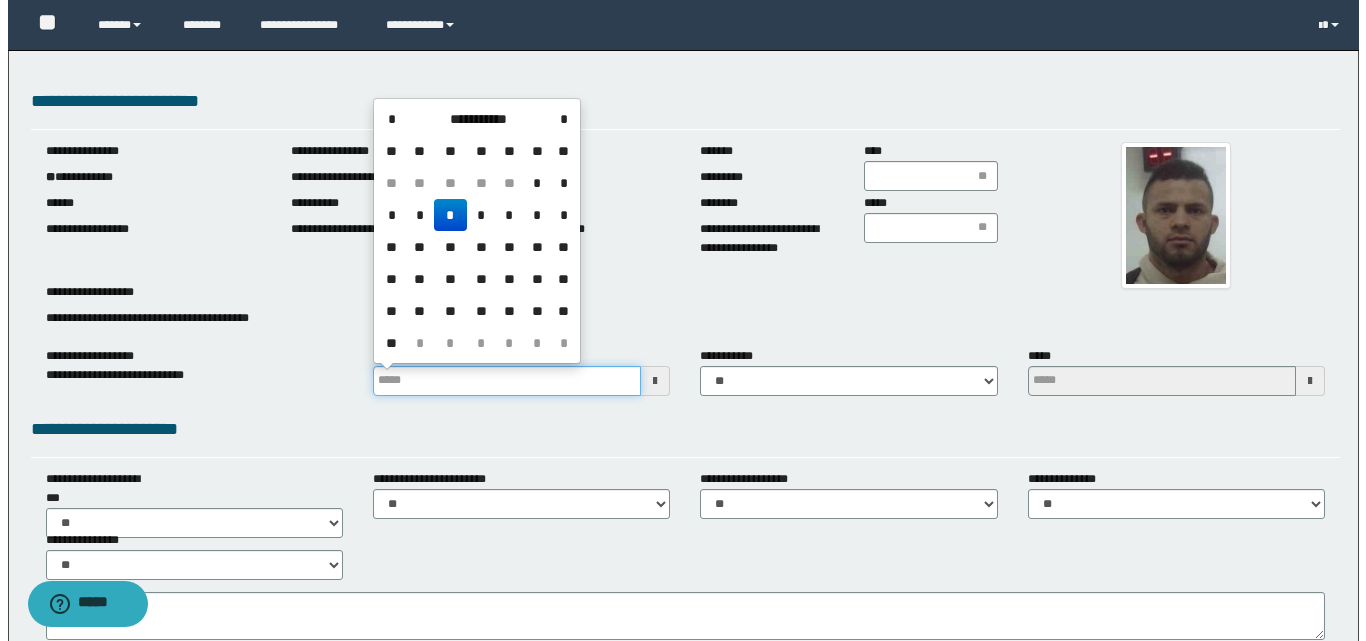 scroll, scrollTop: 500, scrollLeft: 0, axis: vertical 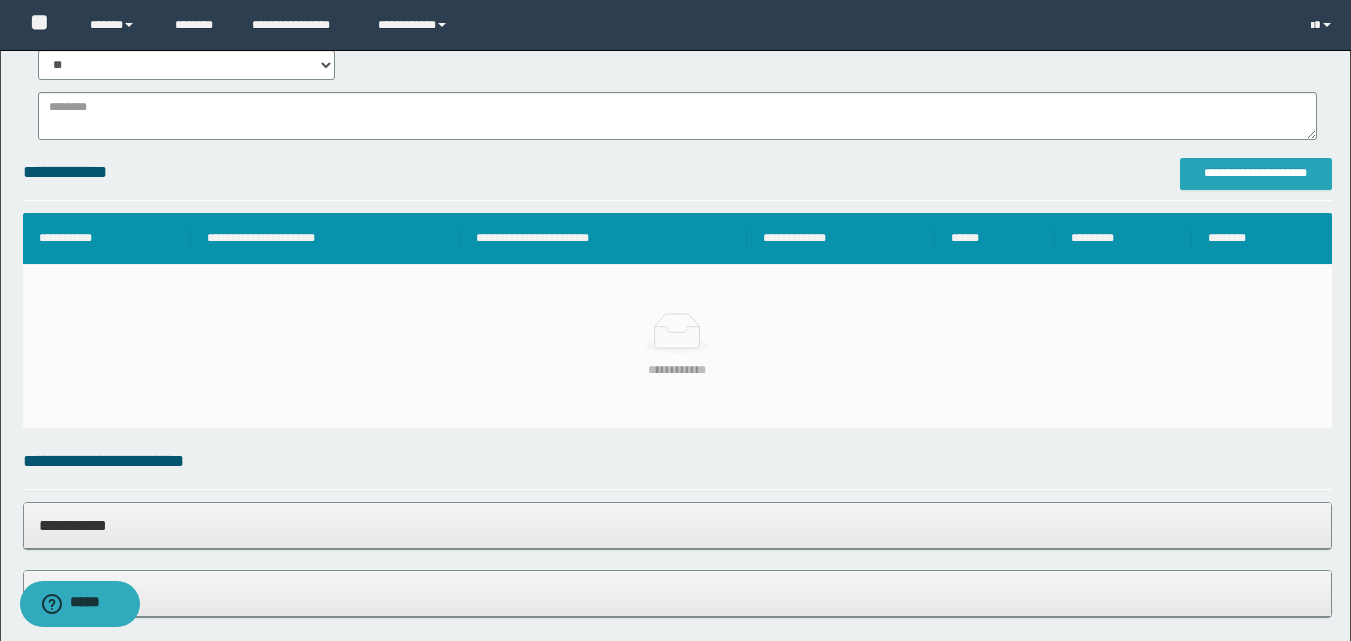 click on "**********" at bounding box center (1256, 173) 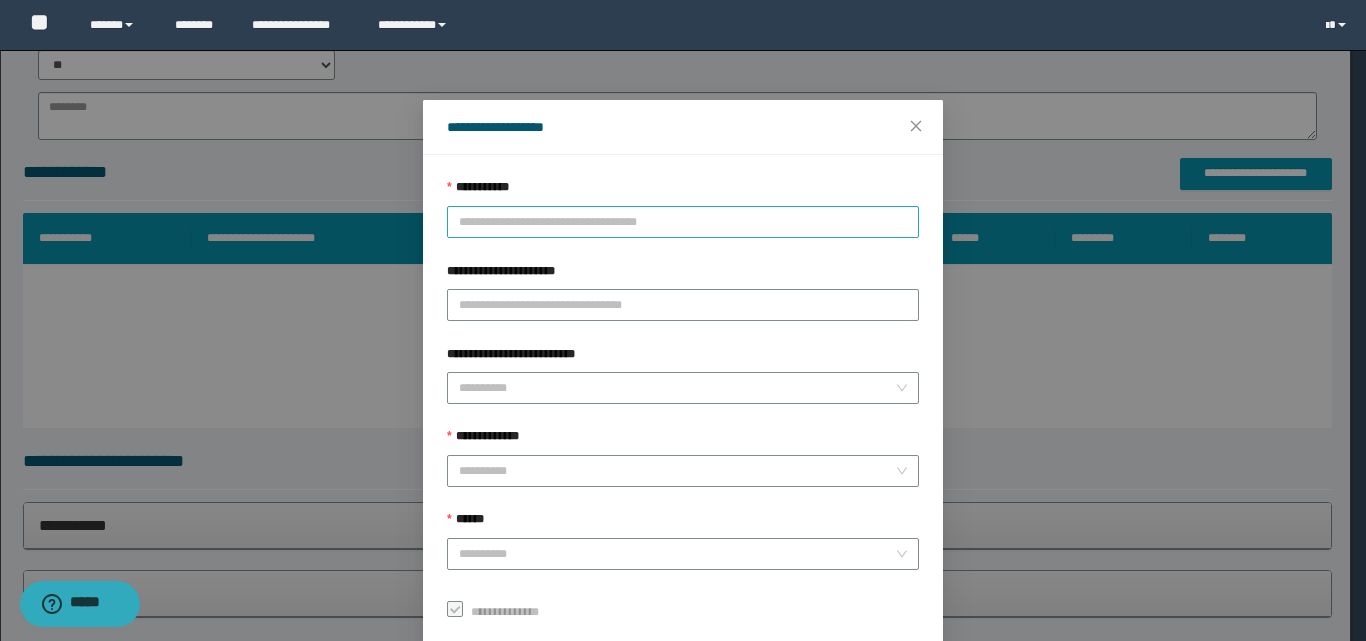 click on "**********" at bounding box center [683, 222] 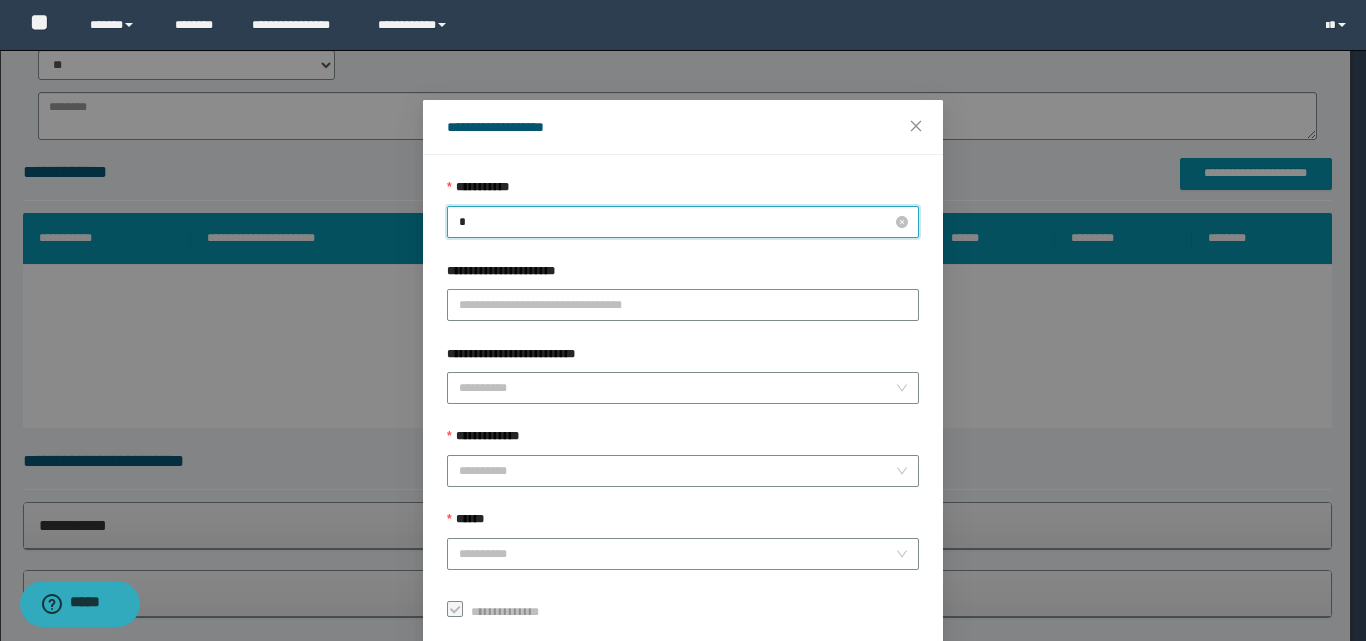 type on "**" 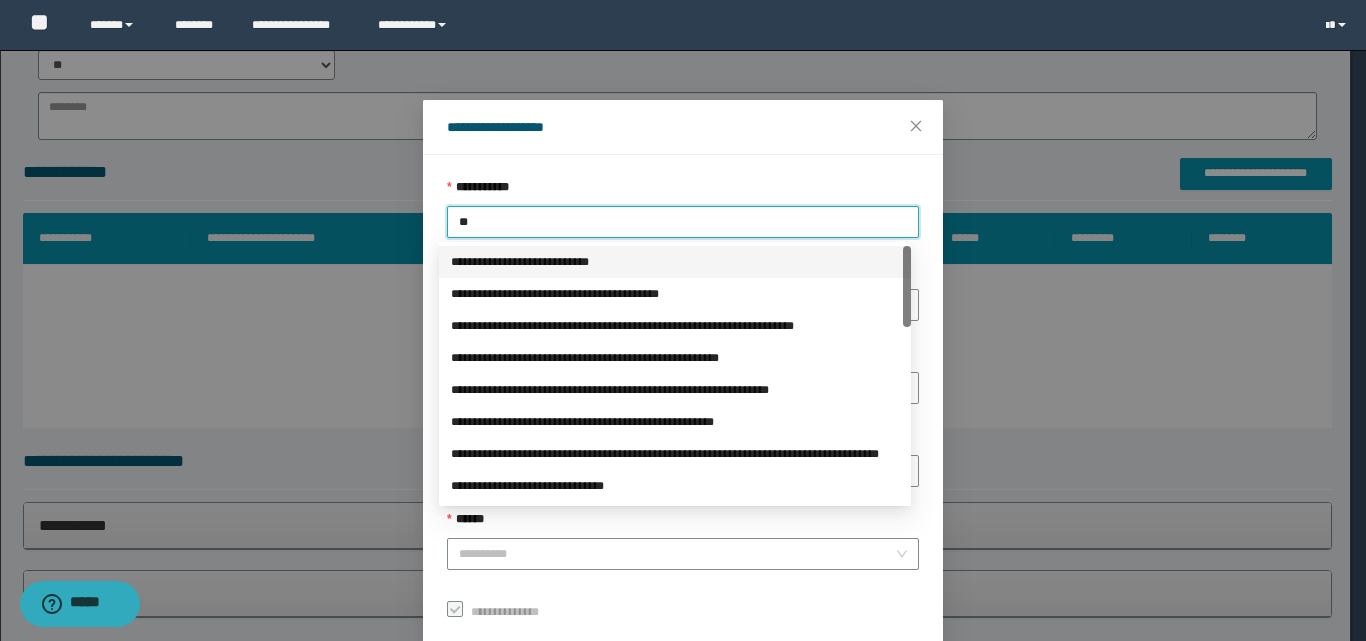 click on "**********" at bounding box center [675, 262] 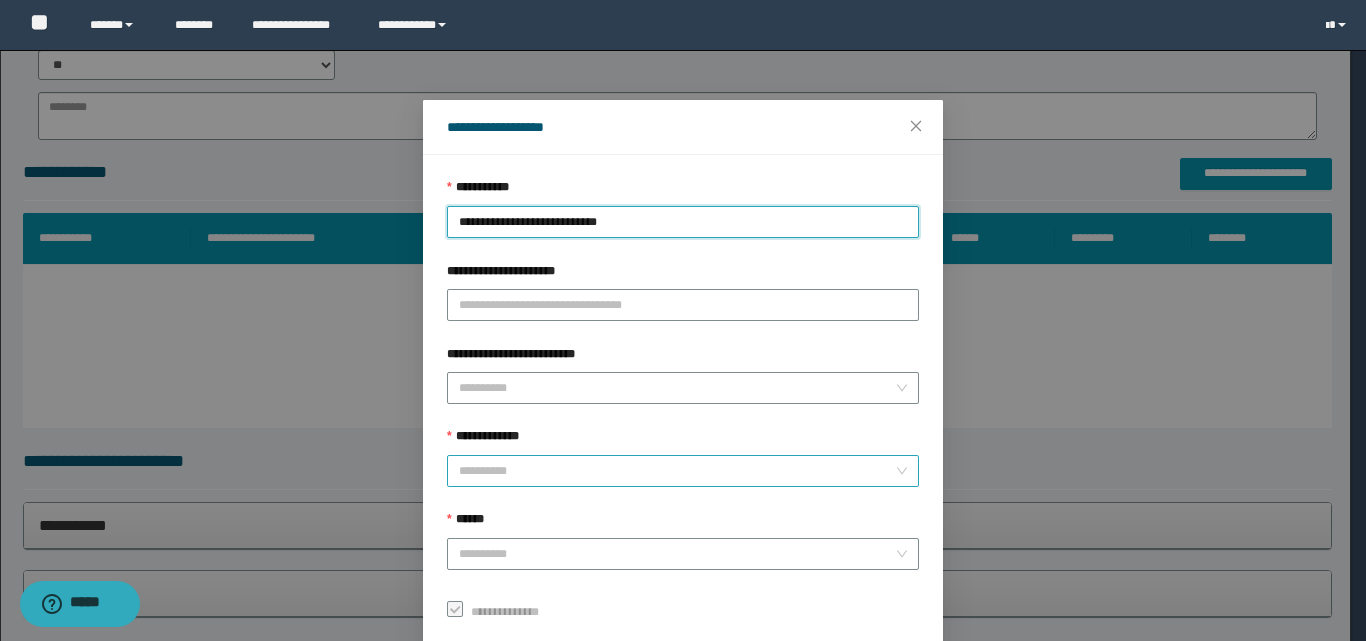 click on "**********" at bounding box center (677, 471) 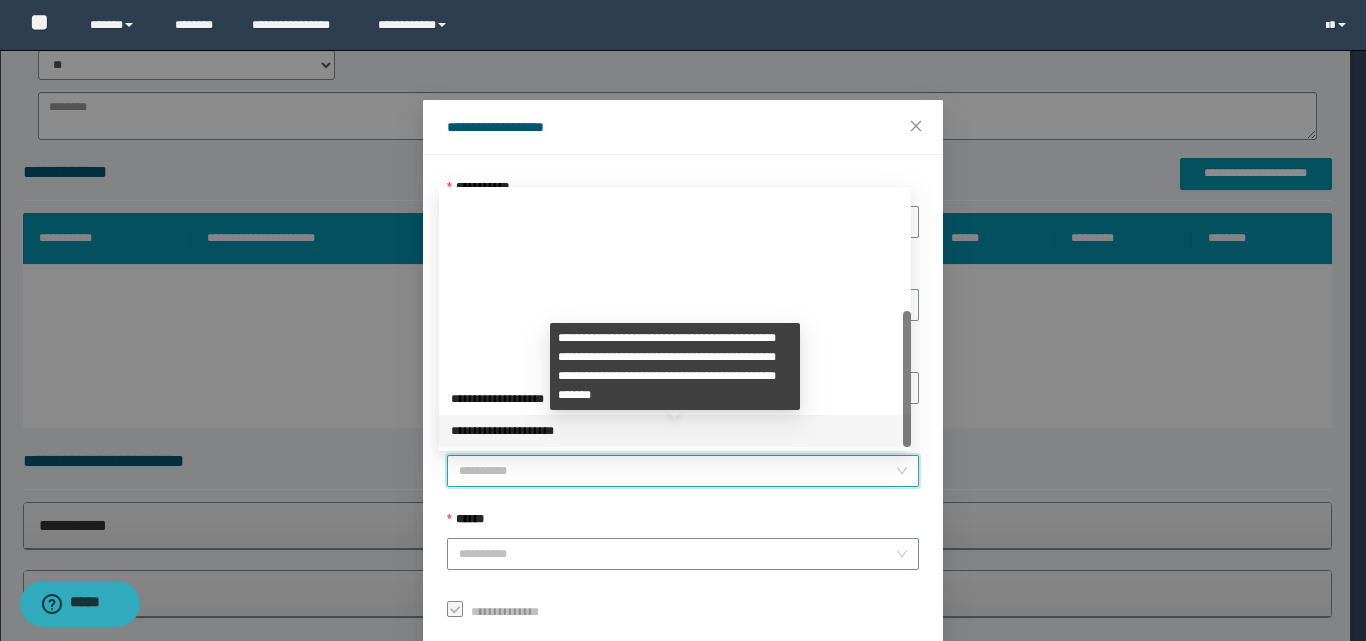 scroll, scrollTop: 224, scrollLeft: 0, axis: vertical 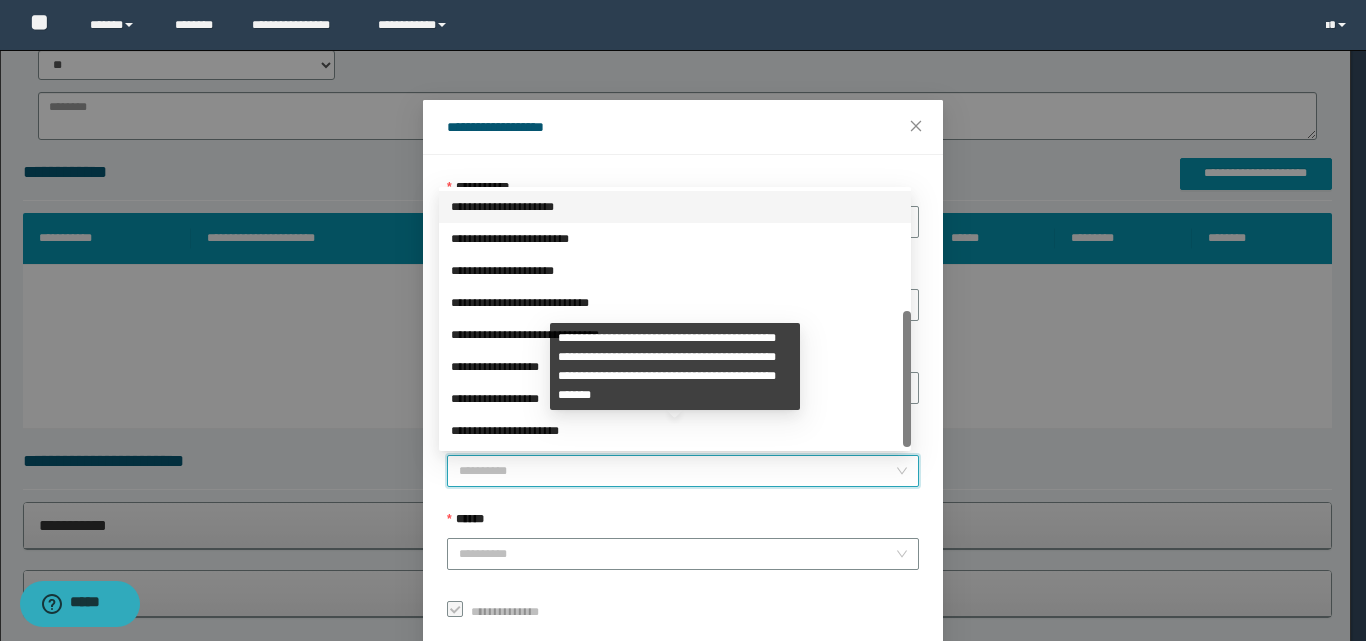 click on "**********" at bounding box center [675, 431] 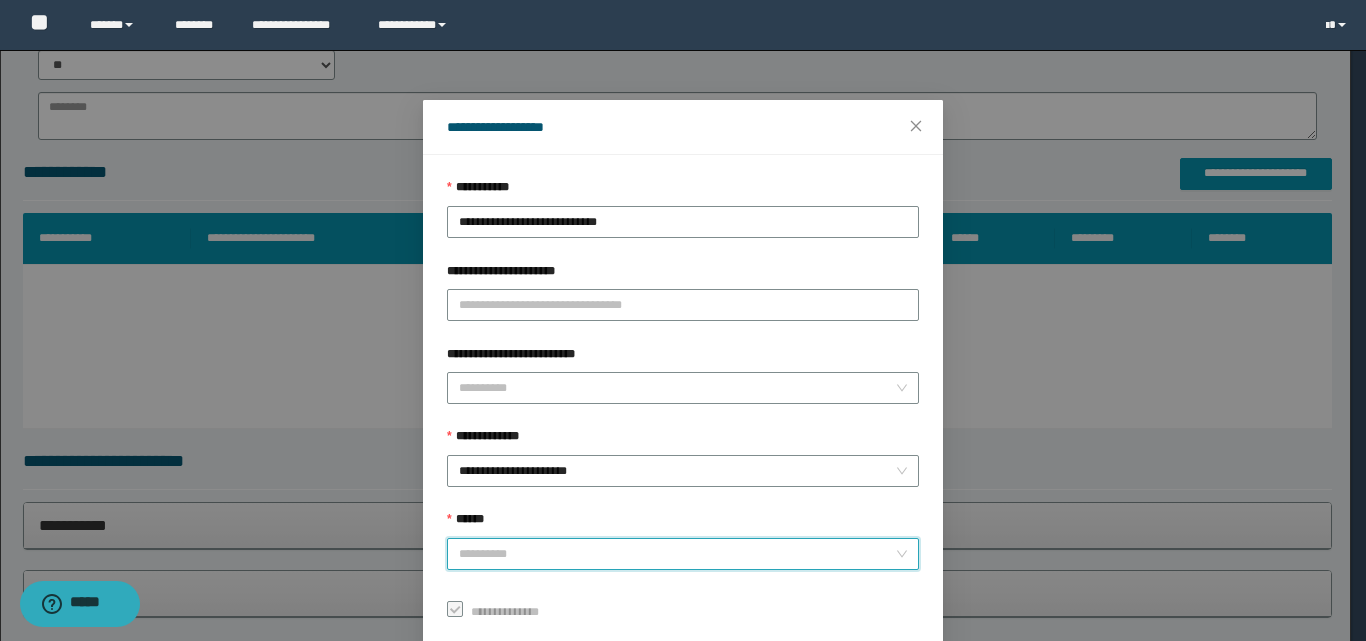 click on "******" at bounding box center (677, 554) 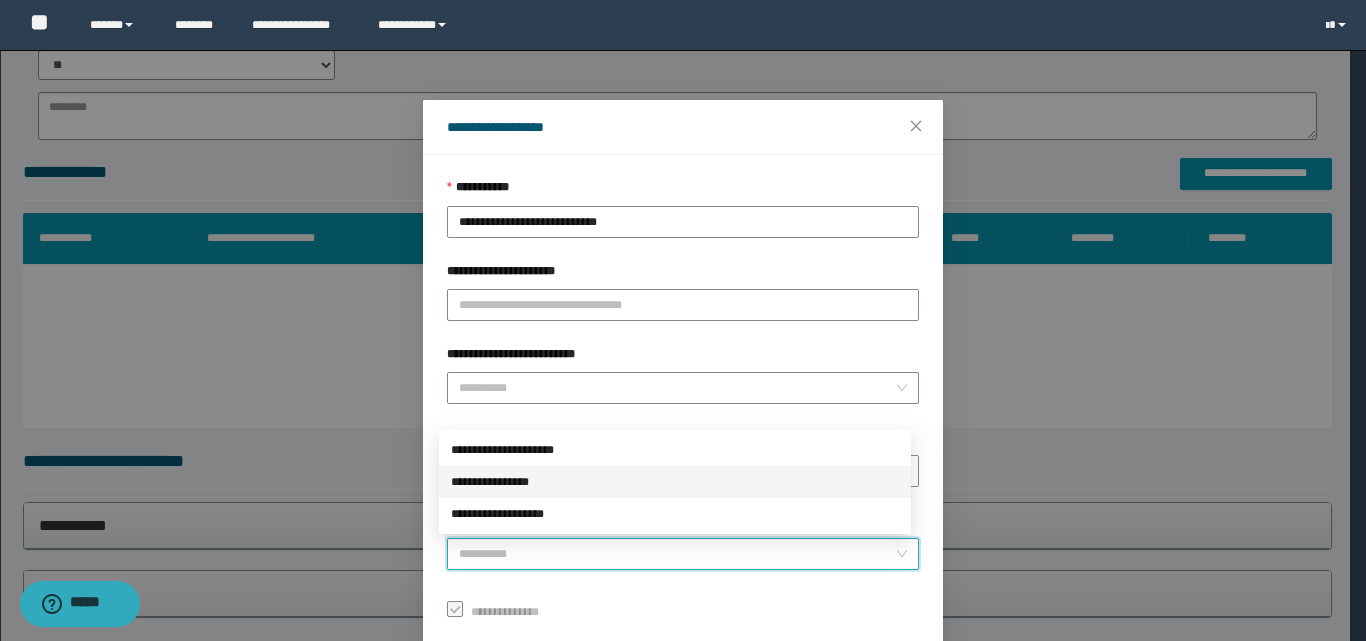 click on "**********" at bounding box center [675, 482] 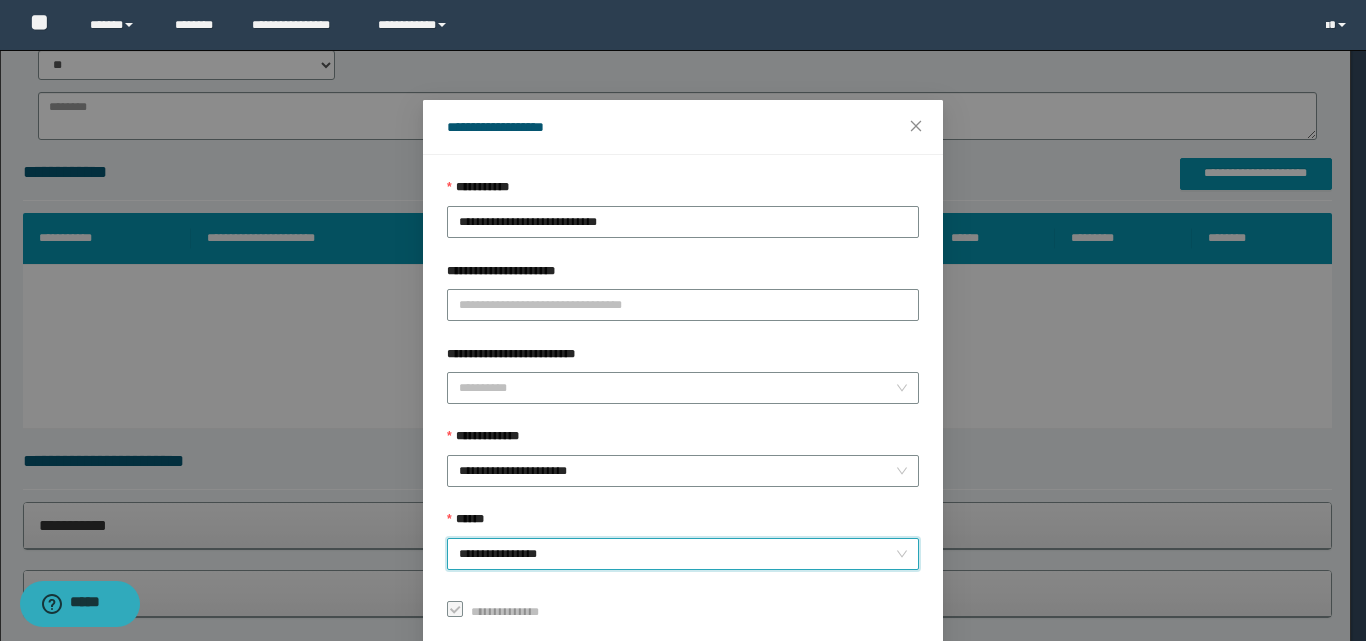 scroll, scrollTop: 111, scrollLeft: 0, axis: vertical 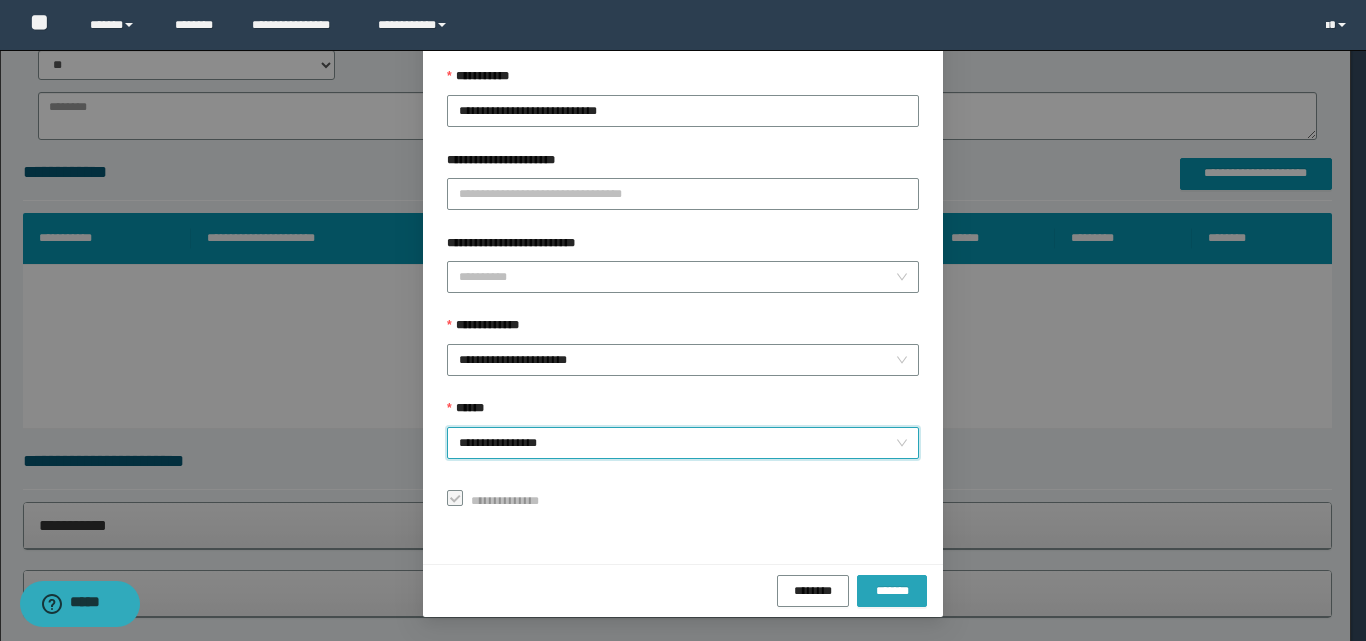 click on "*******" at bounding box center [892, 590] 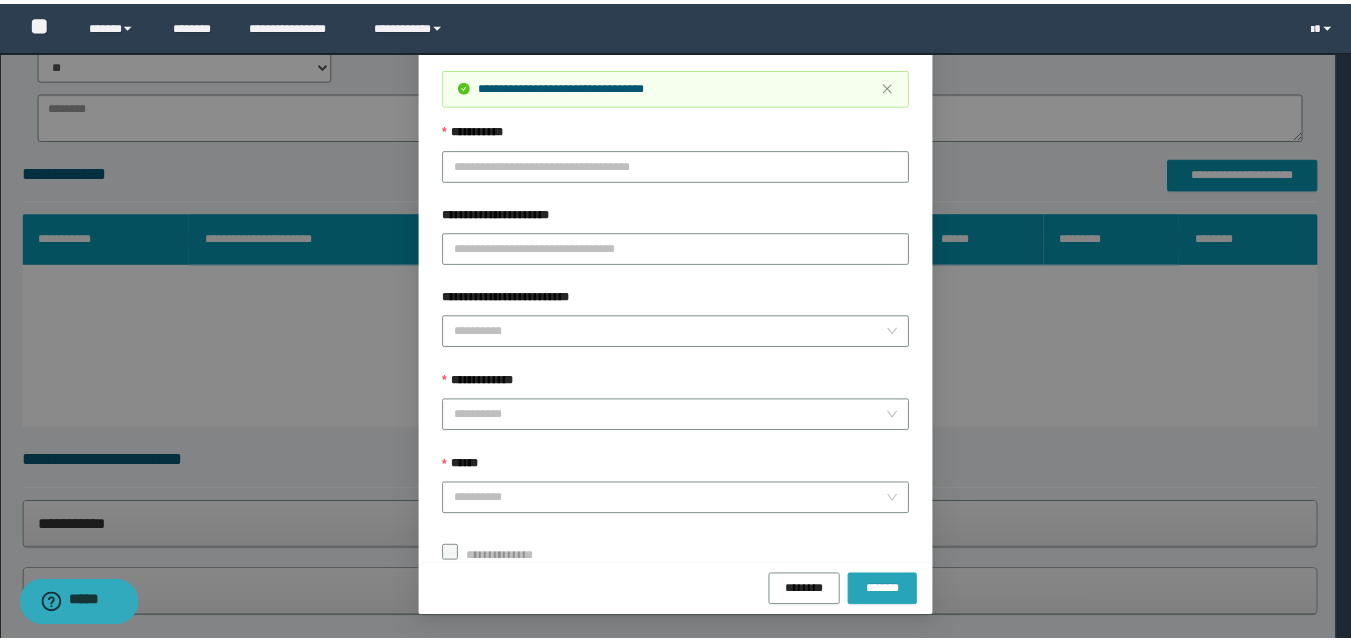 scroll, scrollTop: 64, scrollLeft: 0, axis: vertical 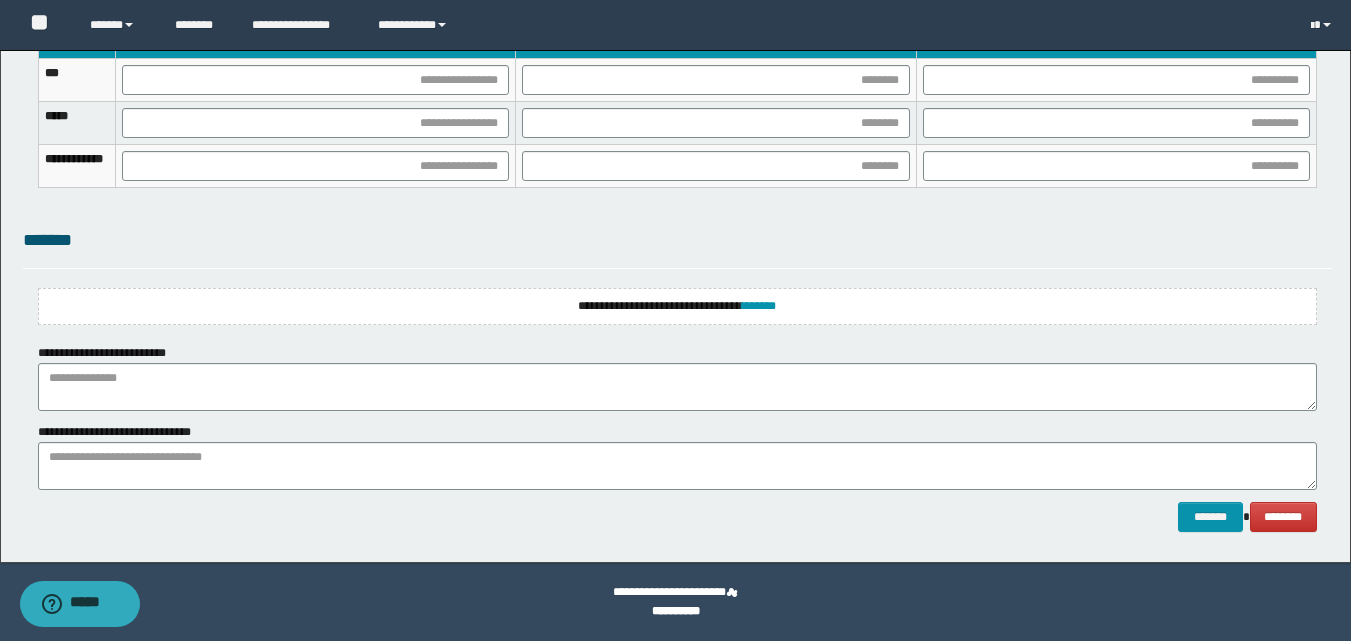 click on "**********" at bounding box center [677, 306] 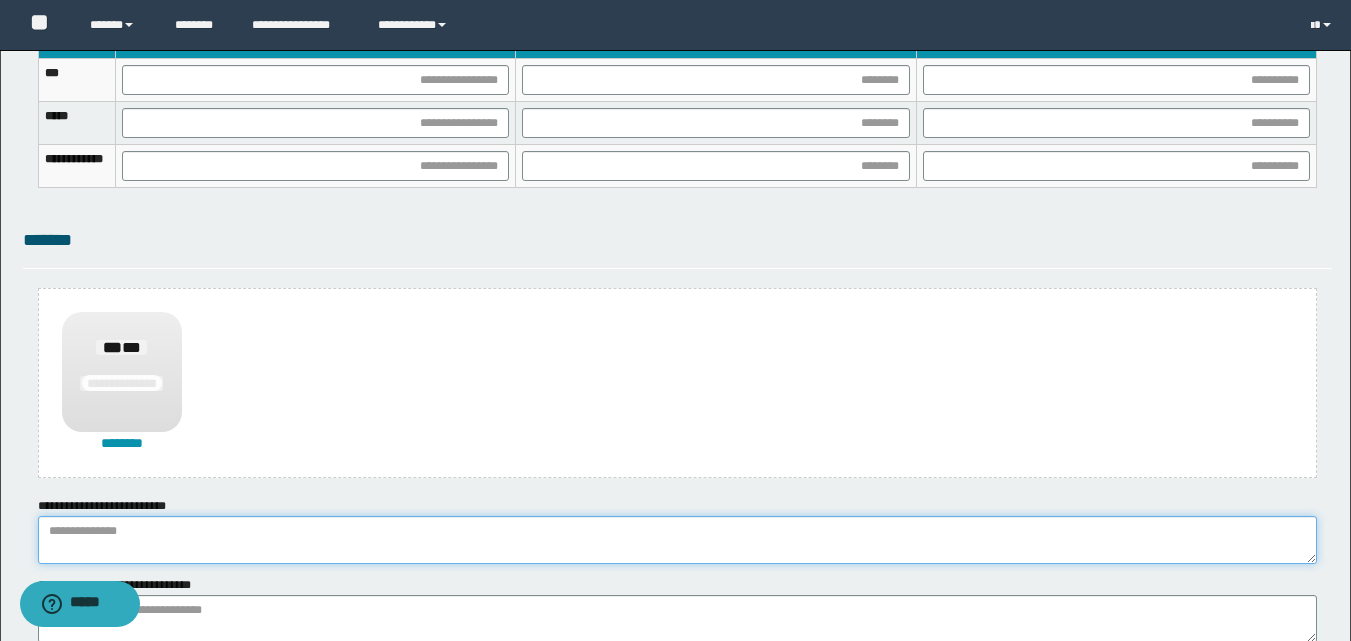 click at bounding box center [677, 540] 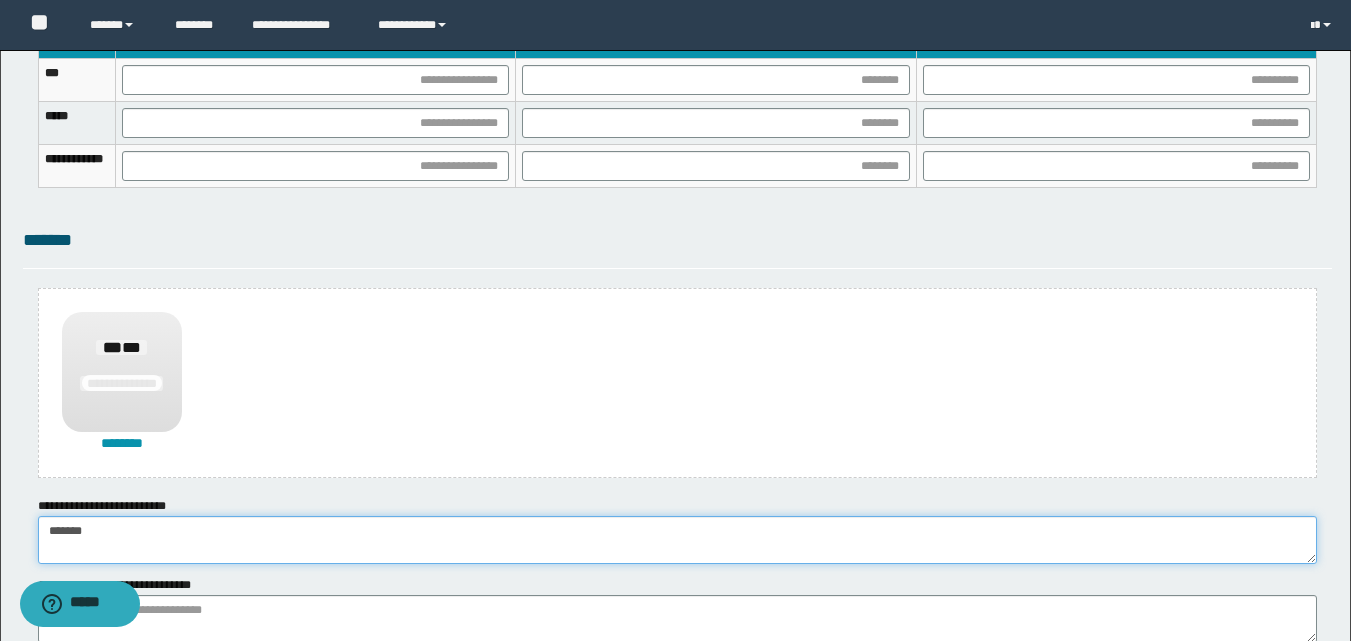 type on "******" 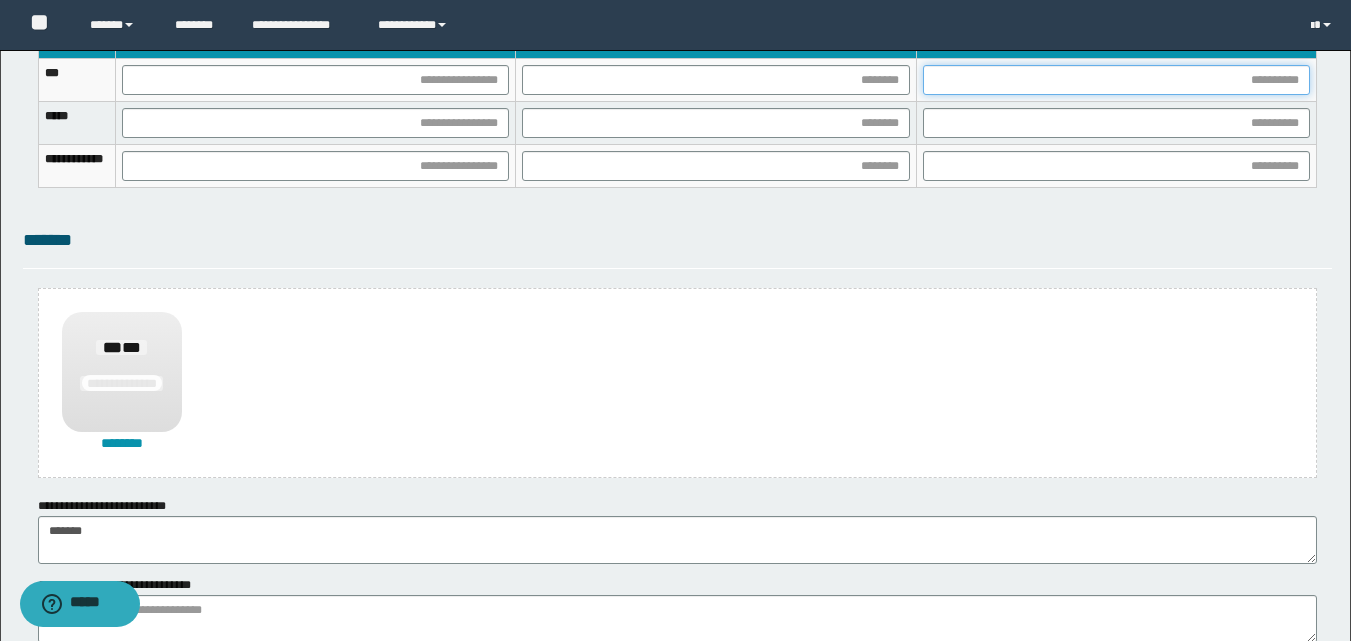 drag, startPoint x: 1066, startPoint y: 91, endPoint x: 1040, endPoint y: 105, distance: 29.529646 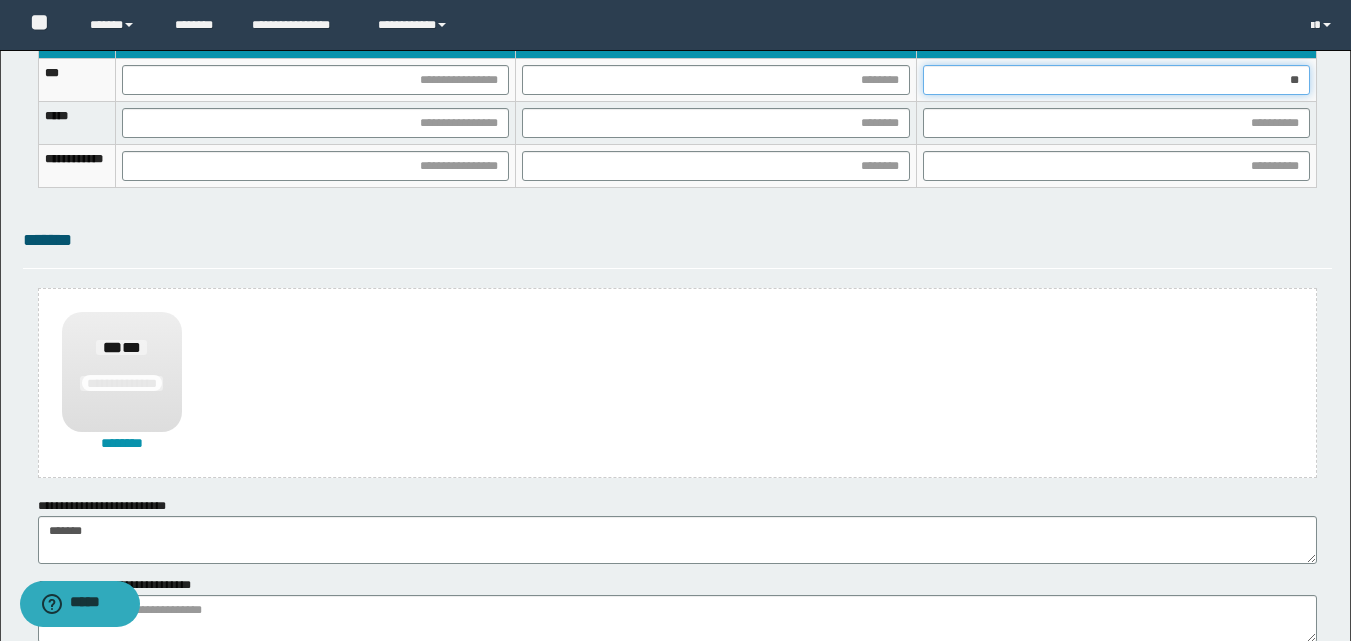 type on "***" 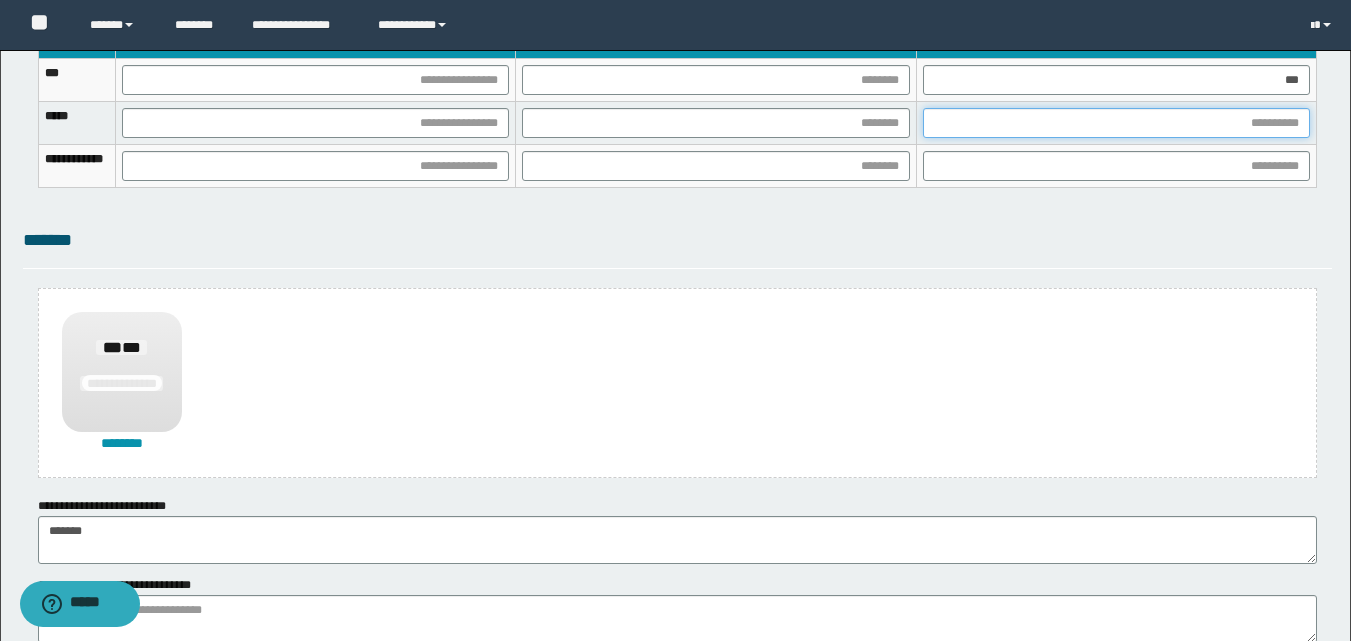 click at bounding box center (1116, 123) 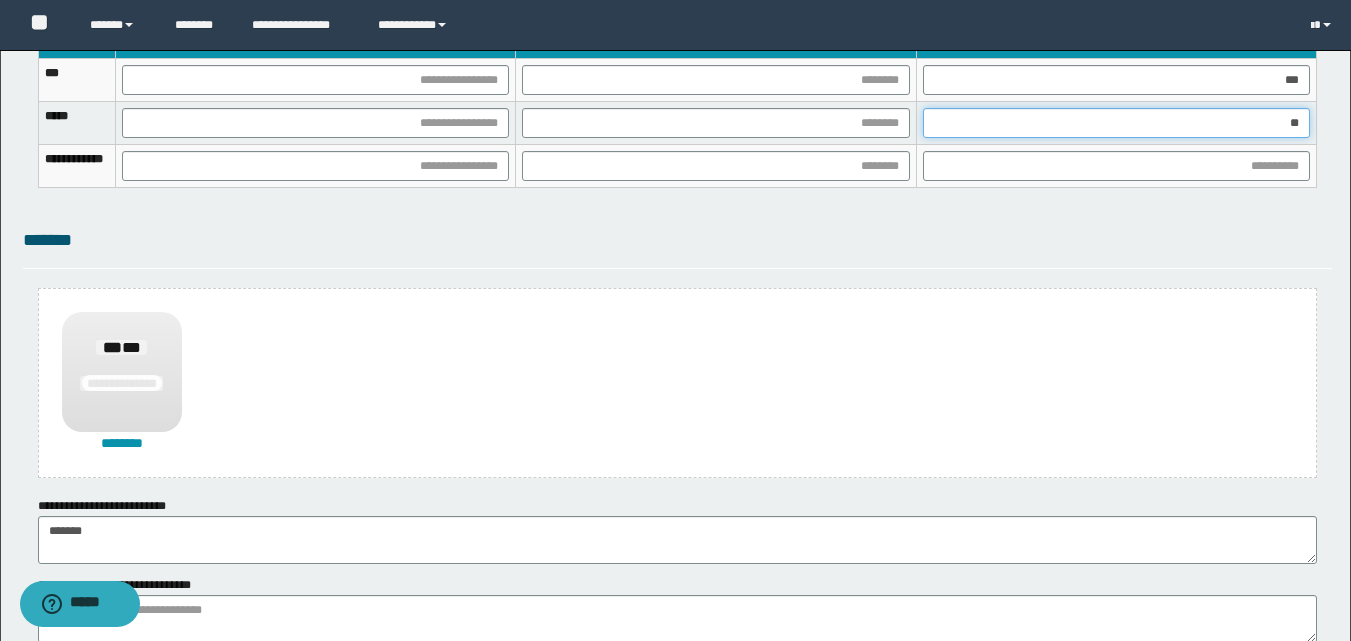 type on "***" 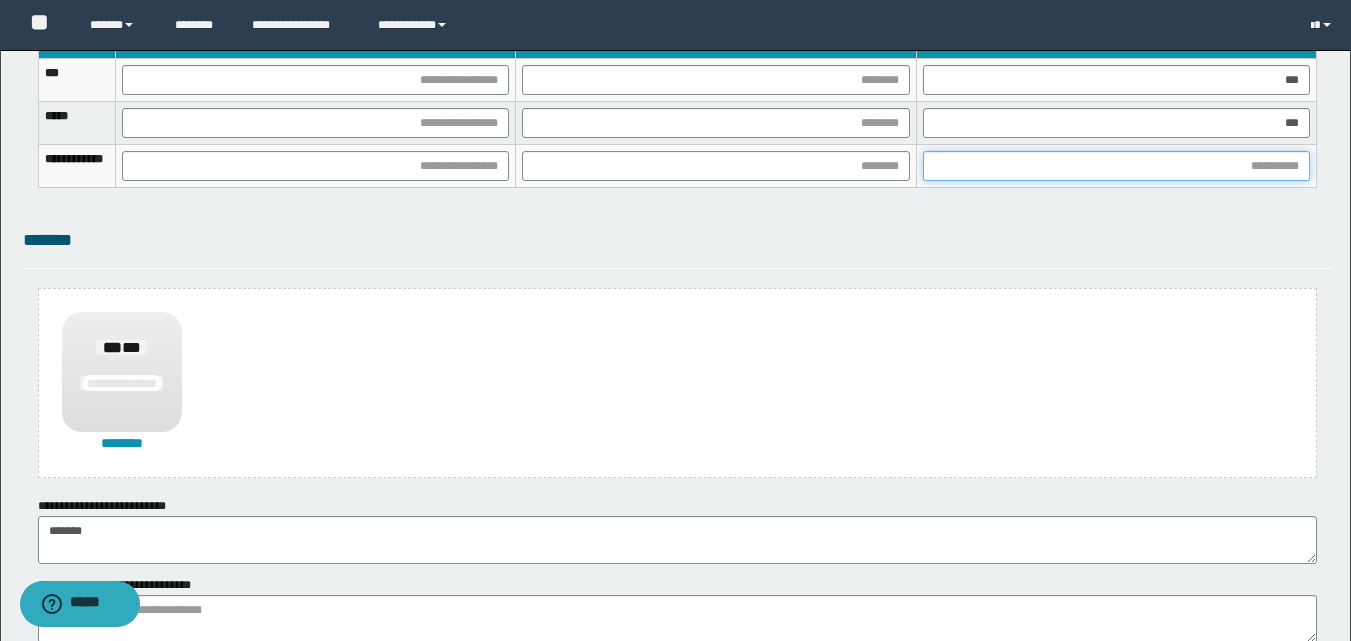 click at bounding box center [1116, 166] 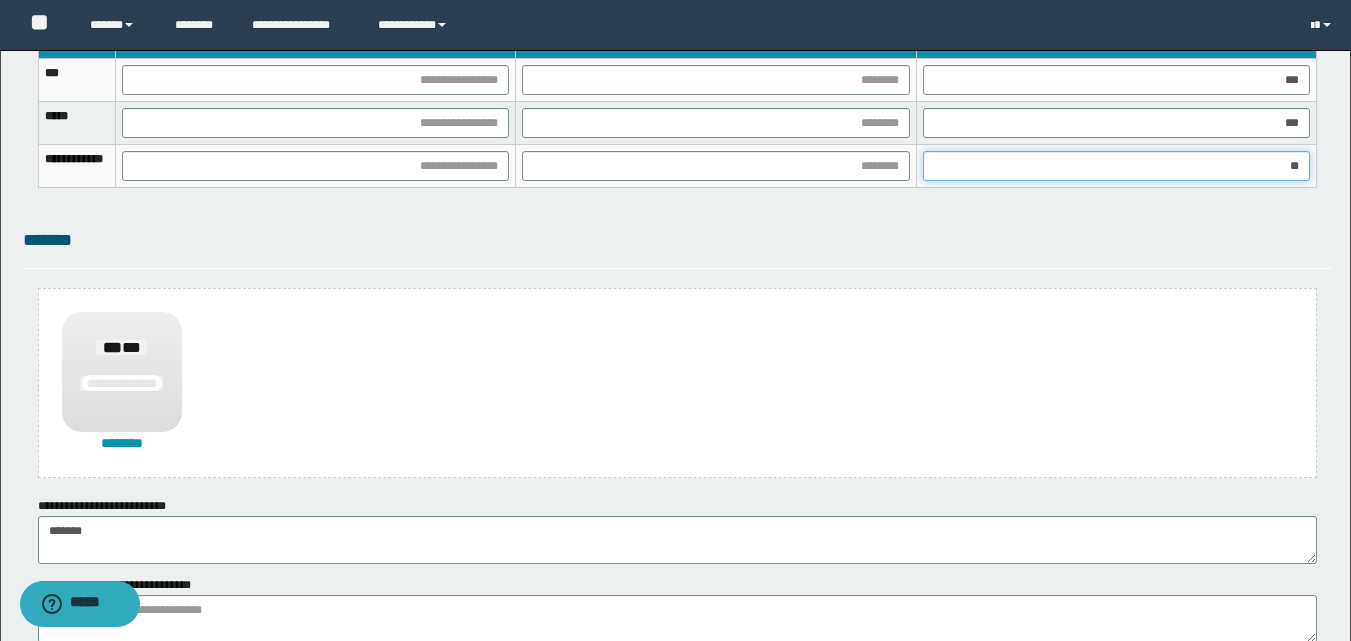type on "***" 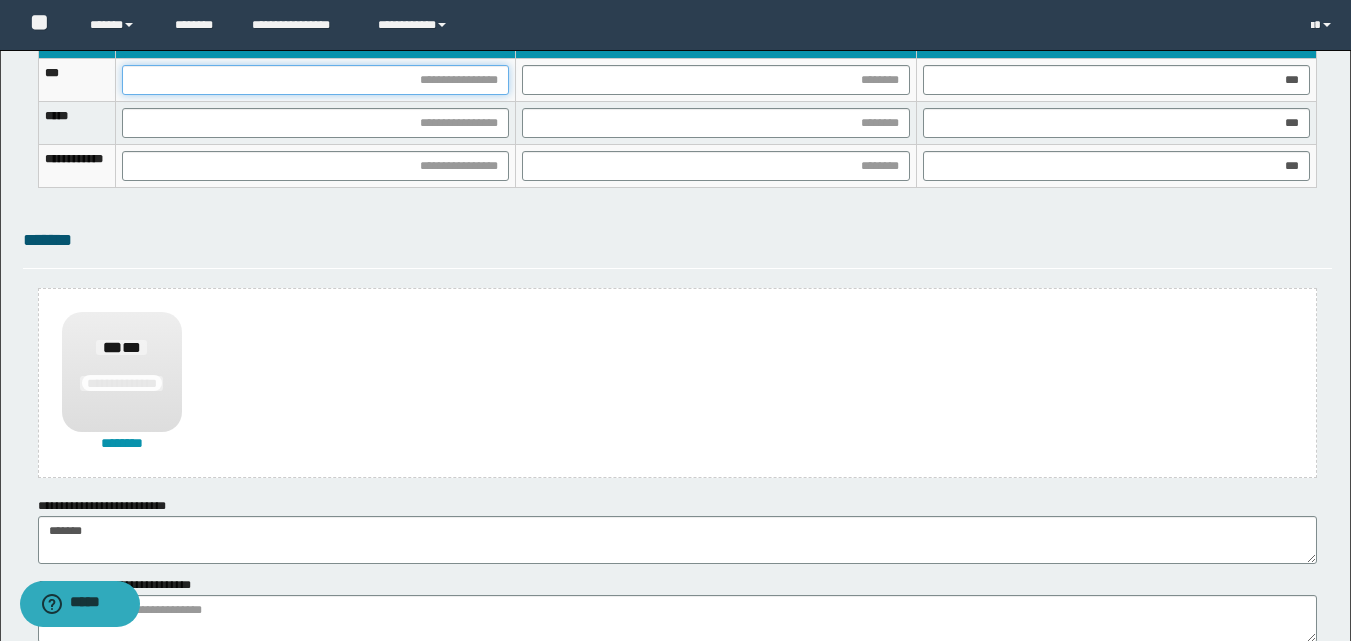 drag, startPoint x: 470, startPoint y: 67, endPoint x: 487, endPoint y: 107, distance: 43.462627 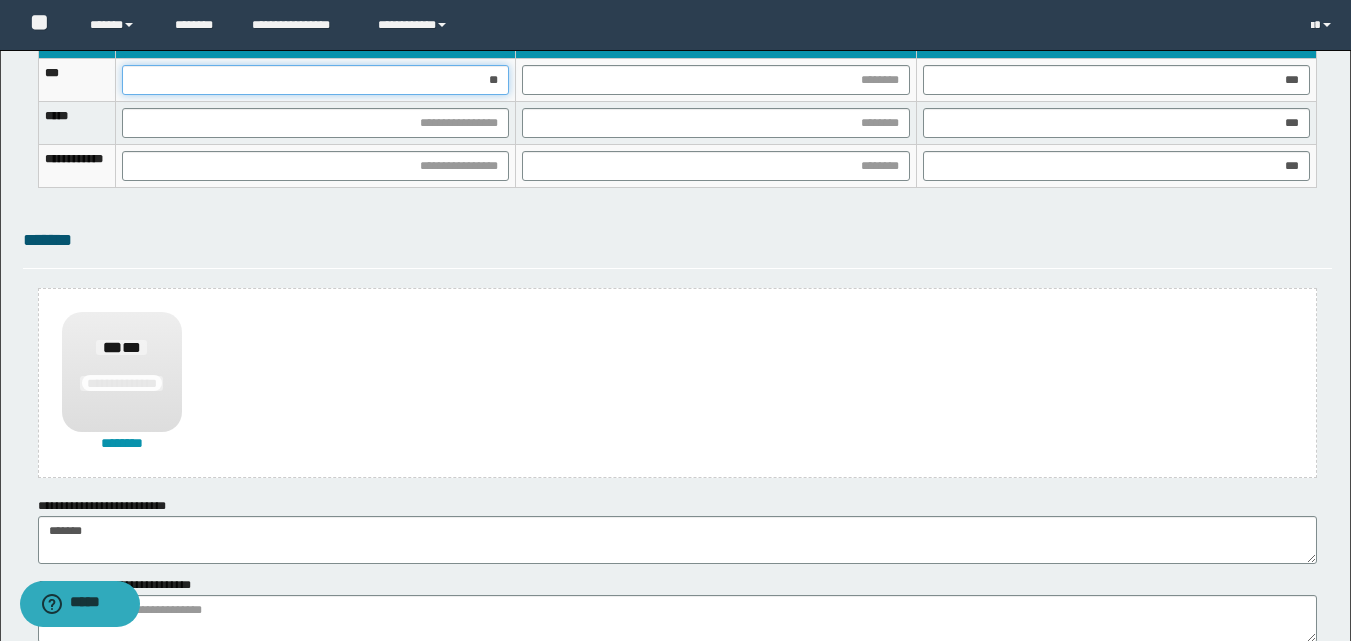 type on "***" 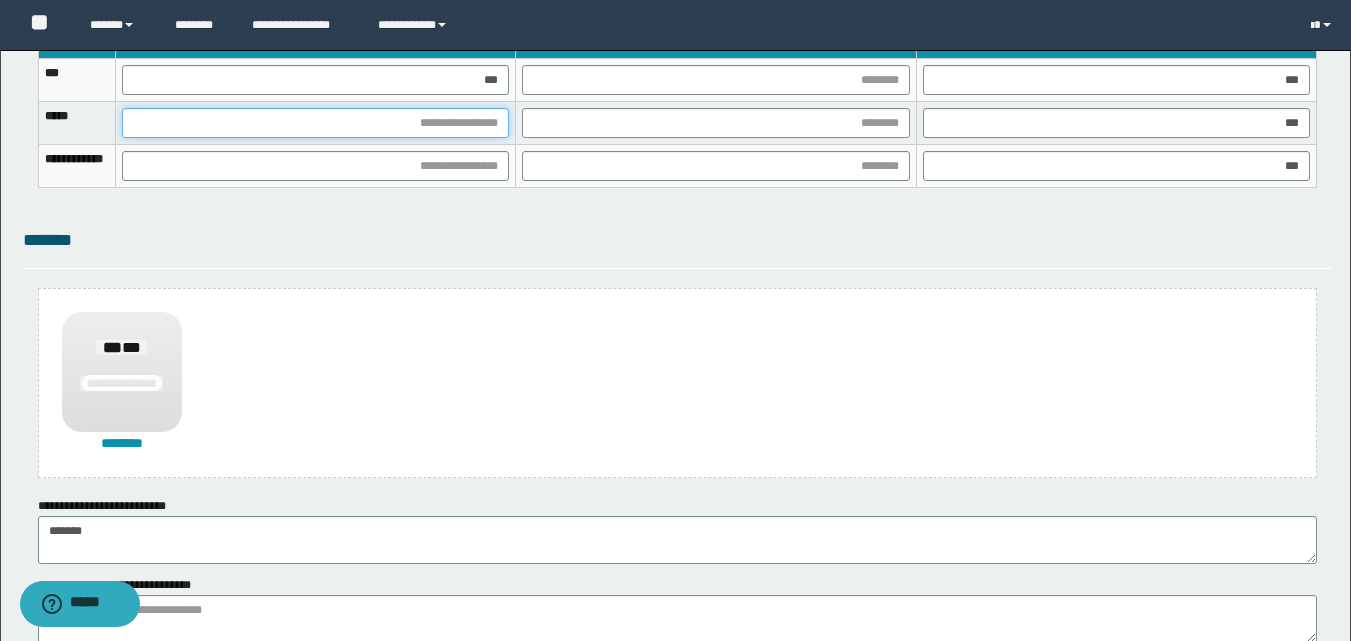 click at bounding box center [315, 123] 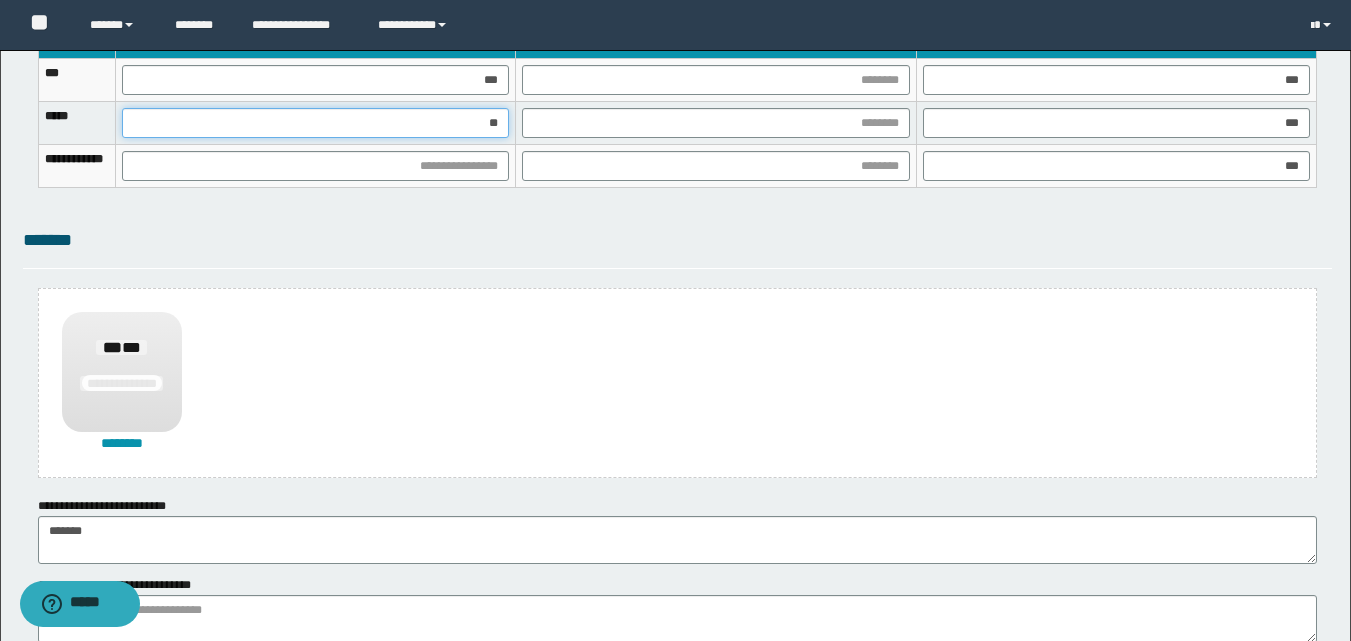 type on "***" 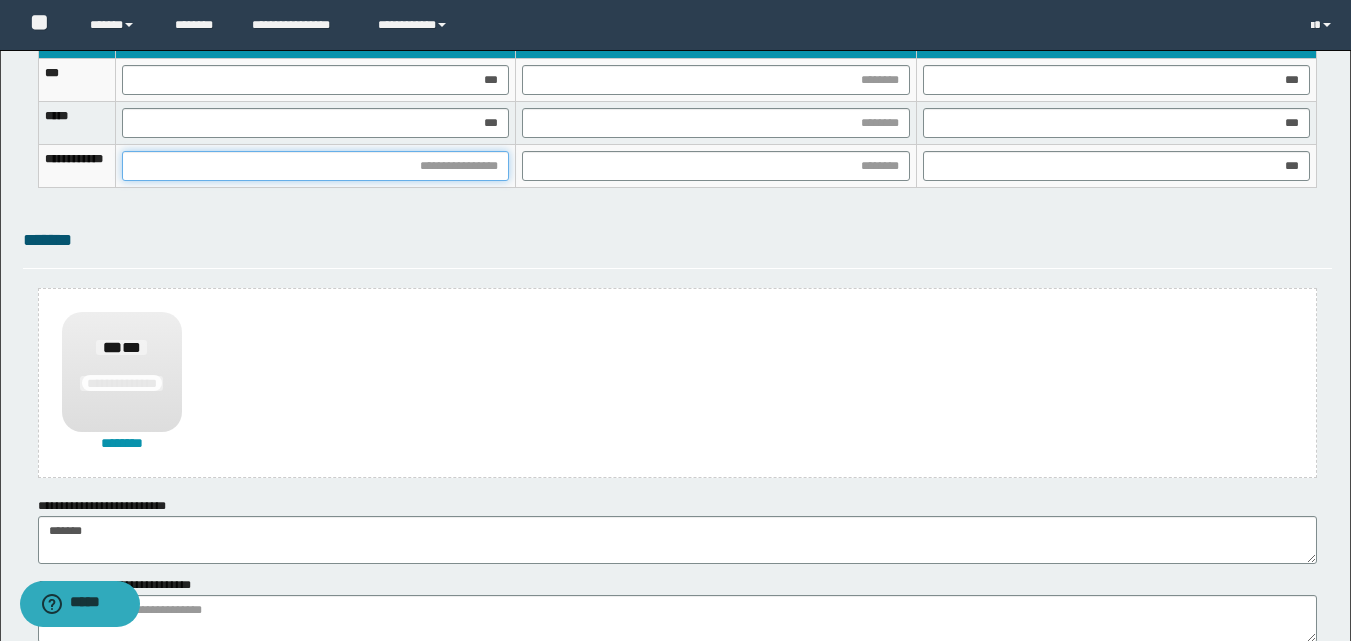 click at bounding box center [315, 166] 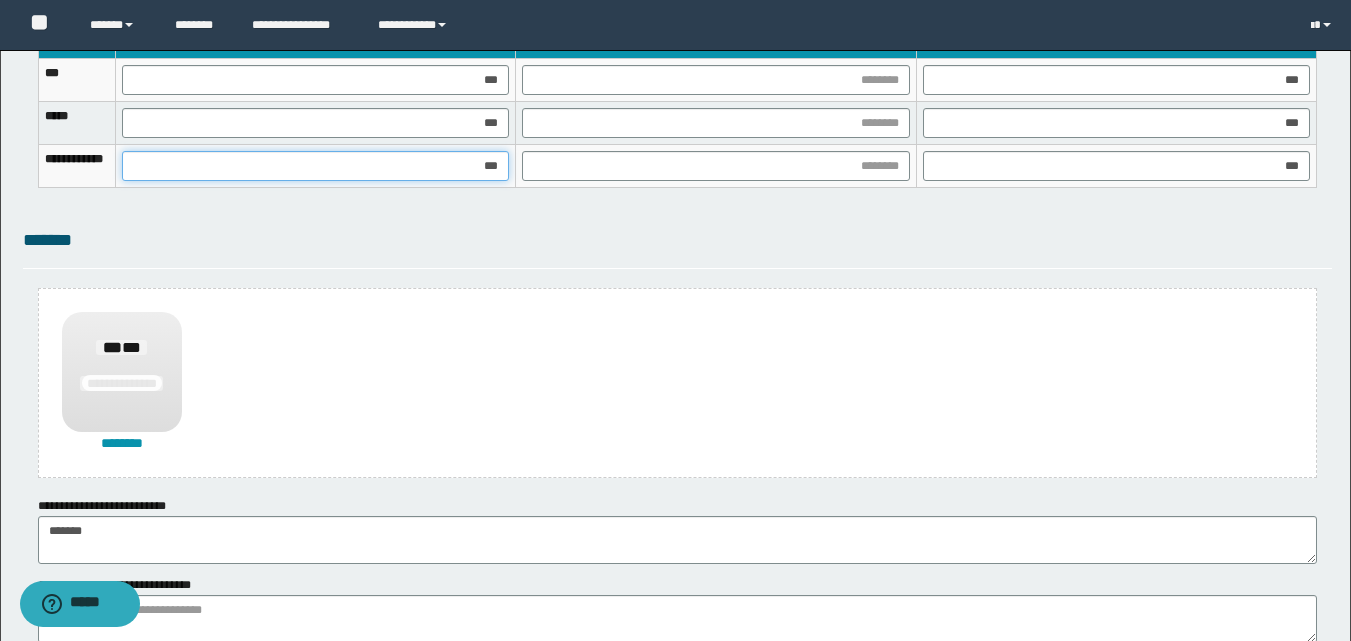 type on "****" 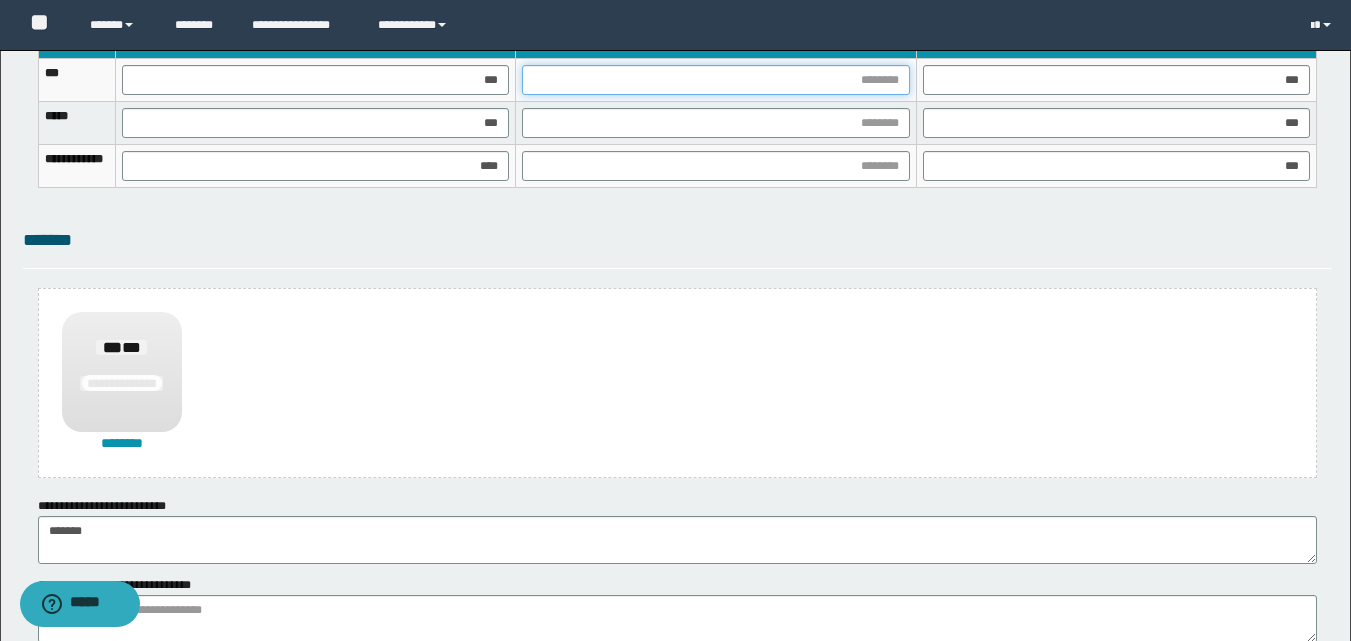 click at bounding box center [715, 80] 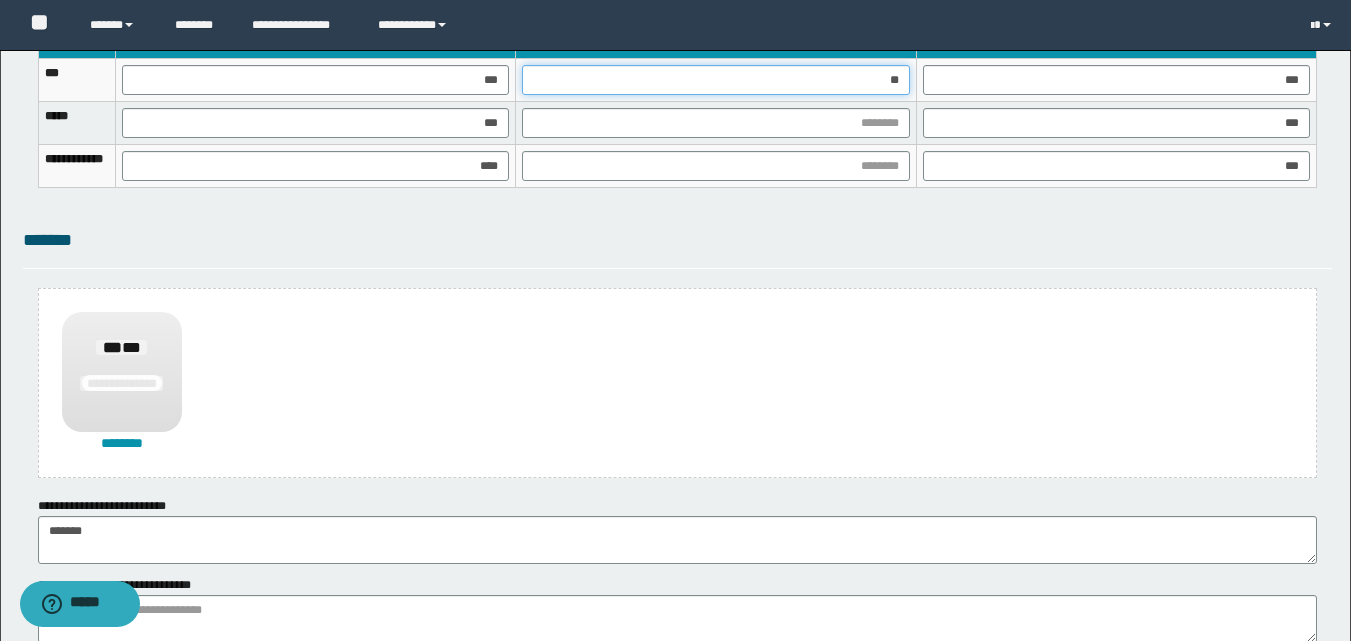 type on "***" 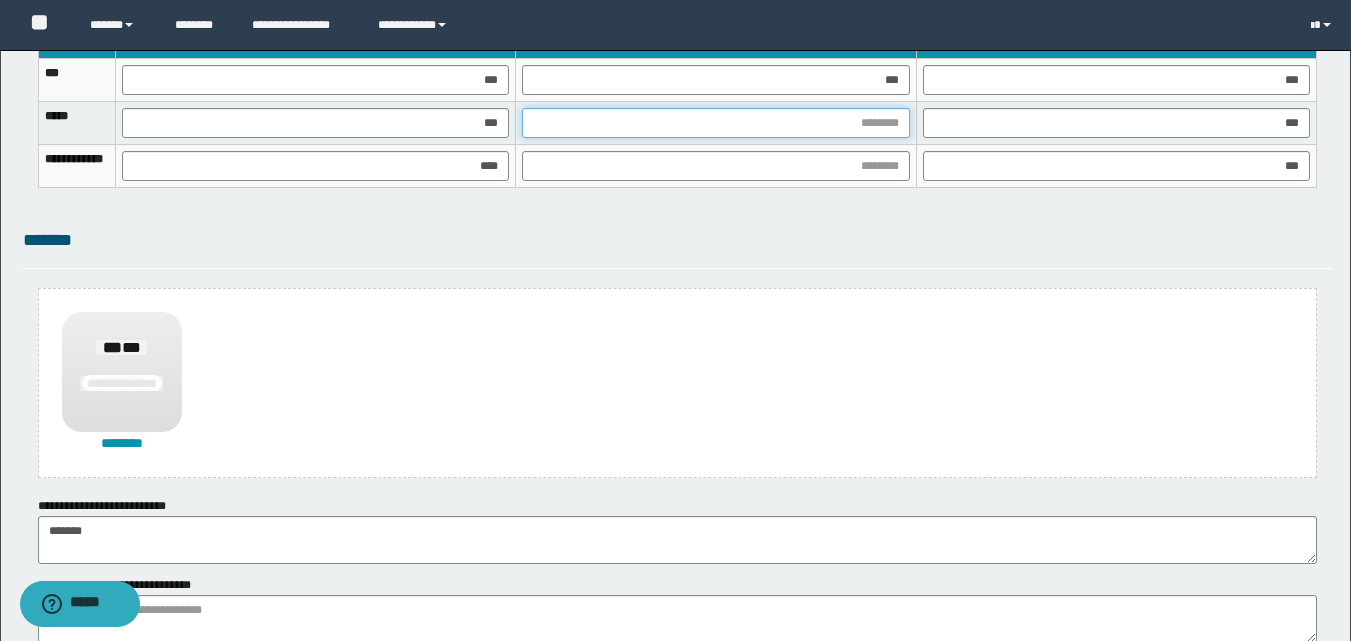 drag, startPoint x: 921, startPoint y: 129, endPoint x: 867, endPoint y: 285, distance: 165.0818 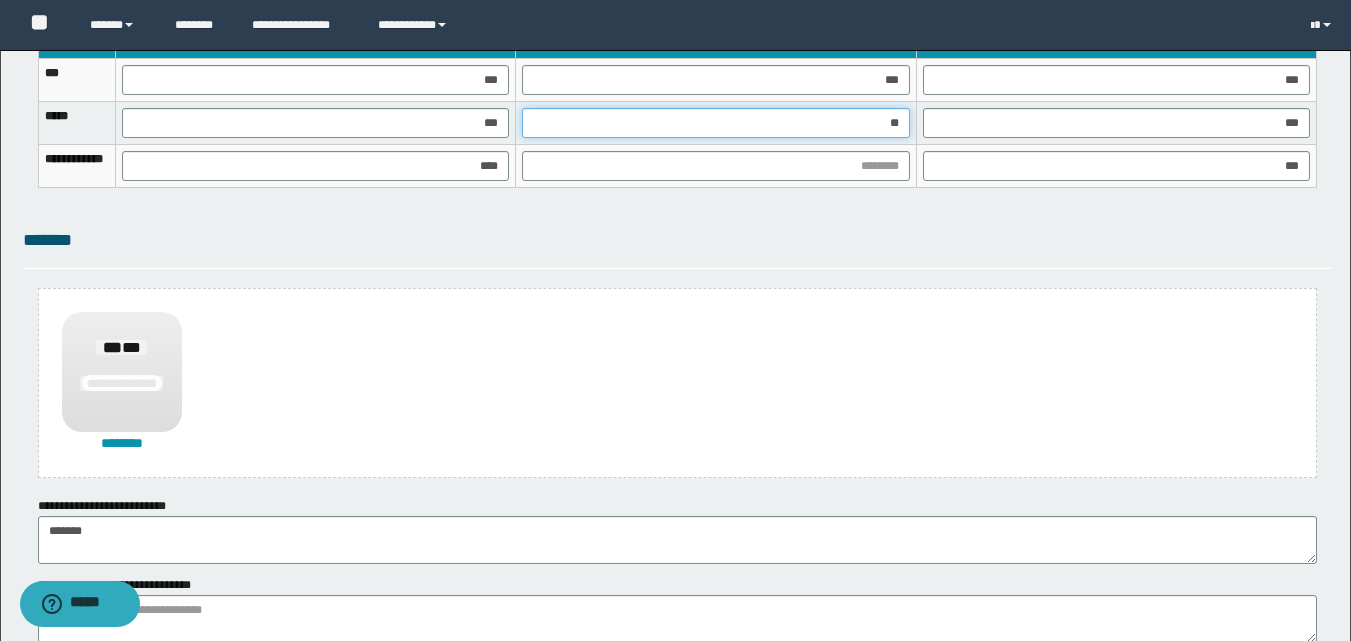 type on "***" 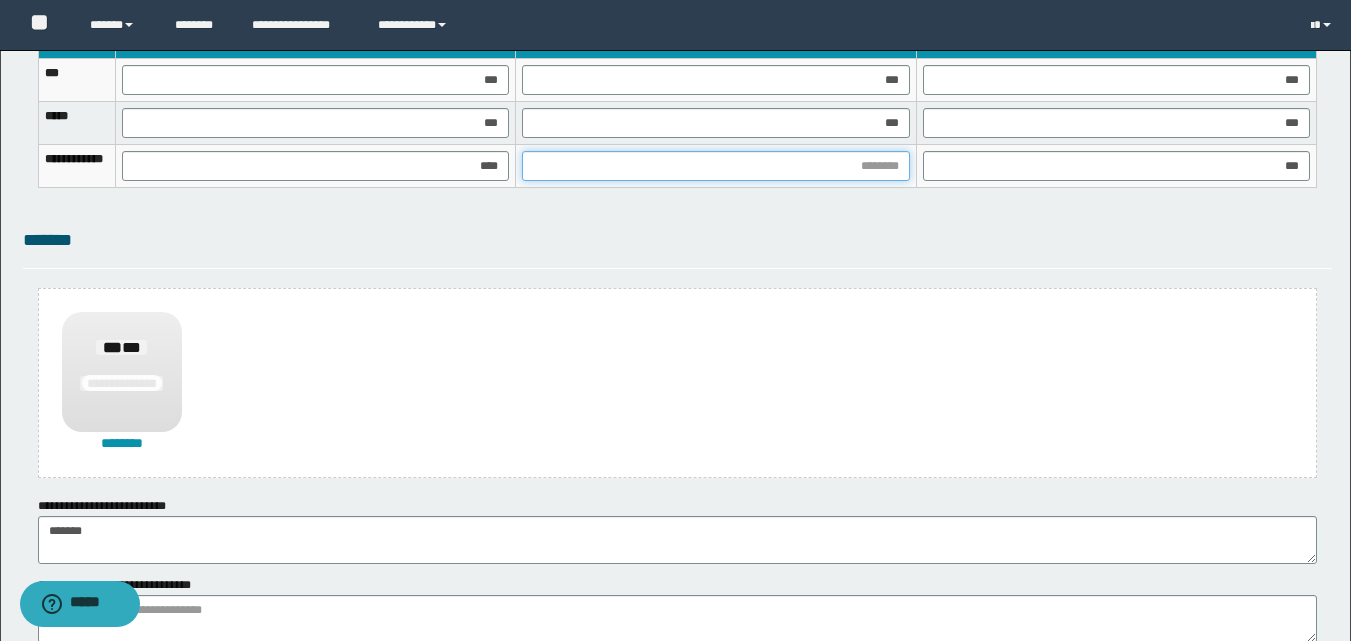 click at bounding box center (715, 166) 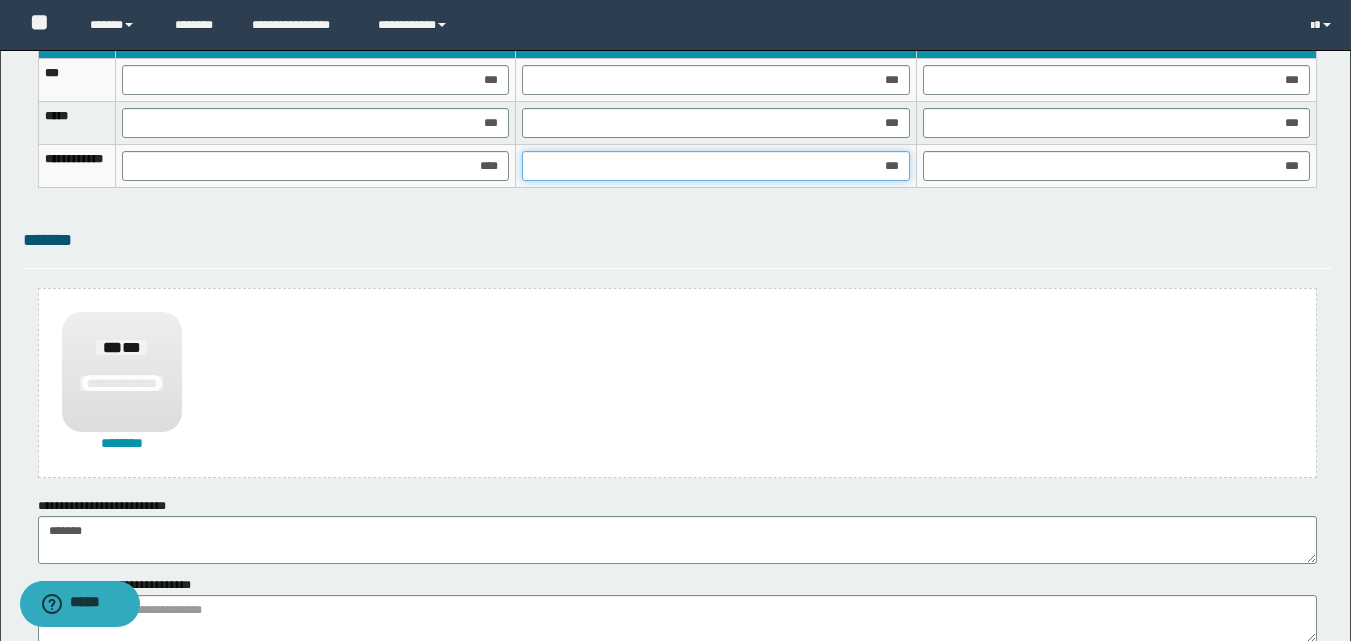 type on "****" 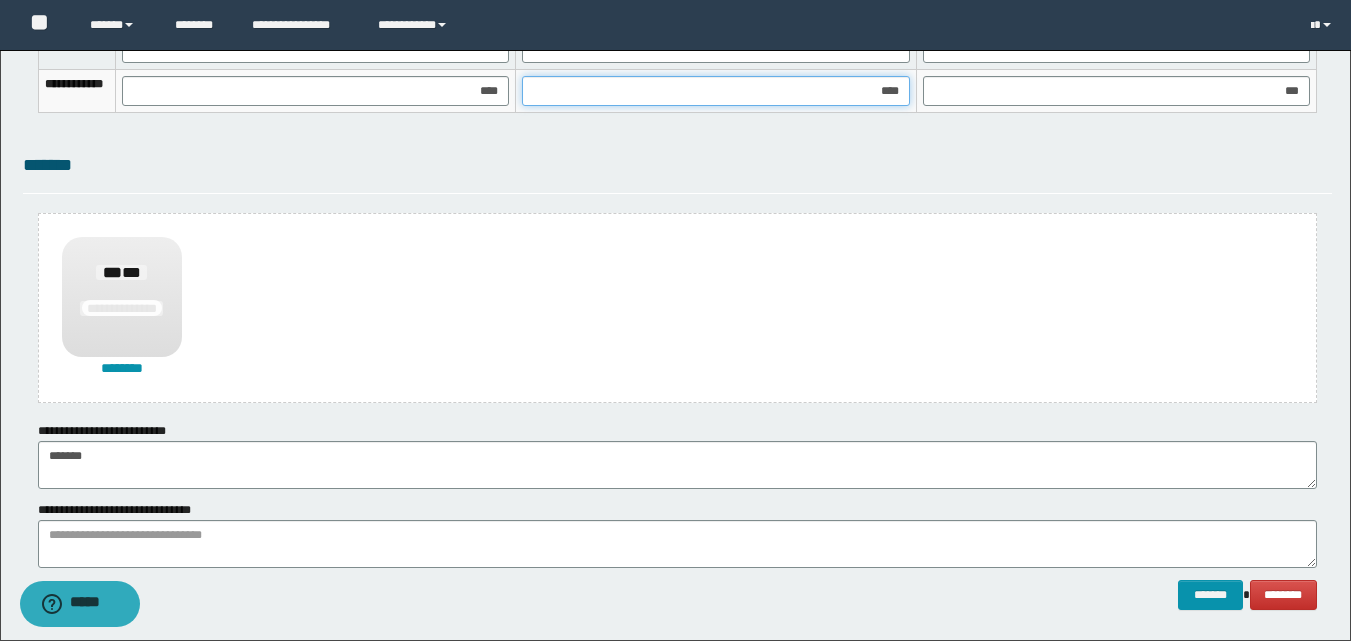 scroll, scrollTop: 1508, scrollLeft: 0, axis: vertical 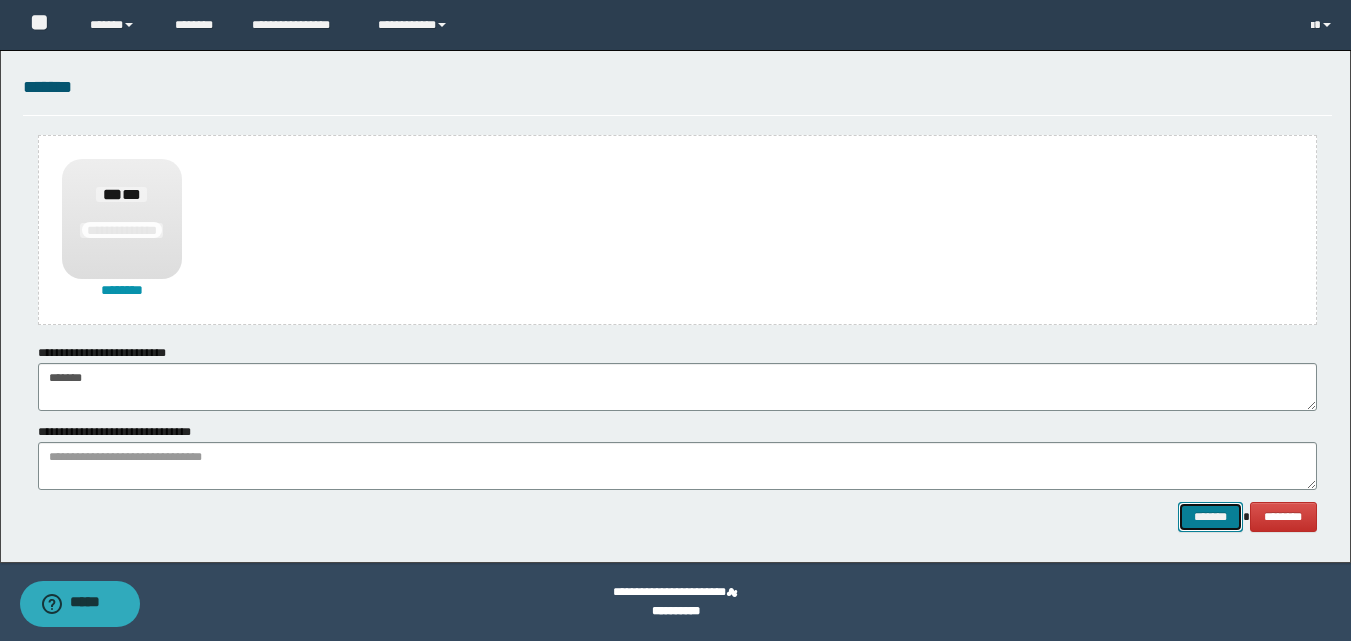 click on "*******" at bounding box center [1210, 517] 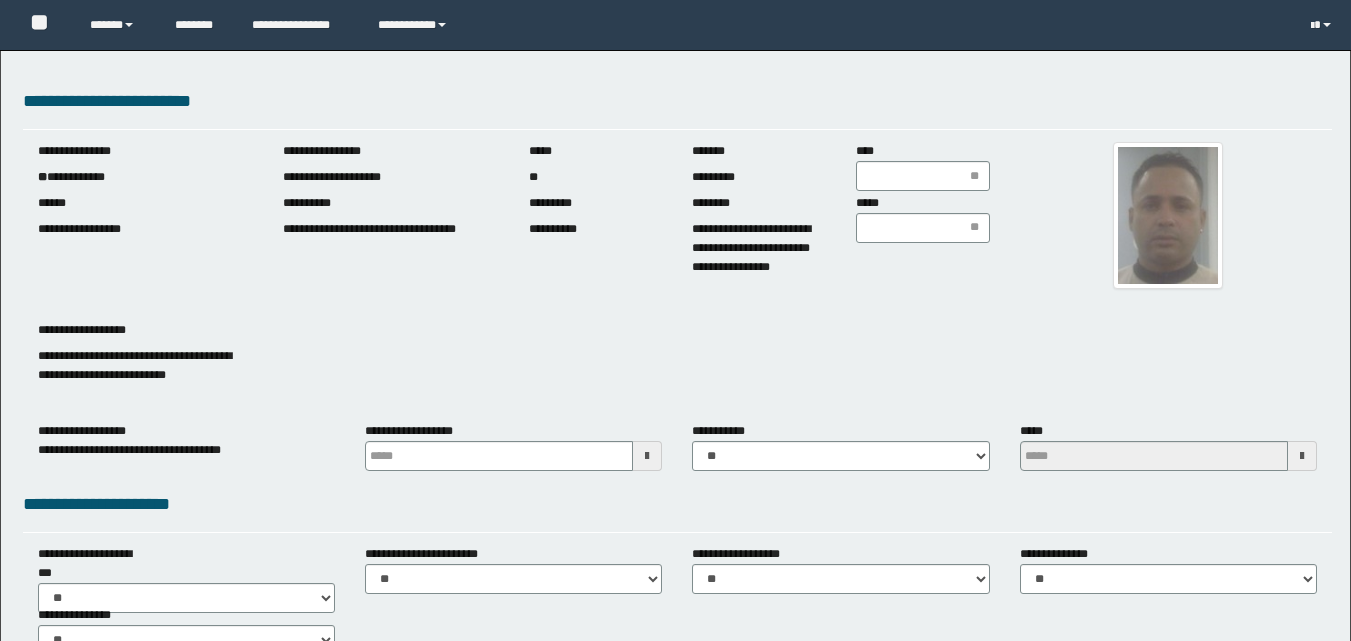 scroll, scrollTop: 0, scrollLeft: 0, axis: both 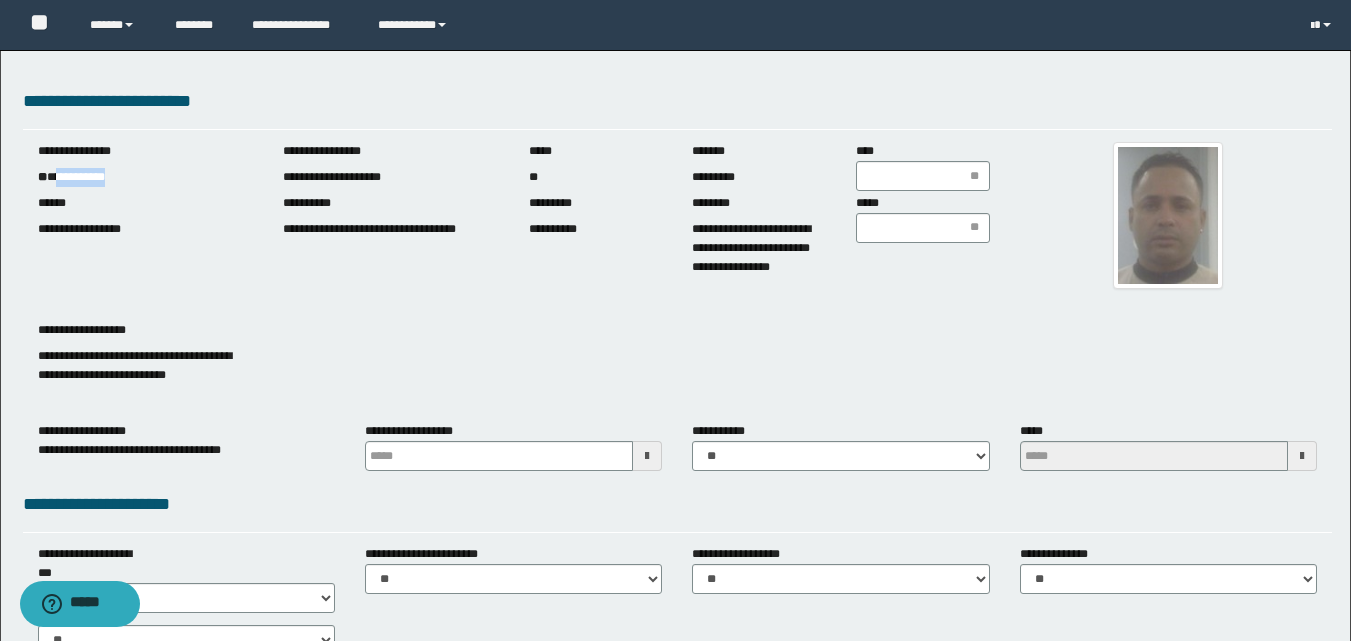 drag, startPoint x: 57, startPoint y: 178, endPoint x: 225, endPoint y: 230, distance: 175.86359 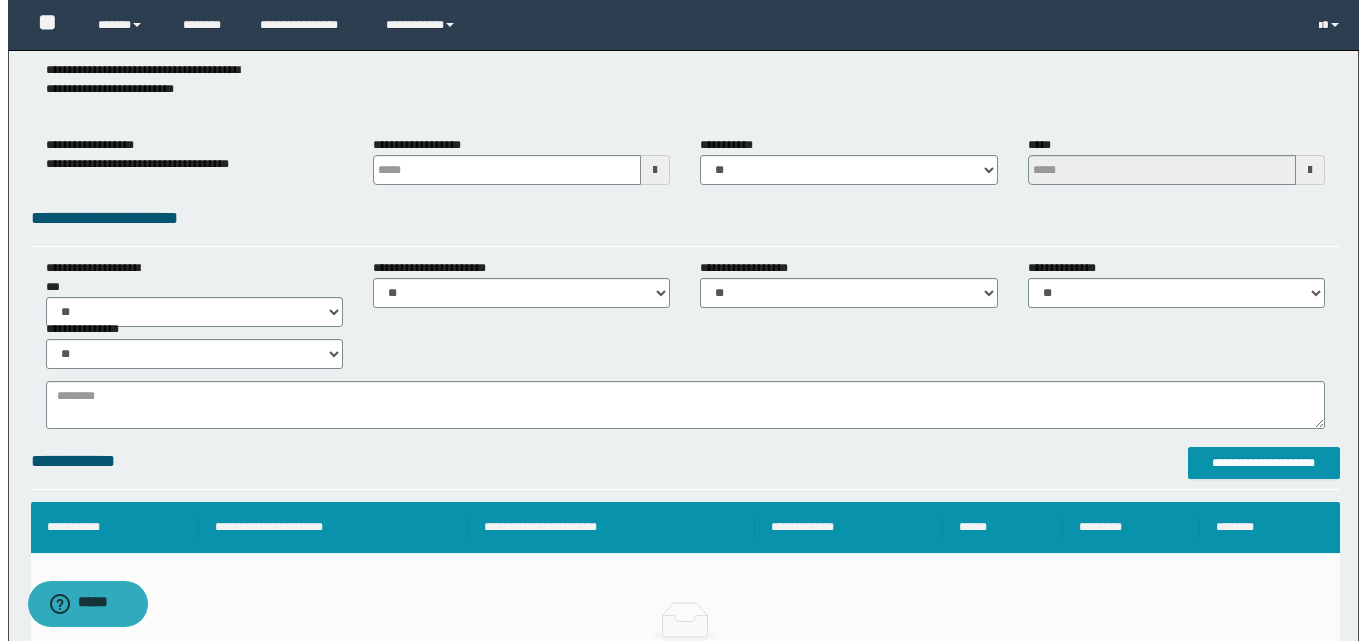 scroll, scrollTop: 600, scrollLeft: 0, axis: vertical 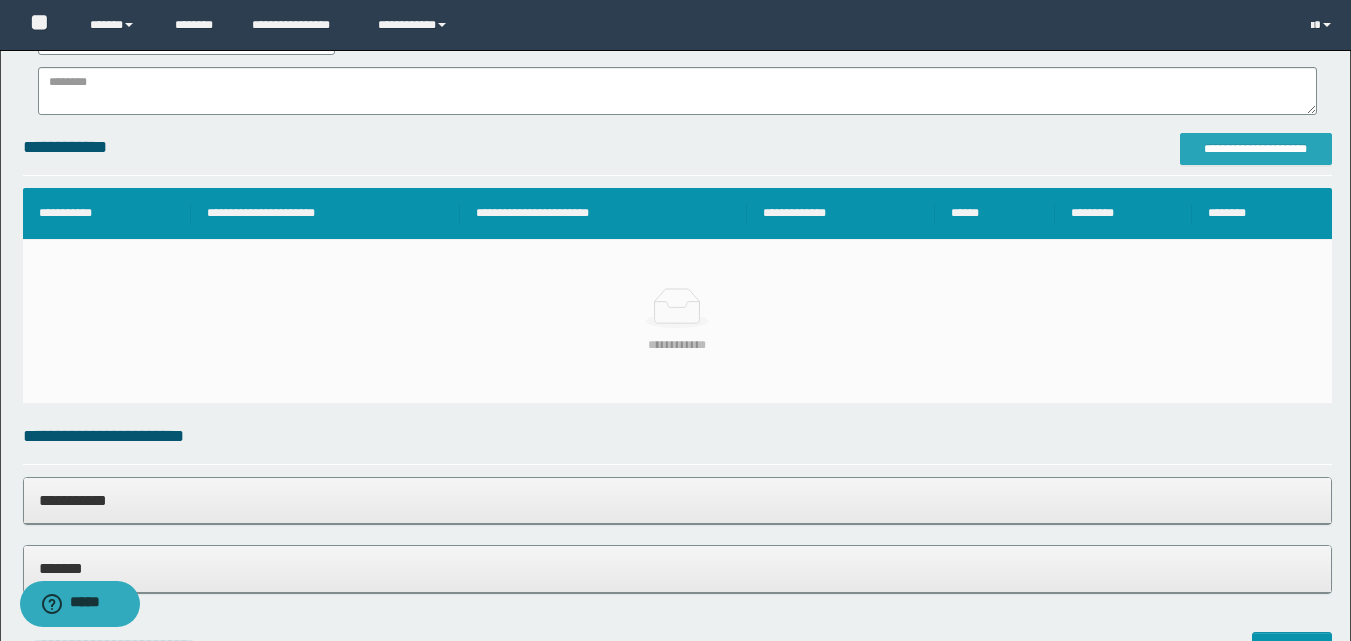 click on "**********" at bounding box center (1256, 149) 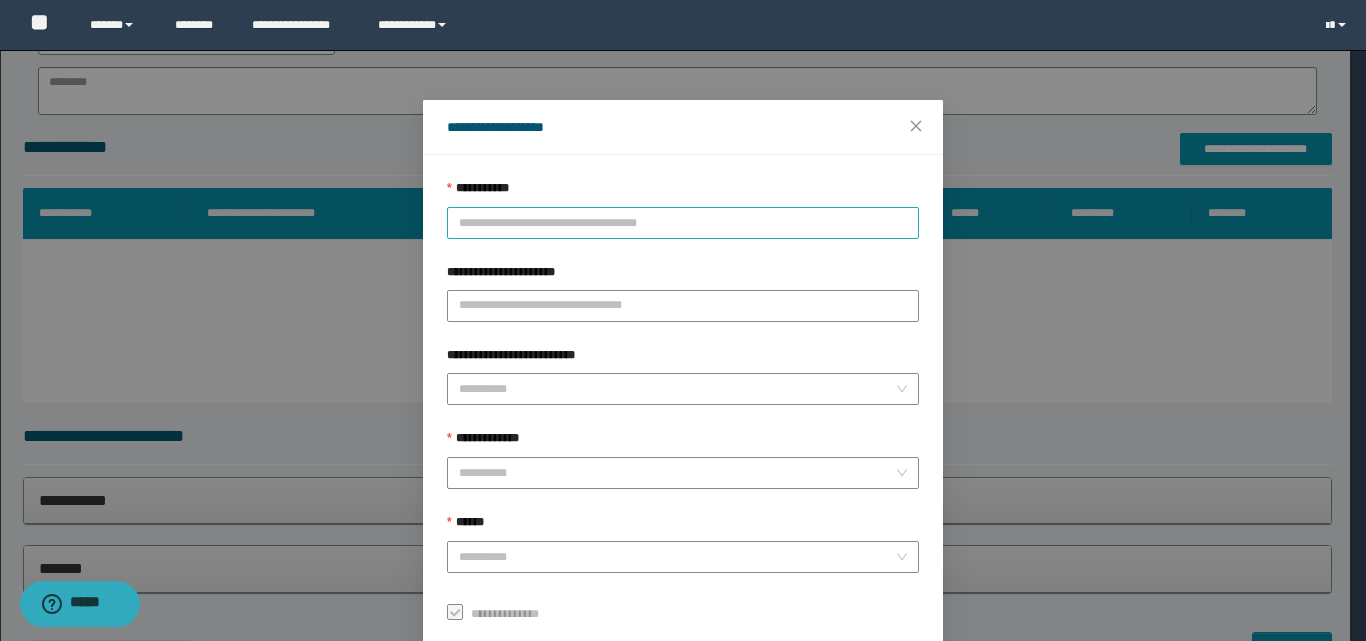 click on "**********" at bounding box center (683, 223) 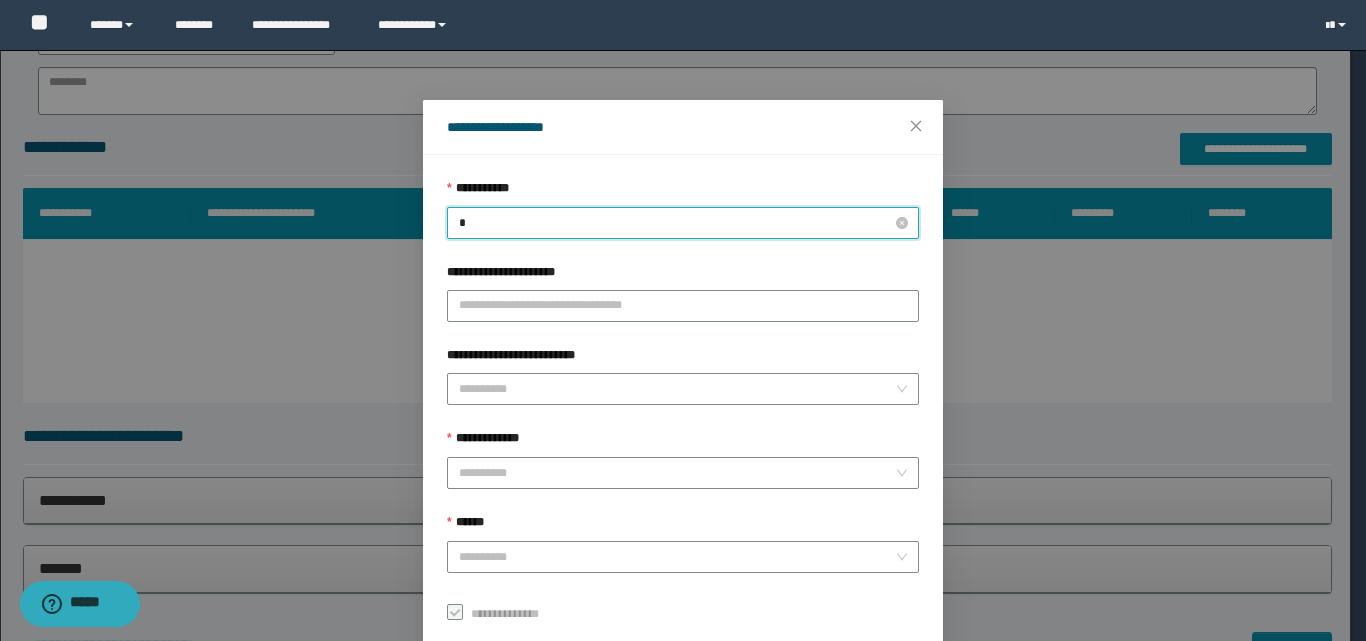 type on "**" 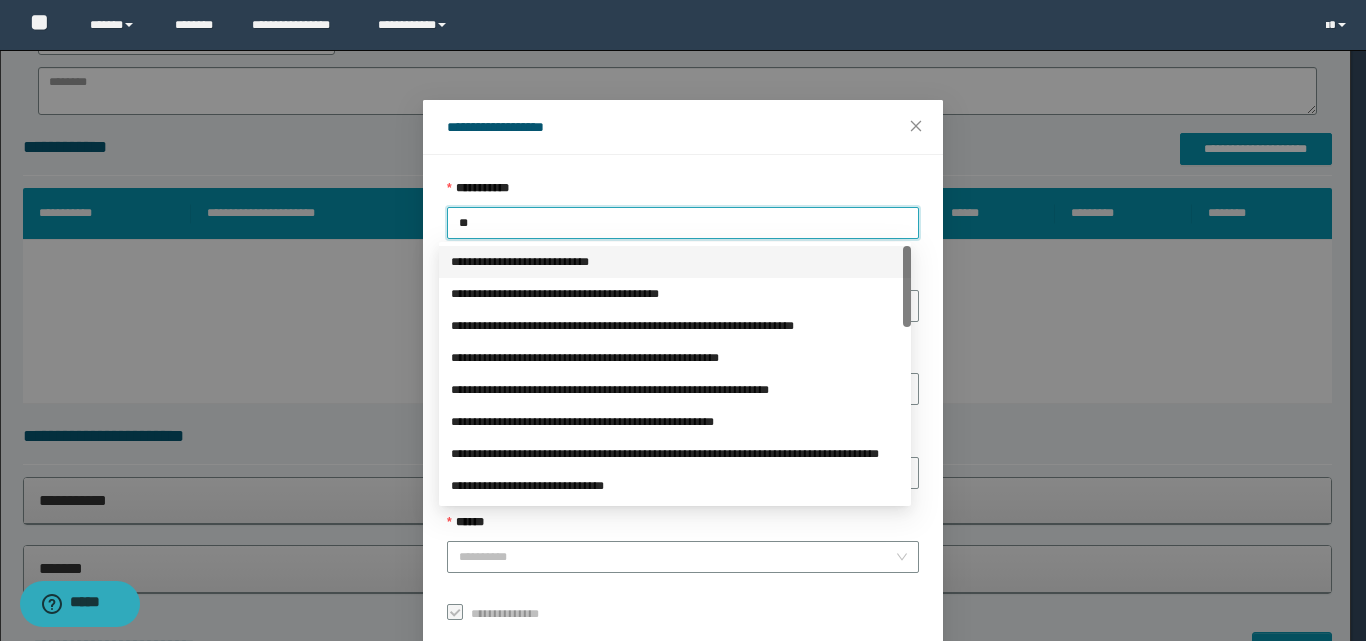 click on "**********" at bounding box center (675, 262) 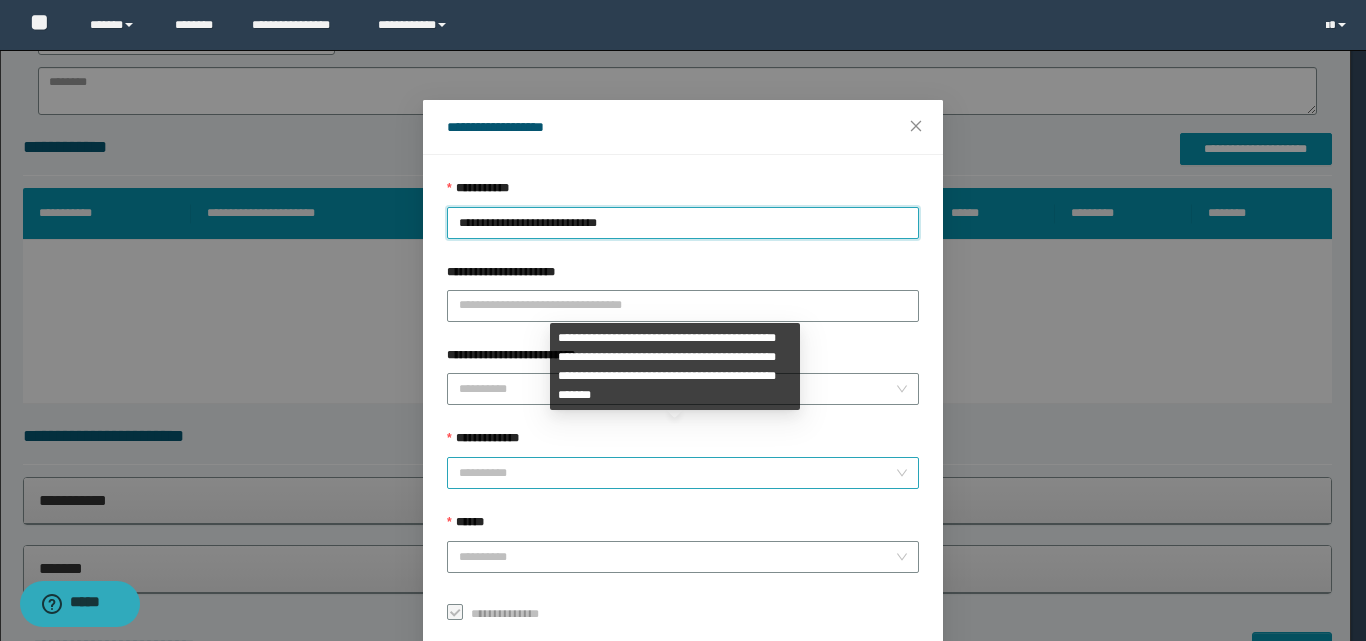 click on "**********" at bounding box center [677, 473] 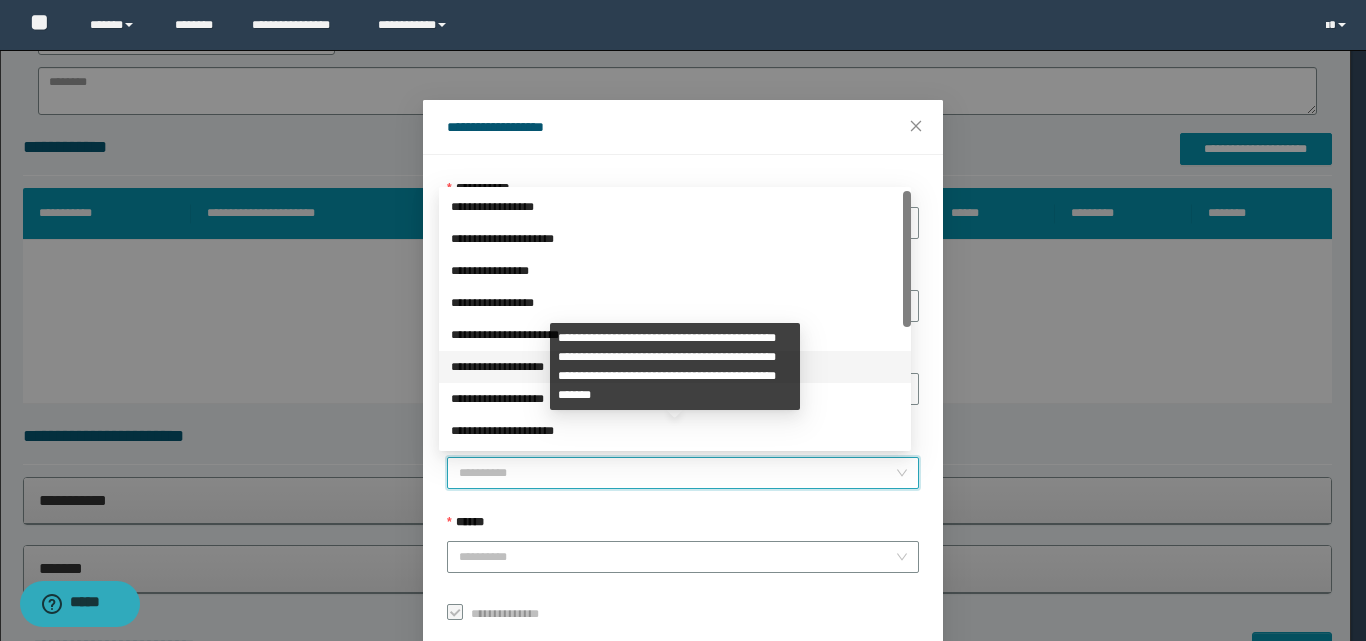 scroll, scrollTop: 224, scrollLeft: 0, axis: vertical 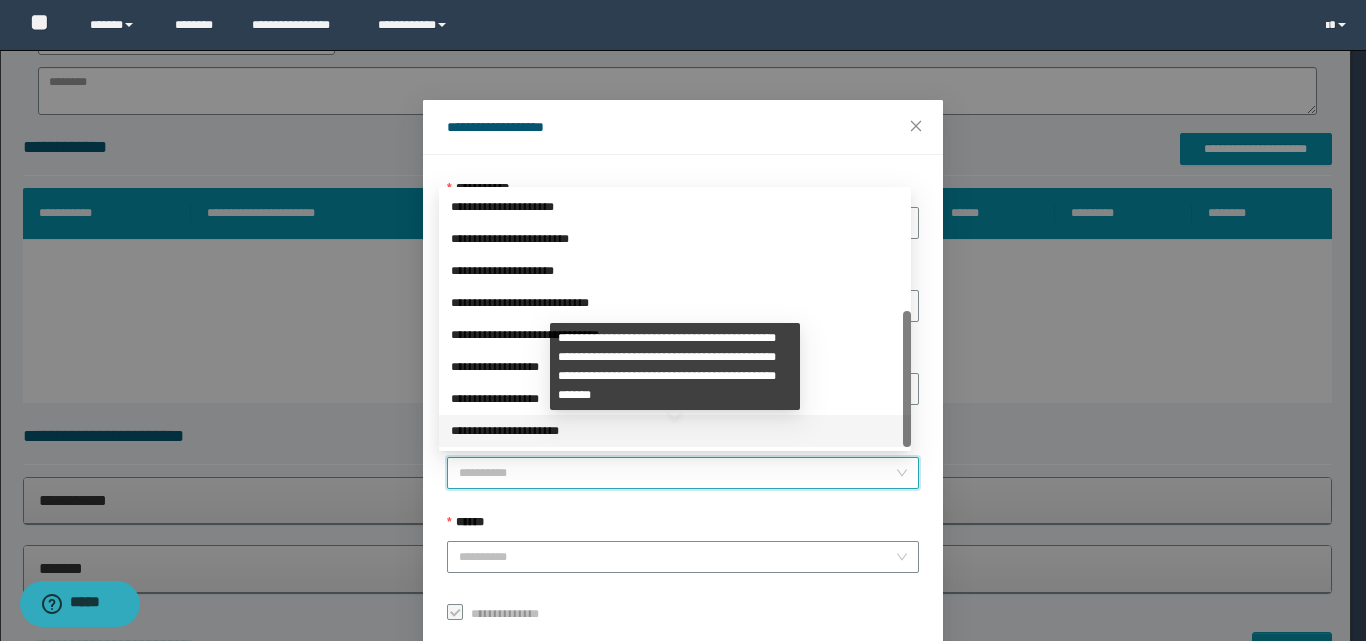 click on "**********" at bounding box center [675, 431] 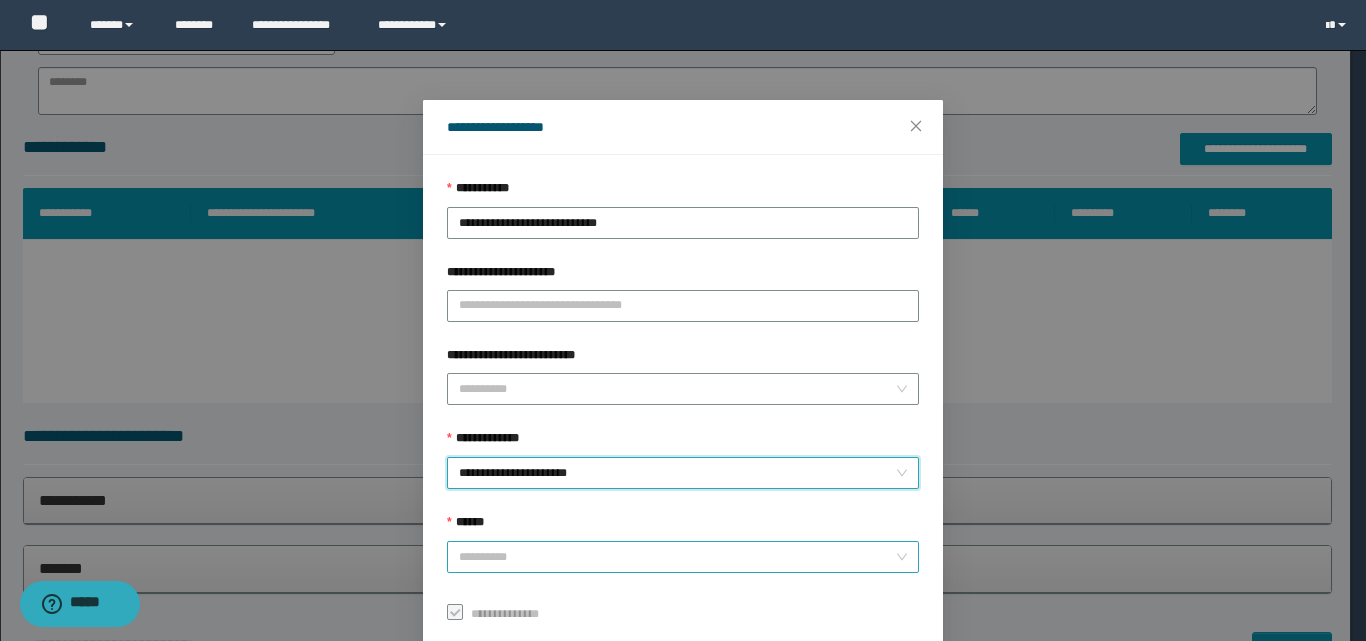 click on "******" at bounding box center (677, 557) 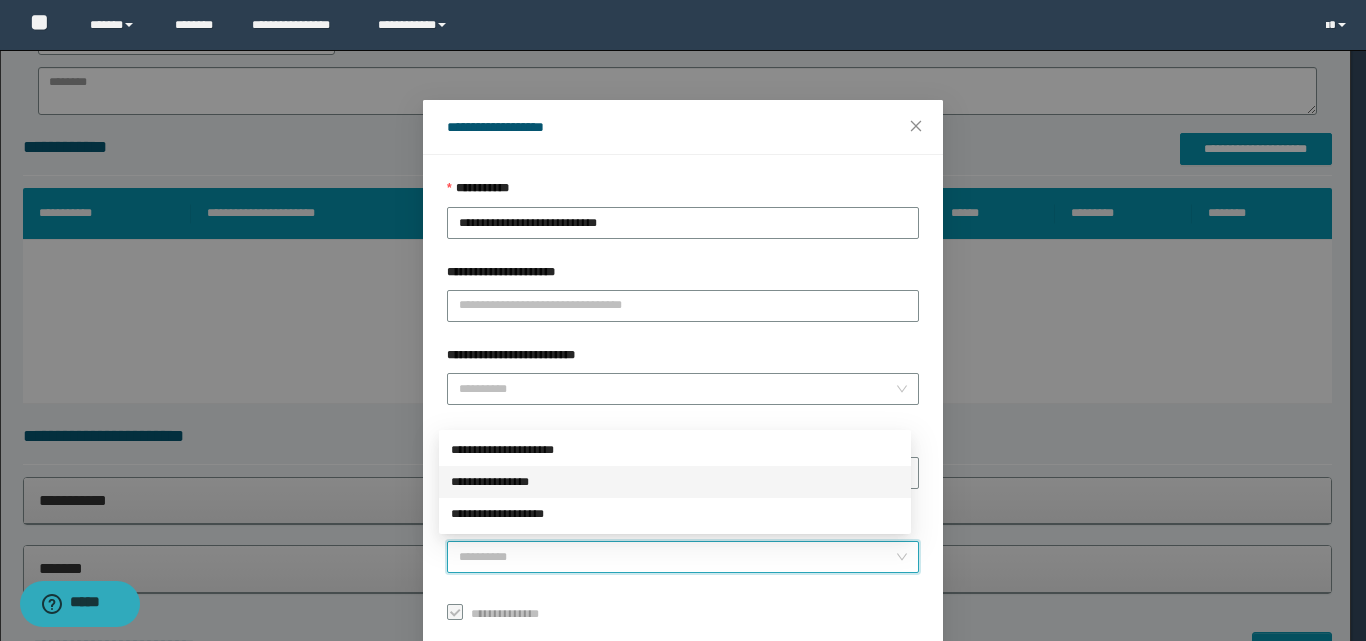click on "**********" at bounding box center (675, 482) 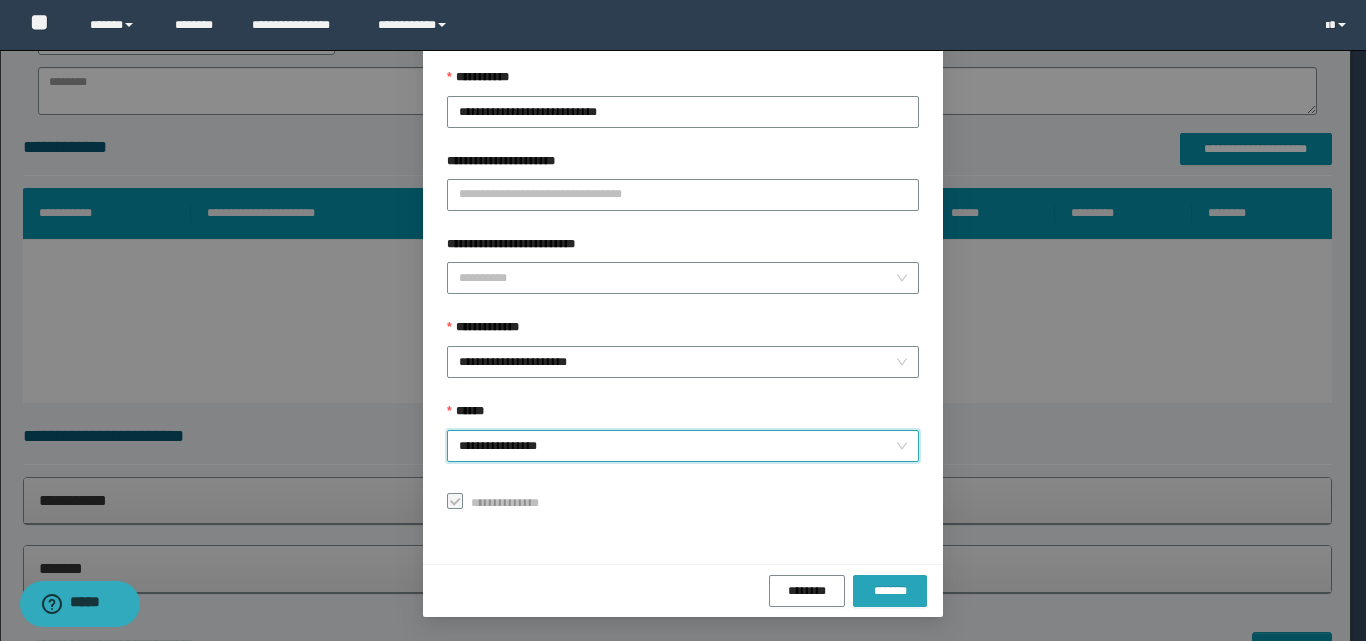 click on "*******" at bounding box center (890, 591) 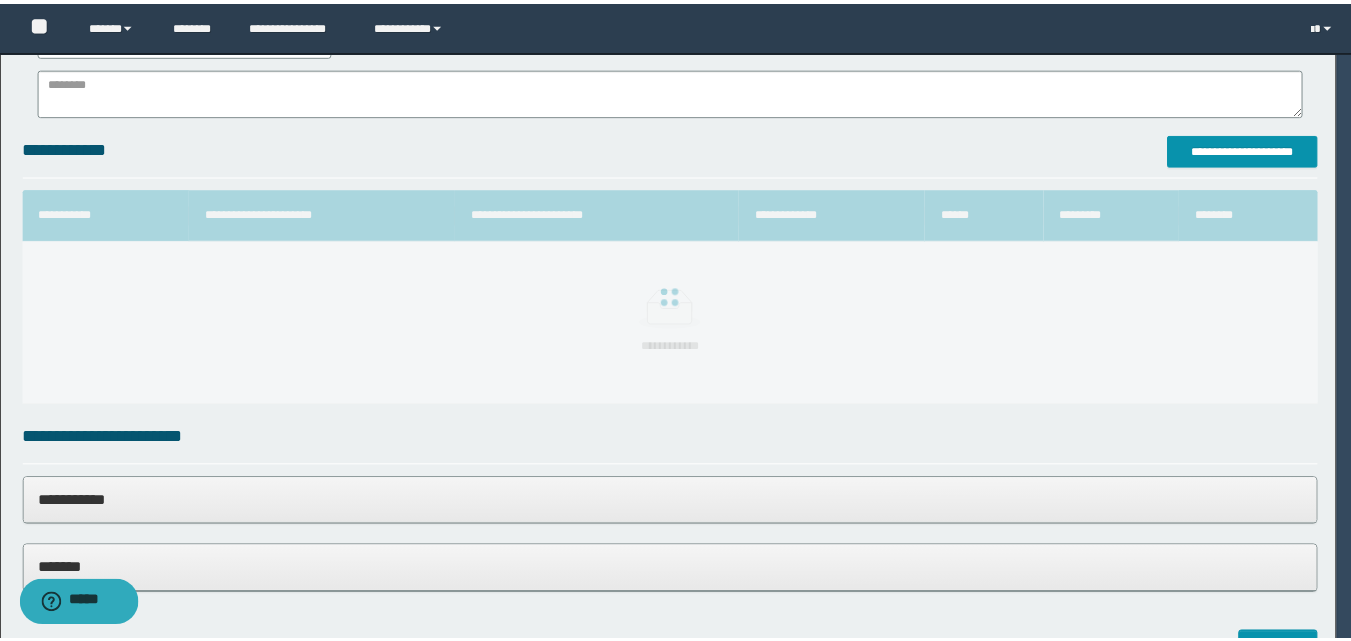 scroll, scrollTop: 64, scrollLeft: 0, axis: vertical 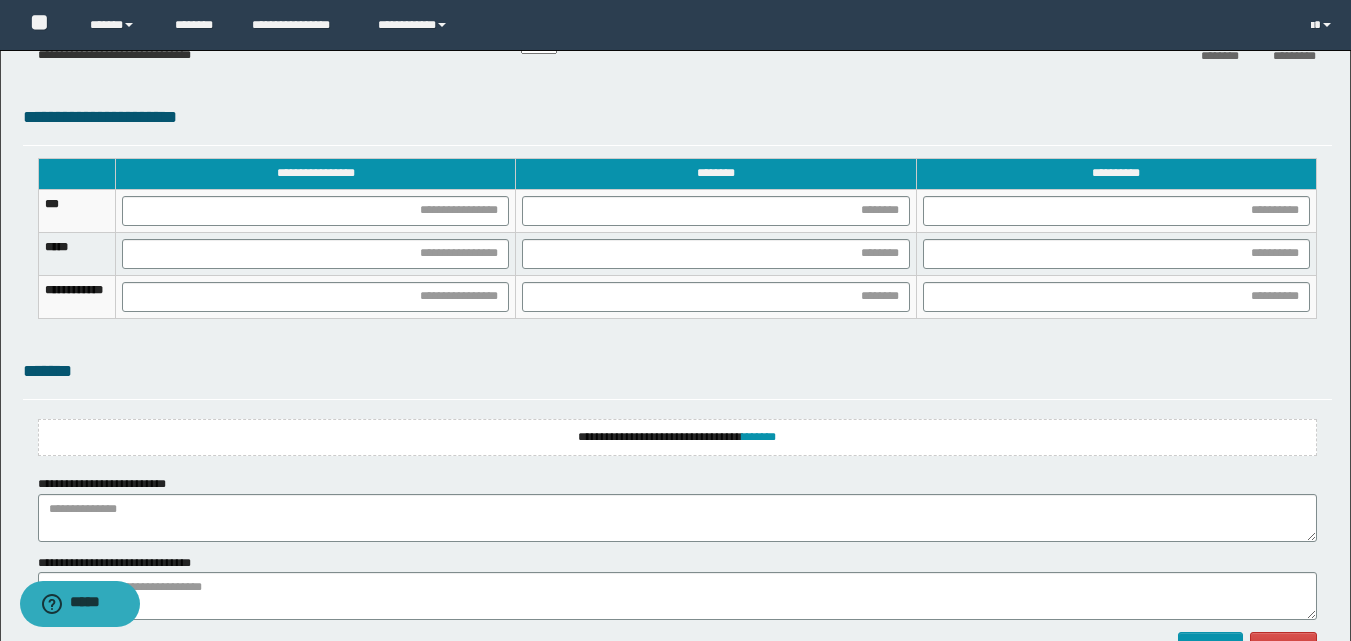 click on "**********" at bounding box center [677, 437] 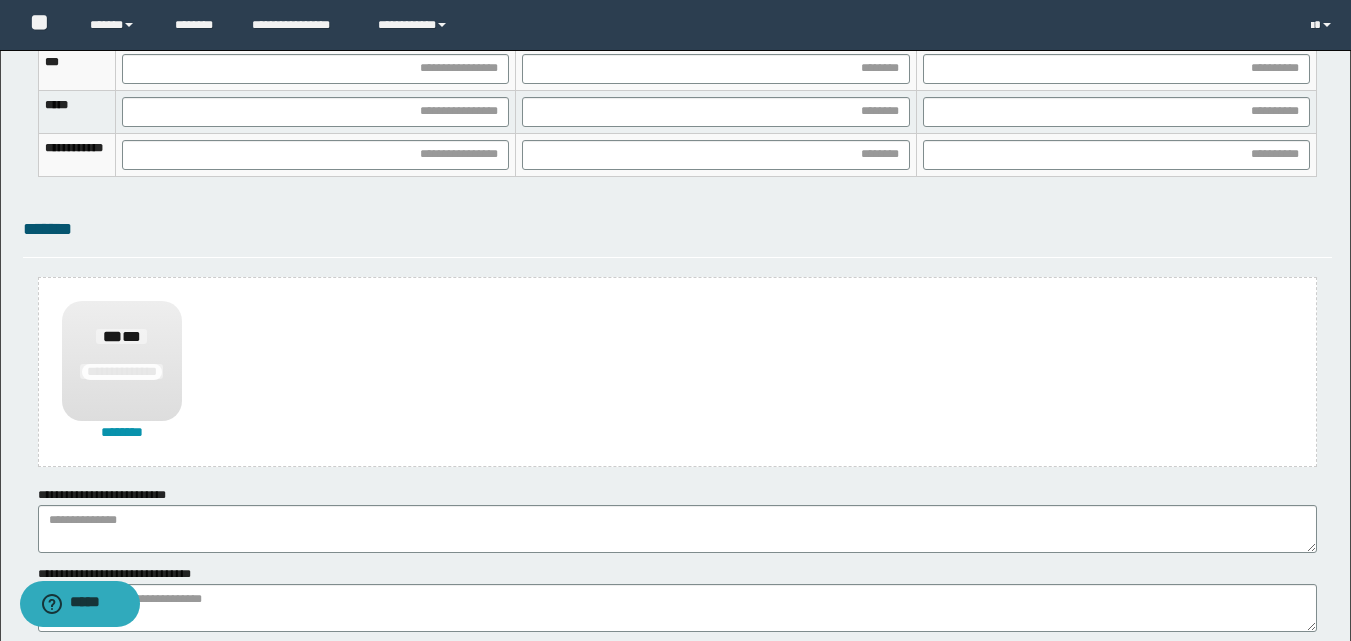 scroll, scrollTop: 1583, scrollLeft: 0, axis: vertical 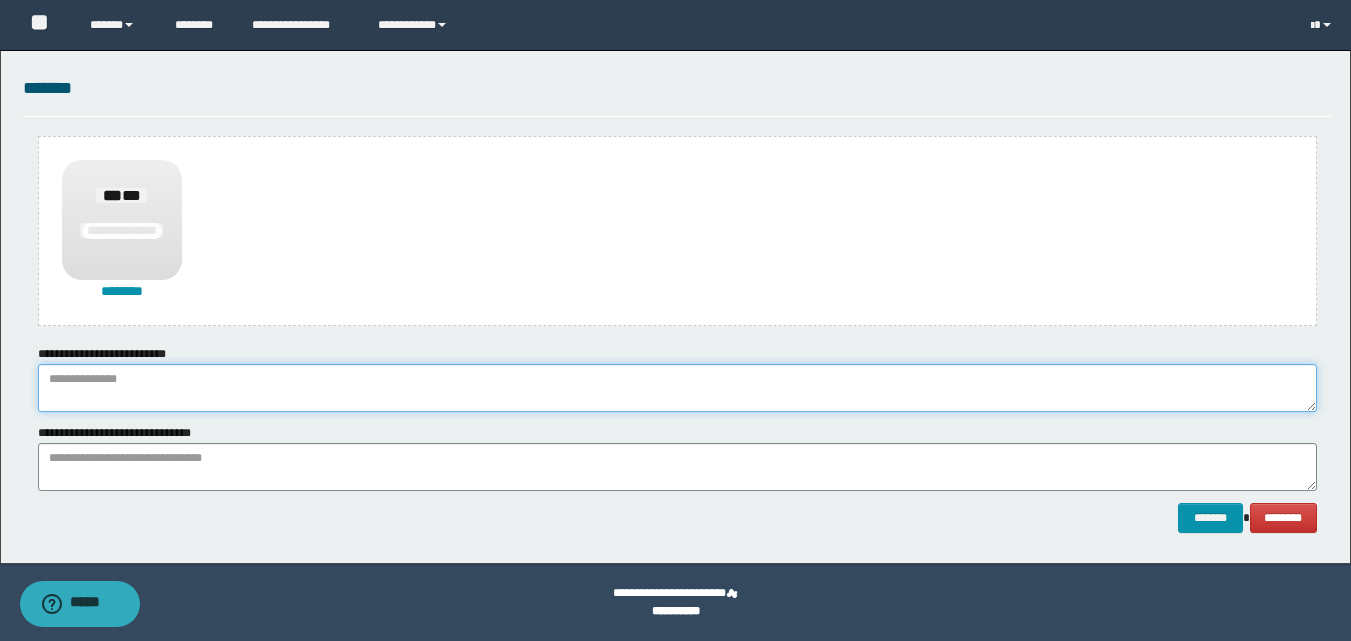 drag, startPoint x: 227, startPoint y: 396, endPoint x: 185, endPoint y: 424, distance: 50.47772 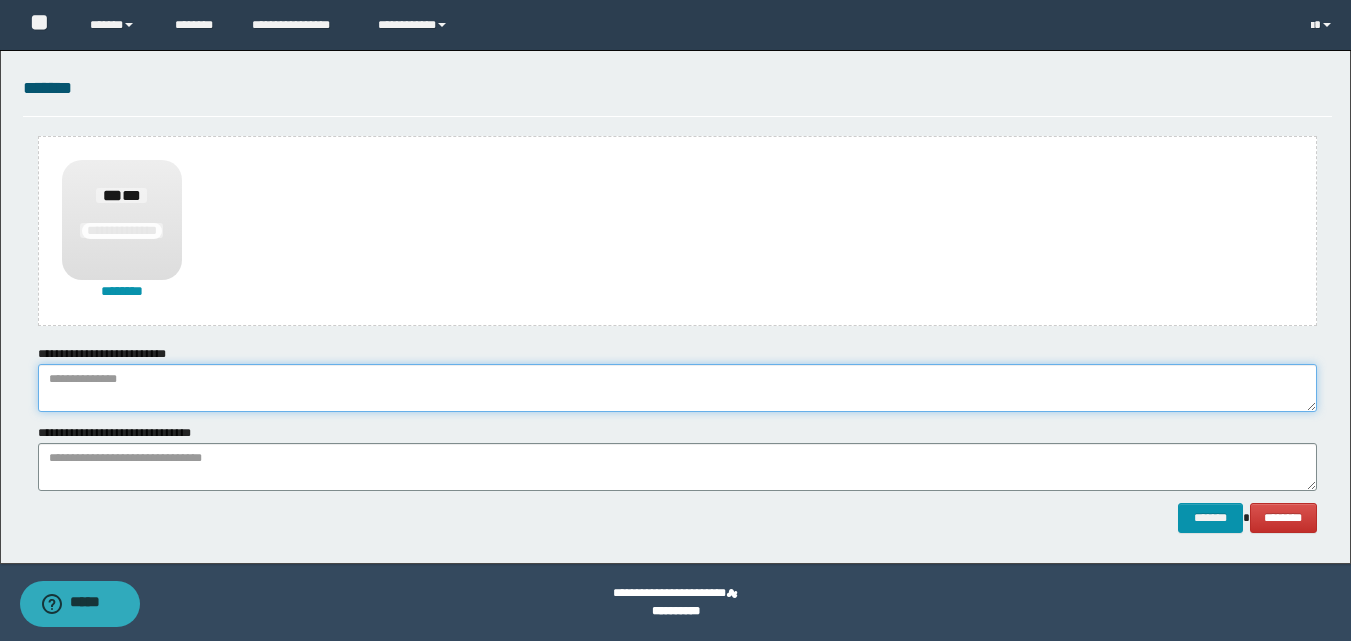 click at bounding box center [677, 388] 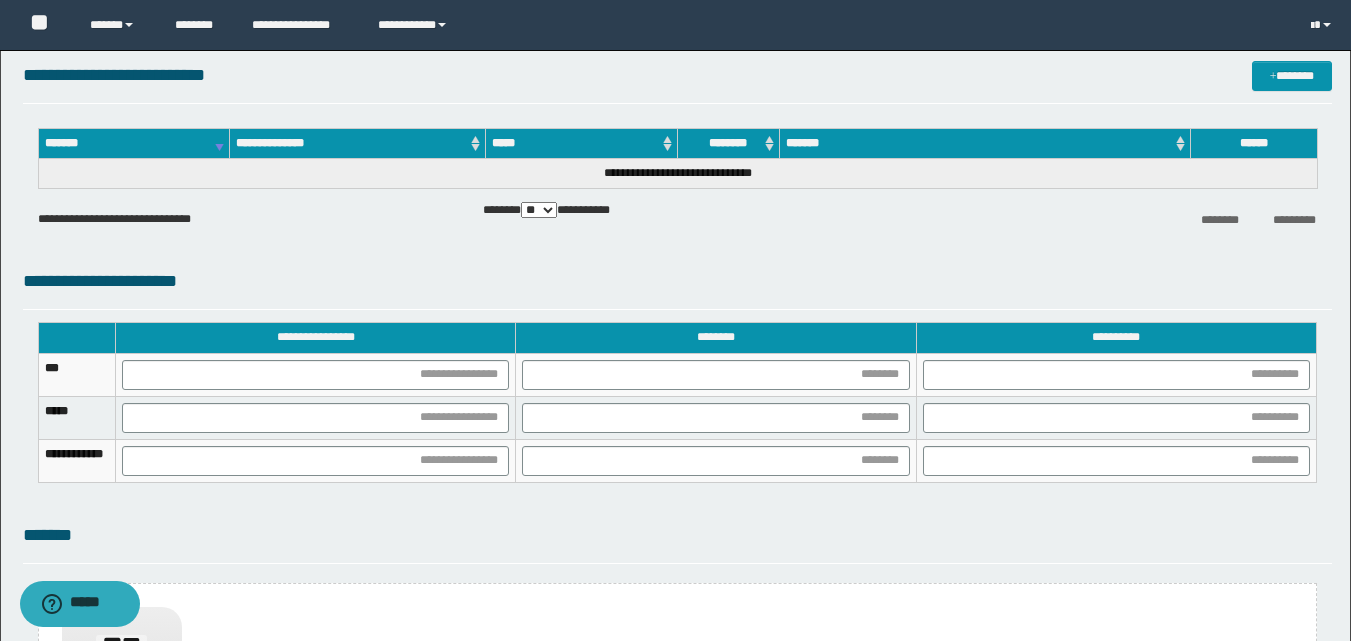 scroll, scrollTop: 1083, scrollLeft: 0, axis: vertical 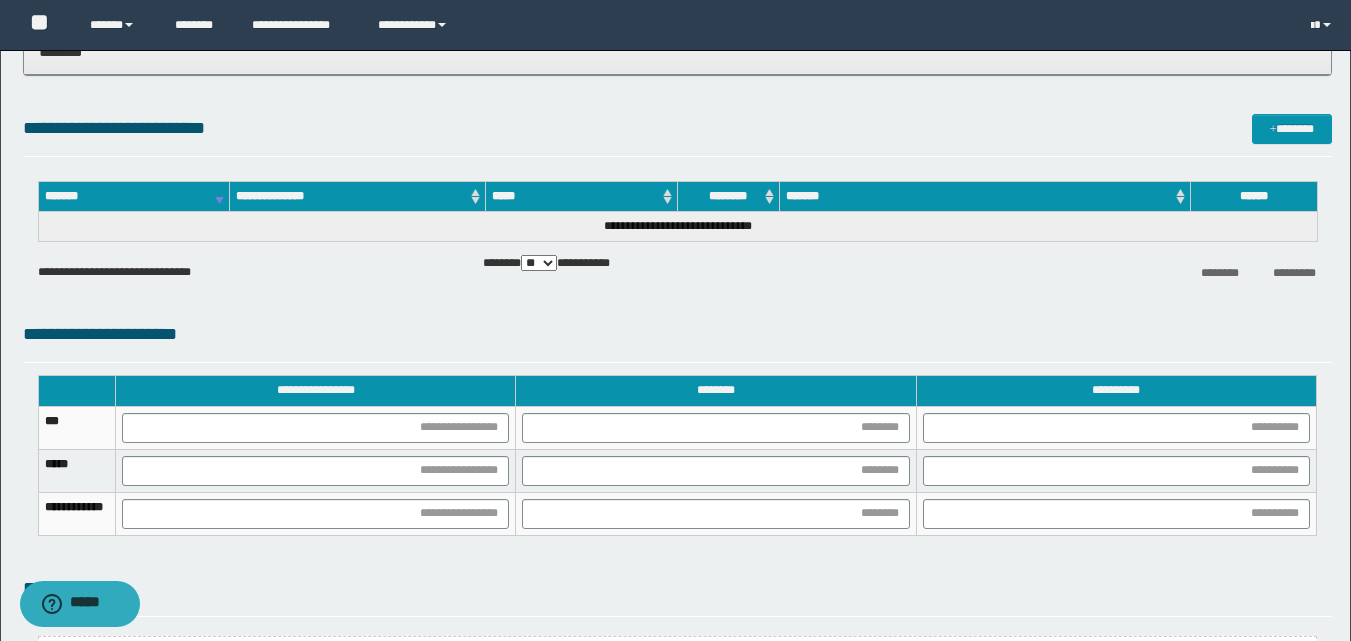 type on "******" 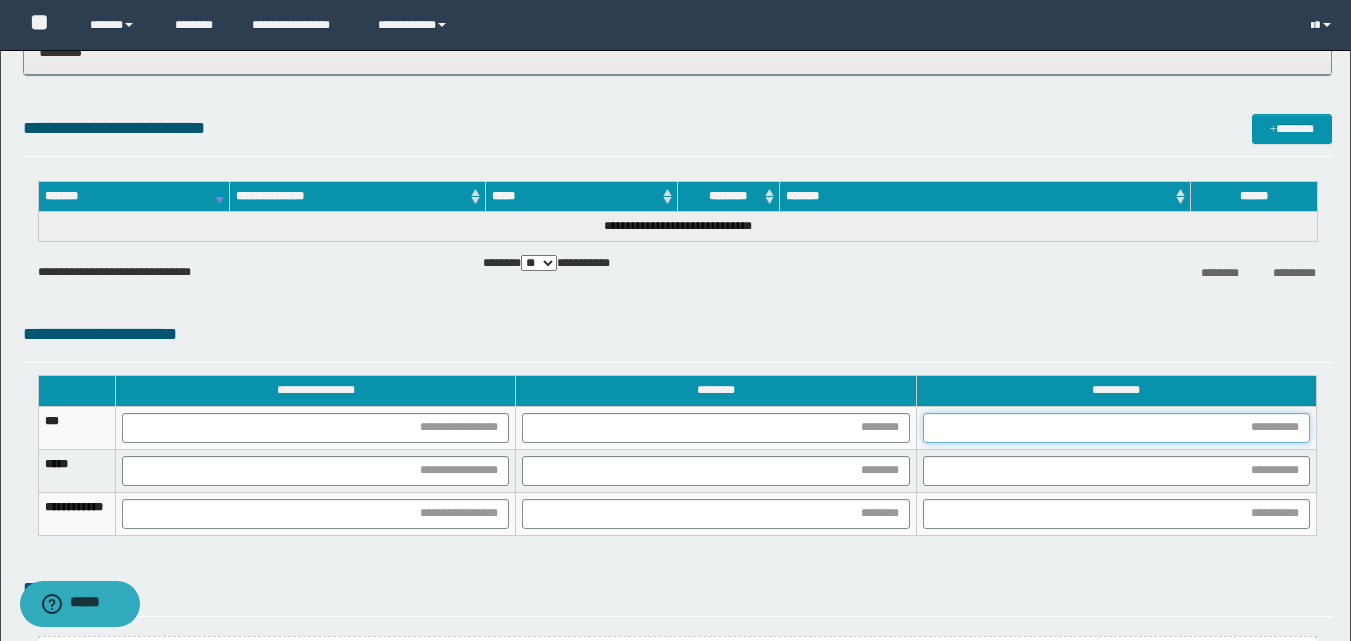 click at bounding box center [1116, 428] 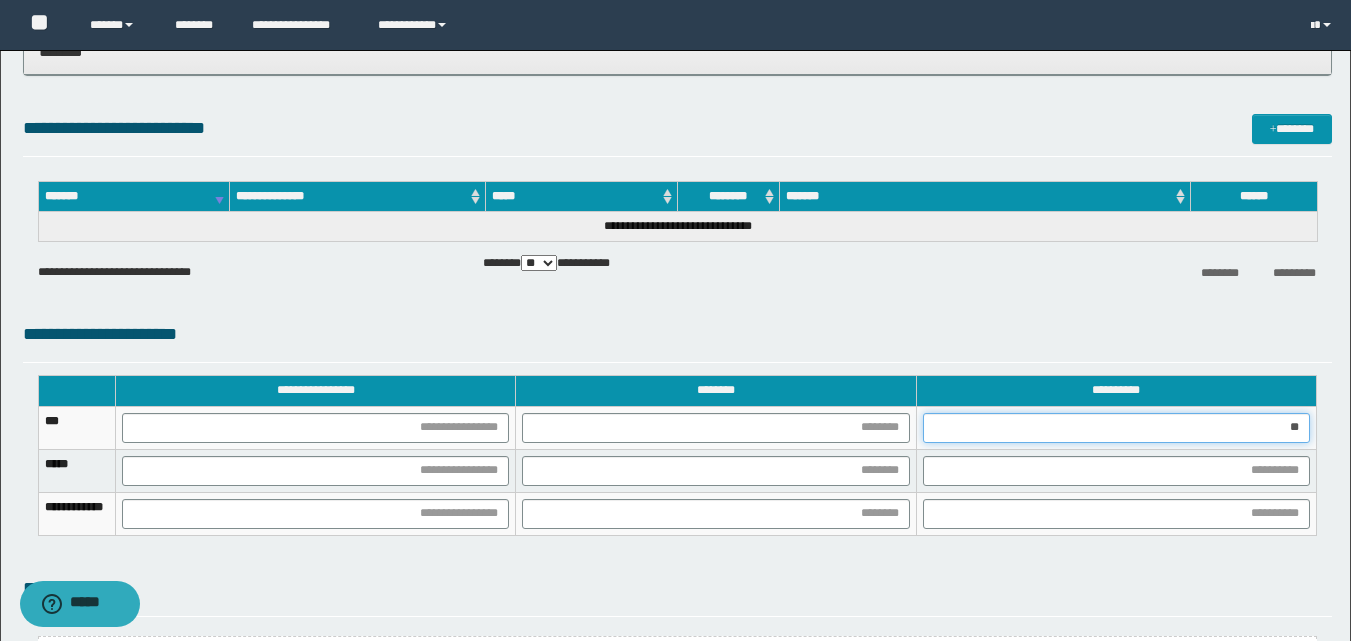 type on "***" 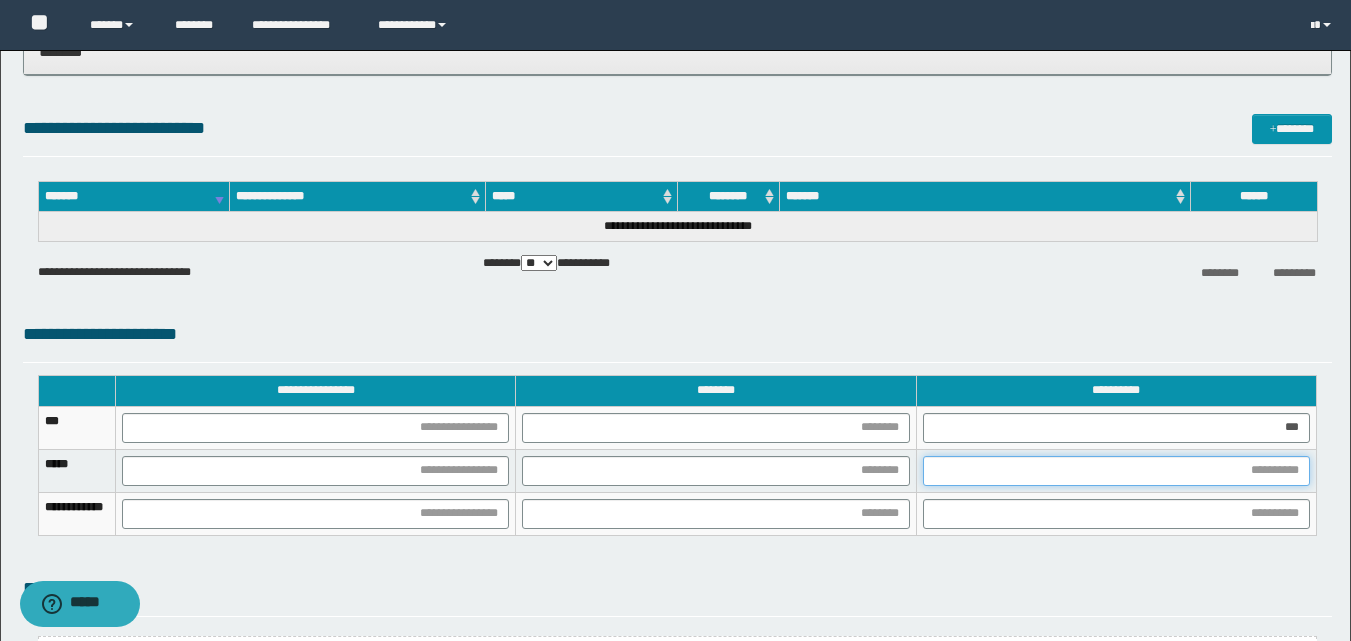 click at bounding box center (1116, 471) 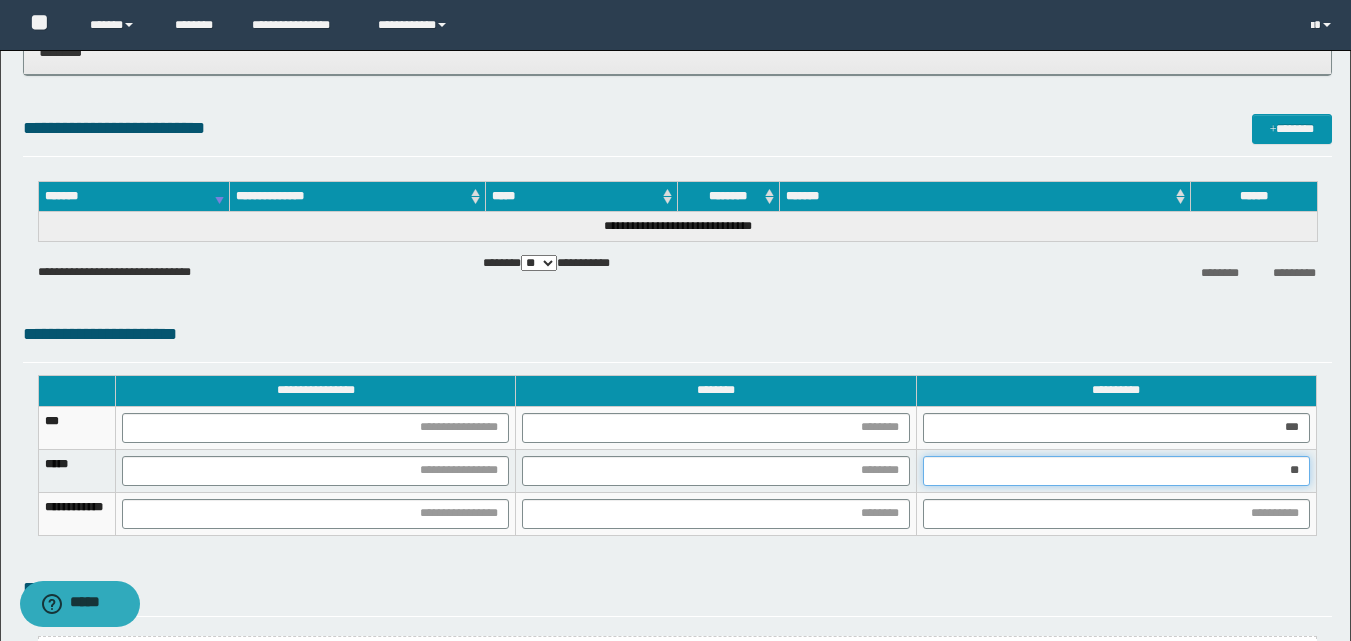 type on "***" 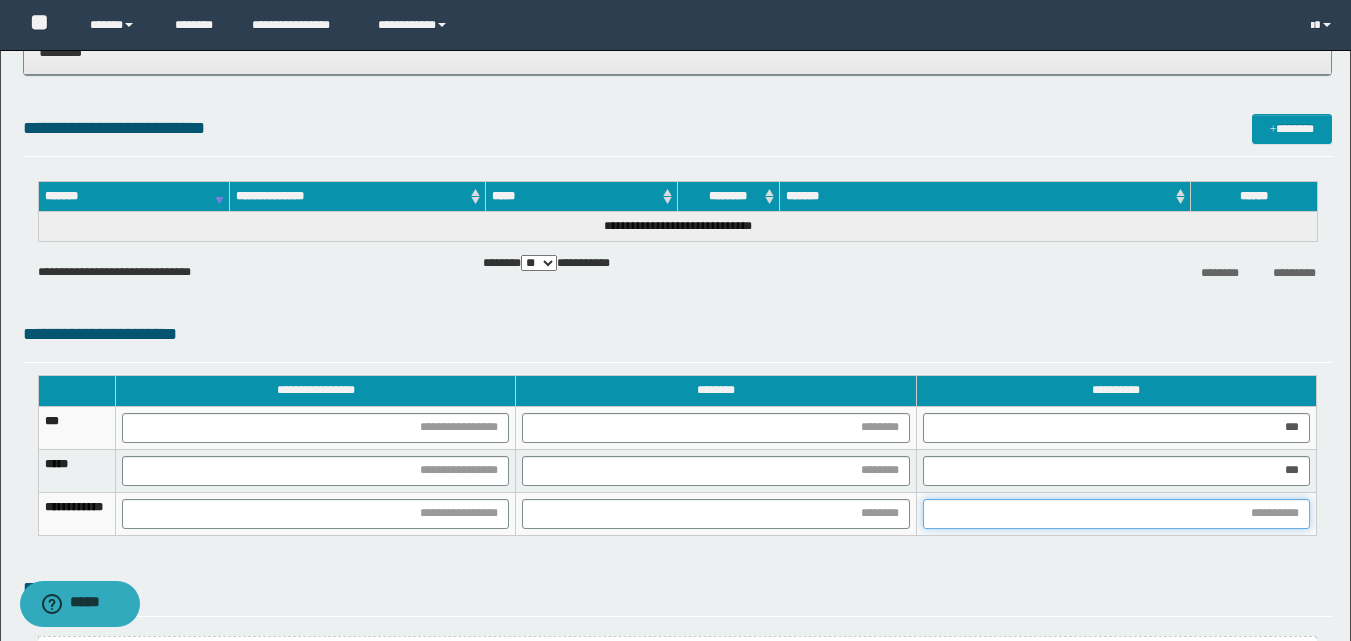 click at bounding box center [1116, 514] 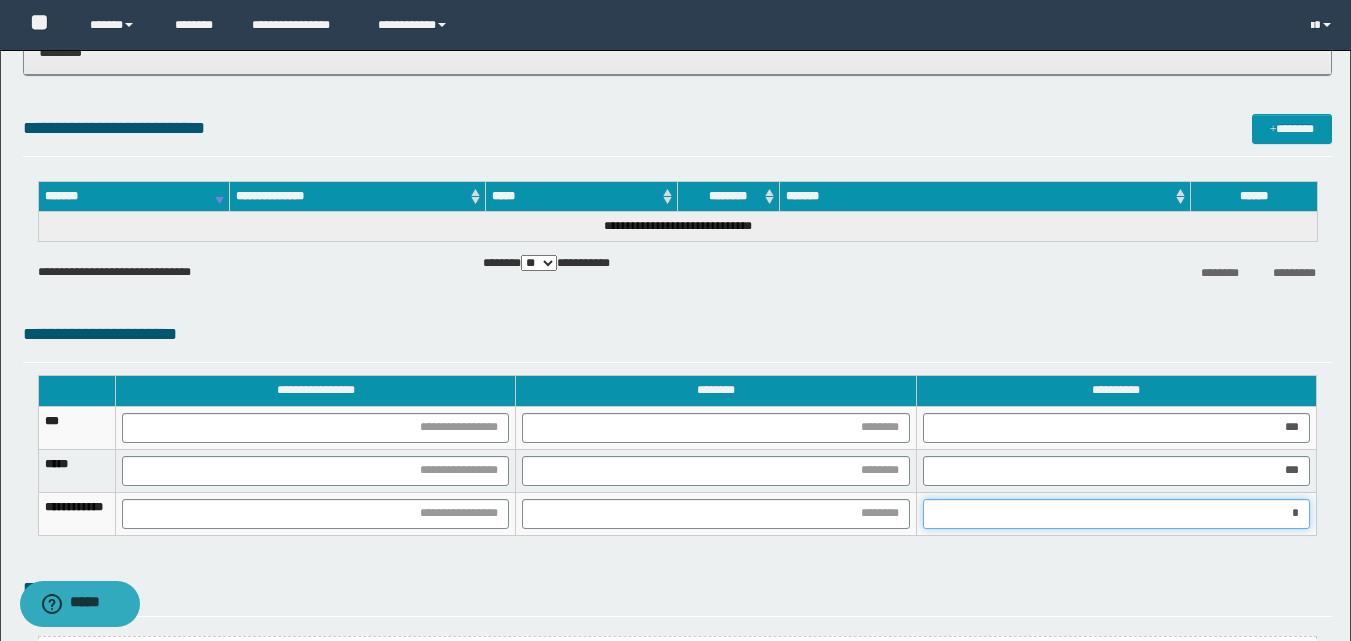type on "**" 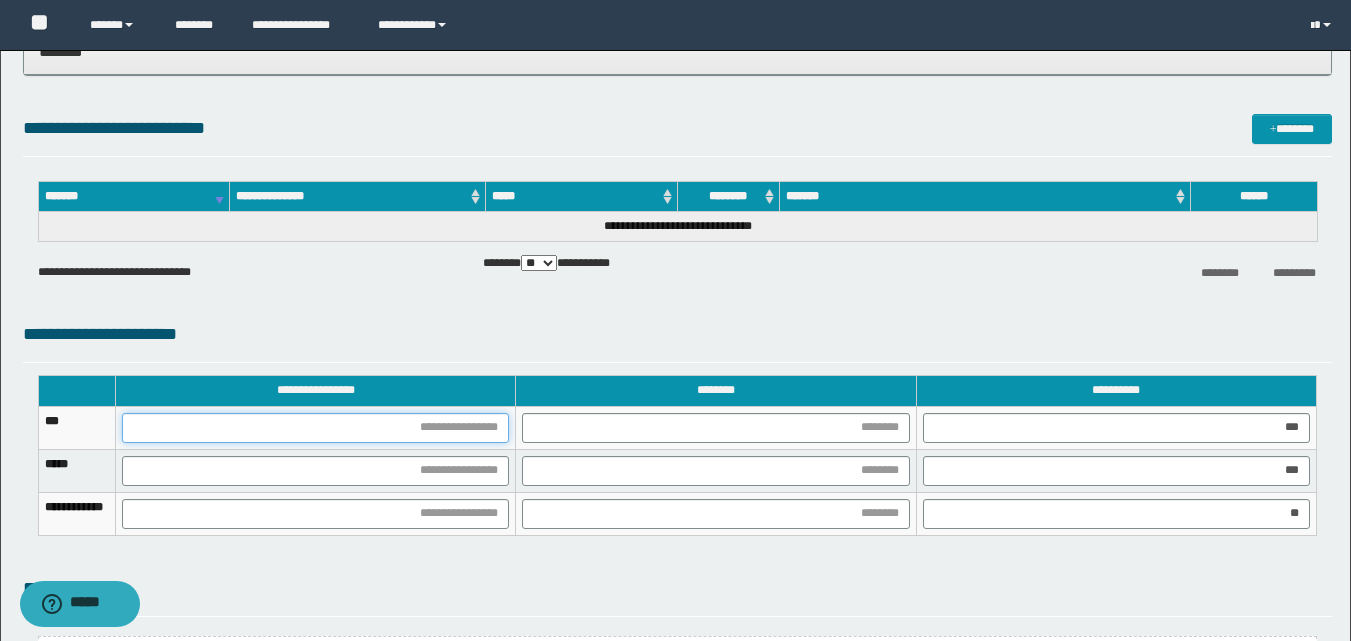 drag, startPoint x: 490, startPoint y: 414, endPoint x: 500, endPoint y: 418, distance: 10.770329 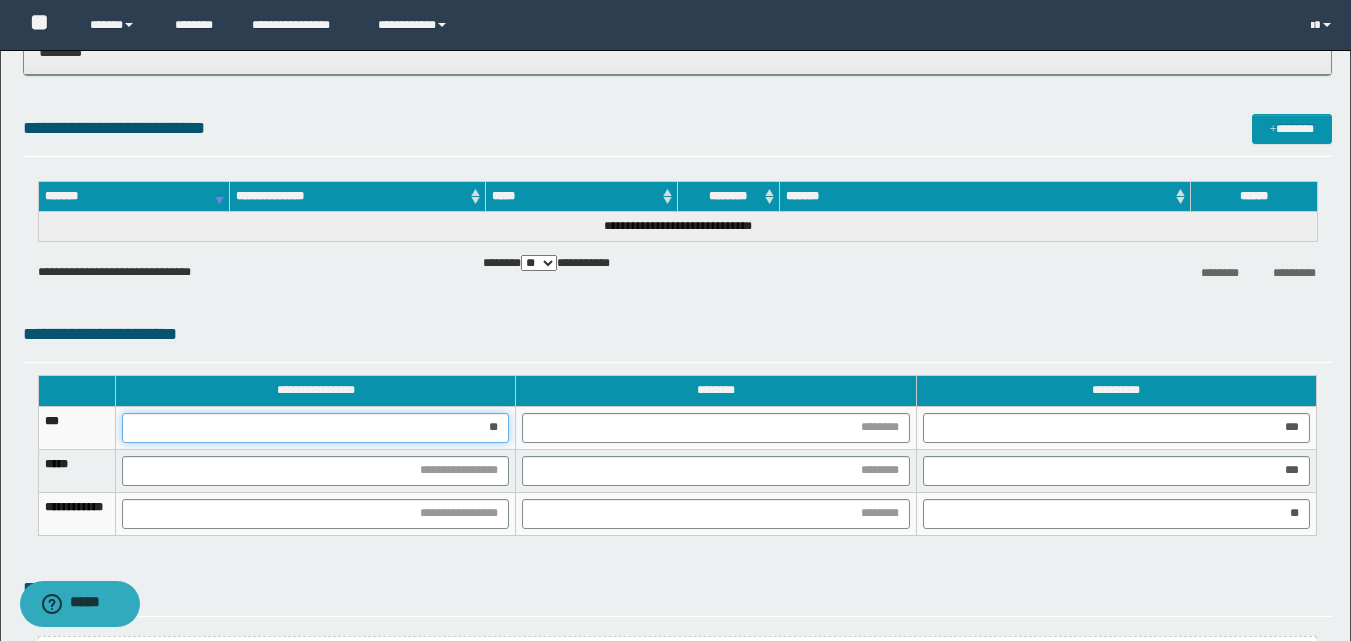 type on "***" 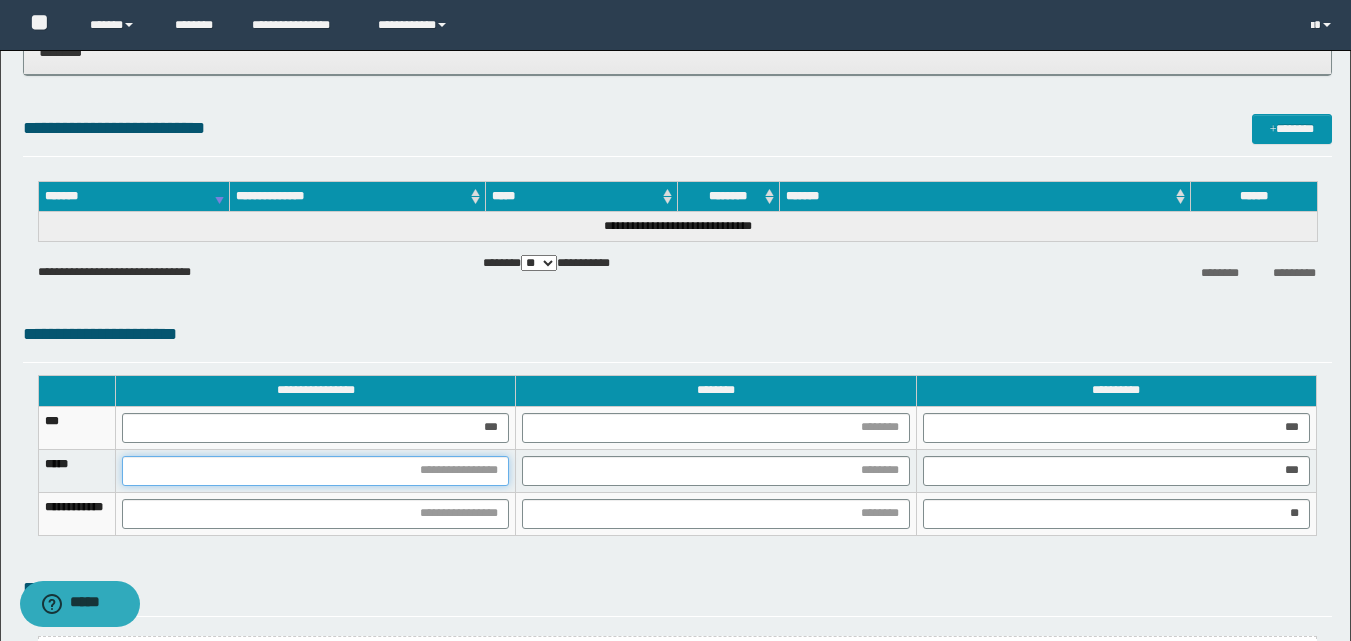 drag, startPoint x: 555, startPoint y: 463, endPoint x: 560, endPoint y: 536, distance: 73.171036 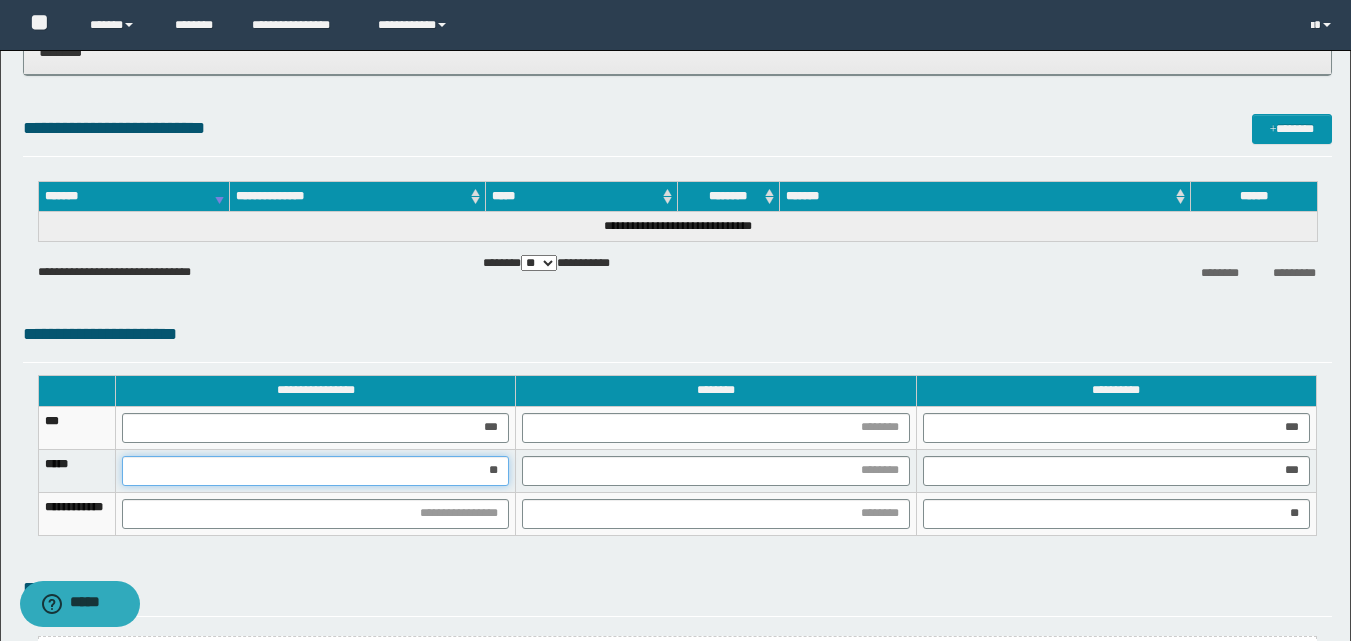 type on "***" 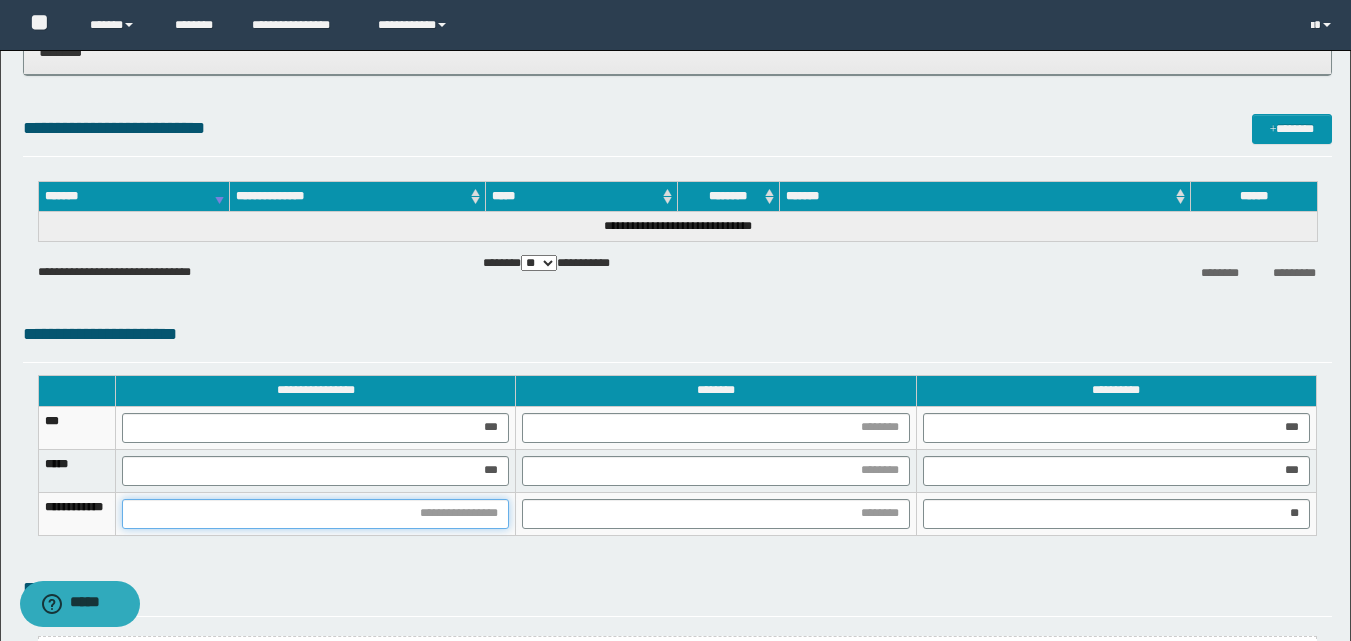 drag, startPoint x: 557, startPoint y: 511, endPoint x: 562, endPoint y: 527, distance: 16.763054 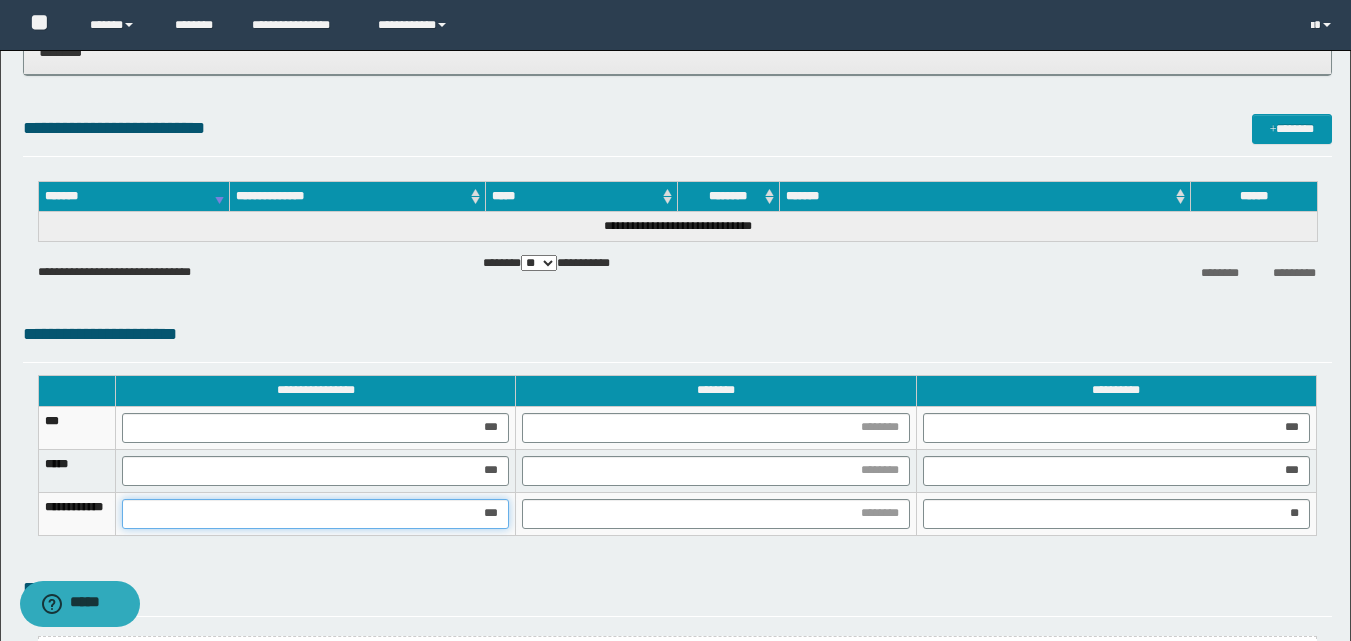 type on "****" 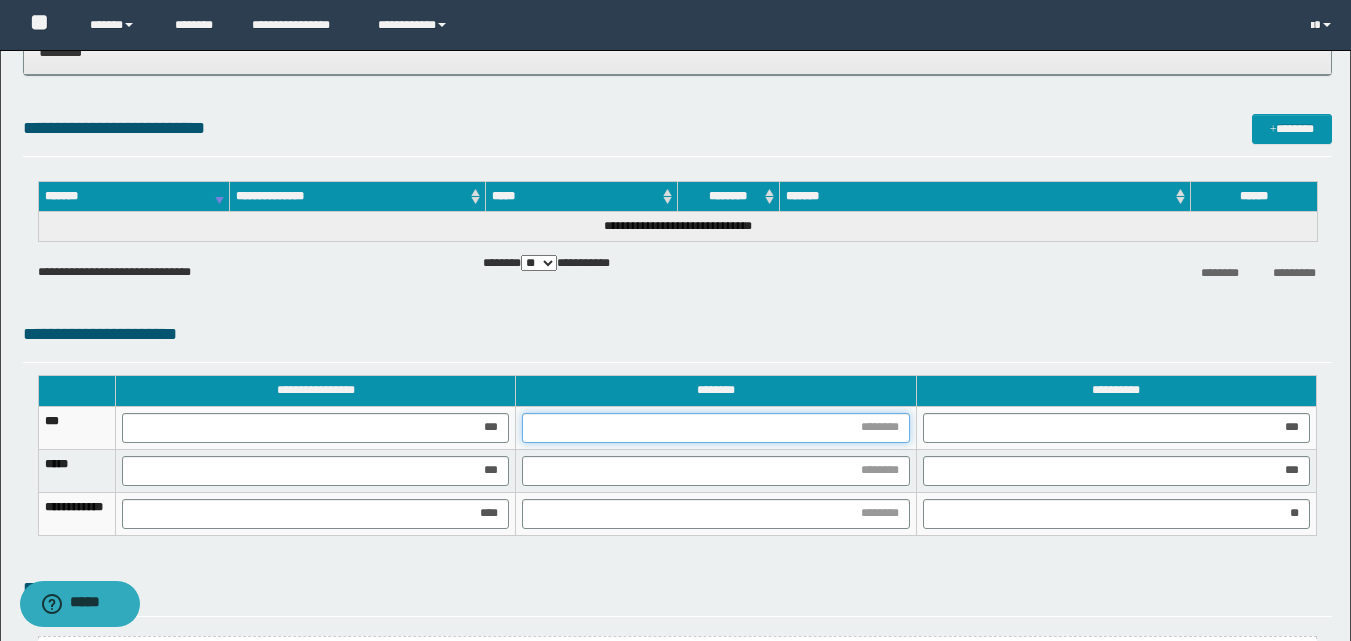 drag, startPoint x: 772, startPoint y: 441, endPoint x: 760, endPoint y: 458, distance: 20.808653 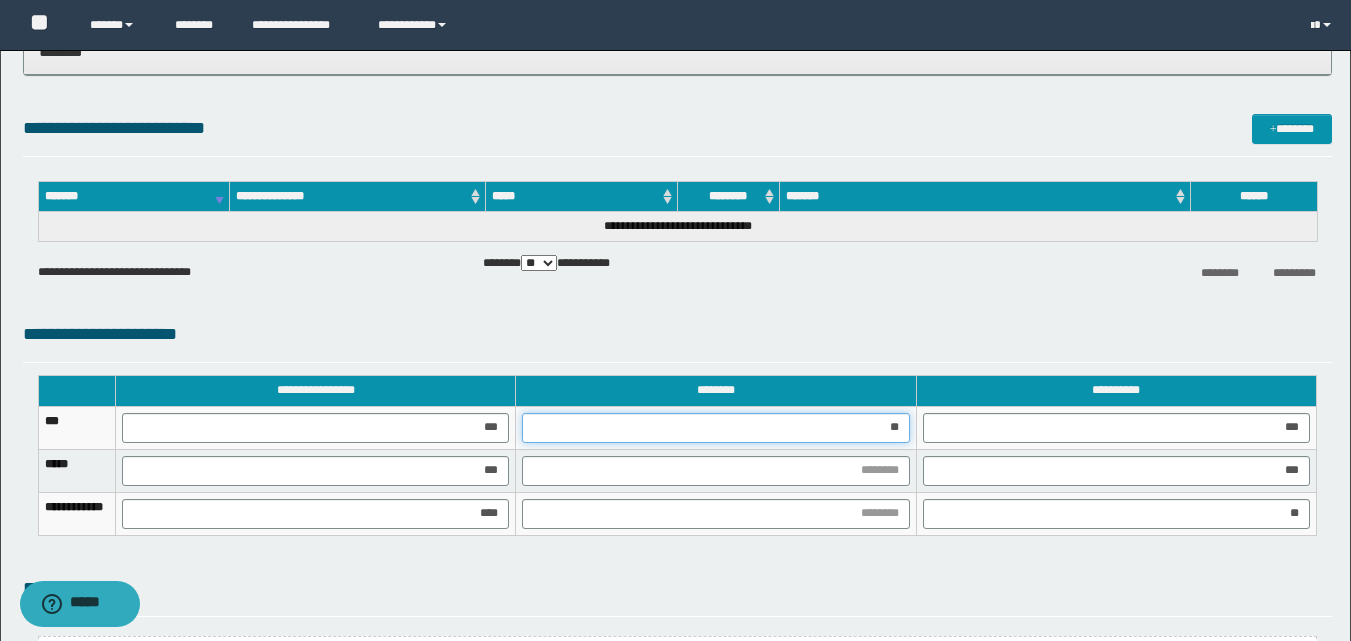 type on "***" 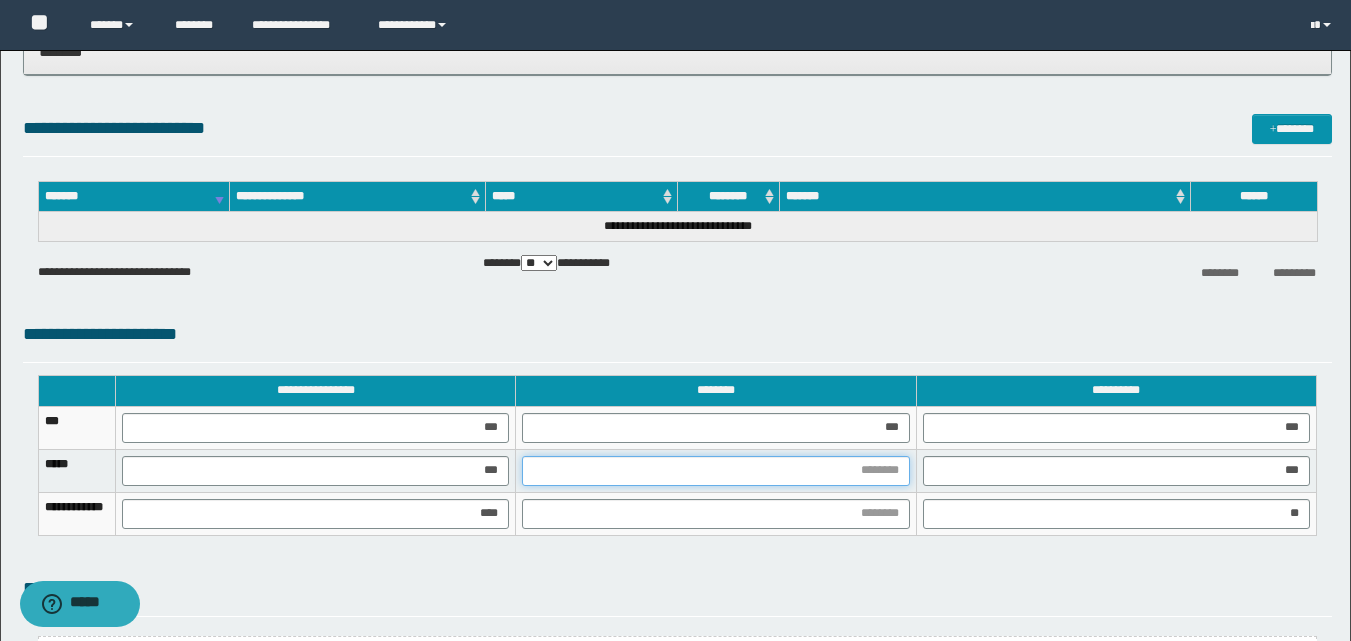 drag, startPoint x: 888, startPoint y: 468, endPoint x: 866, endPoint y: 508, distance: 45.65085 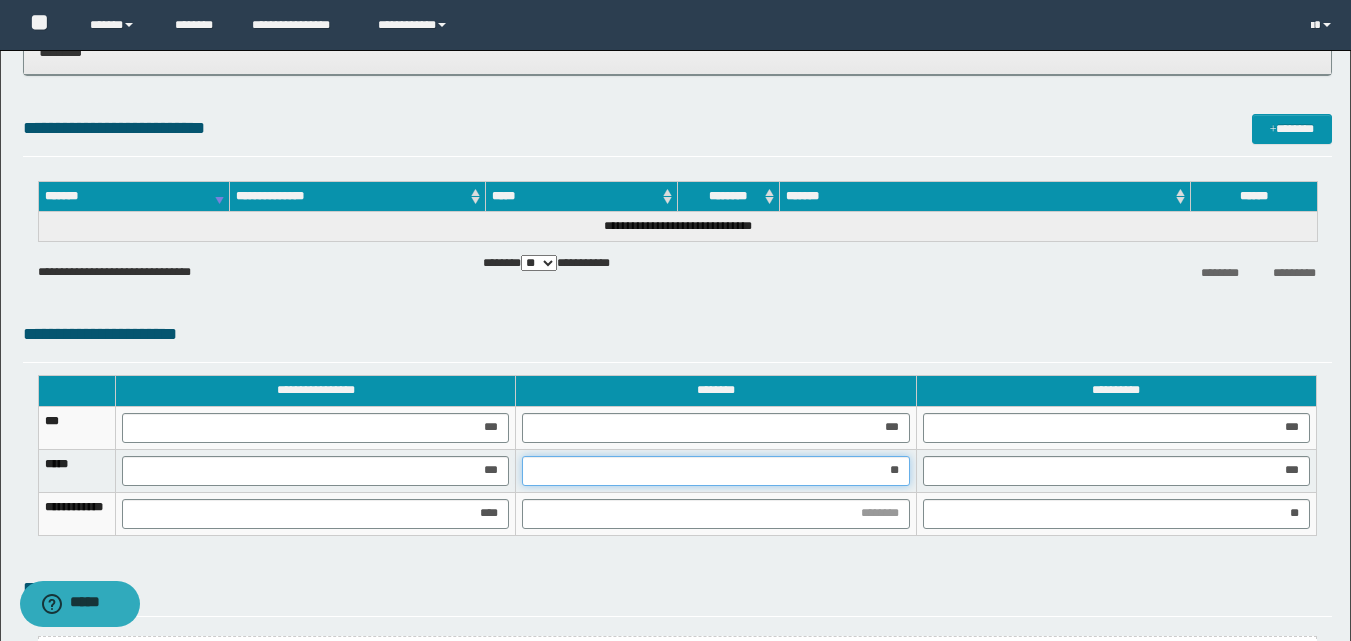type on "***" 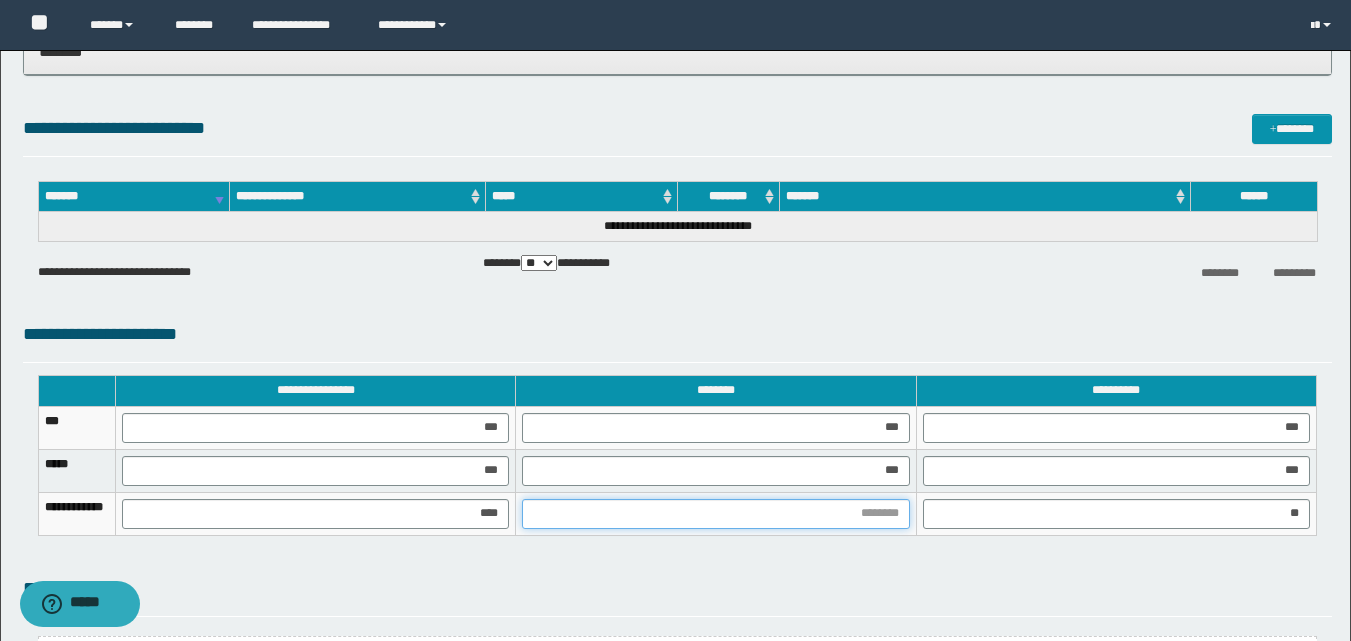 drag, startPoint x: 762, startPoint y: 510, endPoint x: 757, endPoint y: 538, distance: 28.442924 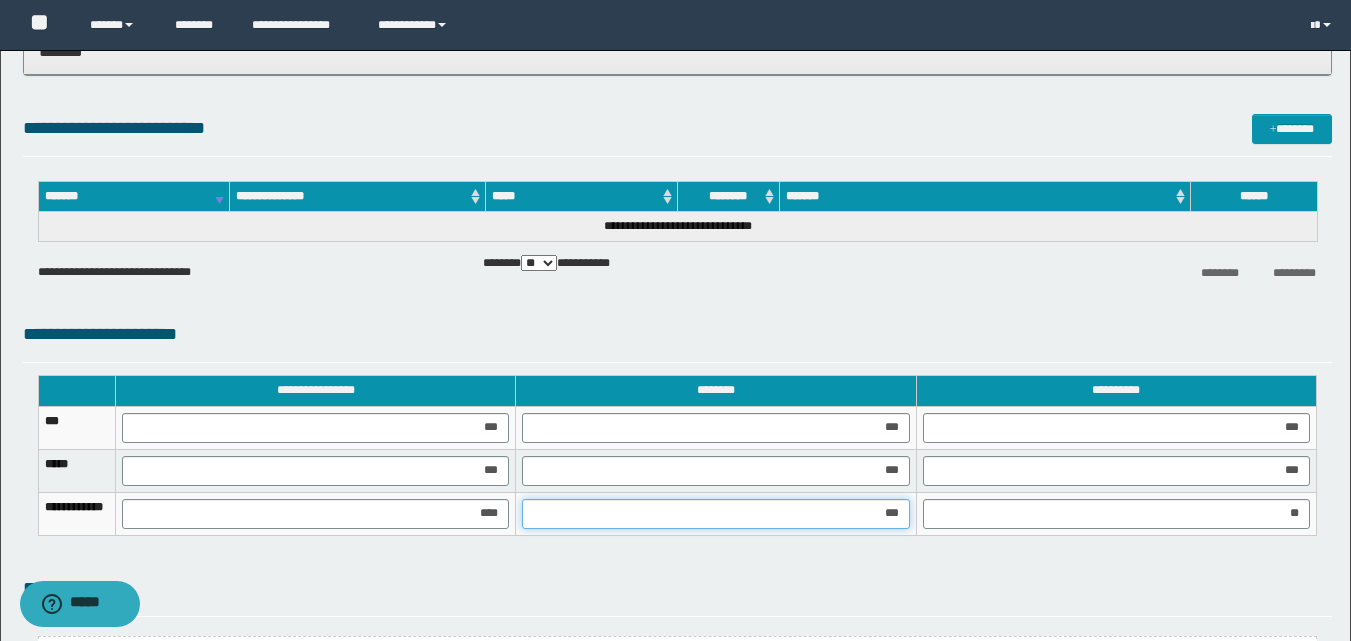 type on "****" 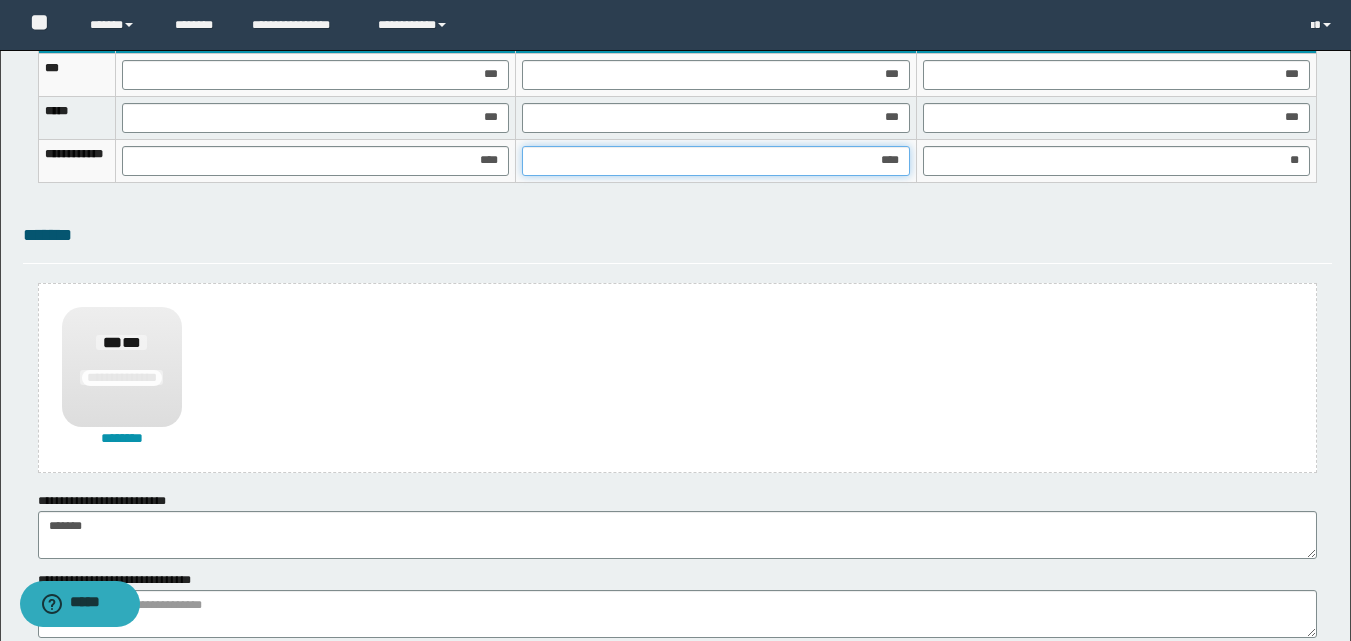 scroll, scrollTop: 1583, scrollLeft: 0, axis: vertical 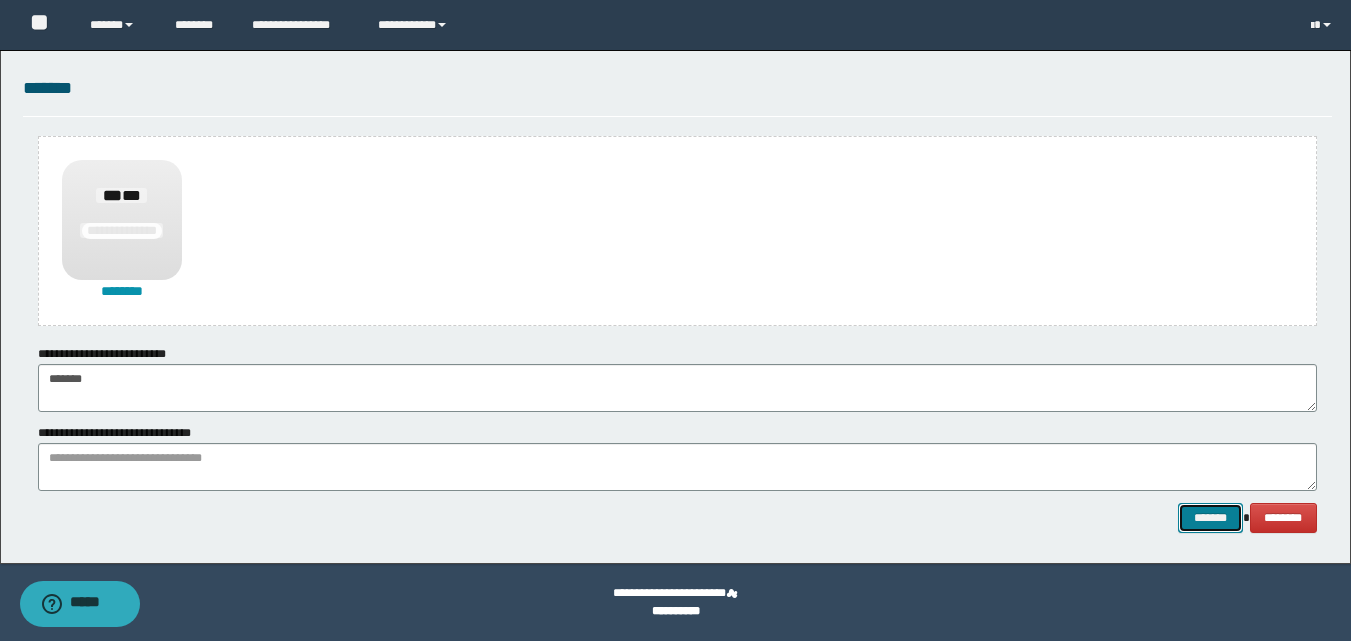 click on "*******" at bounding box center [1210, 518] 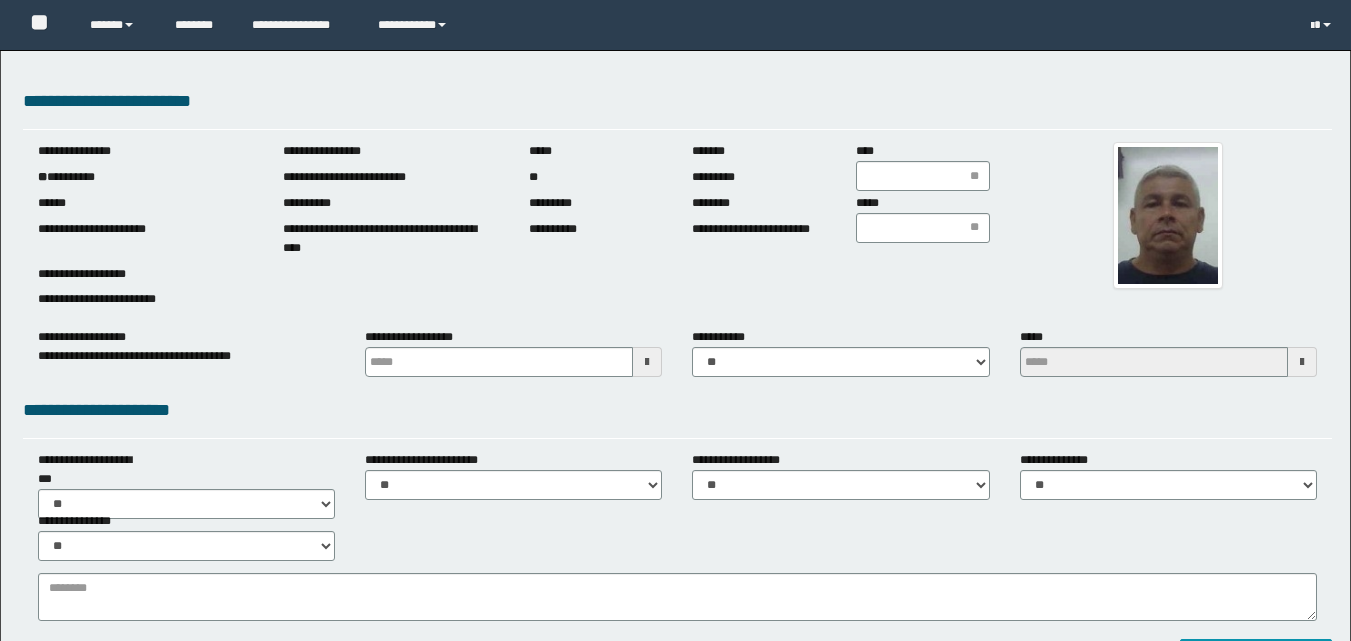 scroll, scrollTop: 0, scrollLeft: 0, axis: both 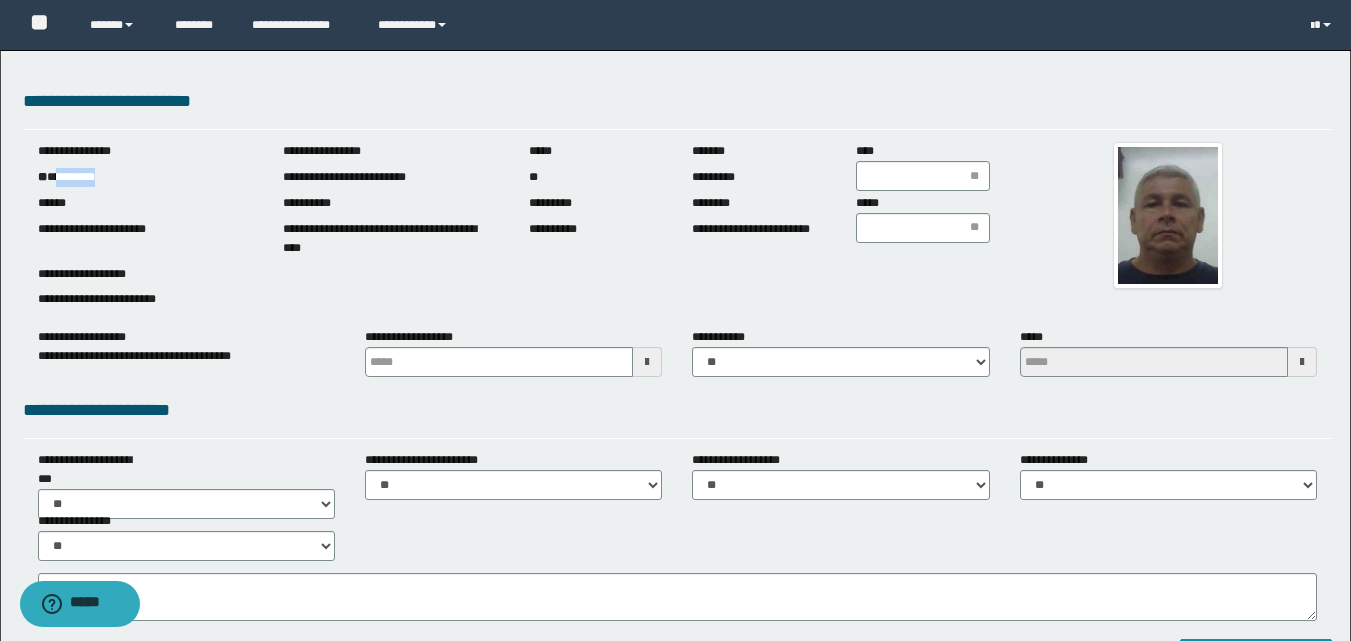 drag, startPoint x: 59, startPoint y: 175, endPoint x: 135, endPoint y: 178, distance: 76.05919 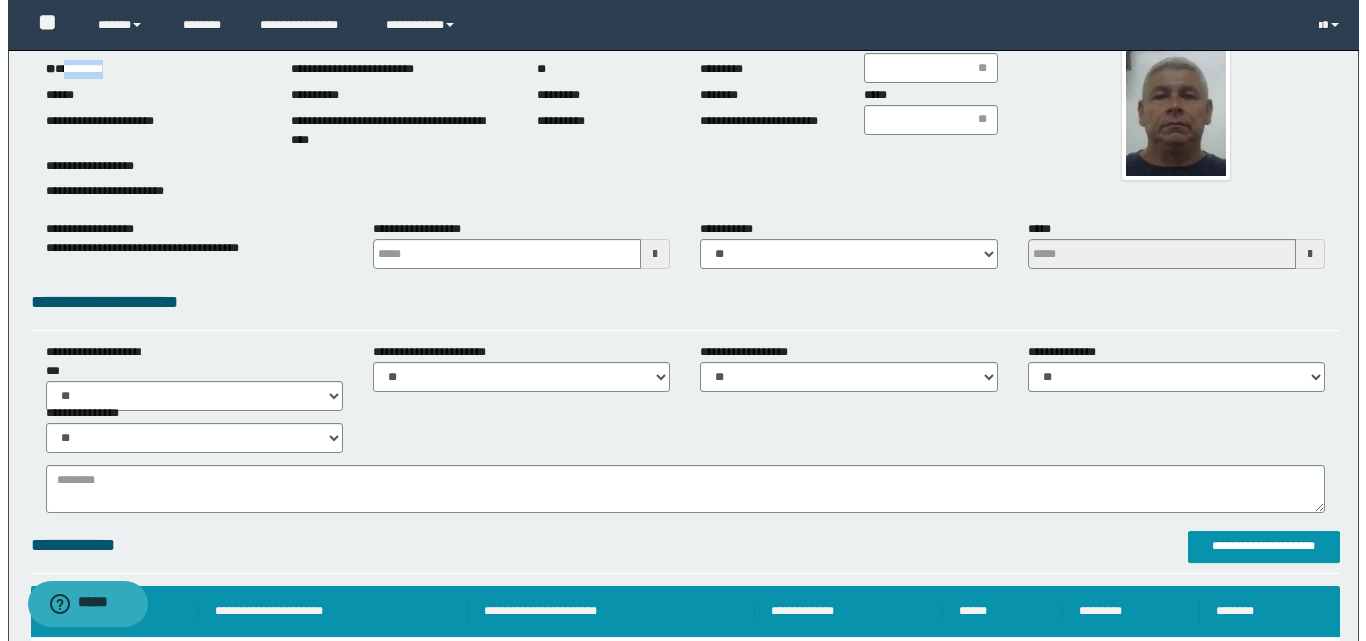 scroll, scrollTop: 300, scrollLeft: 0, axis: vertical 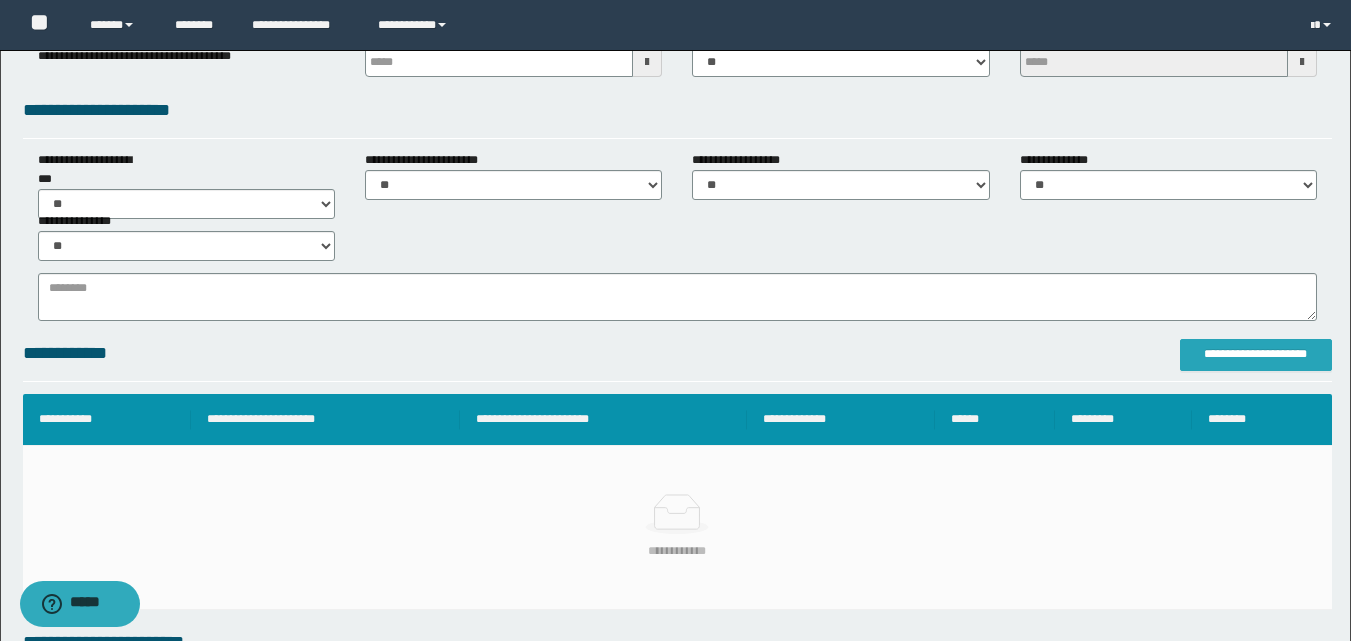 click on "**********" at bounding box center [1256, 354] 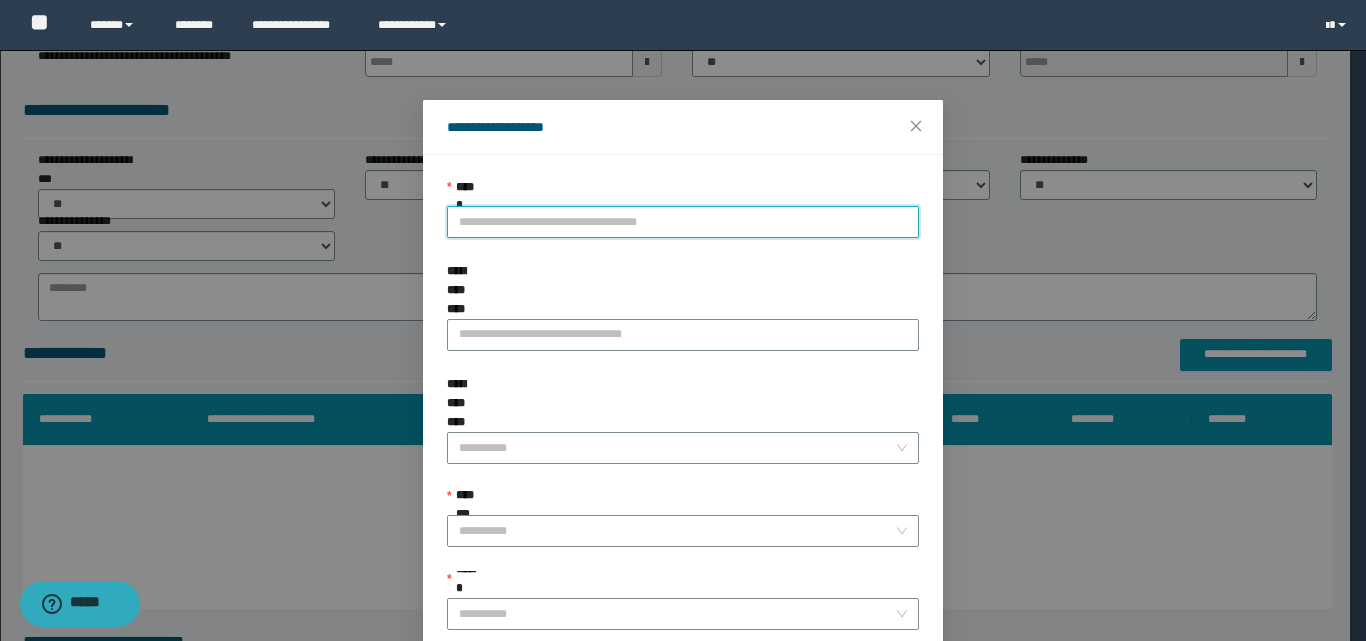 click on "**********" at bounding box center [683, 222] 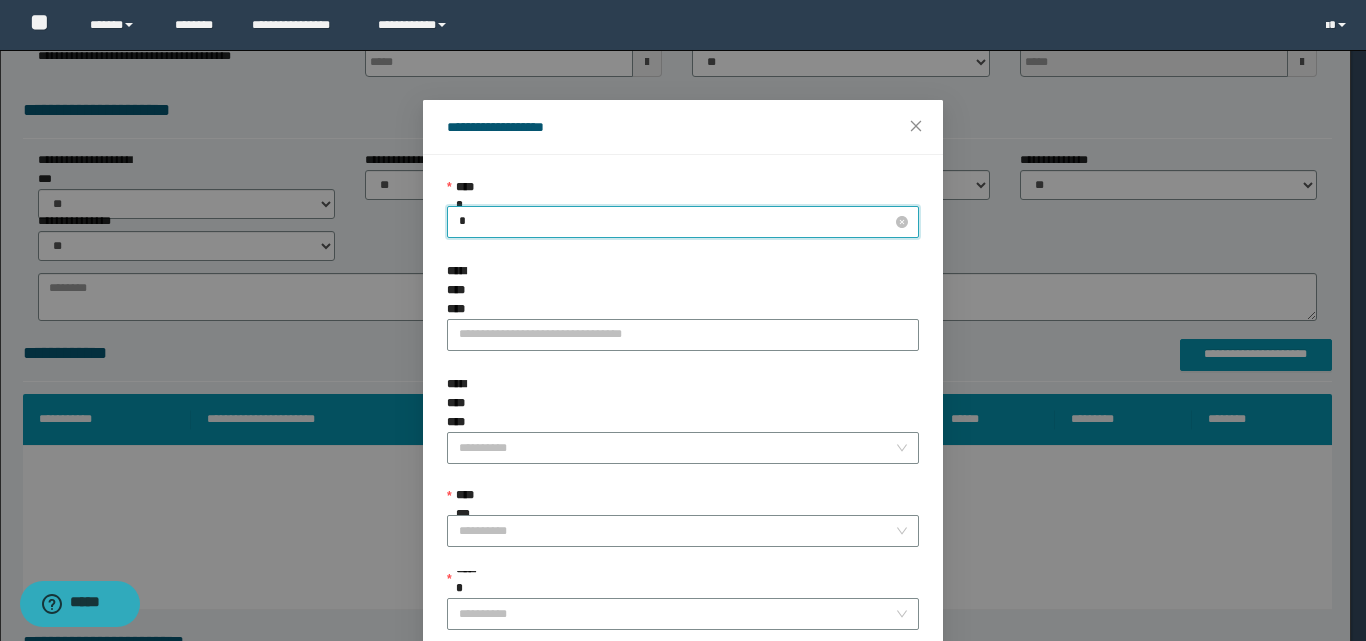 type on "**" 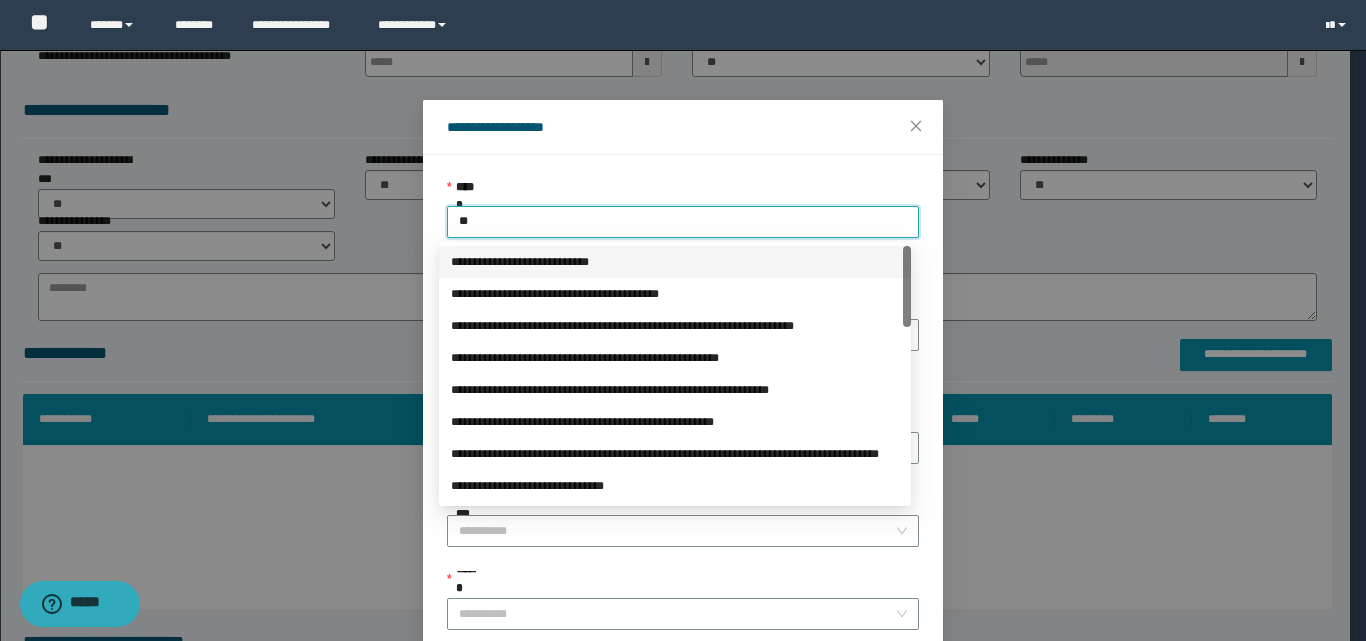 click on "**********" at bounding box center (675, 262) 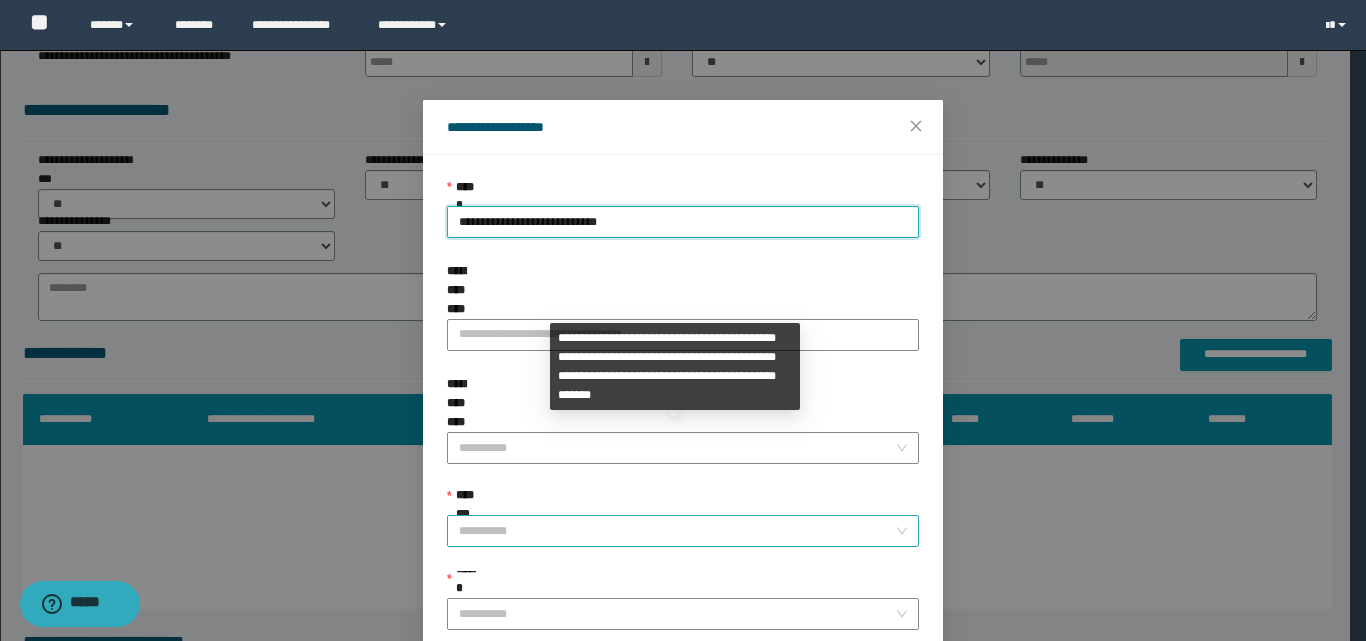 click on "**********" at bounding box center (677, 531) 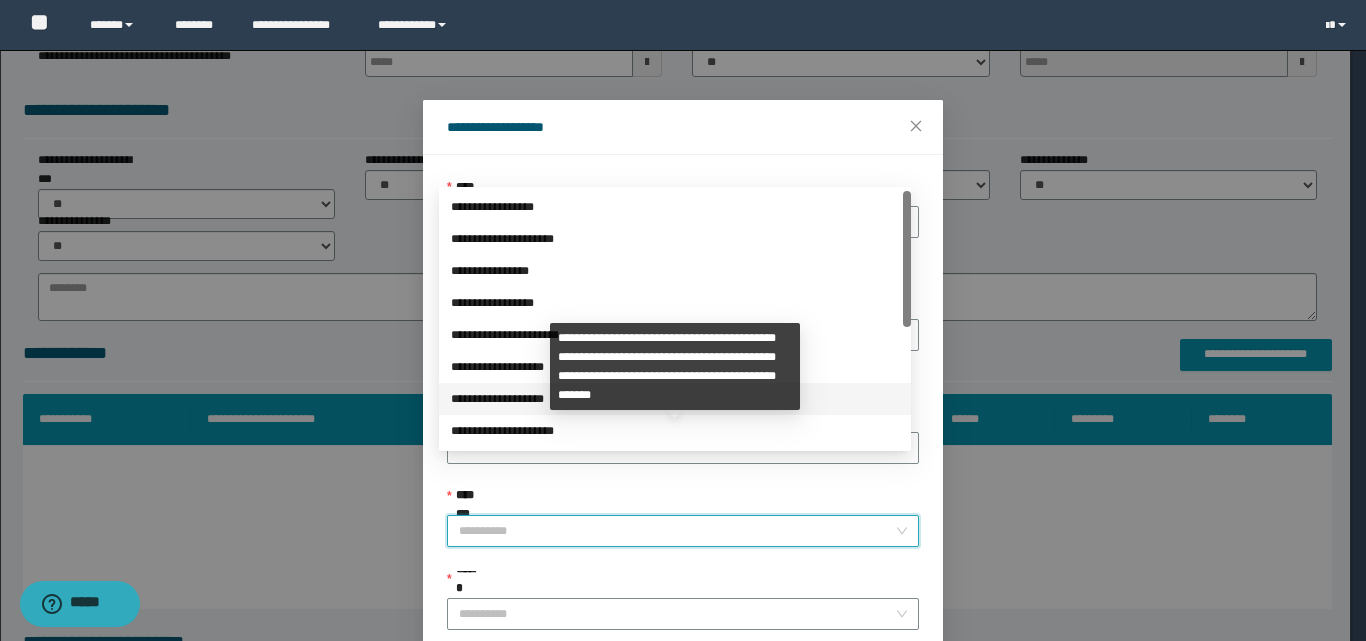 scroll, scrollTop: 224, scrollLeft: 0, axis: vertical 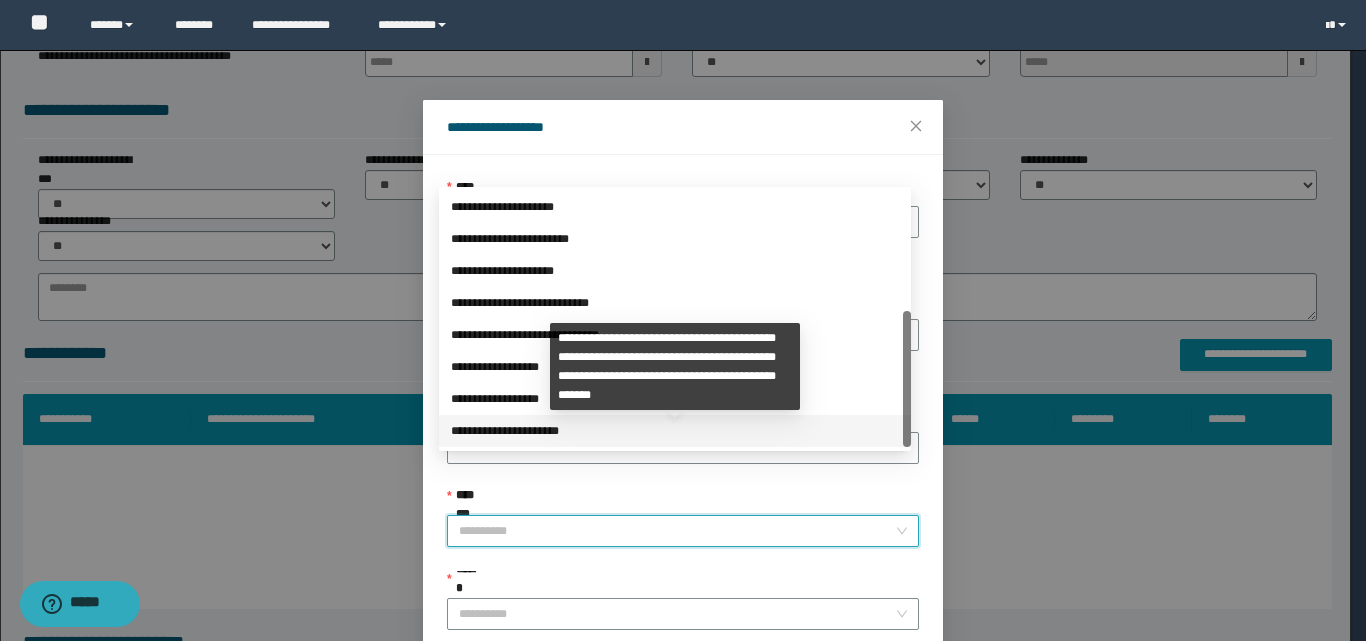 click on "**********" at bounding box center [675, 431] 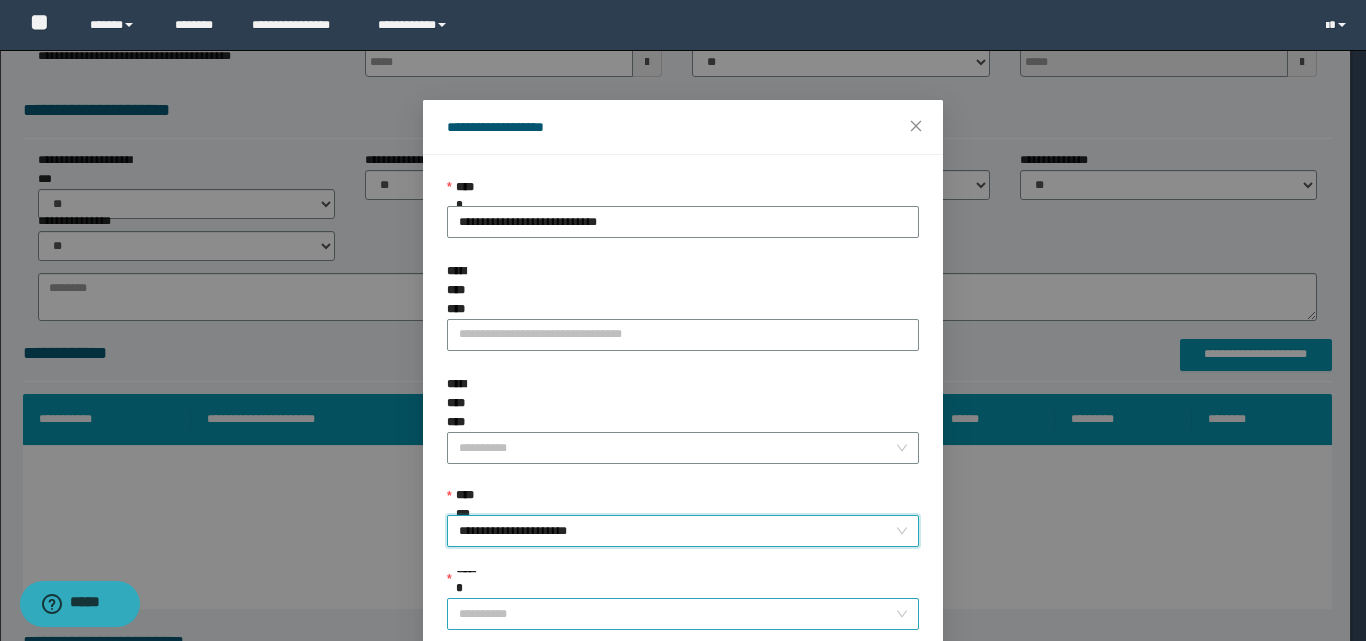 click on "******" at bounding box center (677, 614) 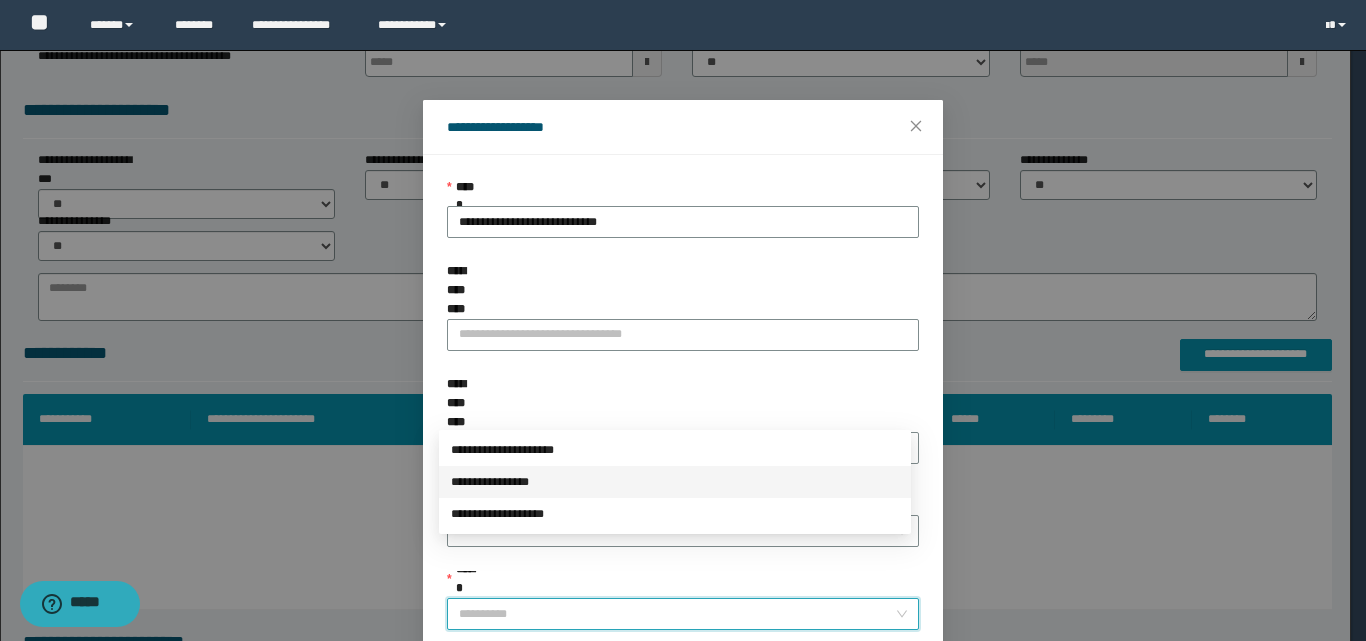 click on "**********" at bounding box center (675, 482) 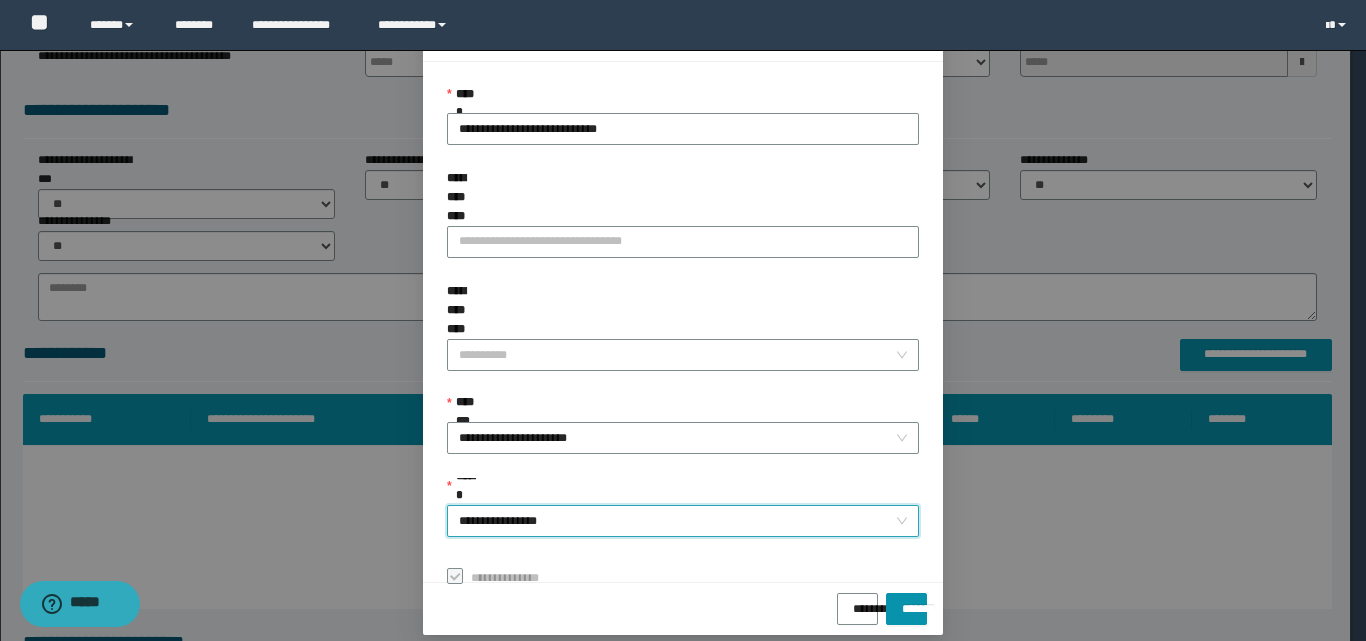 scroll, scrollTop: 111, scrollLeft: 0, axis: vertical 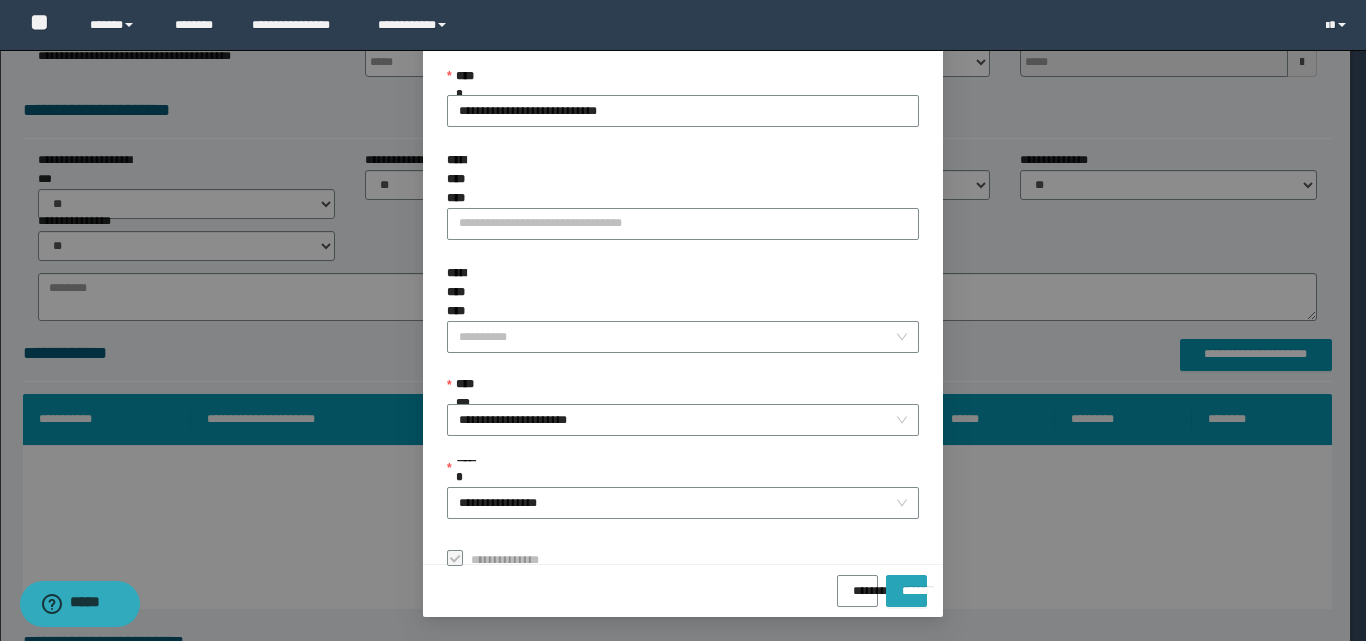 click on "*******" at bounding box center [906, 584] 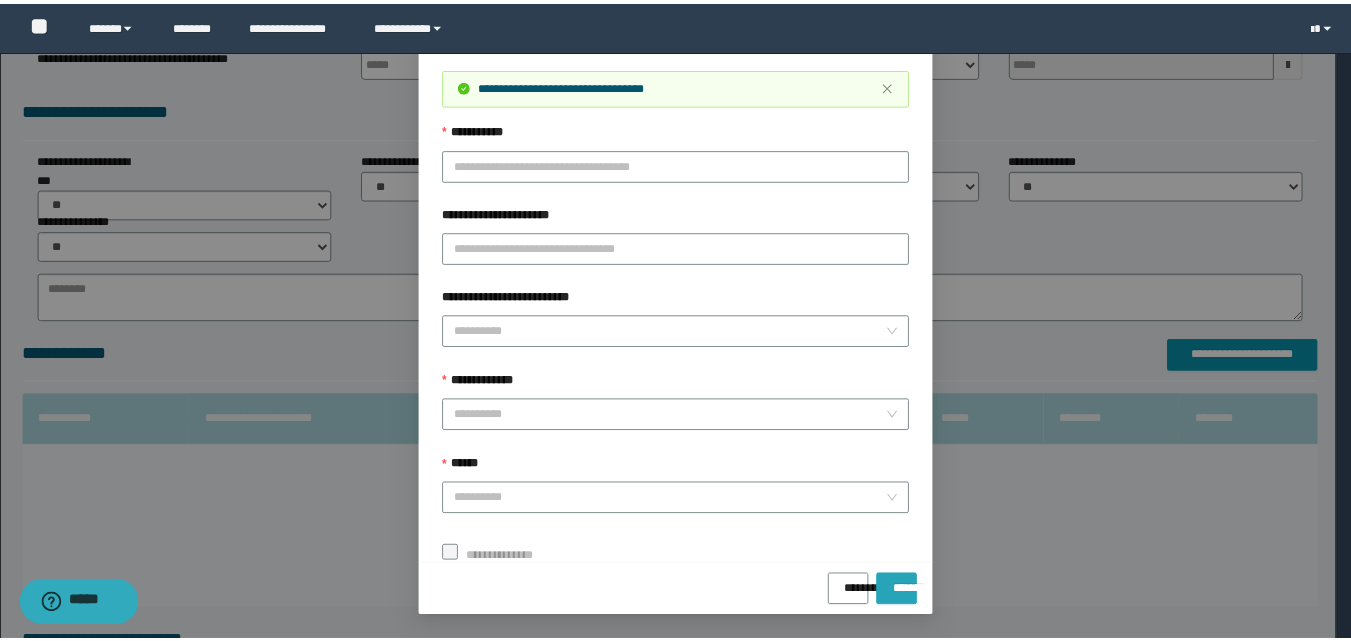 scroll, scrollTop: 64, scrollLeft: 0, axis: vertical 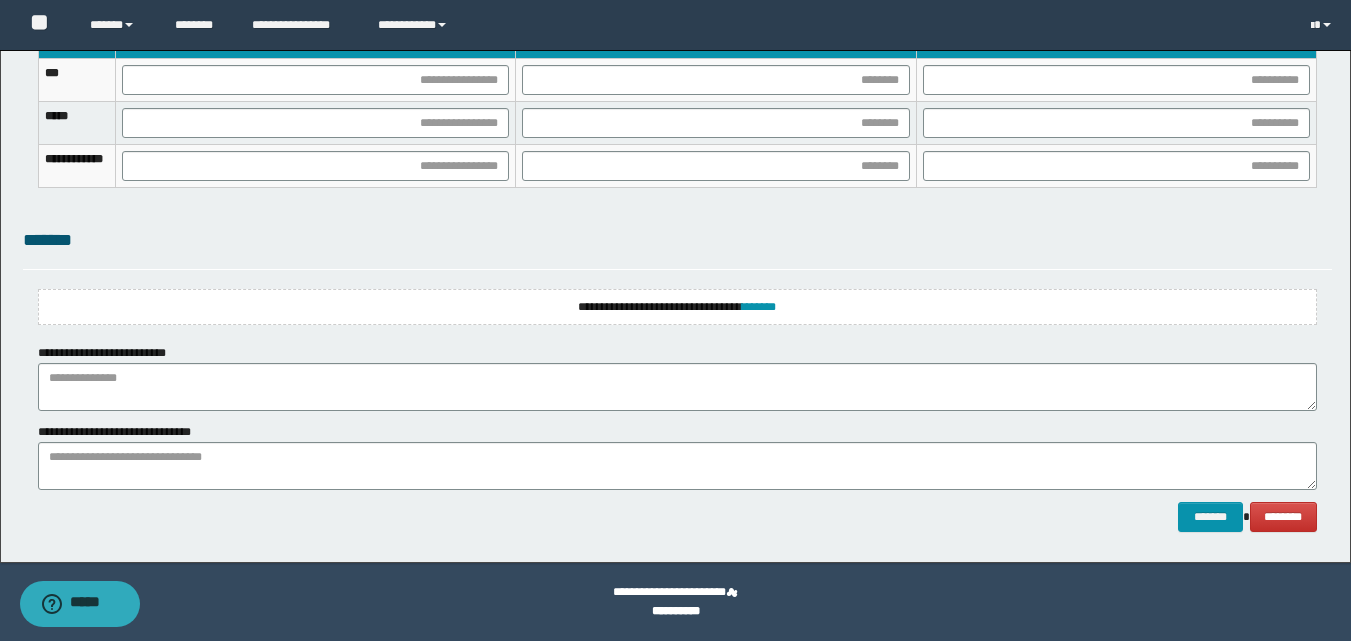 click on "**********" at bounding box center [677, 307] 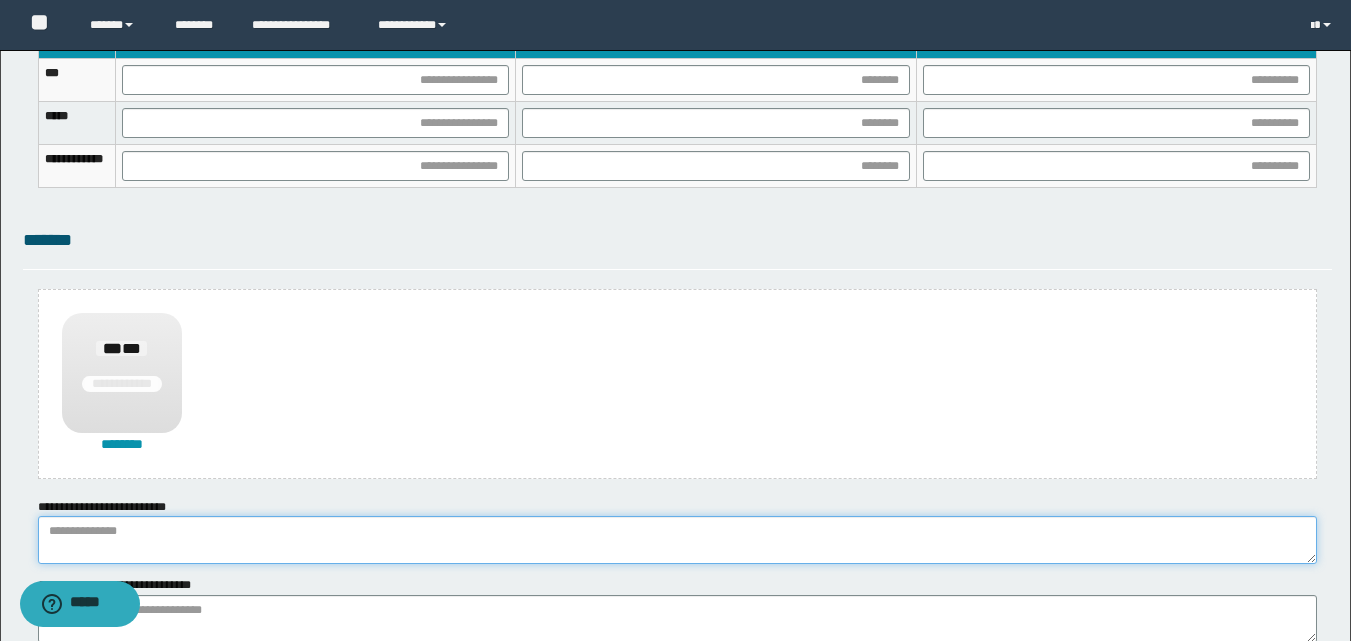 click at bounding box center [677, 540] 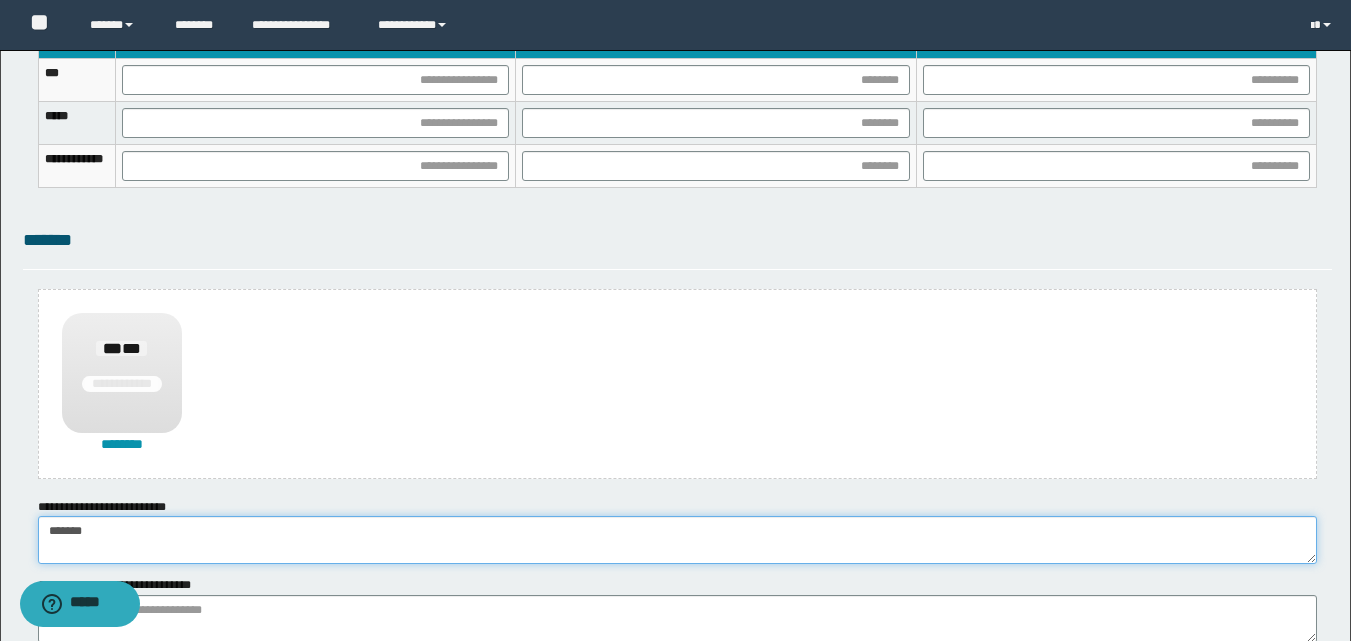 type on "******" 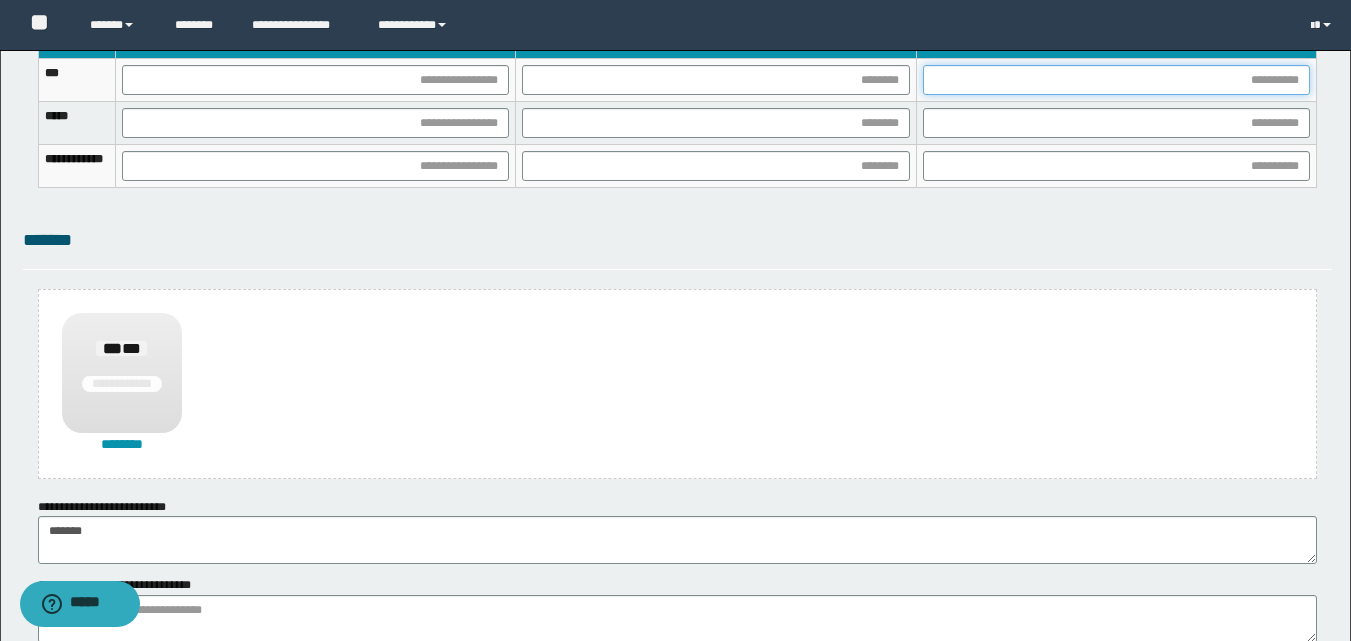 drag, startPoint x: 1018, startPoint y: 79, endPoint x: 805, endPoint y: 209, distance: 249.53757 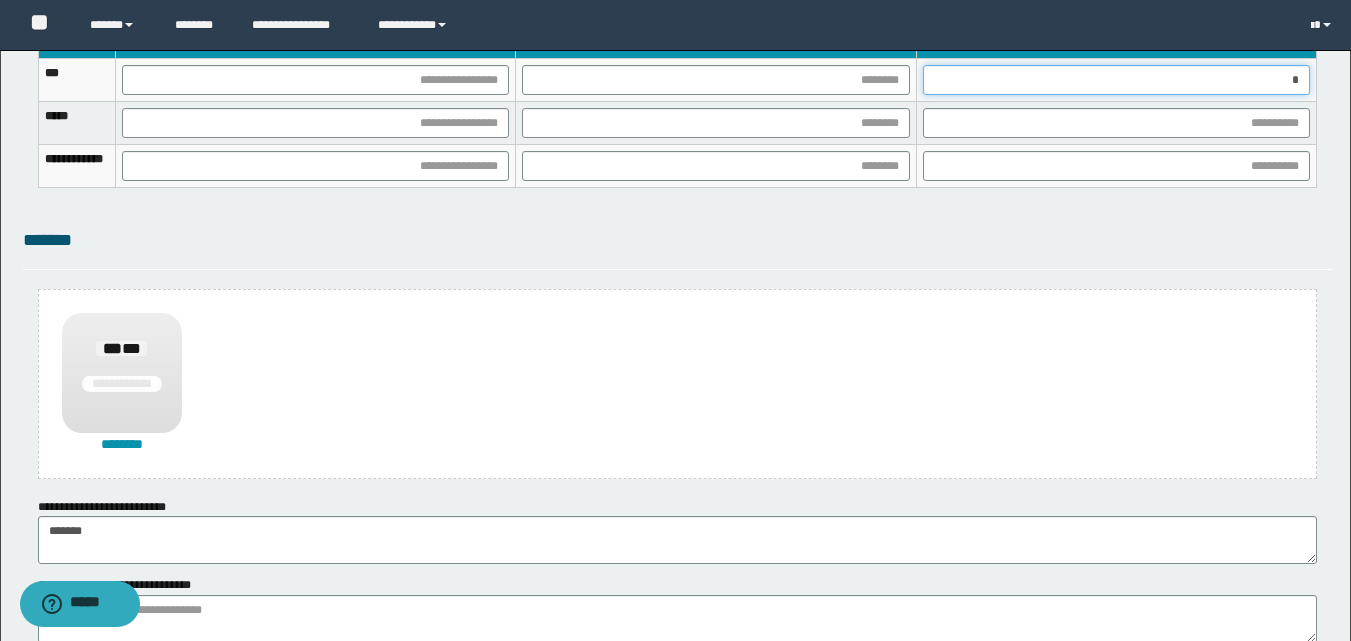type on "**" 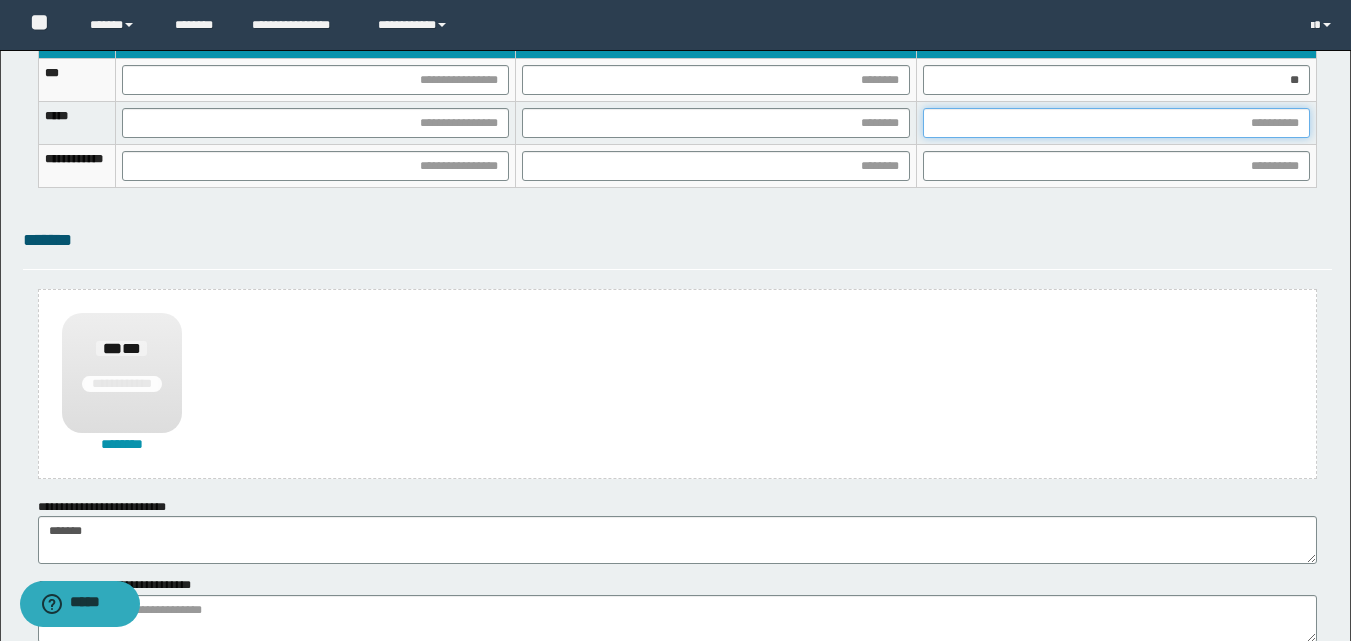 click at bounding box center [1116, 123] 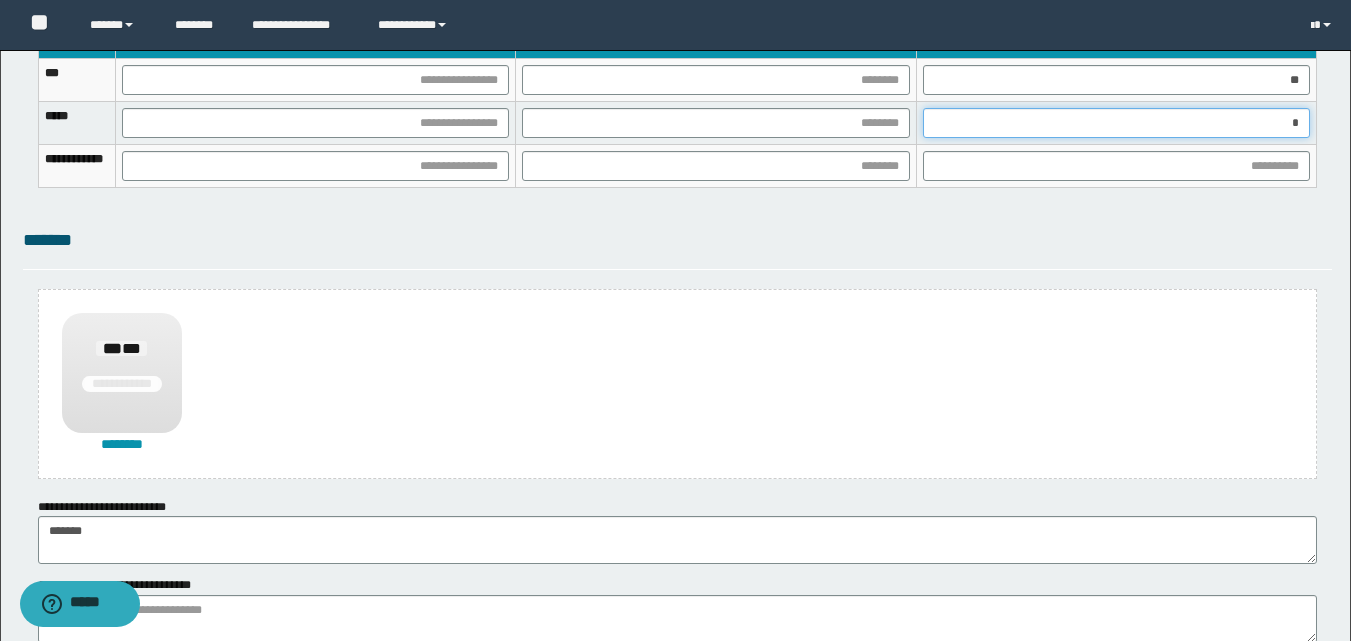 type on "**" 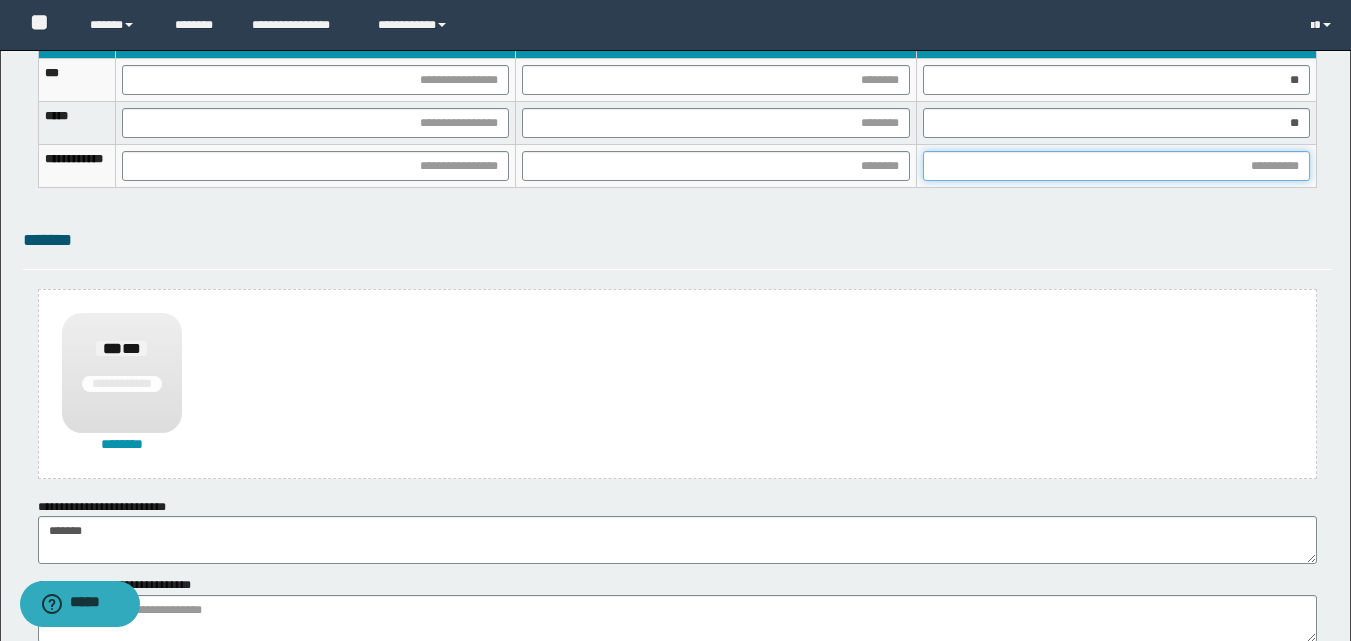 click at bounding box center (1116, 166) 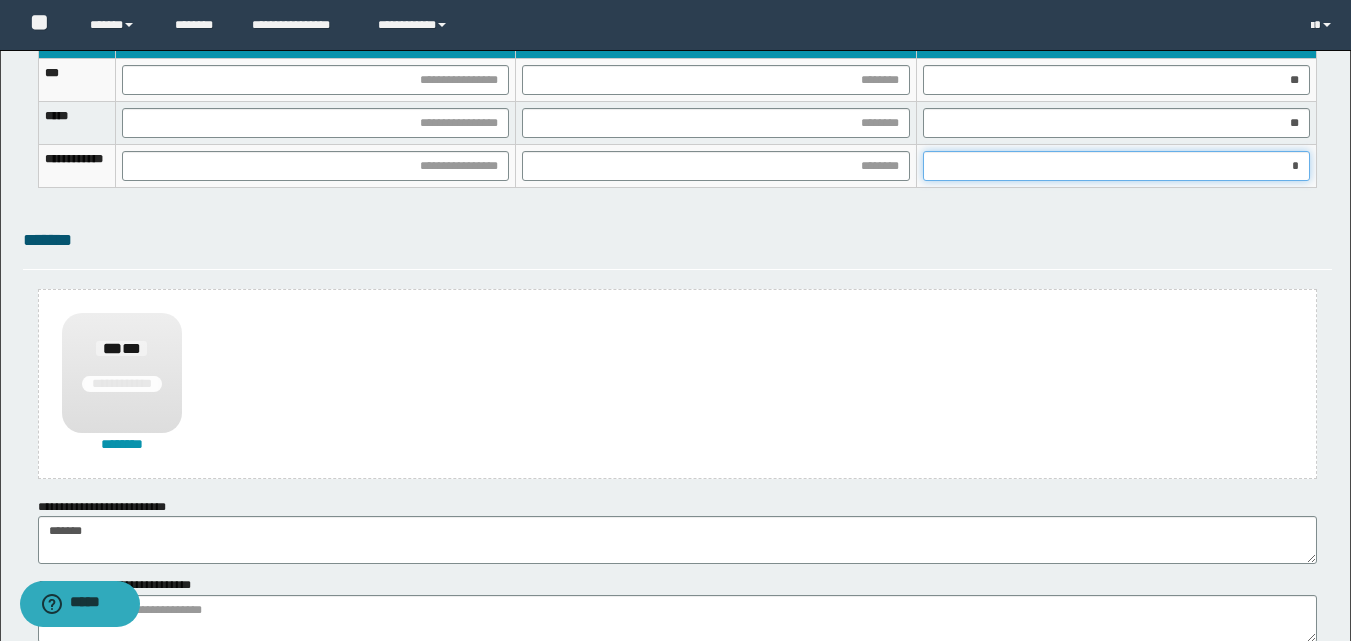 type on "**" 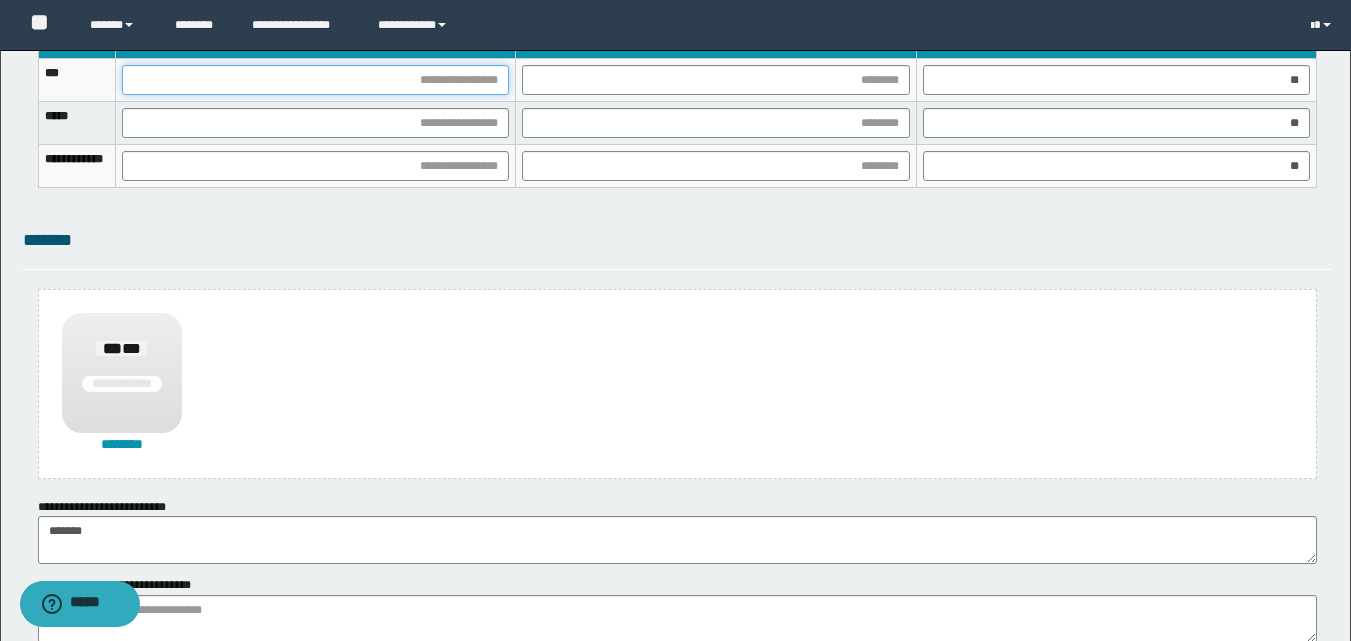 click at bounding box center (315, 80) 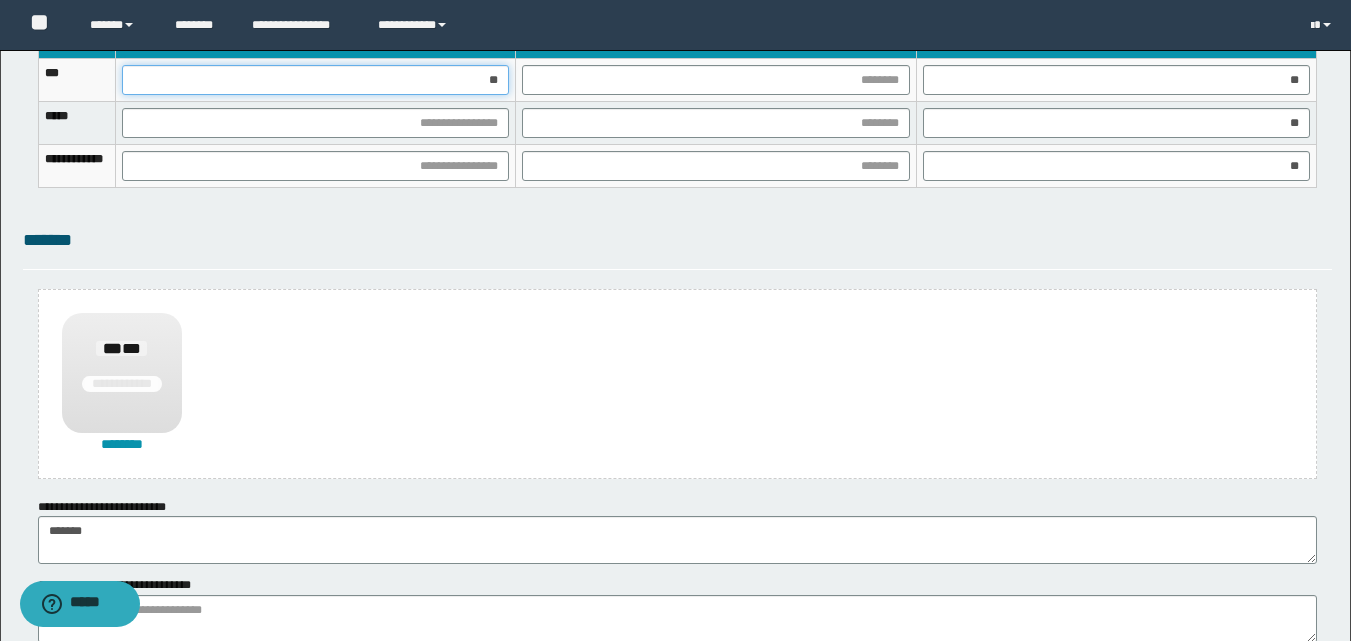 type on "***" 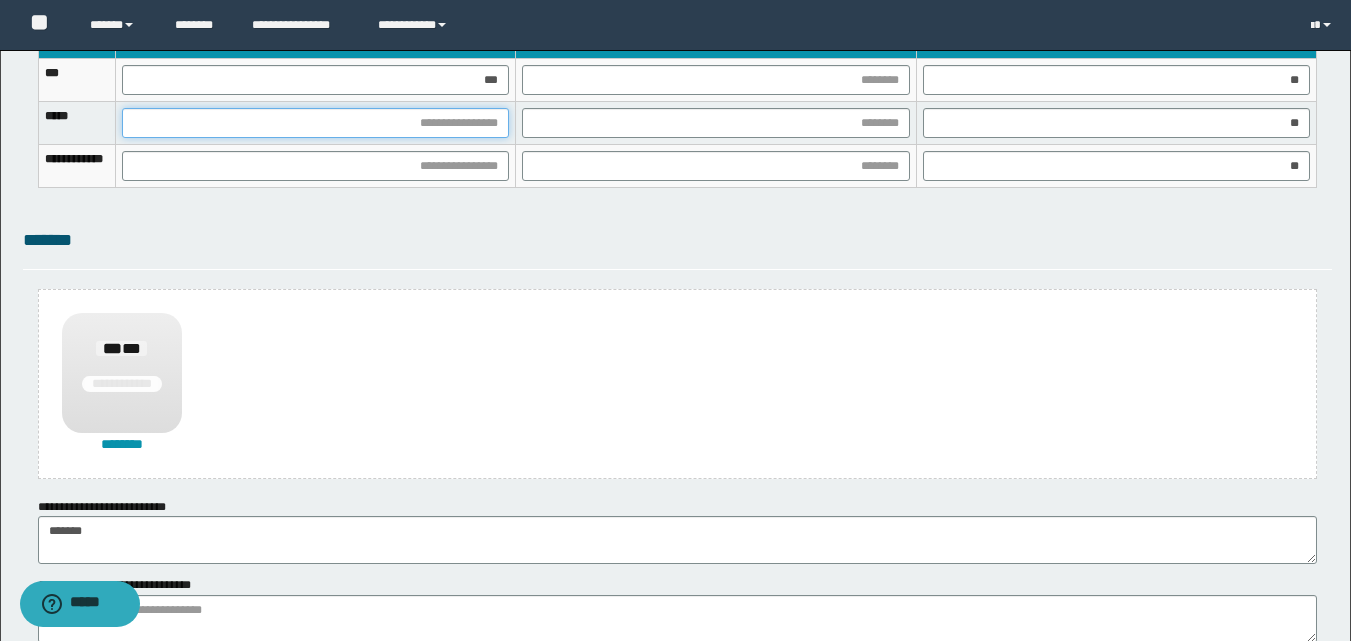 click at bounding box center [315, 123] 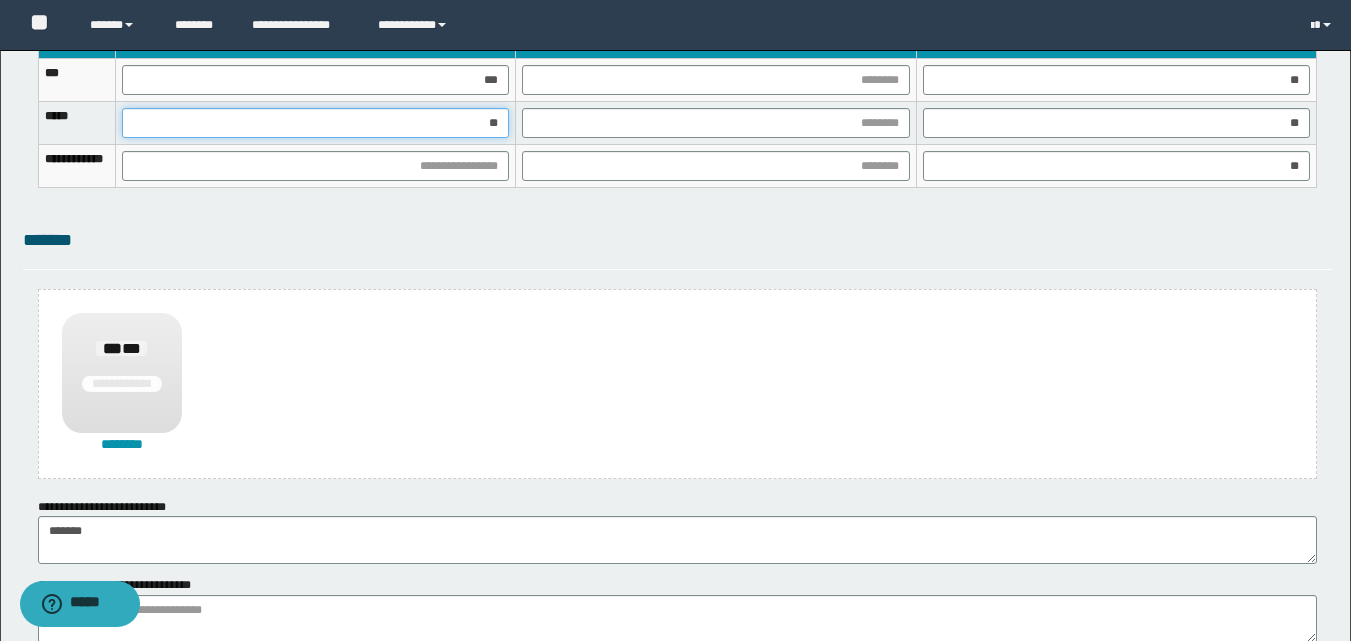 type on "***" 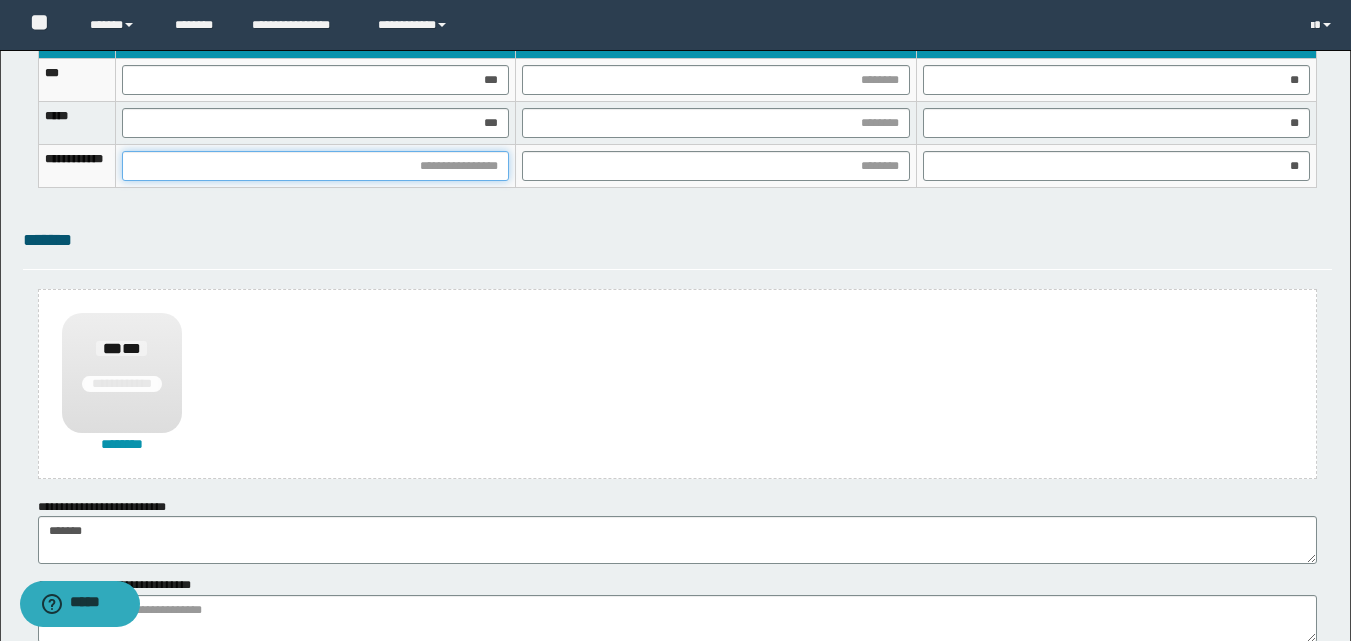 drag, startPoint x: 553, startPoint y: 174, endPoint x: 557, endPoint y: 192, distance: 18.439089 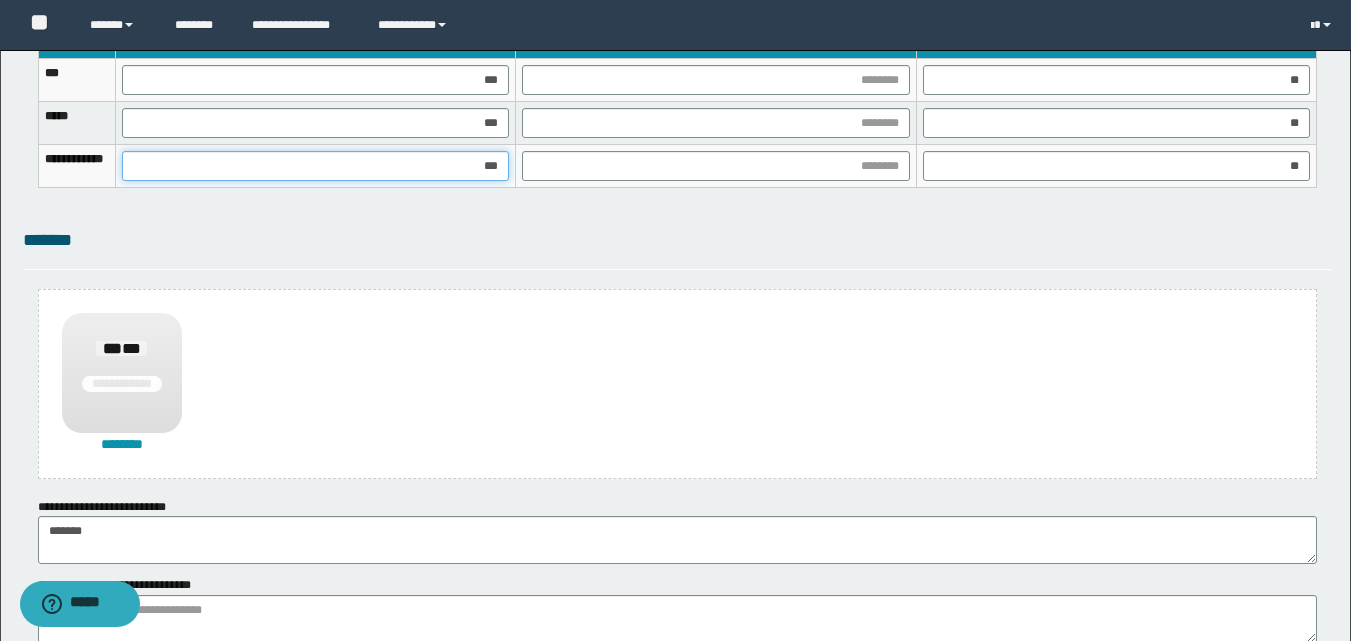 type on "****" 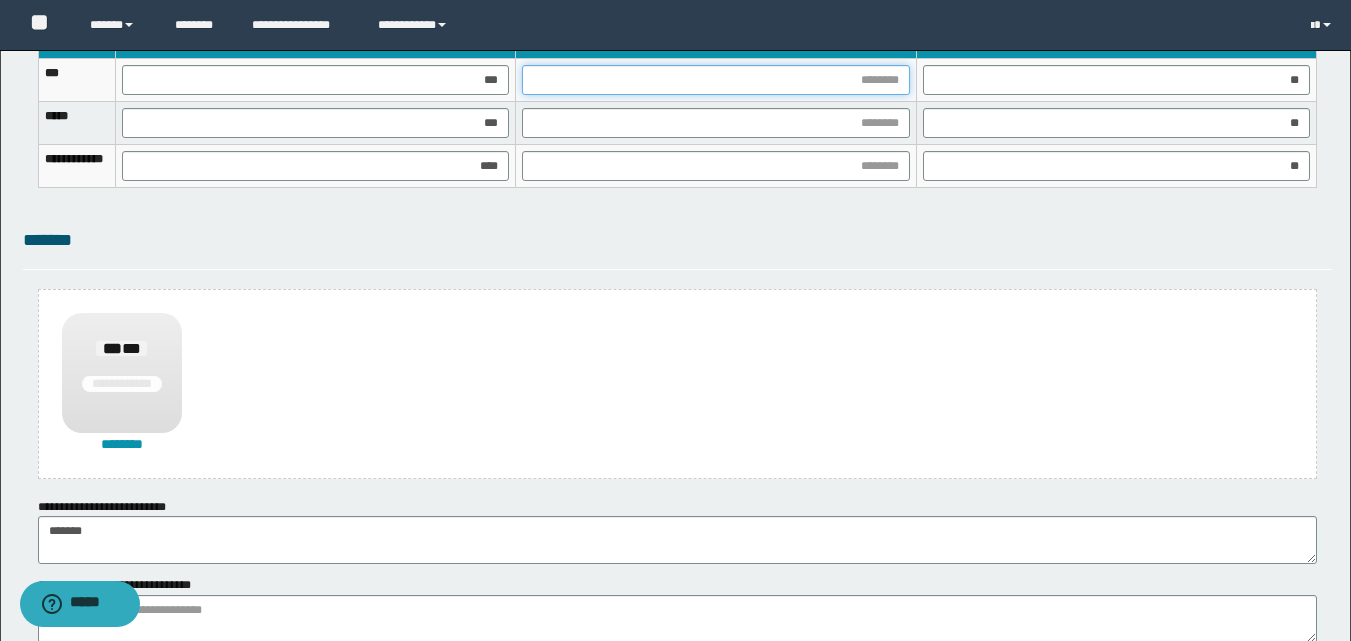 drag, startPoint x: 914, startPoint y: 88, endPoint x: 907, endPoint y: 106, distance: 19.313208 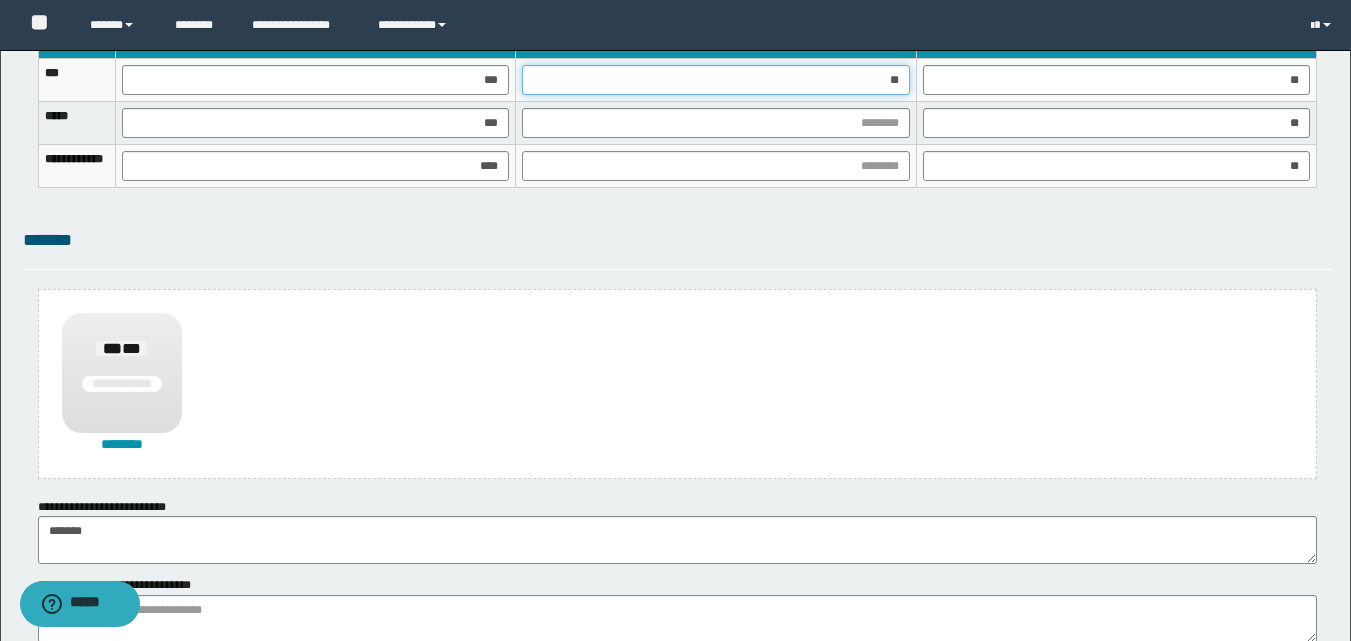 type on "***" 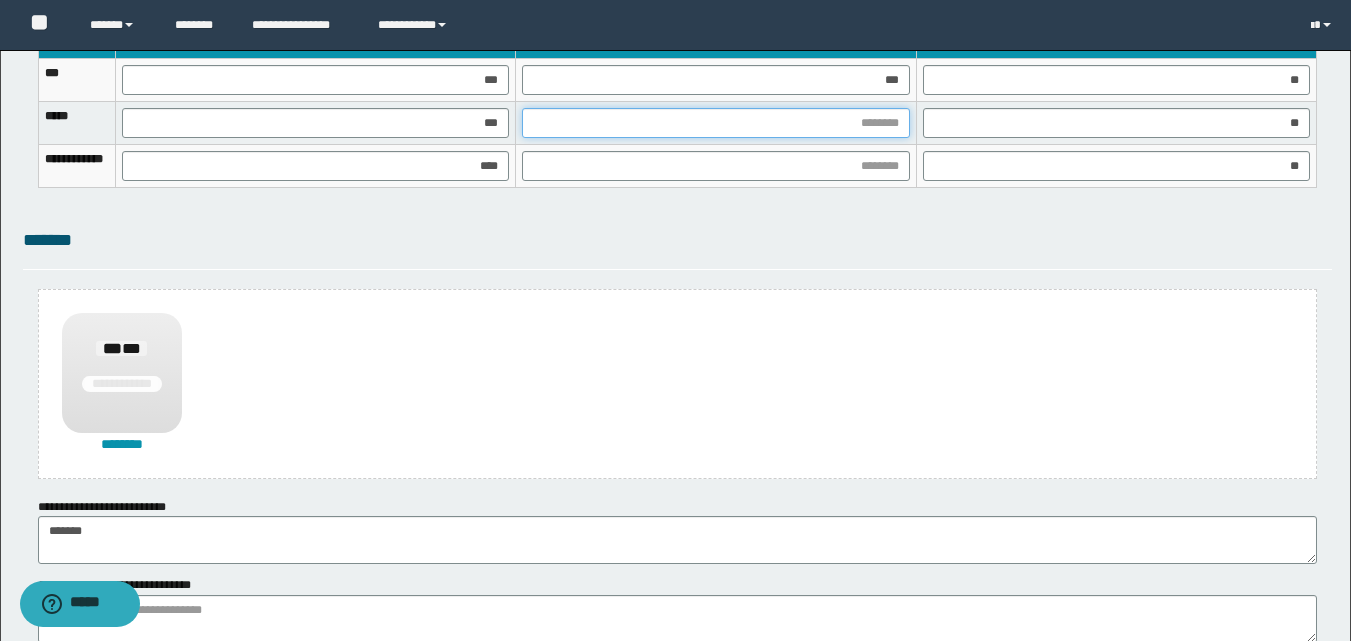 drag, startPoint x: 897, startPoint y: 135, endPoint x: 874, endPoint y: 185, distance: 55.03635 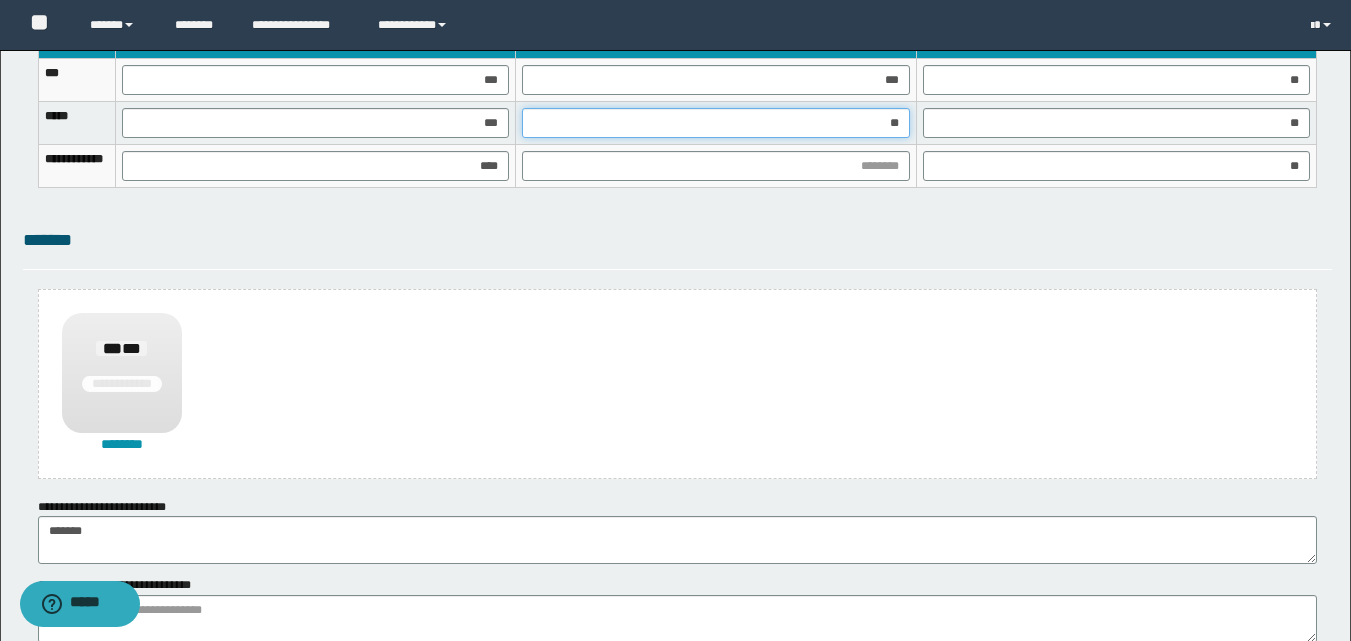 type on "***" 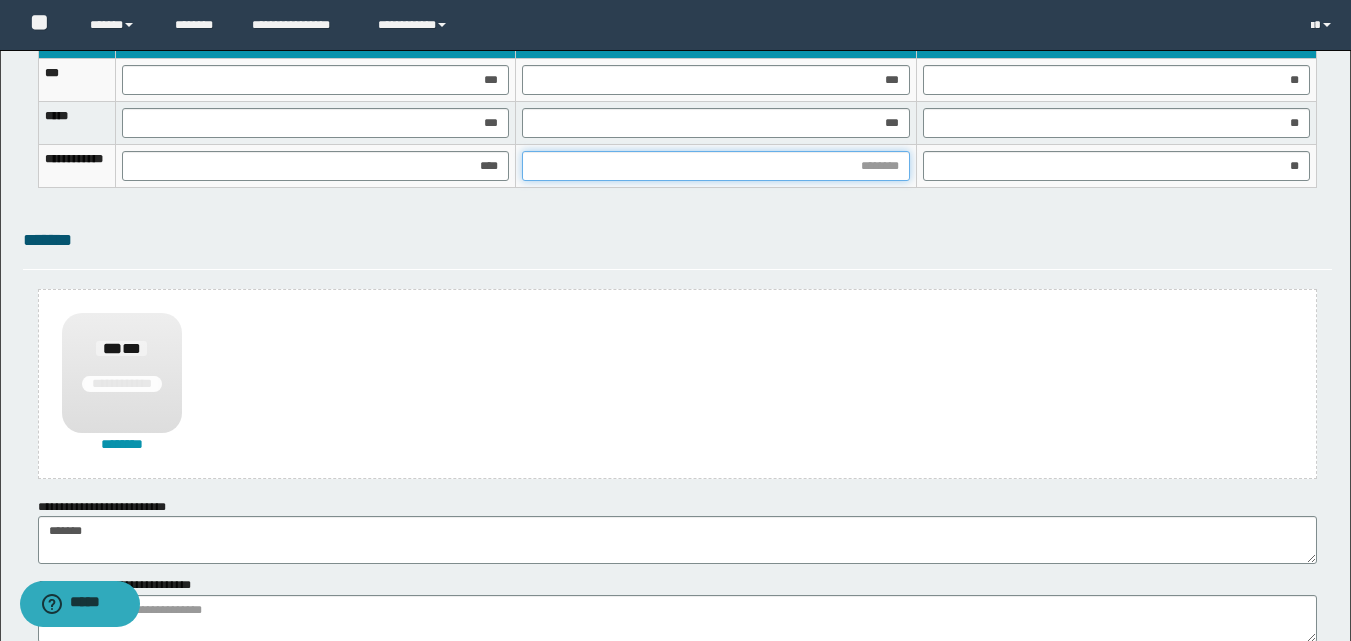 click at bounding box center [715, 166] 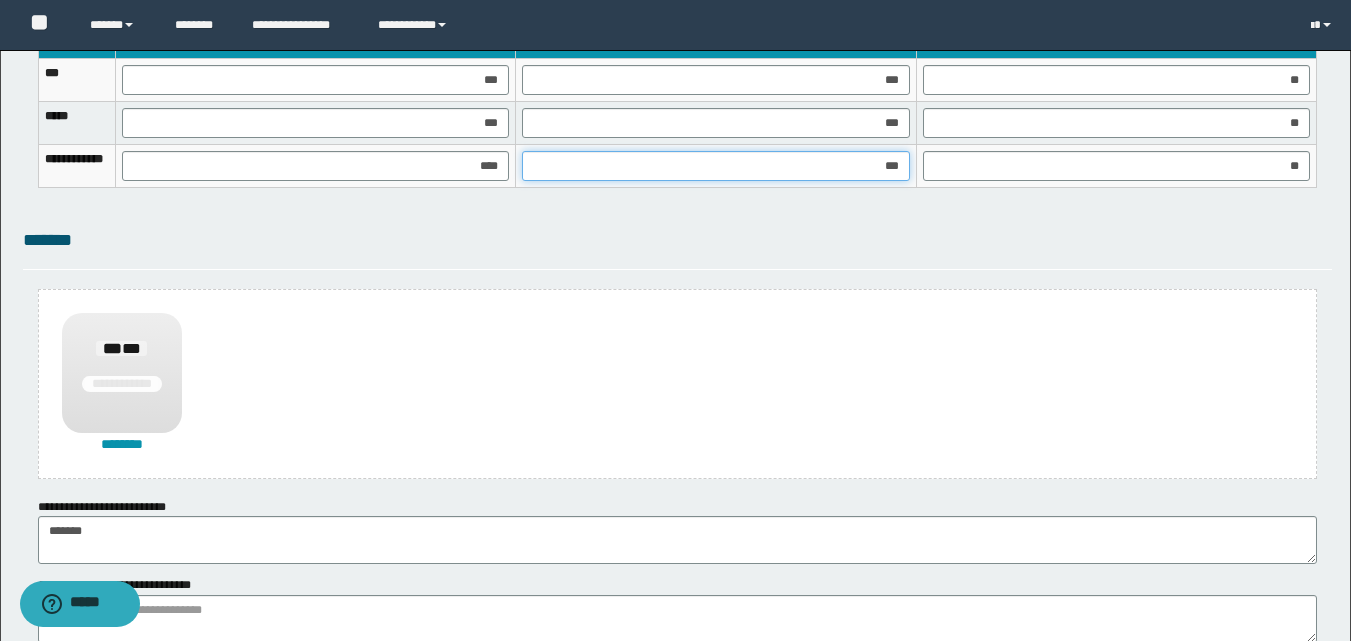 type on "****" 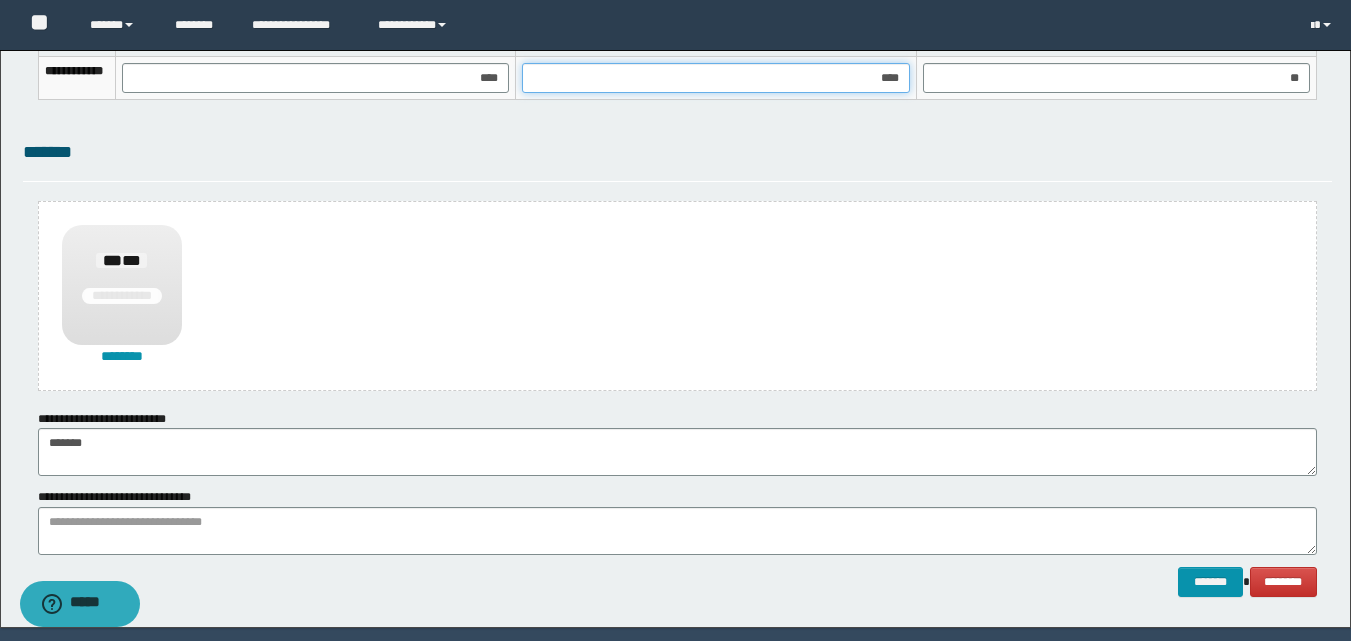 scroll, scrollTop: 1489, scrollLeft: 0, axis: vertical 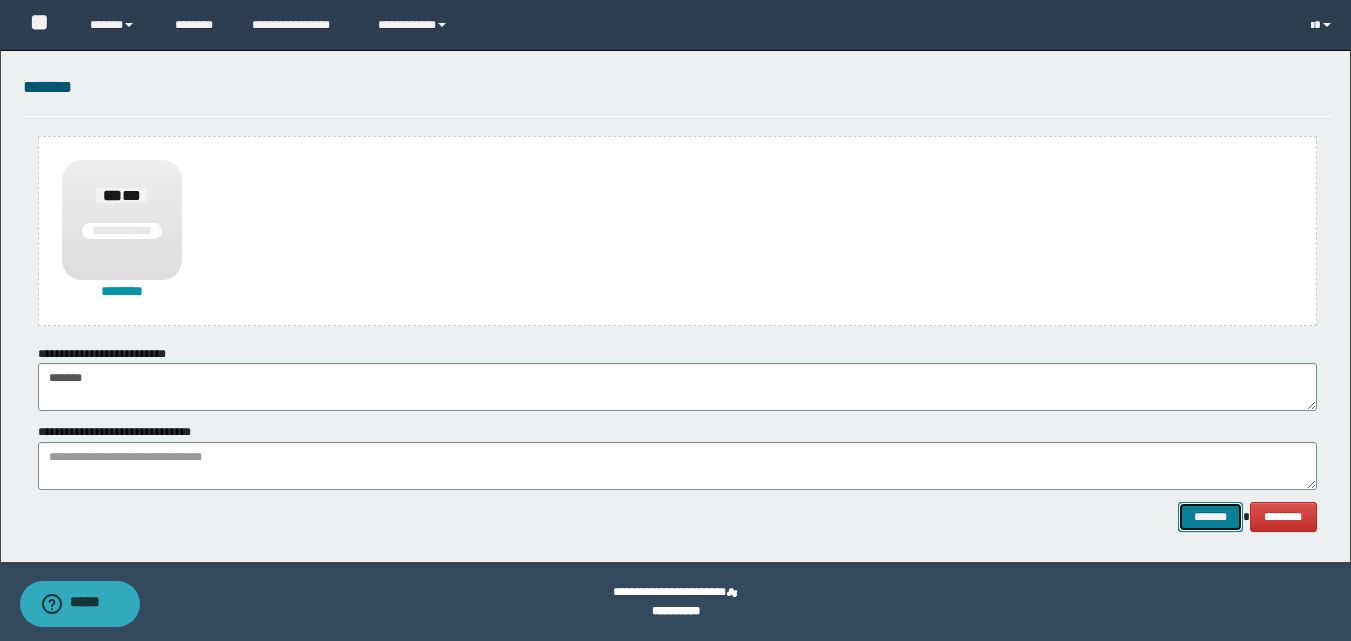 click on "*******" at bounding box center [1210, 517] 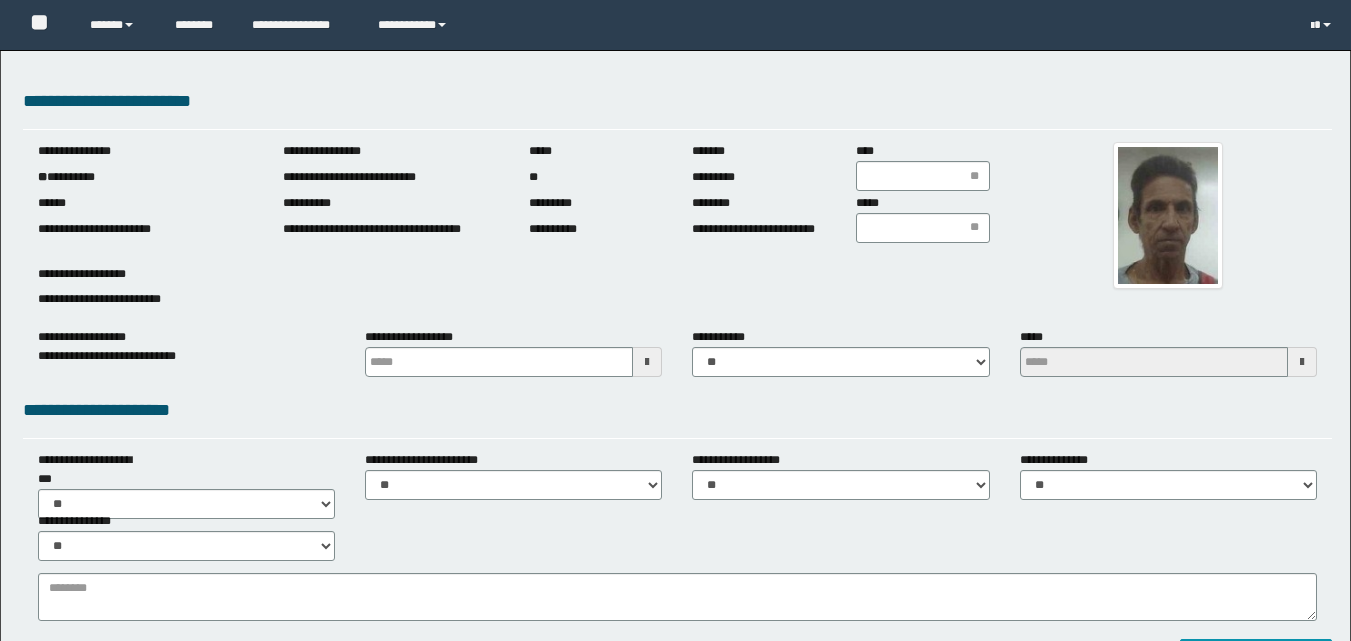 scroll, scrollTop: 0, scrollLeft: 0, axis: both 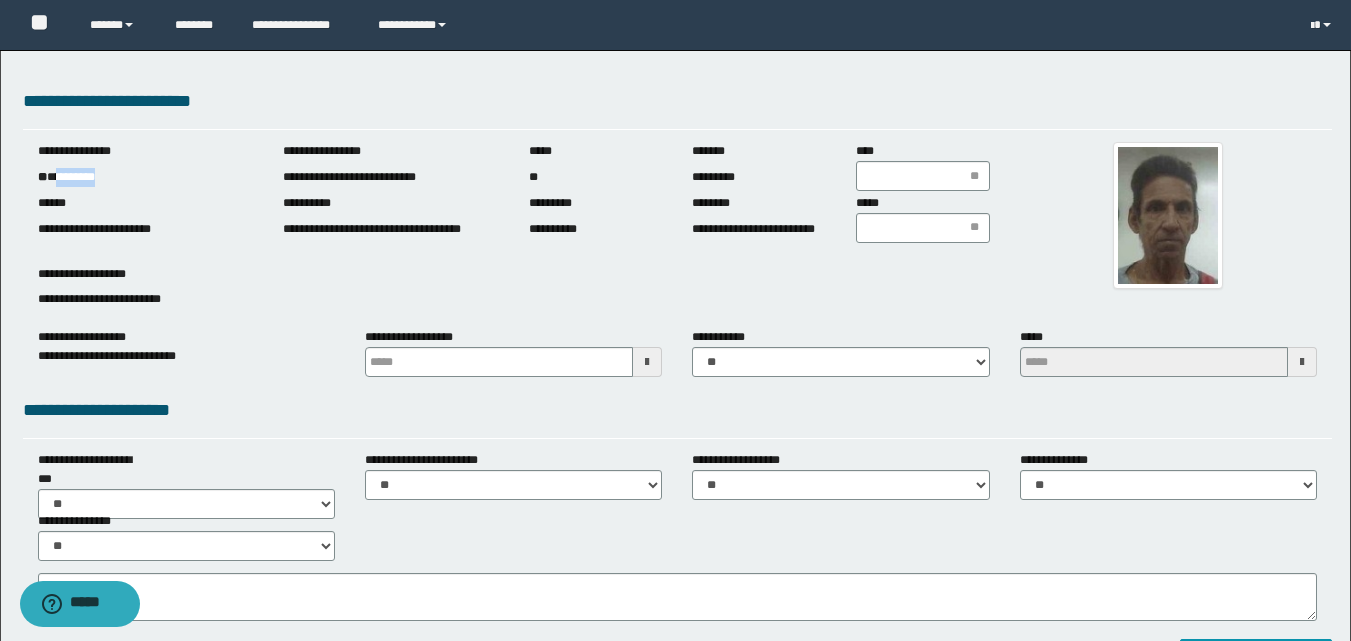 drag, startPoint x: 58, startPoint y: 178, endPoint x: 148, endPoint y: 179, distance: 90.005554 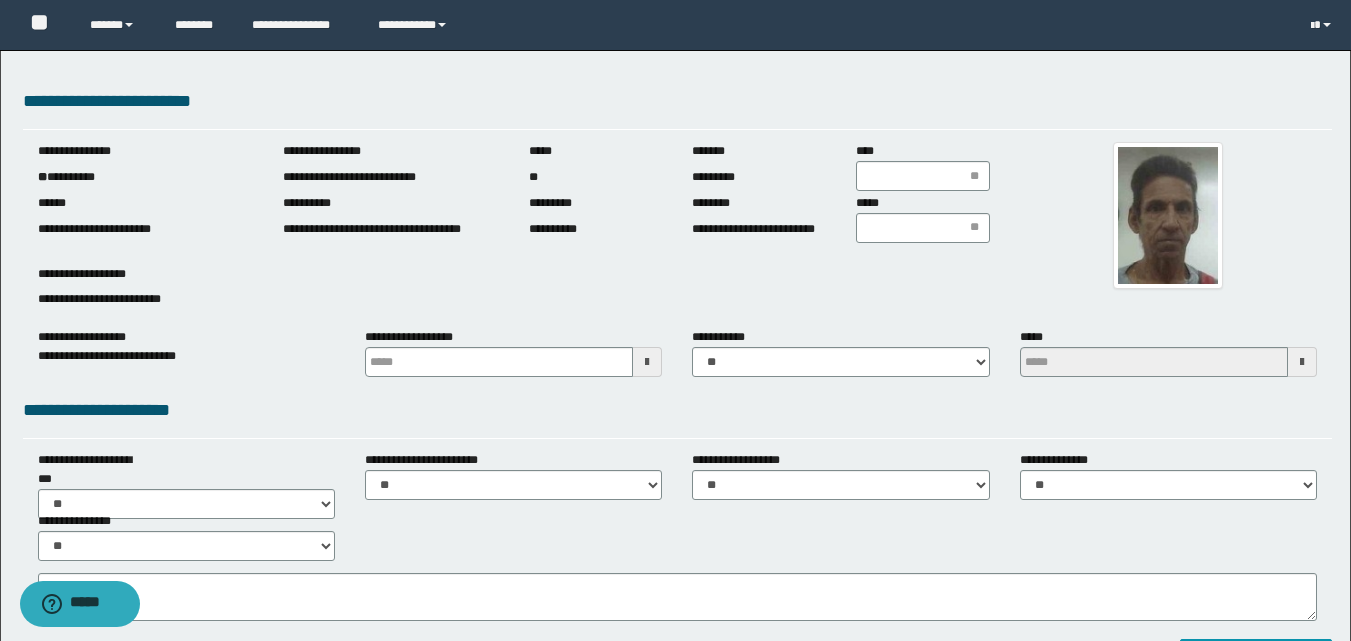 click at bounding box center [647, 362] 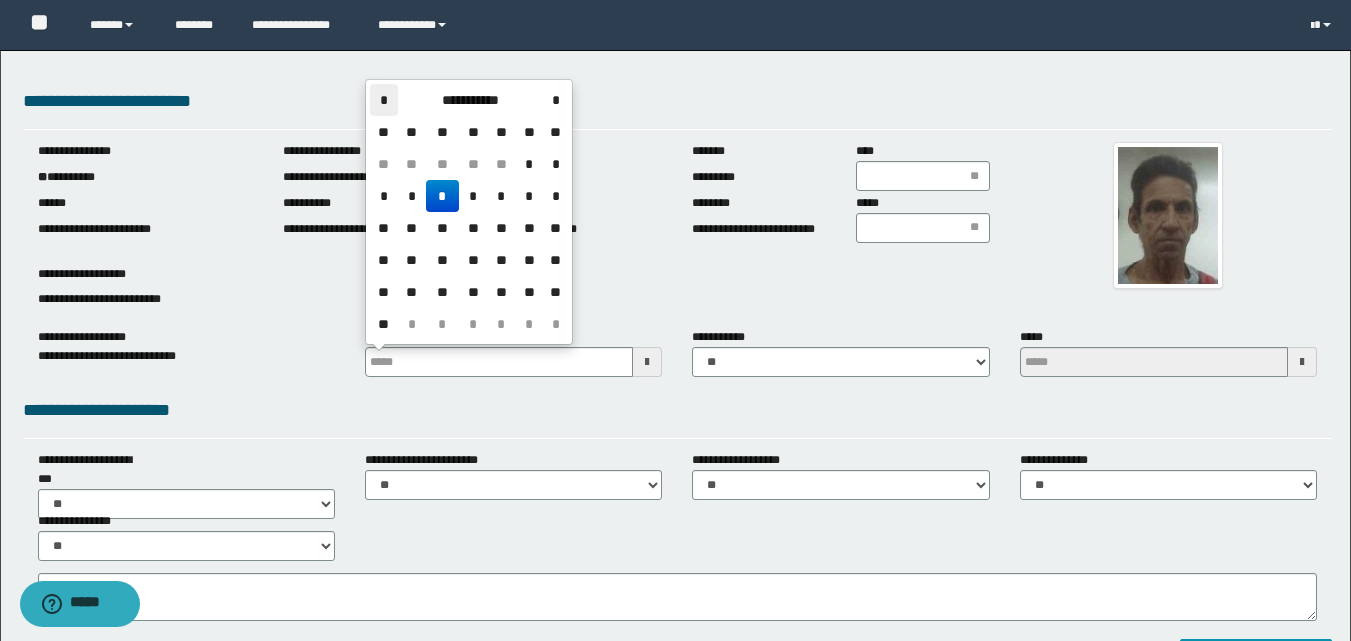 click on "*" at bounding box center (384, 100) 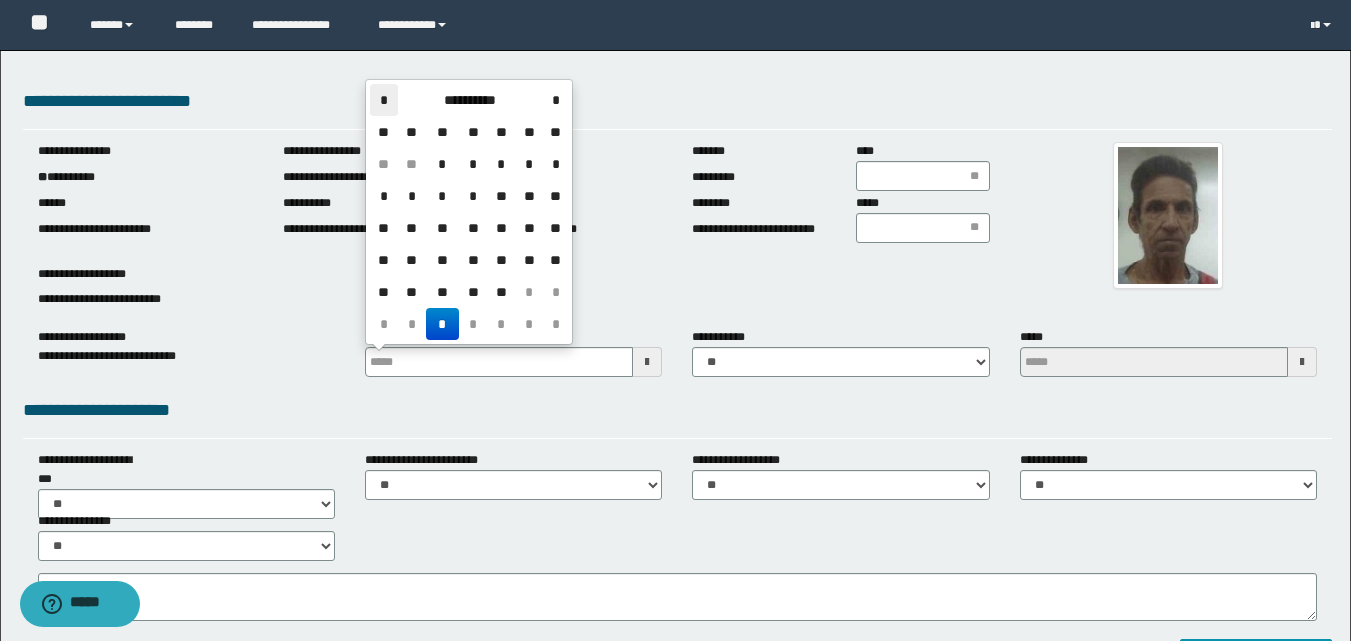 click on "*" at bounding box center (384, 100) 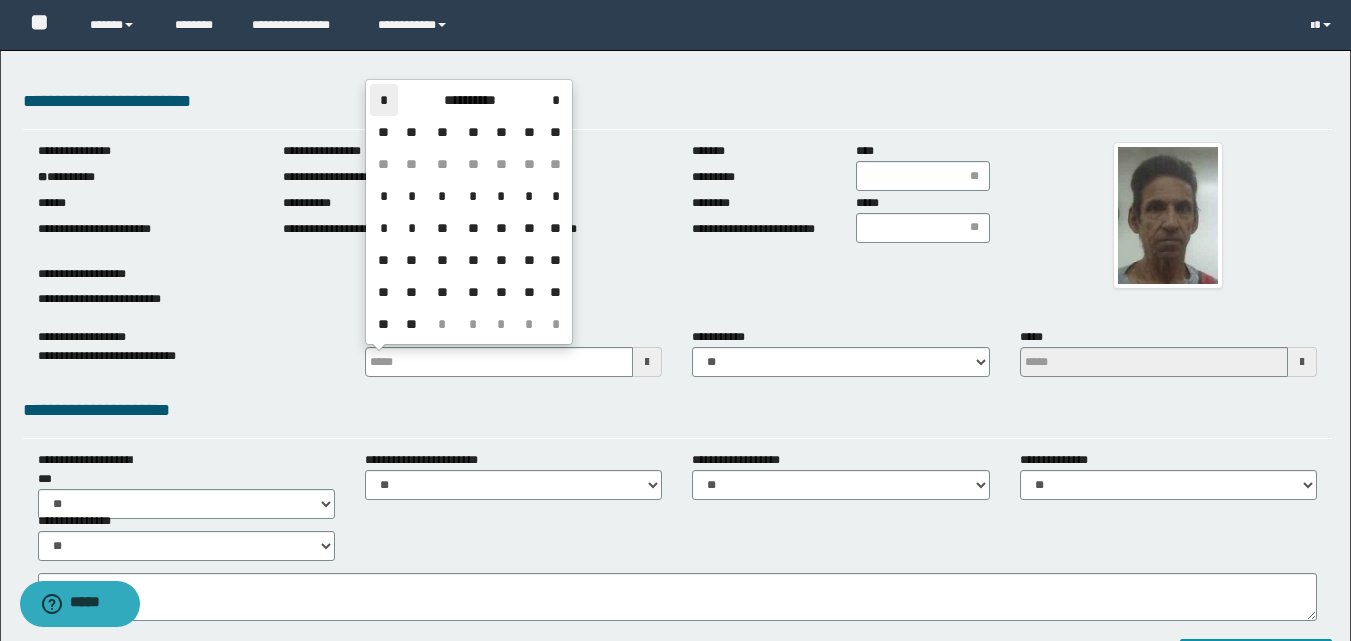 click on "*" at bounding box center [384, 100] 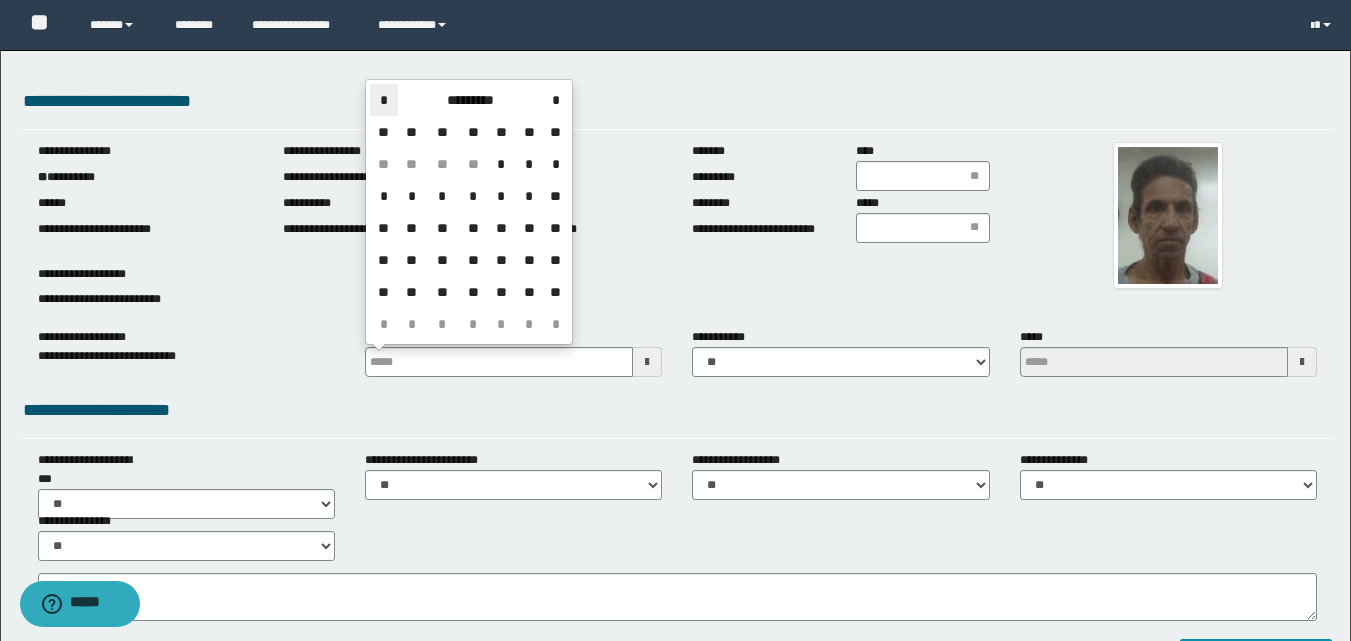click on "*" at bounding box center [384, 100] 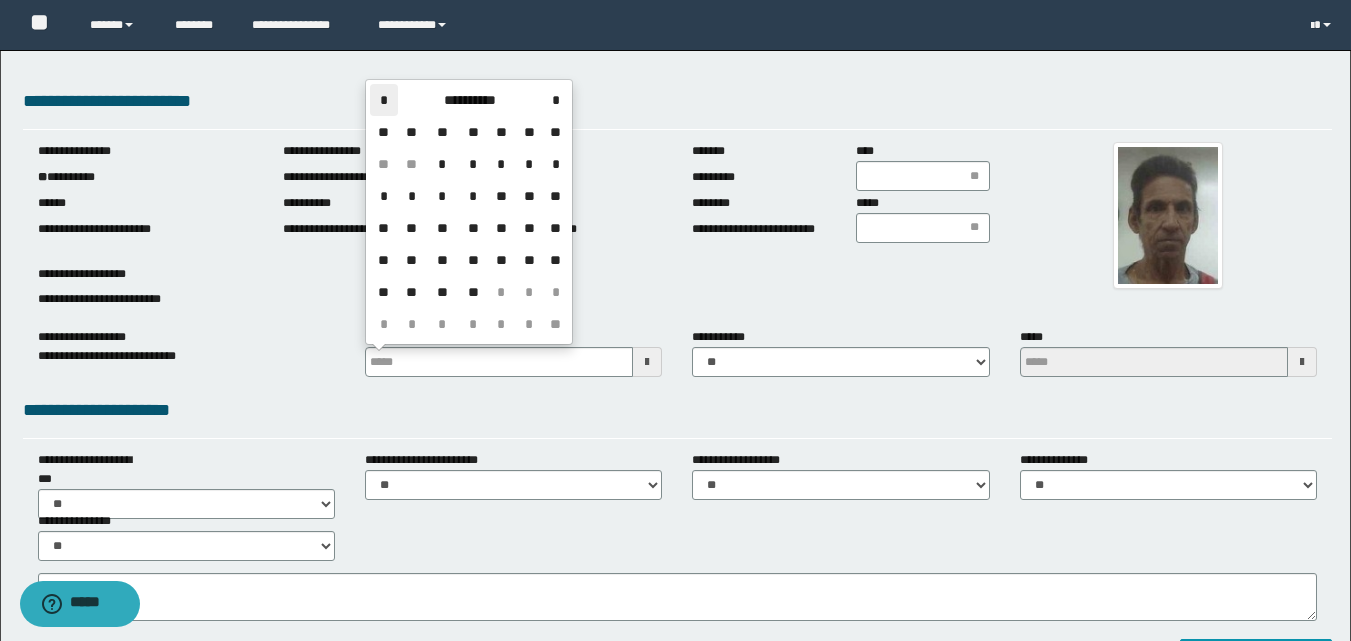 click on "*" at bounding box center (384, 100) 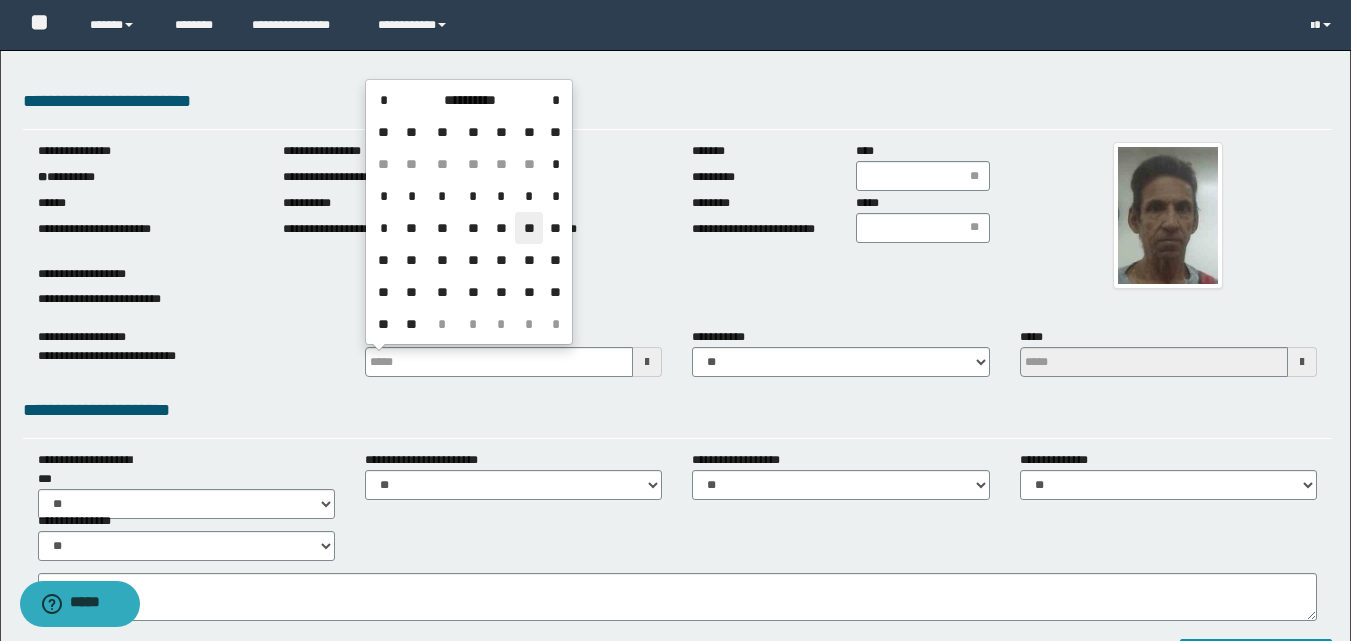 click on "**" at bounding box center [529, 228] 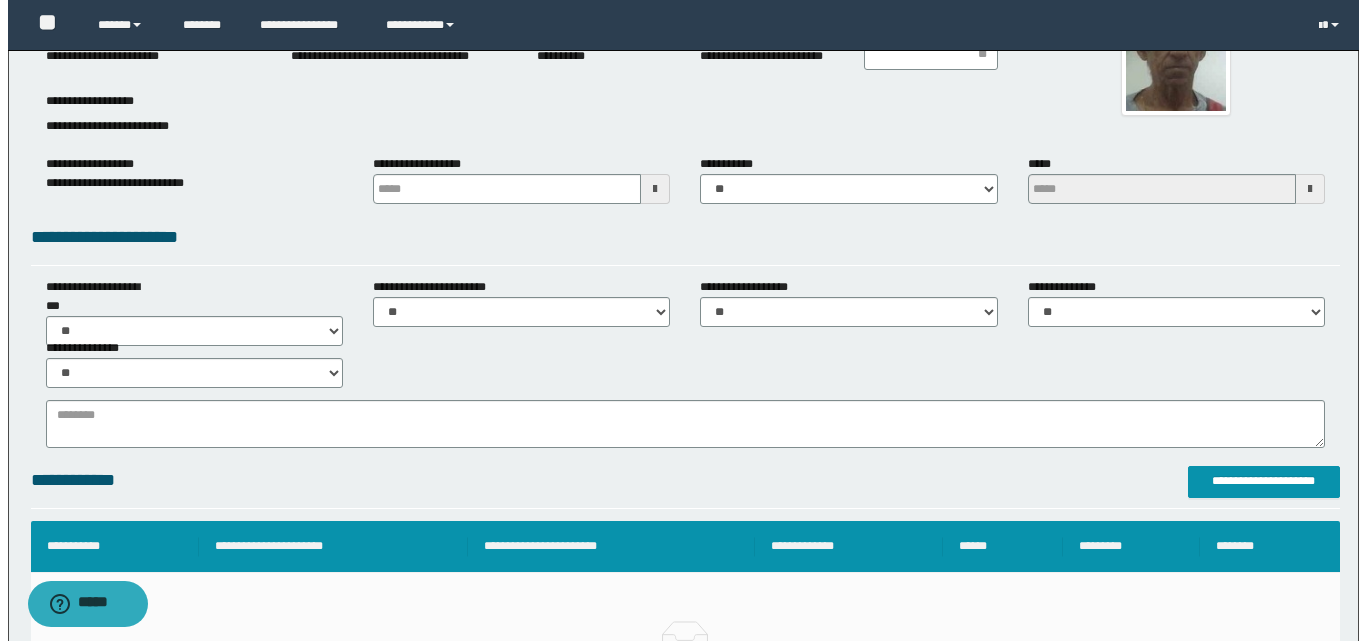 scroll, scrollTop: 400, scrollLeft: 0, axis: vertical 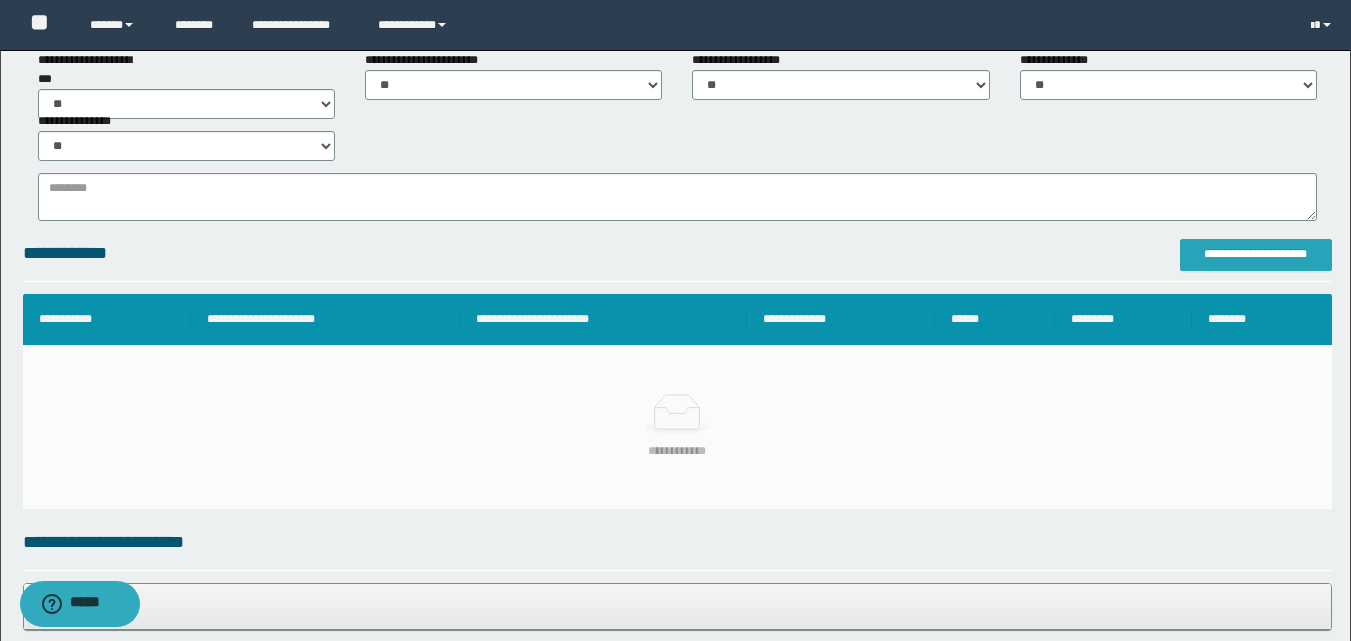 click on "**********" at bounding box center [1256, 254] 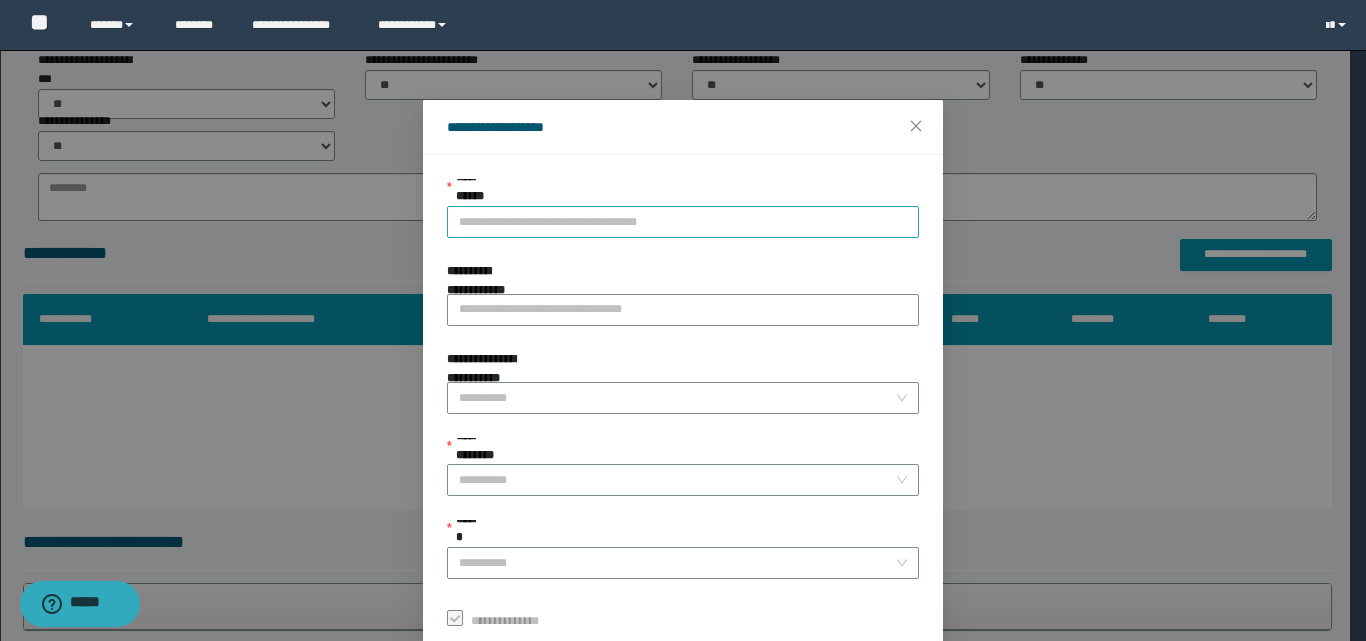 click on "**********" at bounding box center [683, 222] 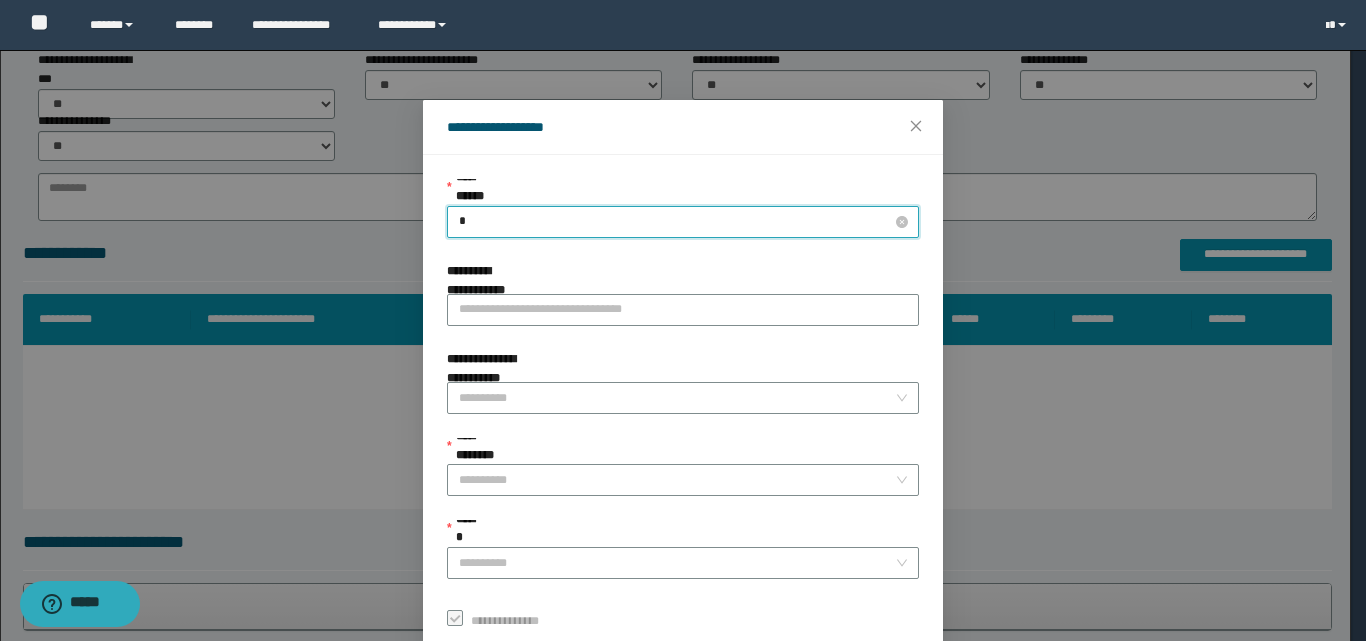 type on "**" 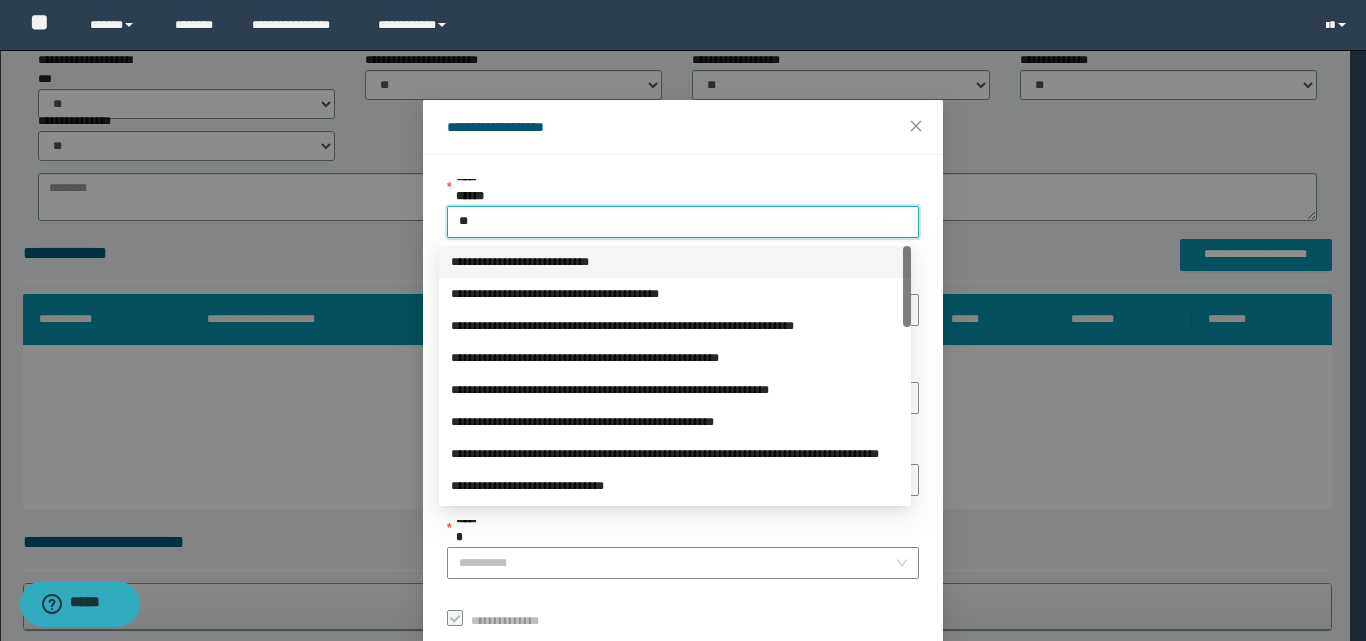 click on "**********" at bounding box center [675, 262] 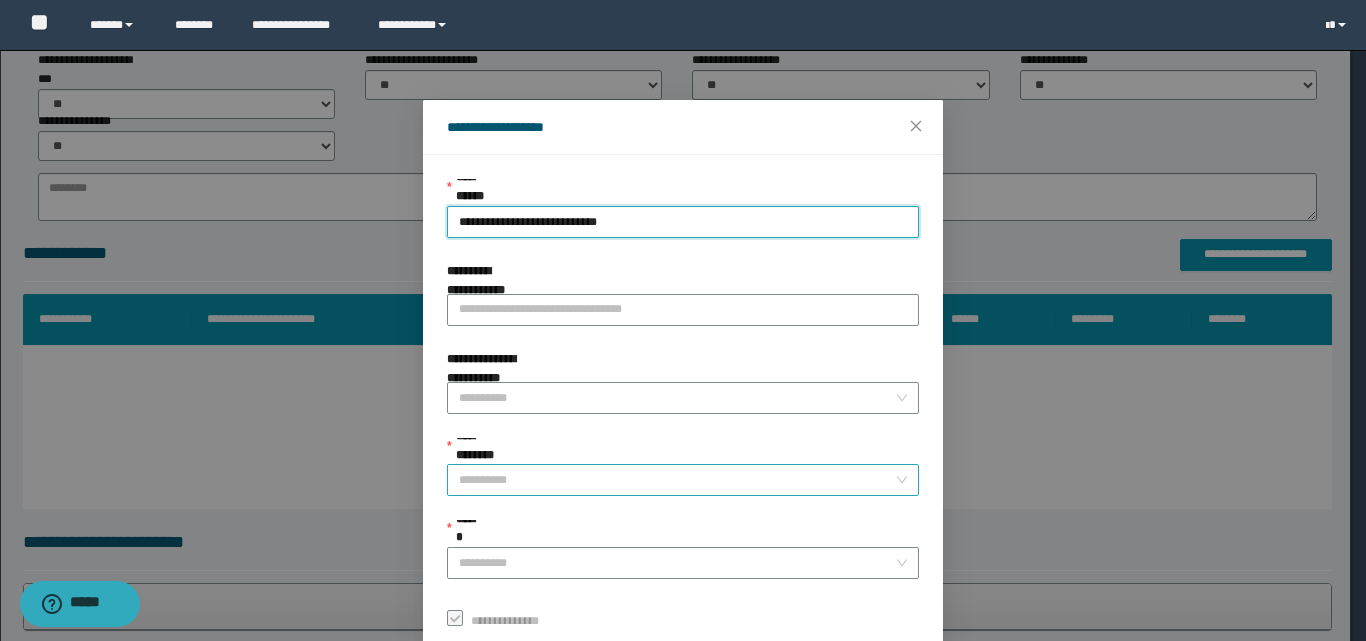 click on "**********" at bounding box center (677, 480) 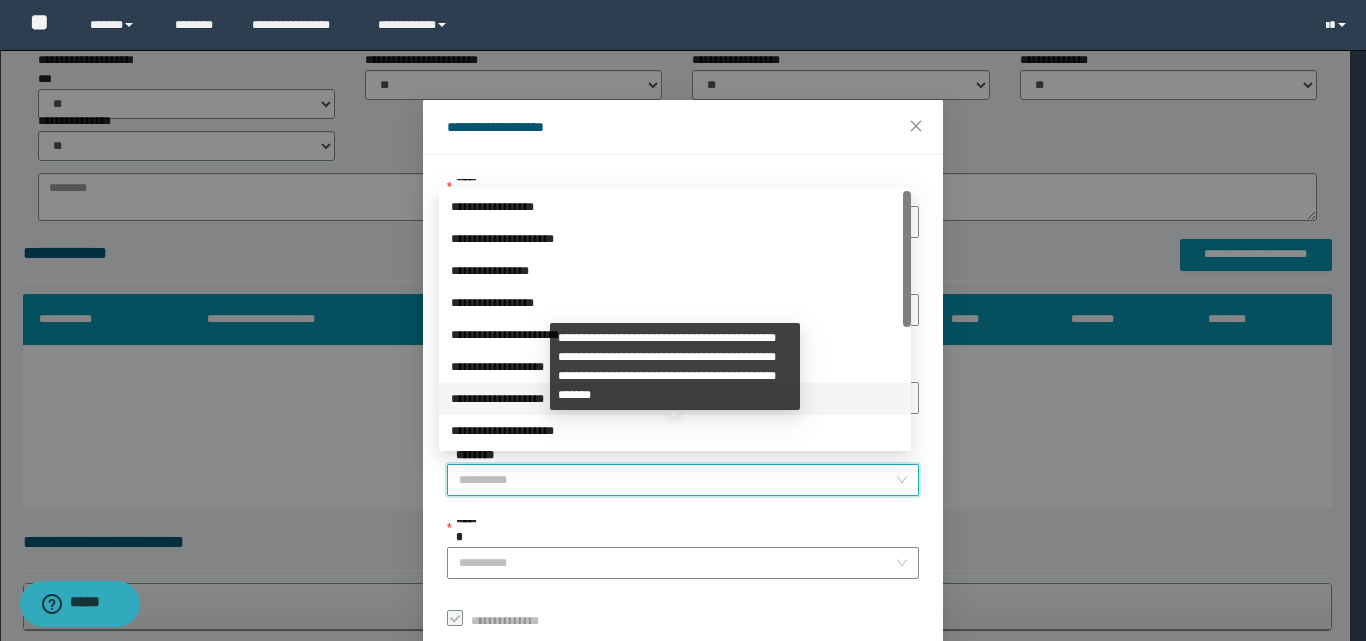 scroll, scrollTop: 224, scrollLeft: 0, axis: vertical 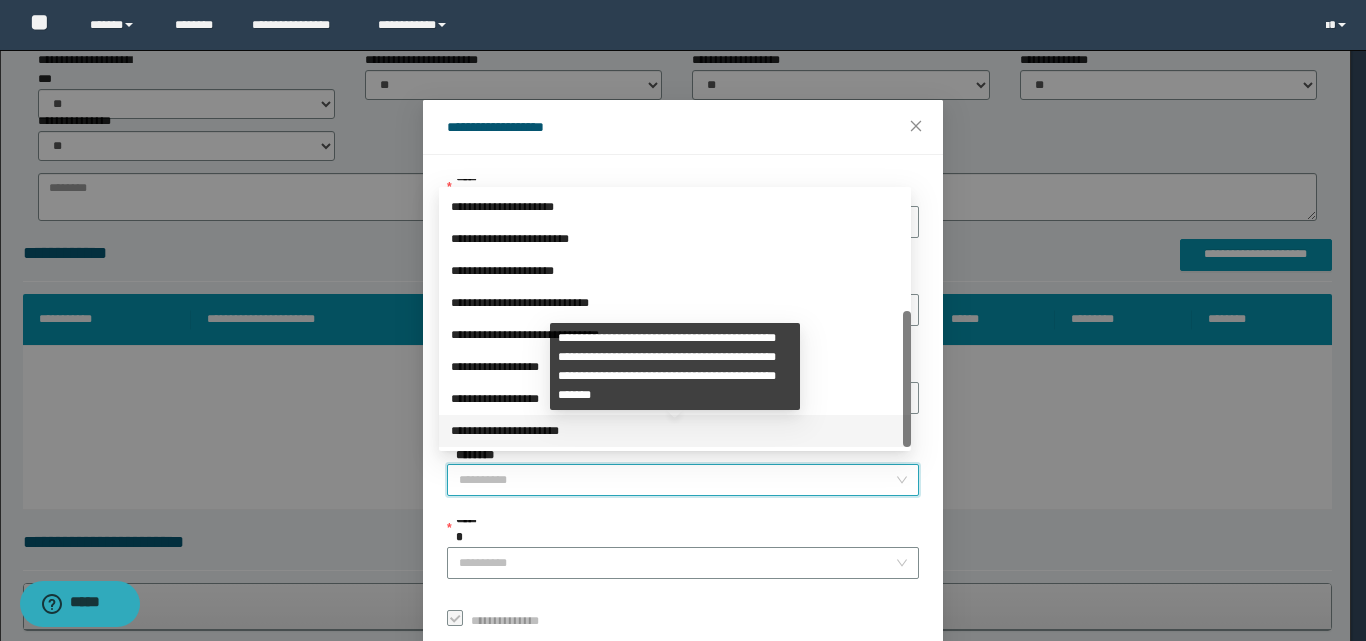 click on "**********" at bounding box center (675, 431) 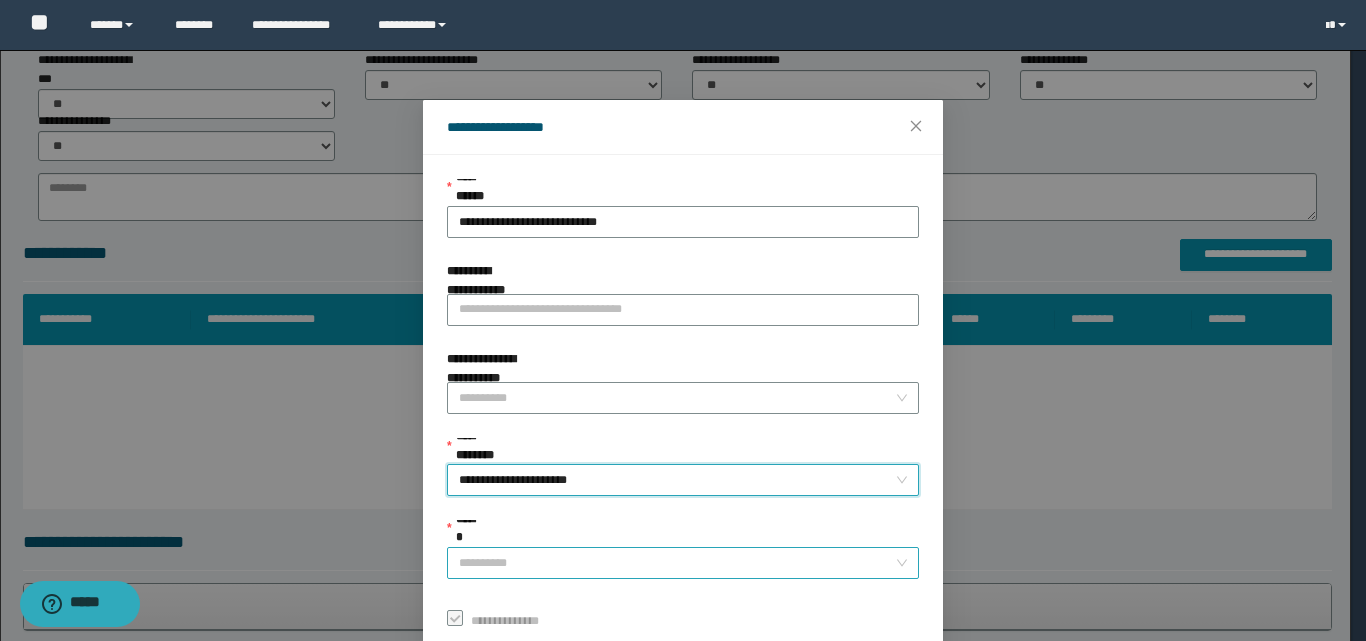click on "******" at bounding box center (677, 563) 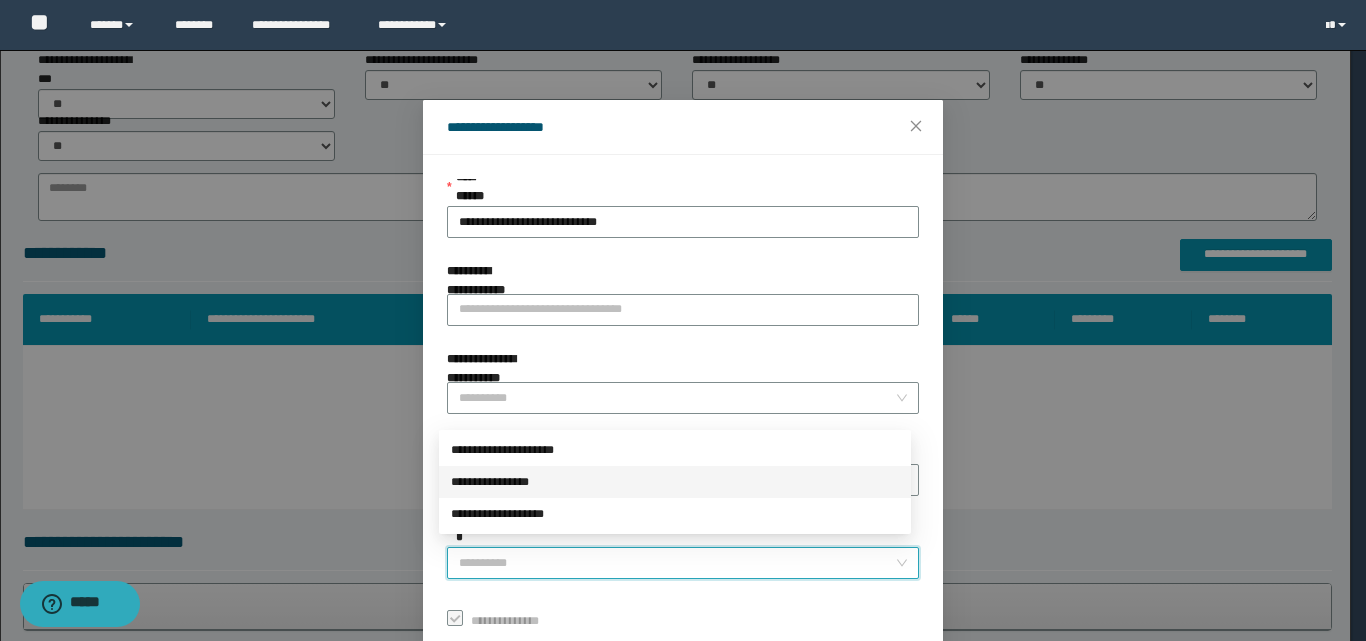 click on "**********" at bounding box center [675, 482] 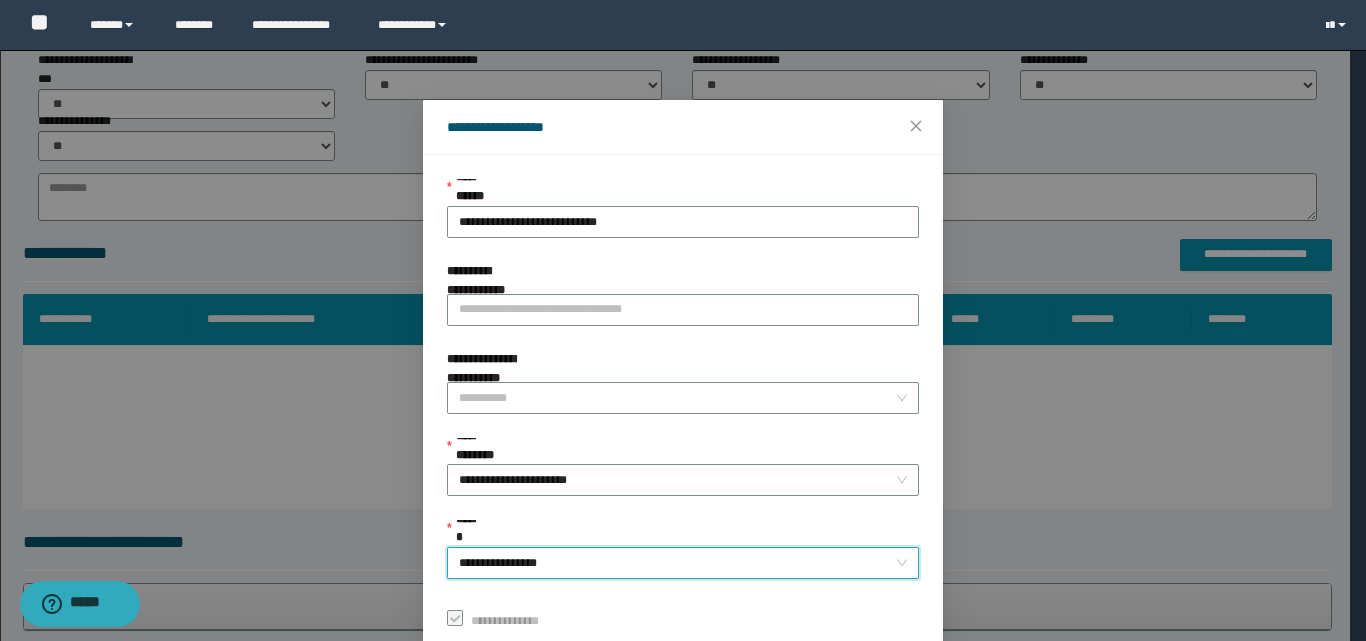 scroll, scrollTop: 111, scrollLeft: 0, axis: vertical 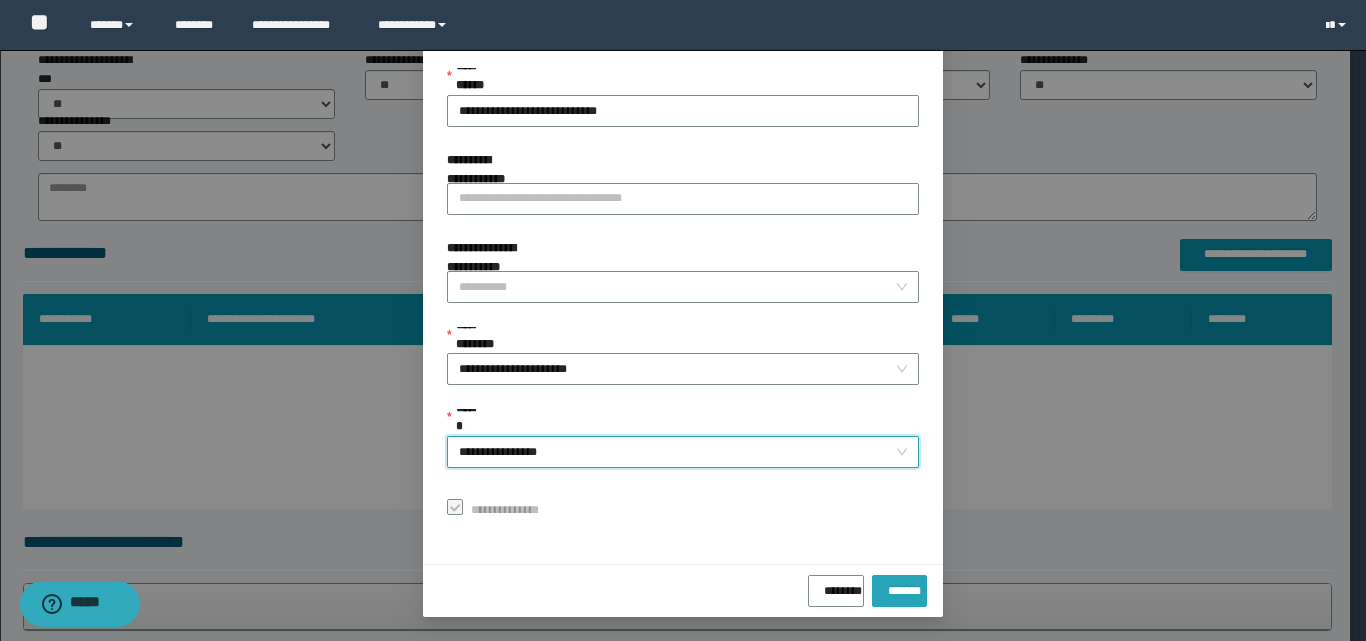 click on "*******" at bounding box center (899, 587) 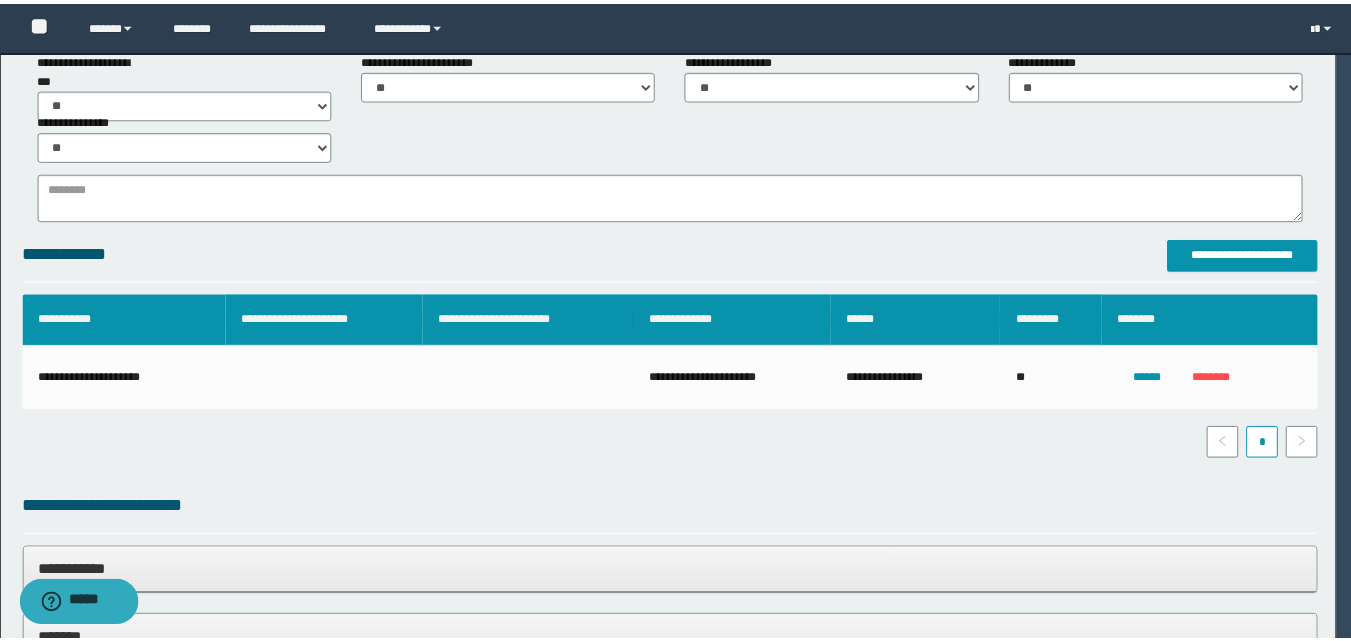 scroll, scrollTop: 64, scrollLeft: 0, axis: vertical 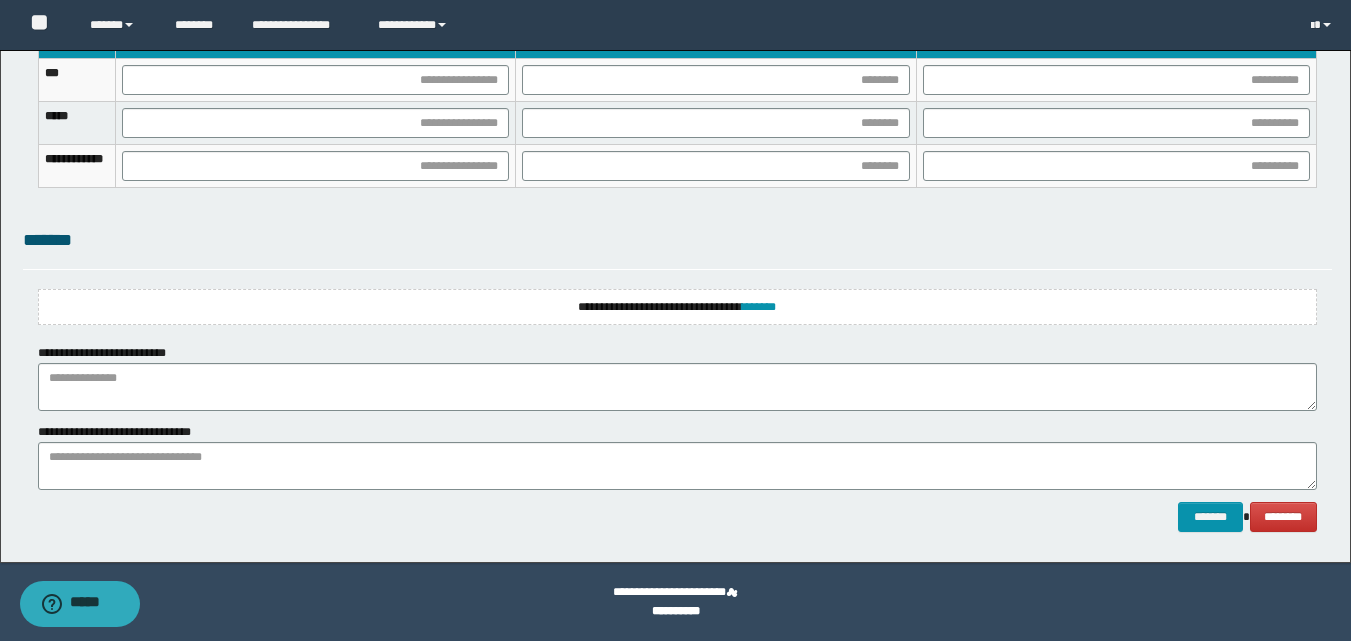 click on "**********" at bounding box center (677, 307) 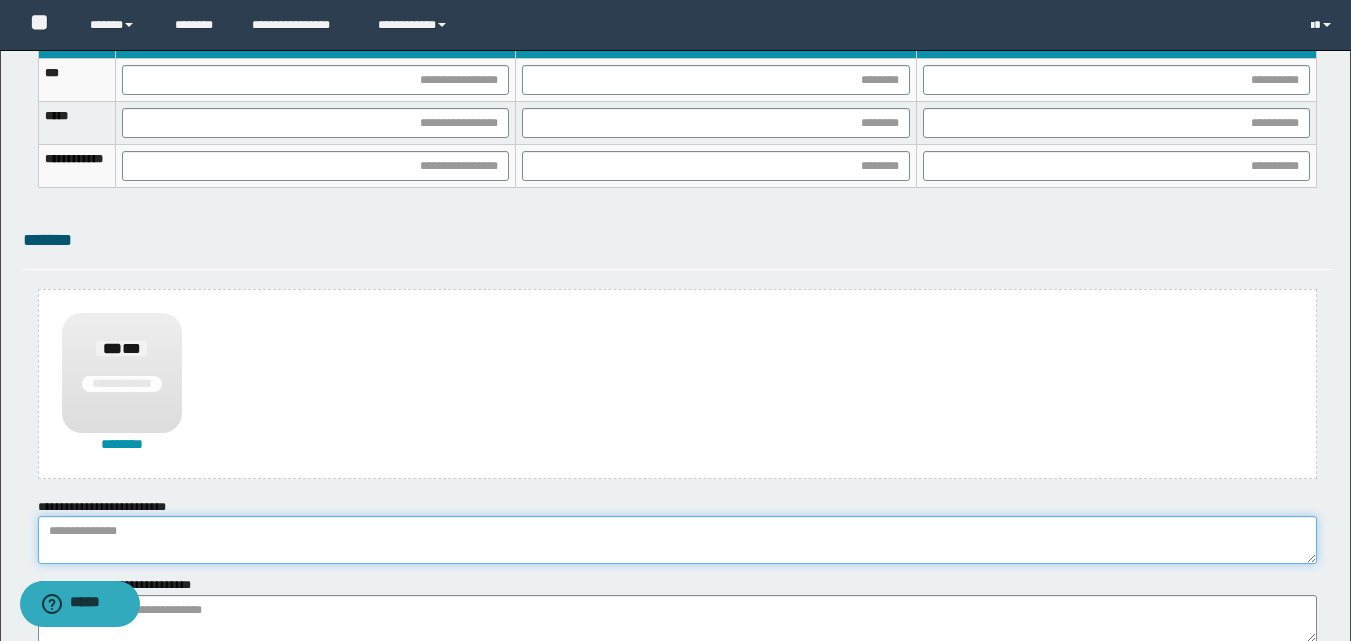 drag, startPoint x: 413, startPoint y: 524, endPoint x: 459, endPoint y: 521, distance: 46.09772 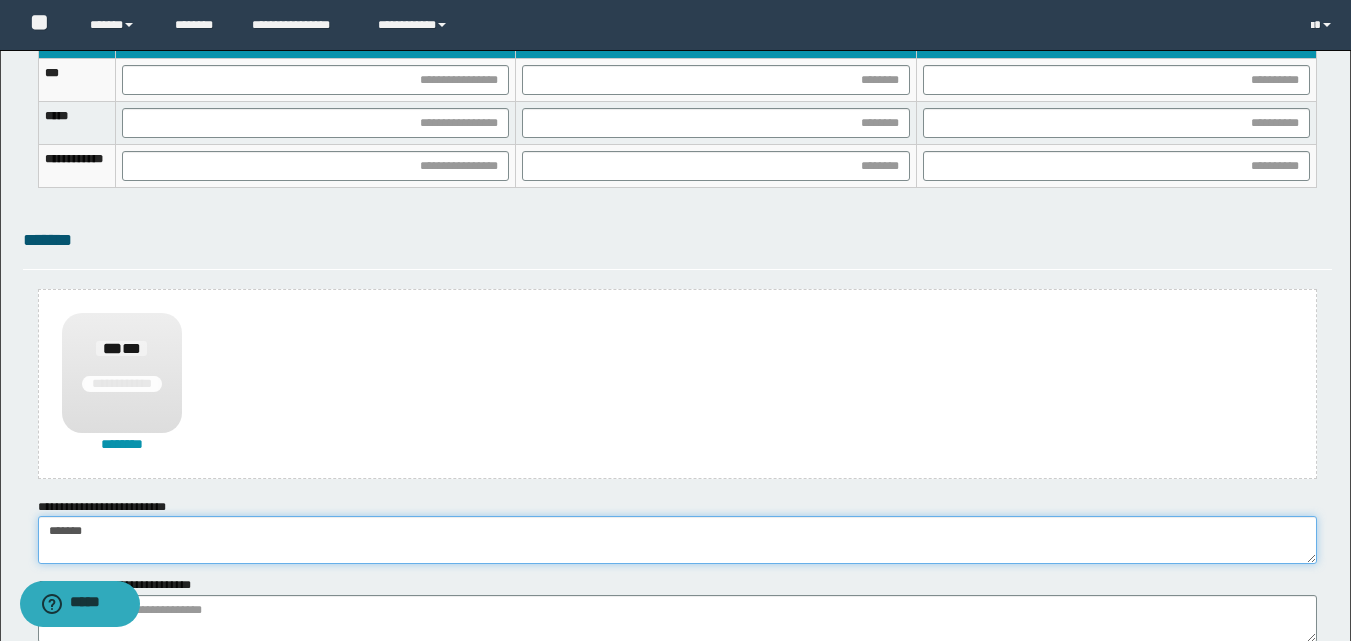 type on "******" 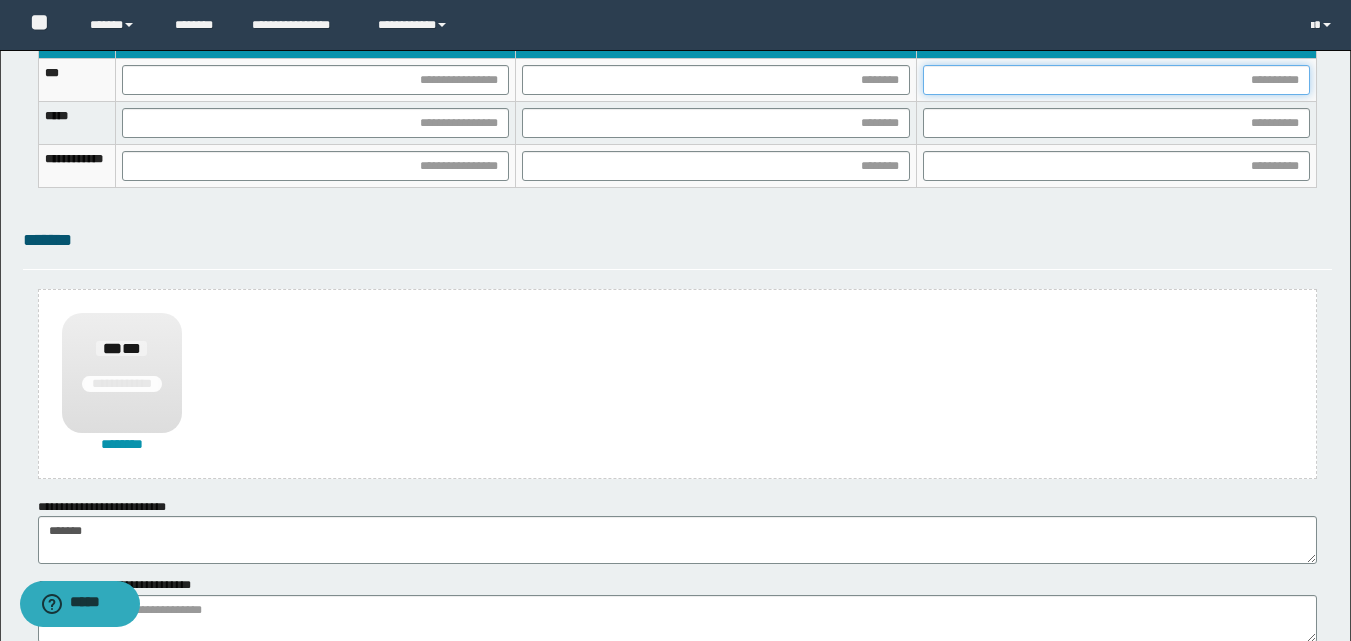 drag, startPoint x: 1061, startPoint y: 90, endPoint x: 1045, endPoint y: 92, distance: 16.124516 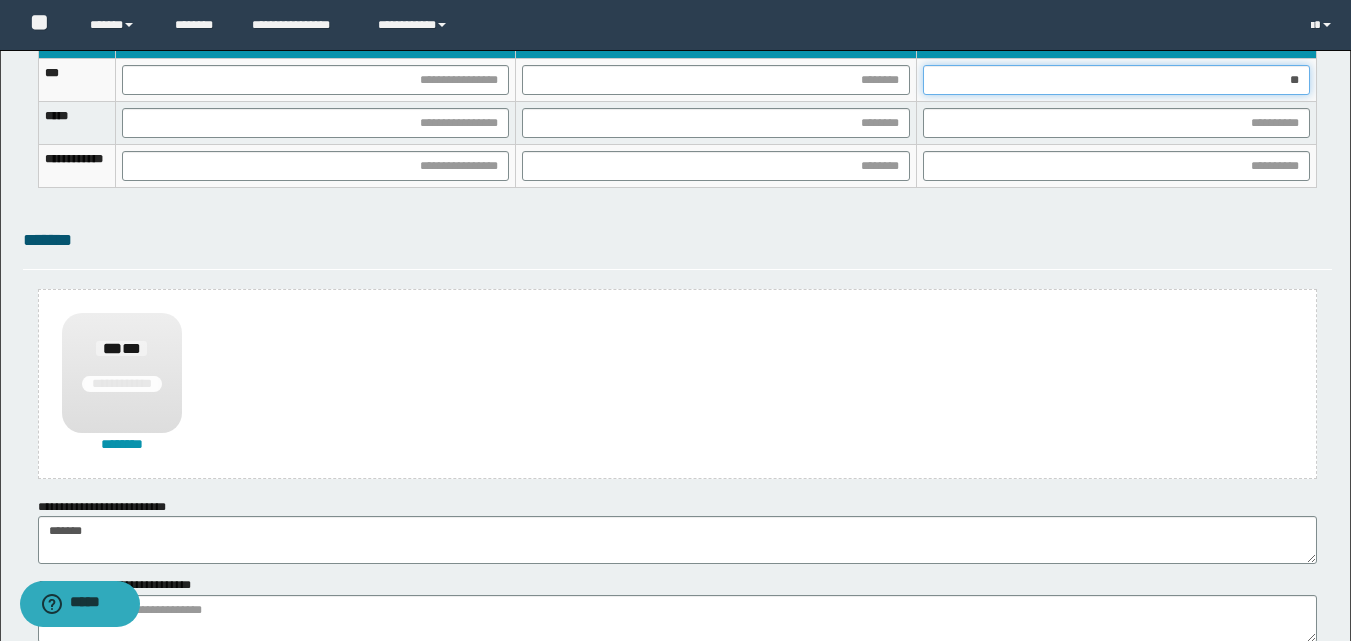 type on "***" 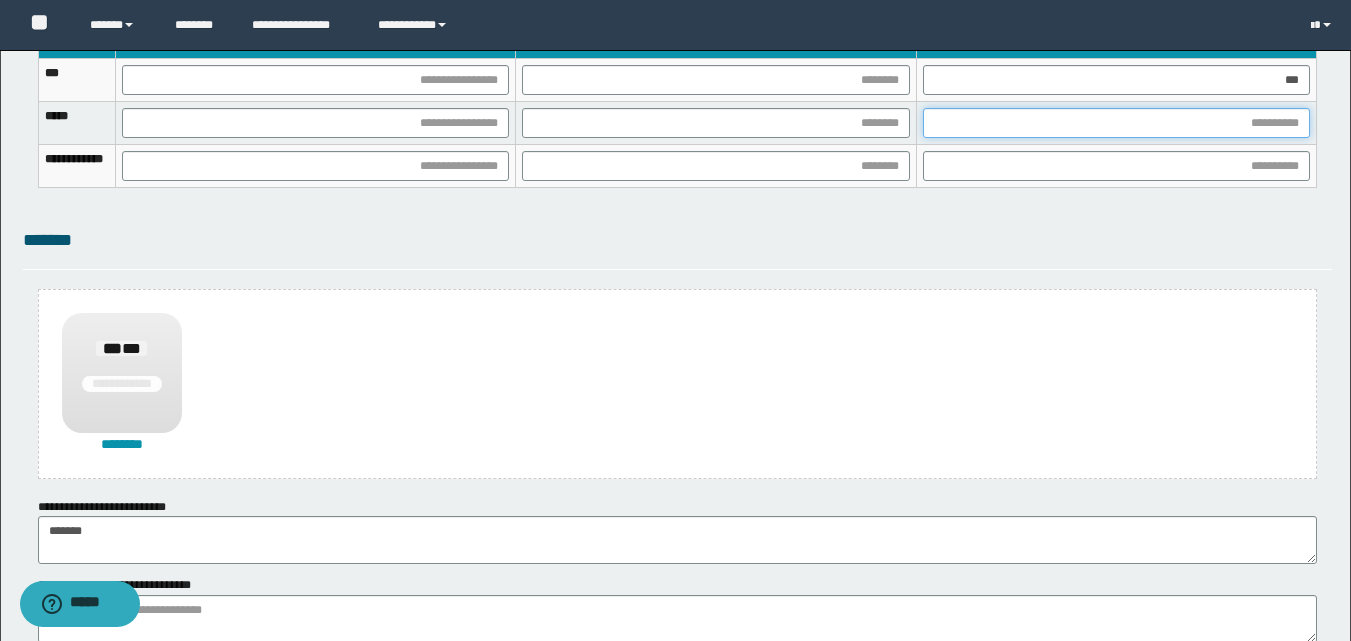 drag, startPoint x: 1232, startPoint y: 122, endPoint x: 1221, endPoint y: 135, distance: 17.029387 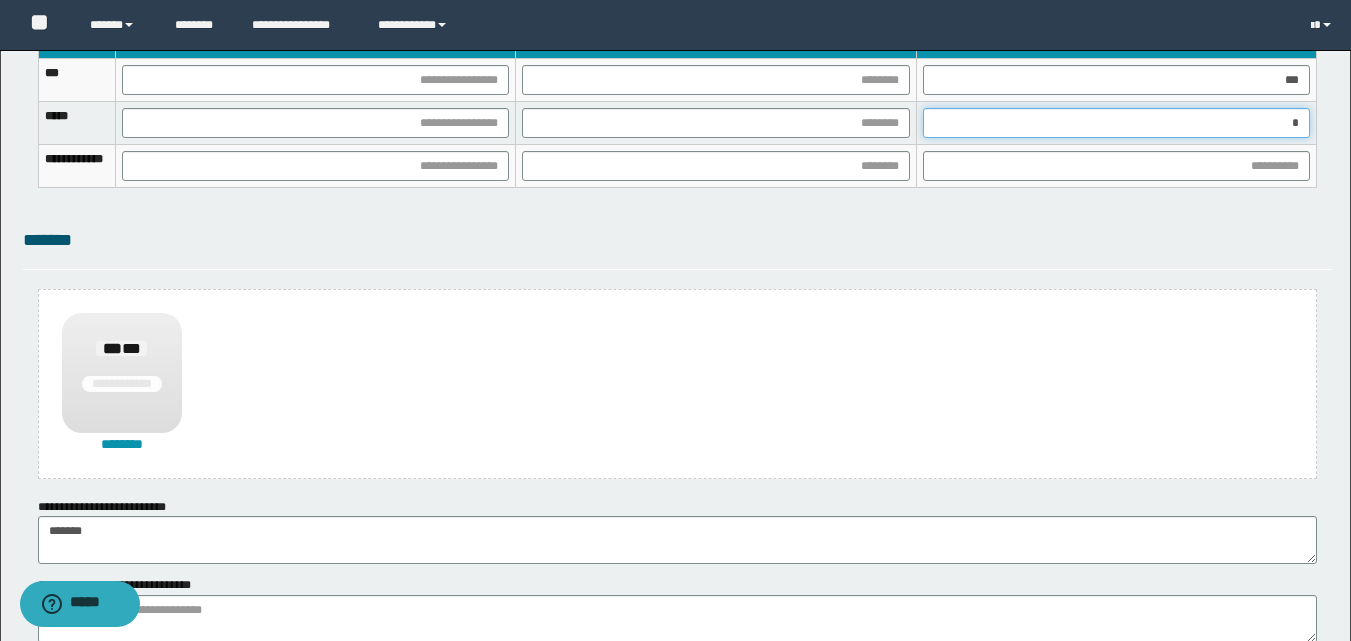 type on "**" 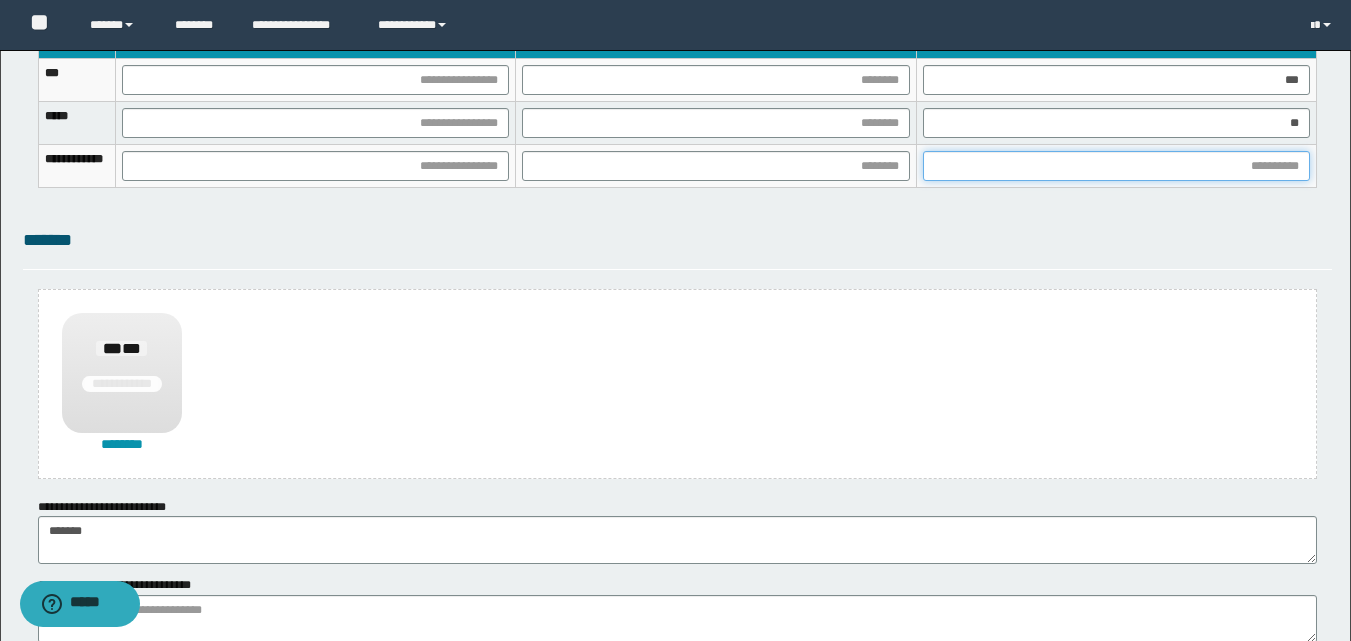 click at bounding box center (1116, 166) 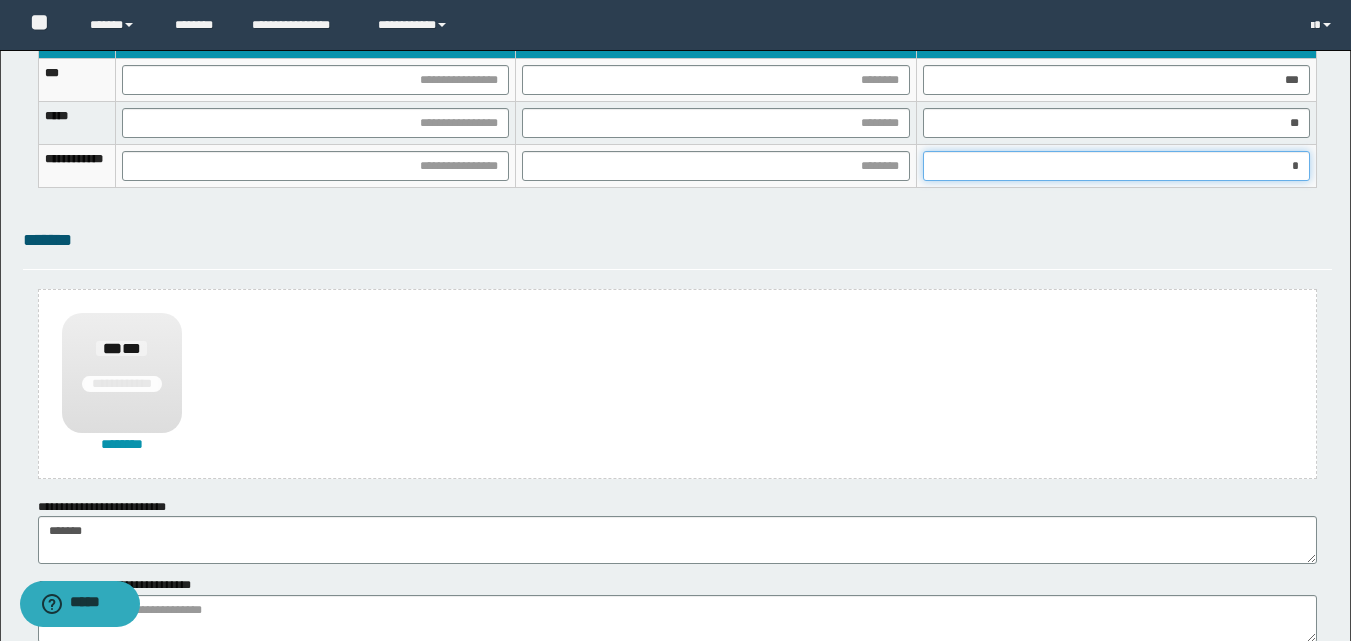 type on "**" 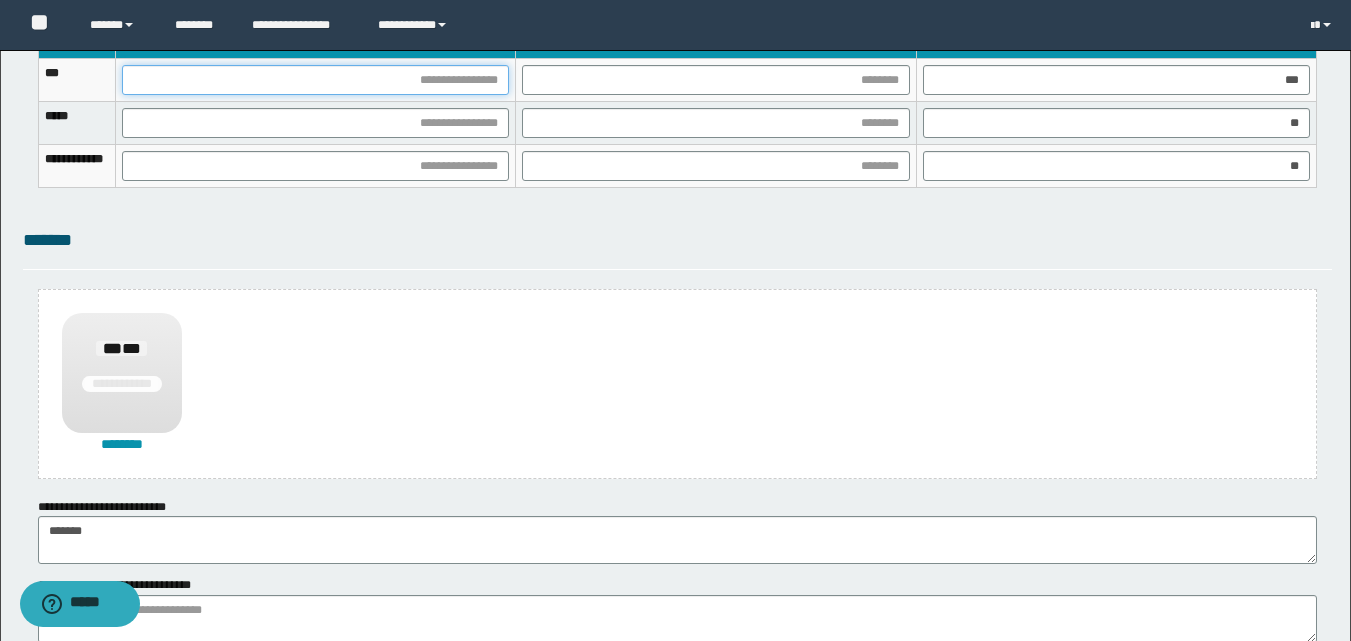 click at bounding box center (315, 80) 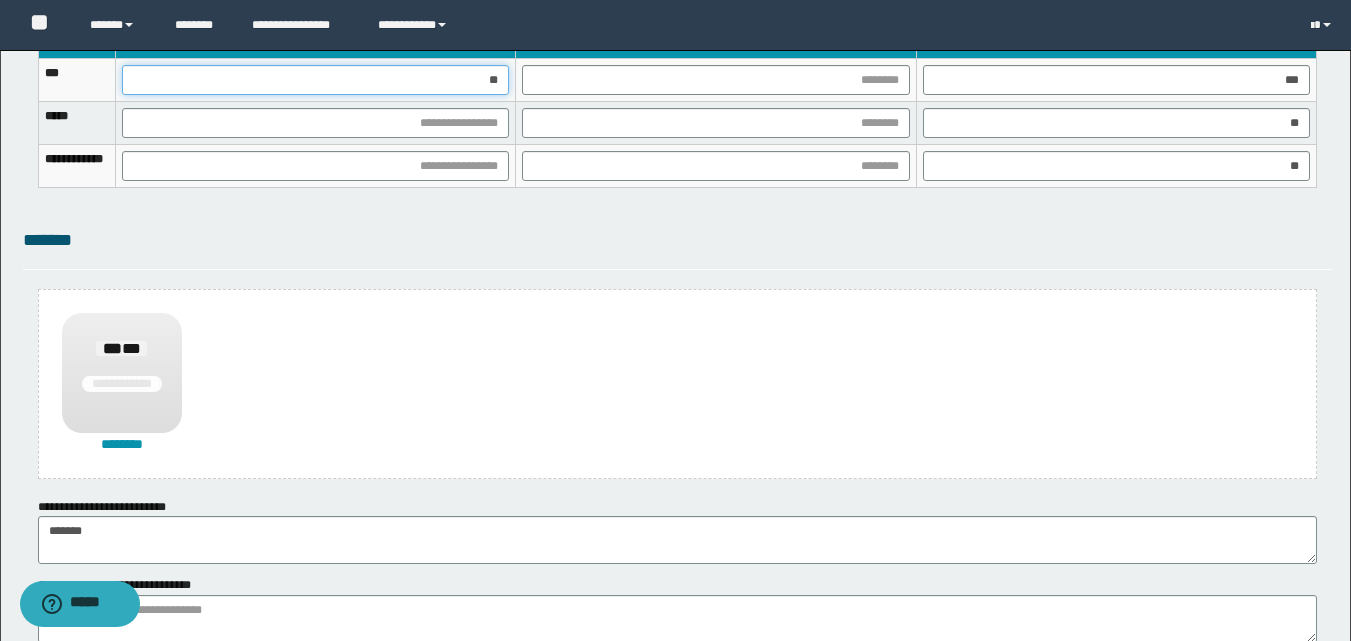 type on "***" 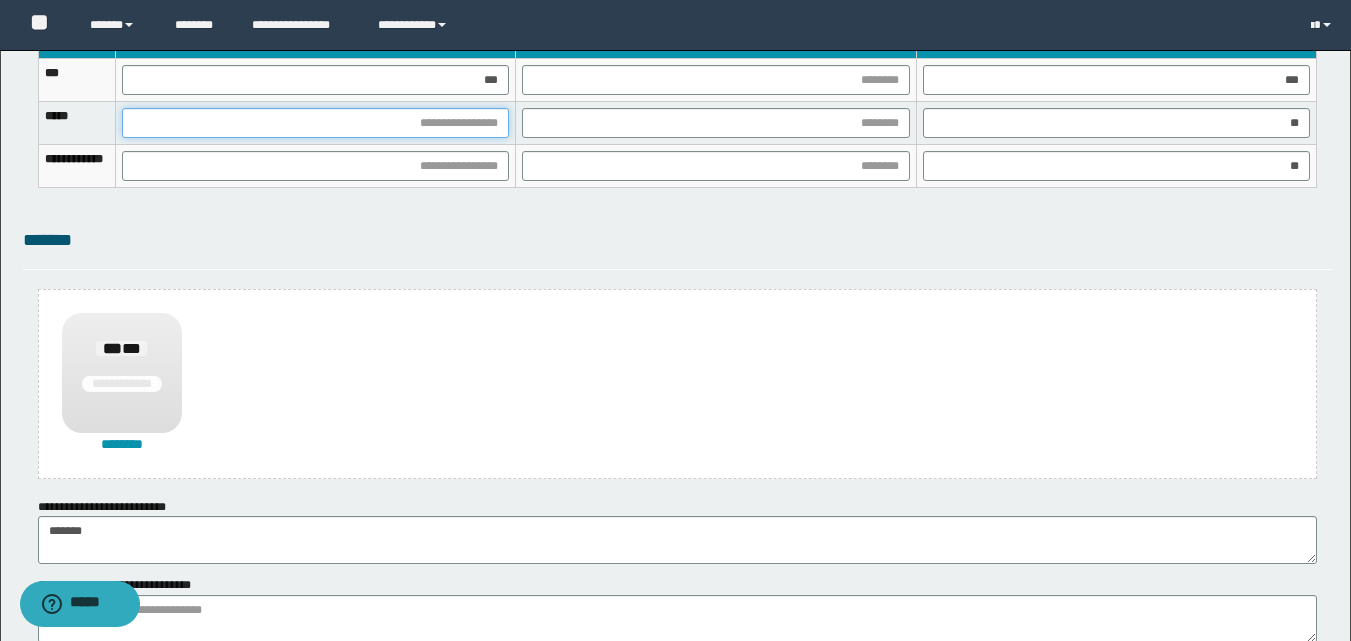 drag, startPoint x: 522, startPoint y: 112, endPoint x: 530, endPoint y: 144, distance: 32.984844 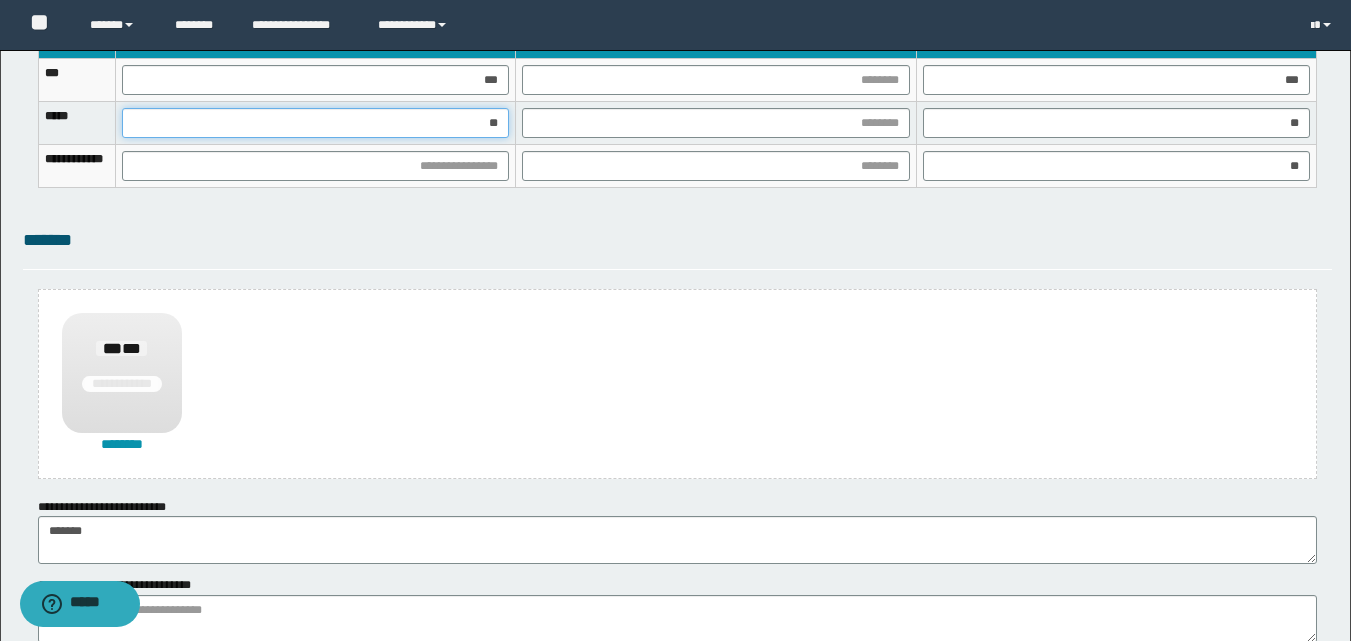type on "***" 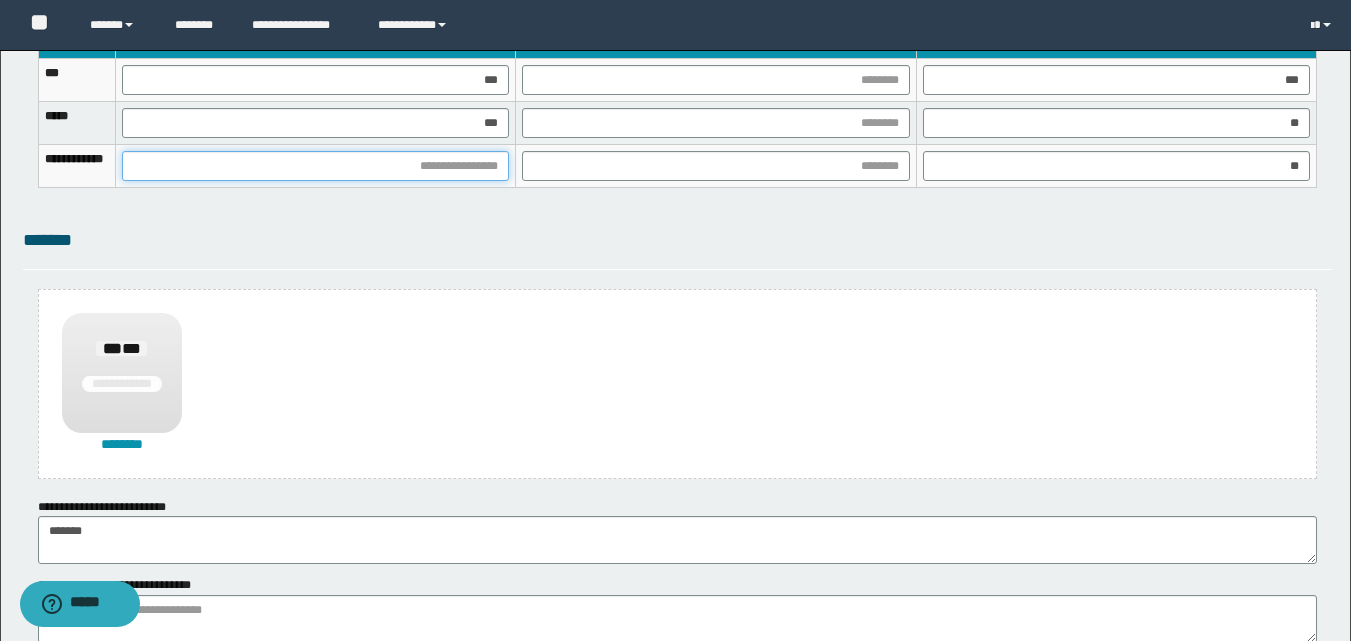 drag, startPoint x: 539, startPoint y: 156, endPoint x: 589, endPoint y: 257, distance: 112.698715 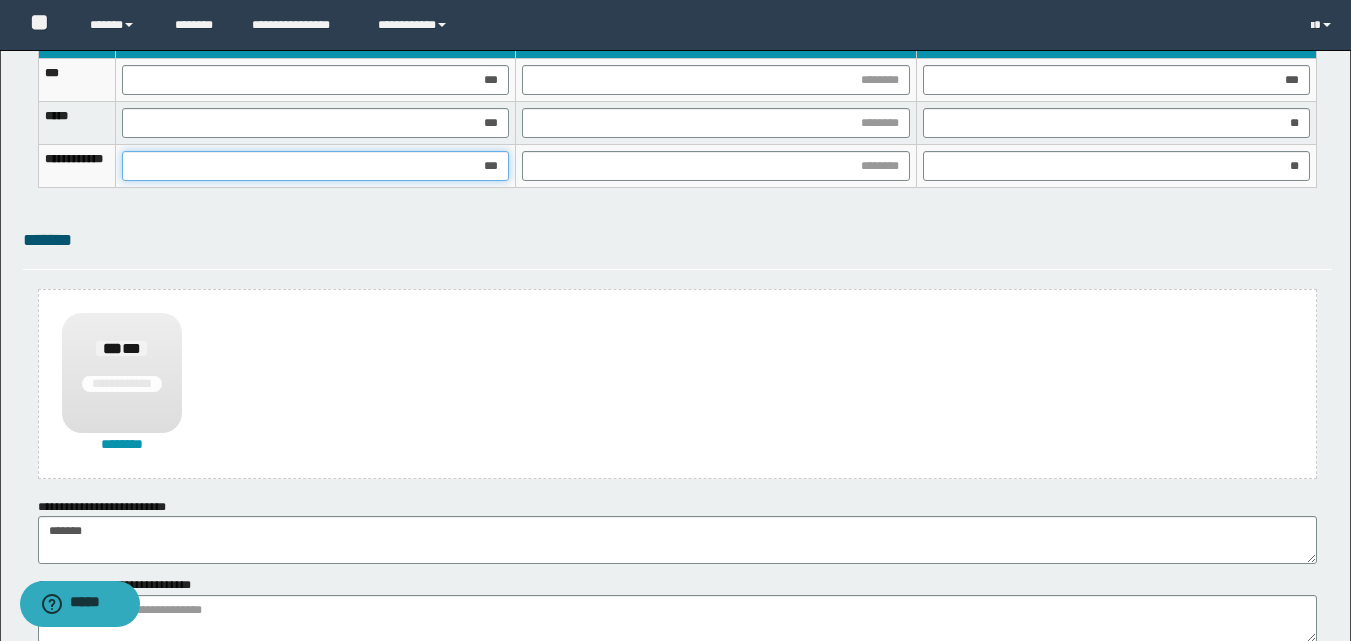 type on "****" 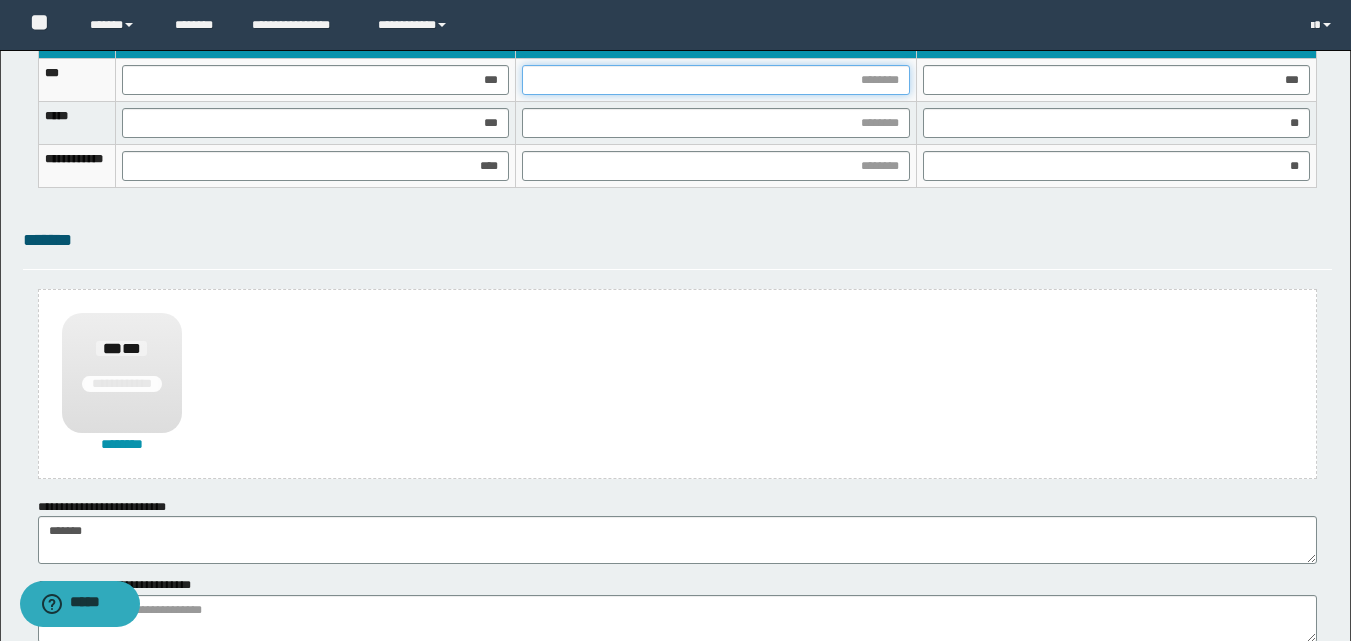 drag, startPoint x: 905, startPoint y: 76, endPoint x: 889, endPoint y: 123, distance: 49.648766 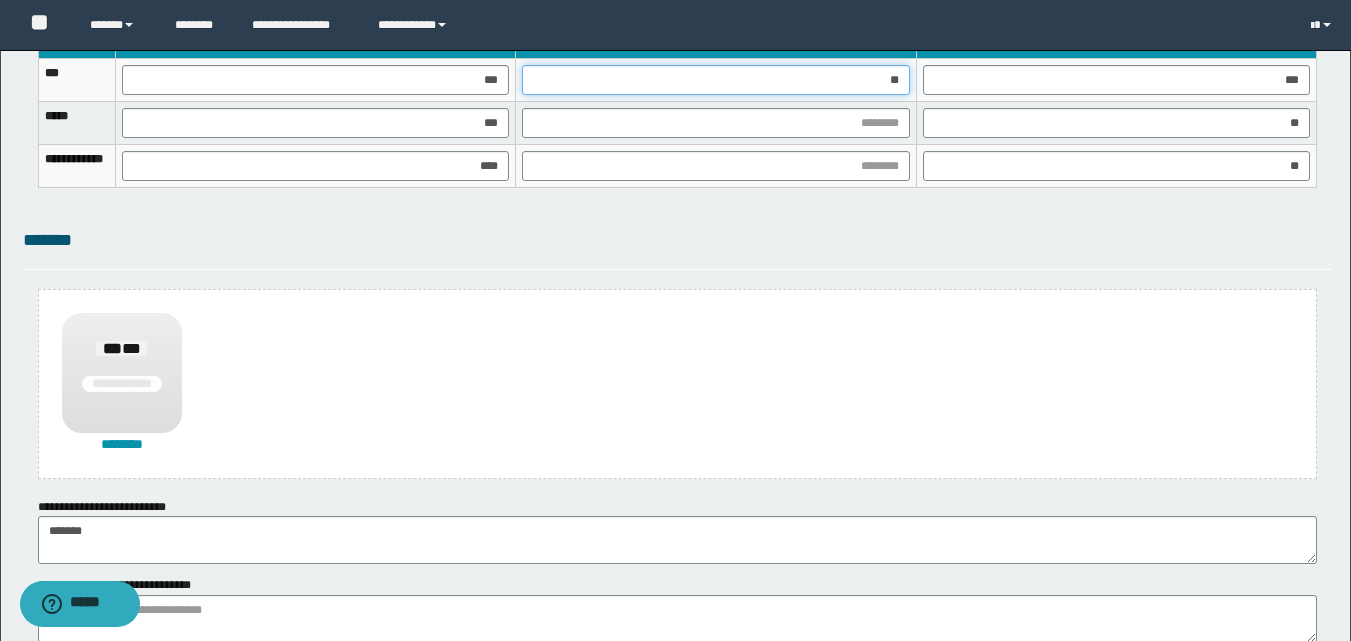type on "***" 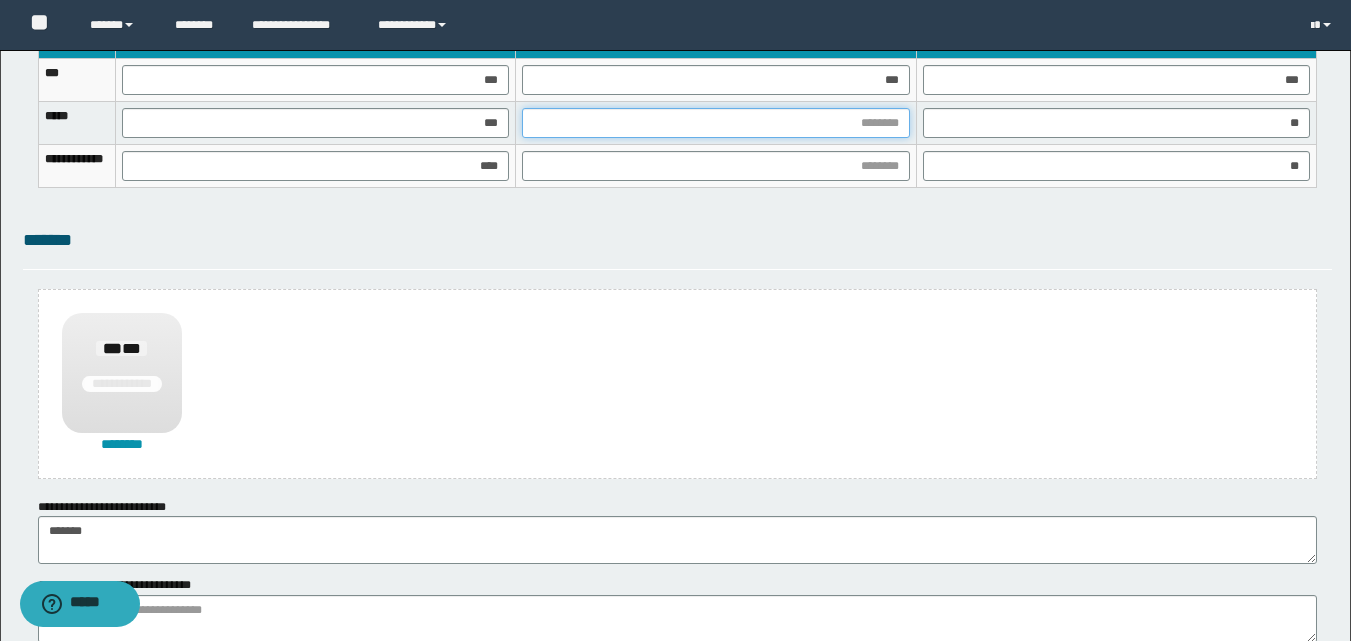 drag, startPoint x: 874, startPoint y: 134, endPoint x: 849, endPoint y: 151, distance: 30.232433 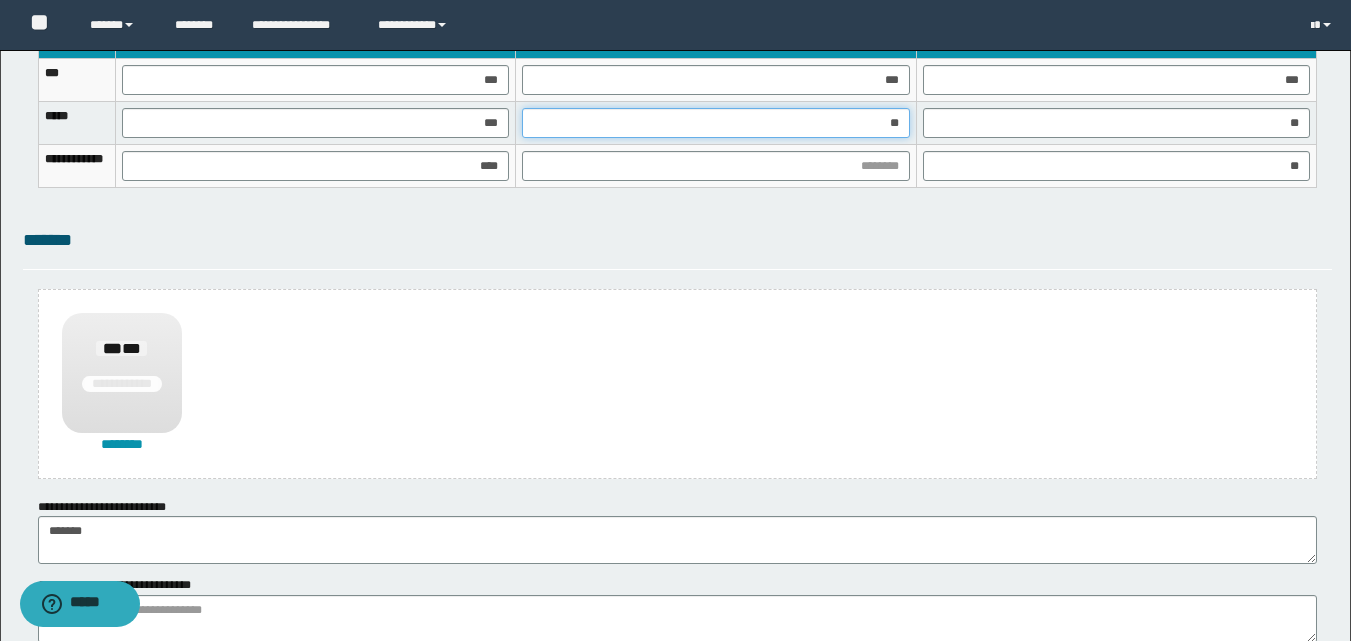 type on "***" 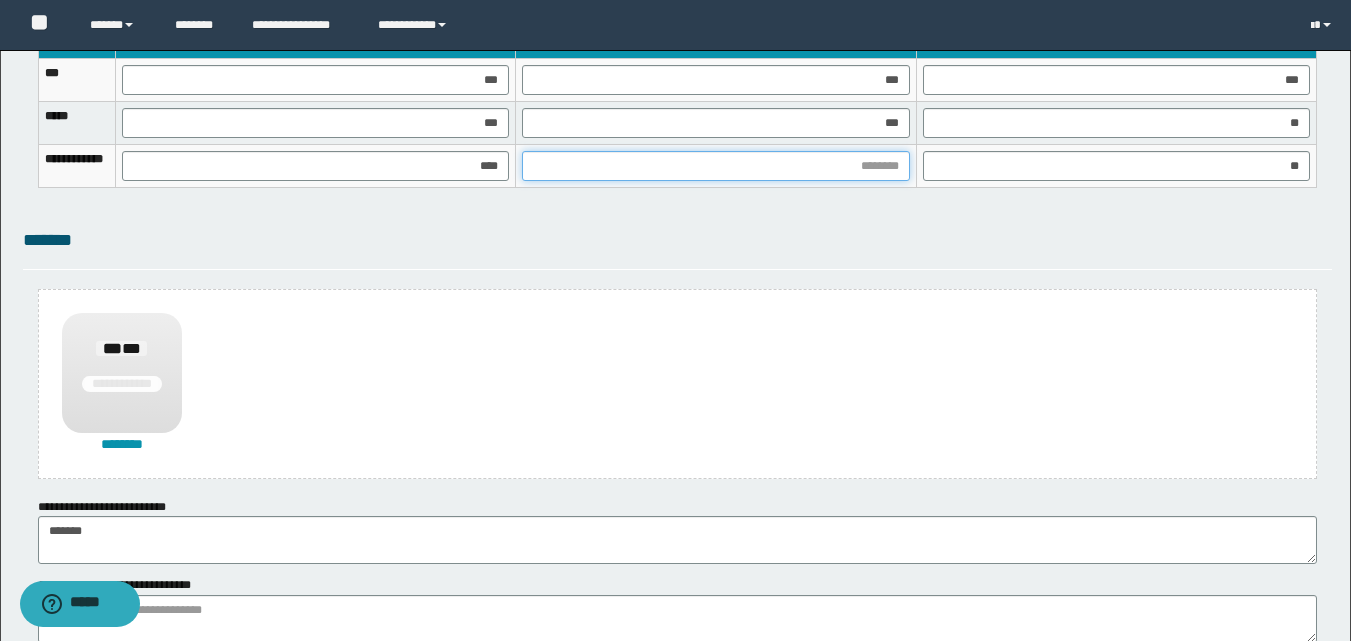 drag, startPoint x: 791, startPoint y: 164, endPoint x: 719, endPoint y: 477, distance: 321.1744 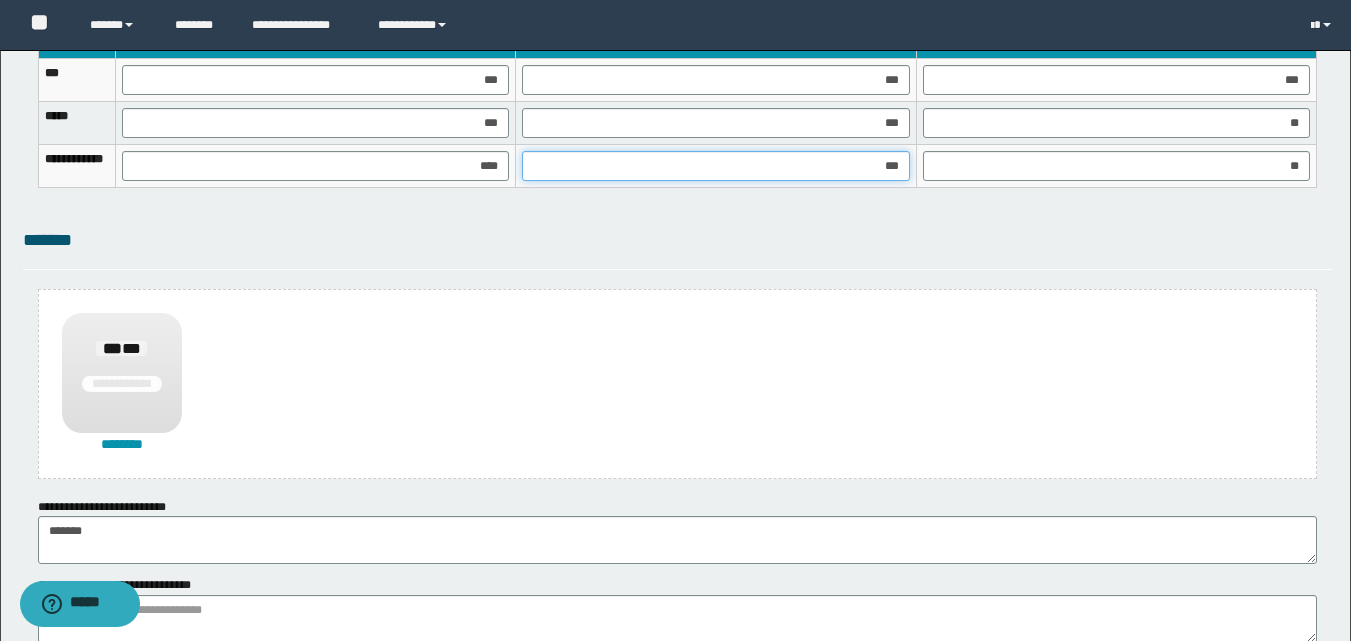 type on "****" 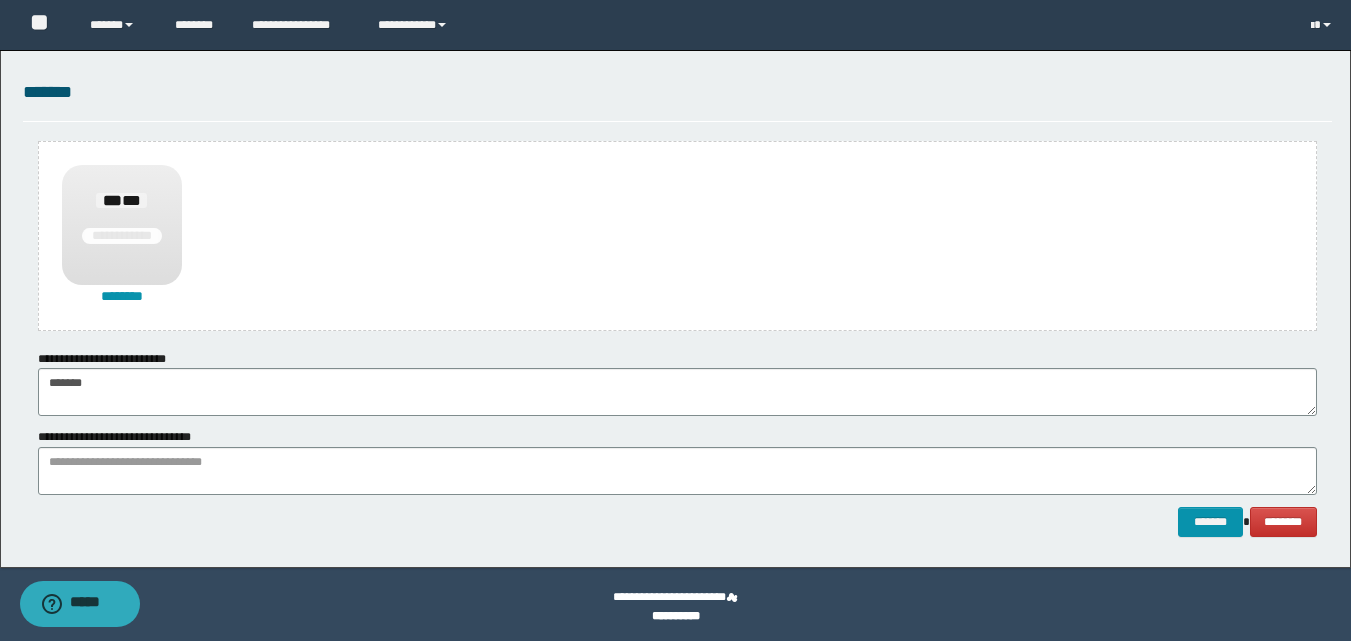 scroll, scrollTop: 1489, scrollLeft: 0, axis: vertical 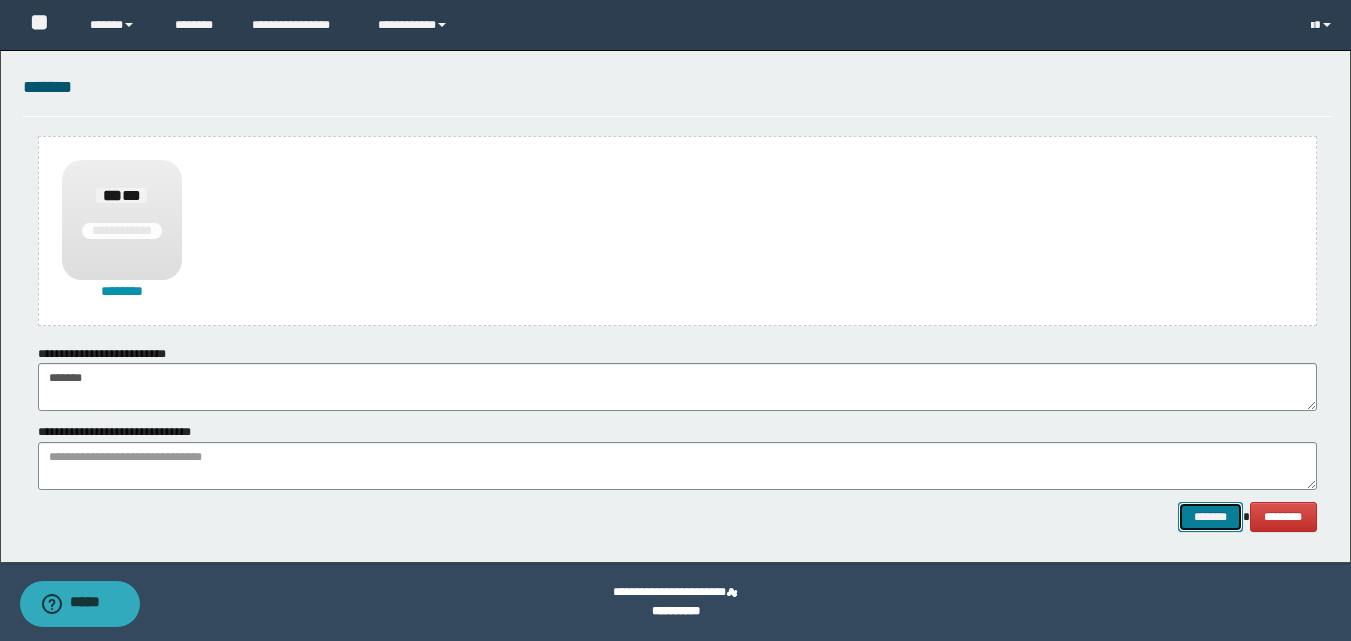 click on "*******" at bounding box center [1210, 517] 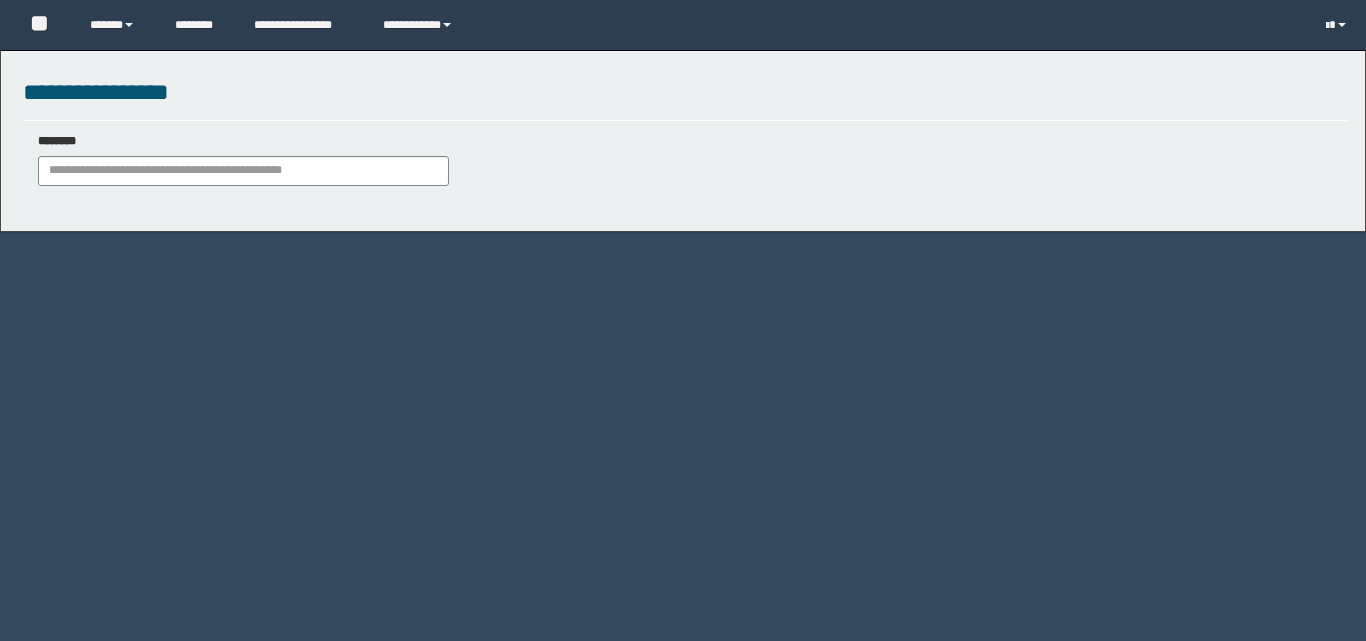 scroll, scrollTop: 0, scrollLeft: 0, axis: both 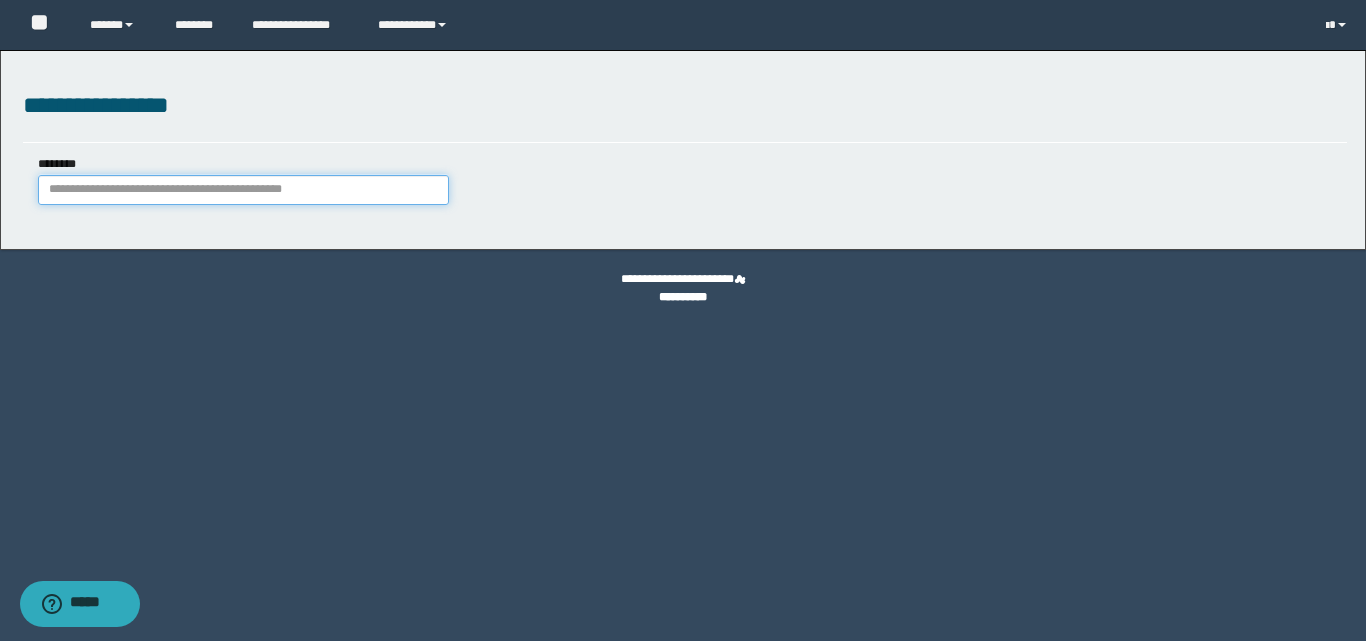 click on "********" at bounding box center [243, 190] 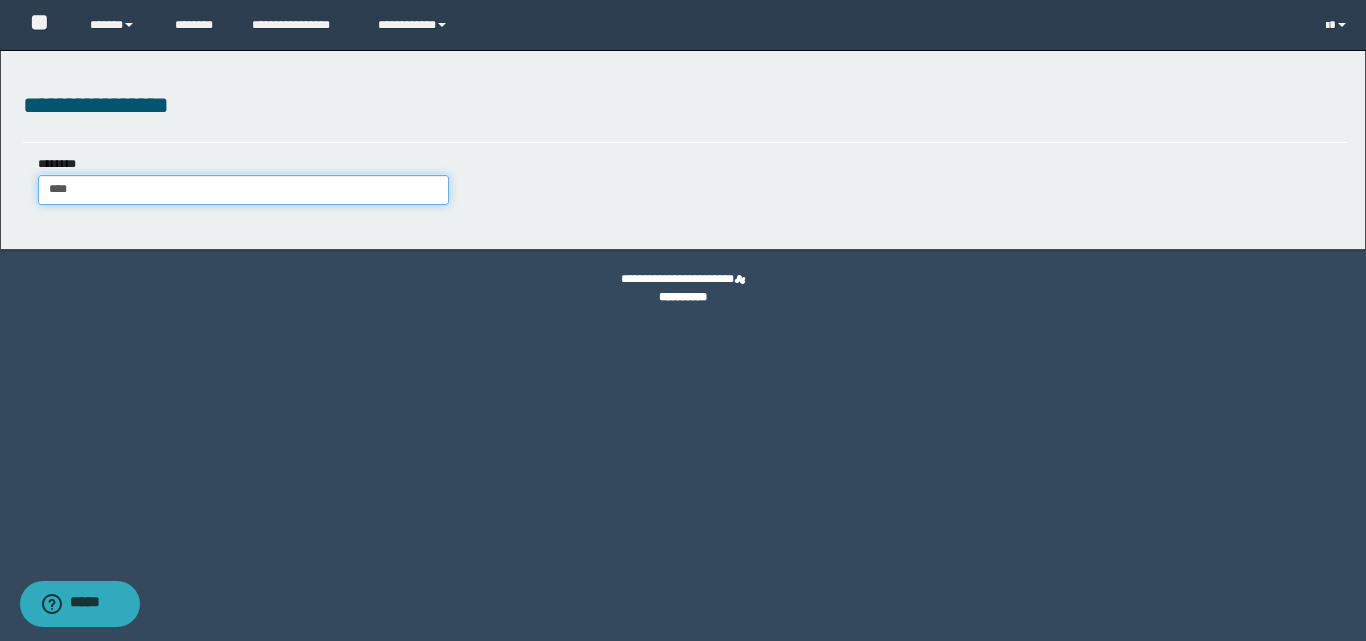 type on "*****" 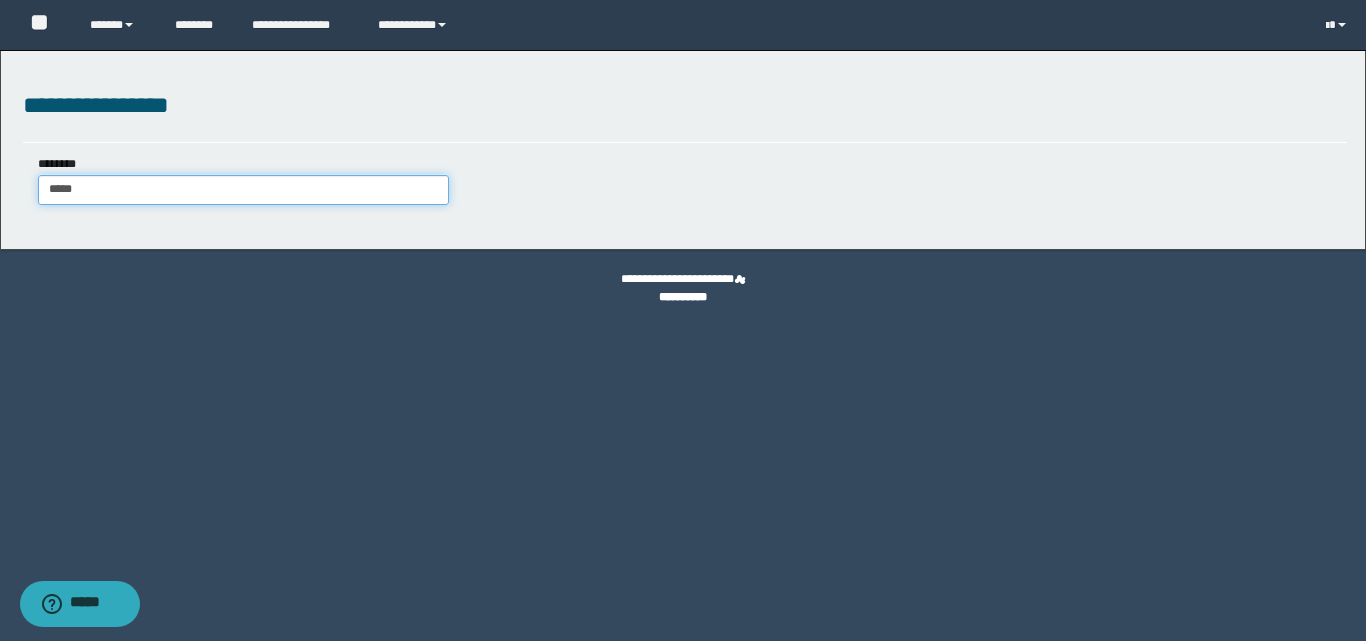 type on "*****" 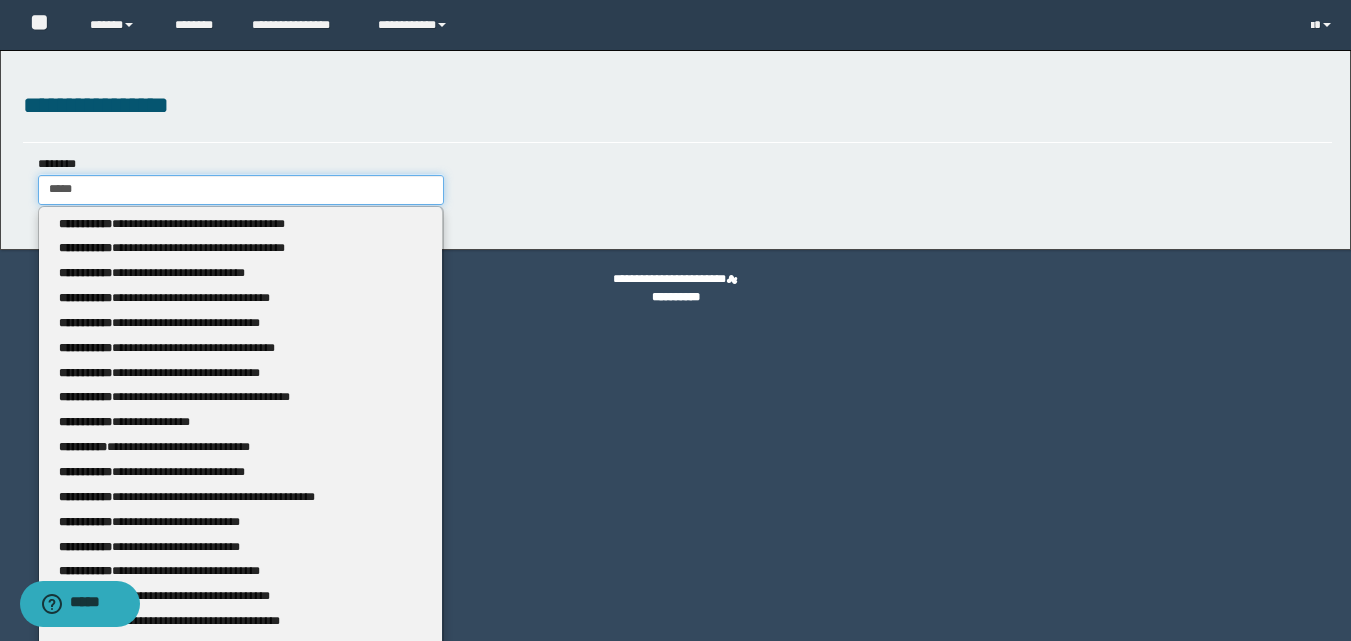 type 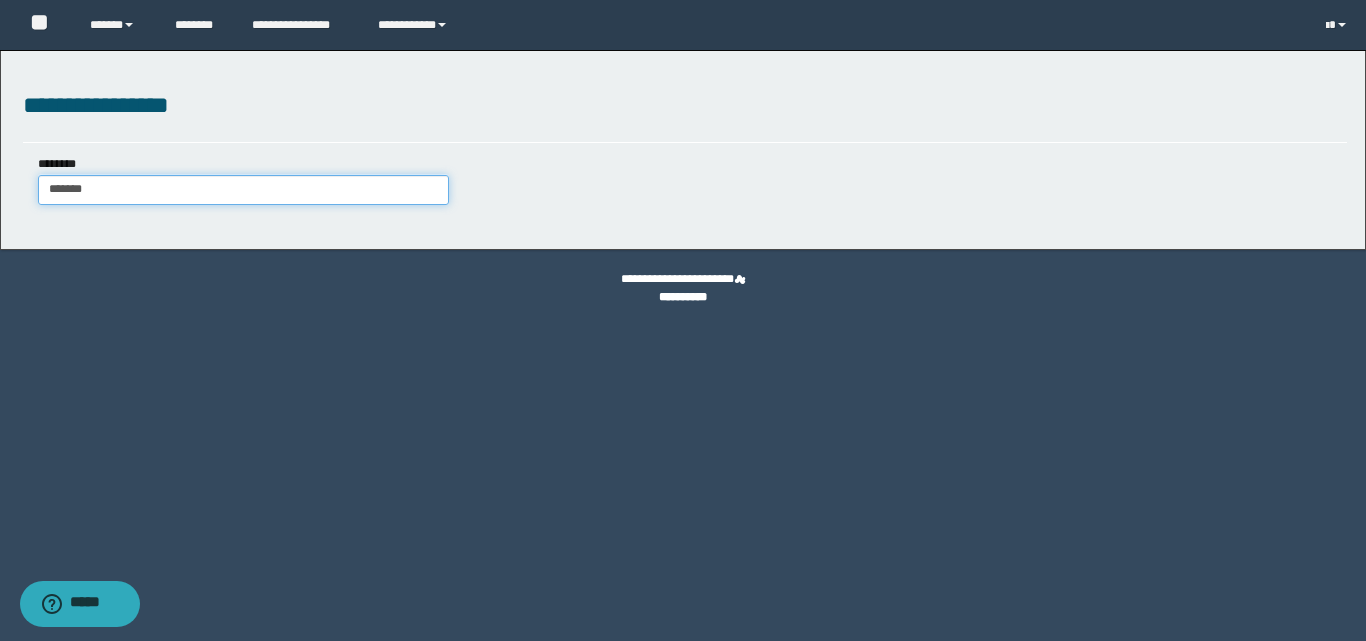 type on "********" 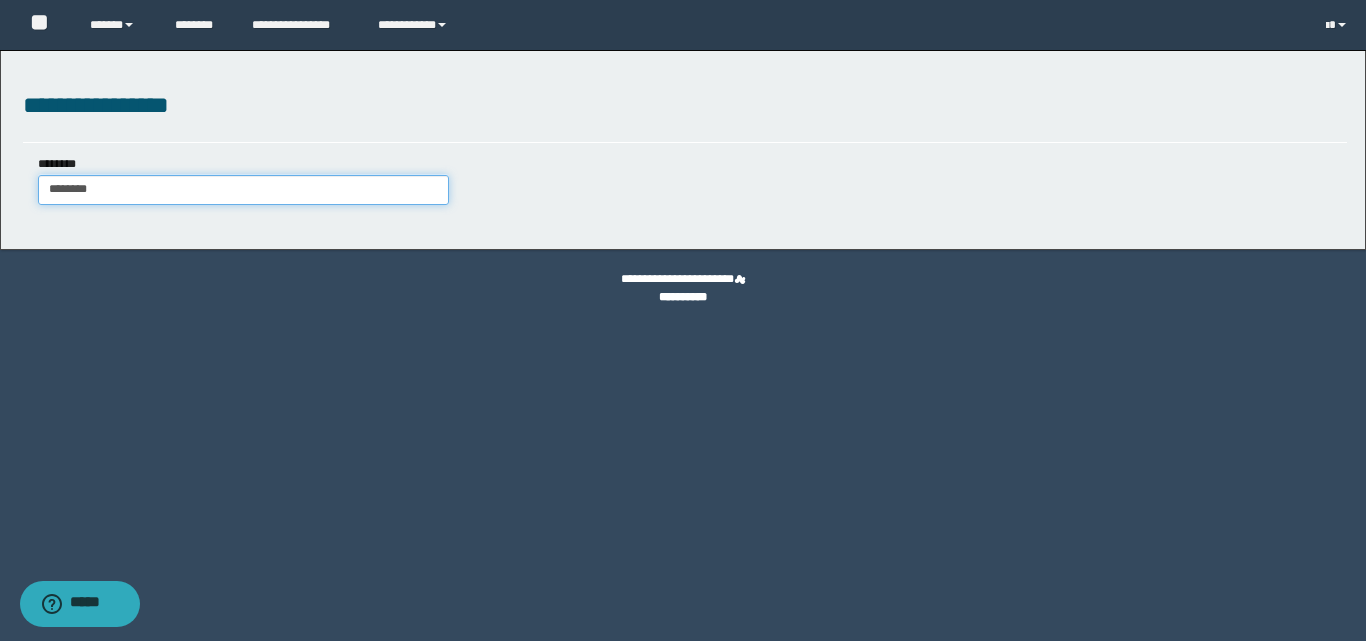 type on "********" 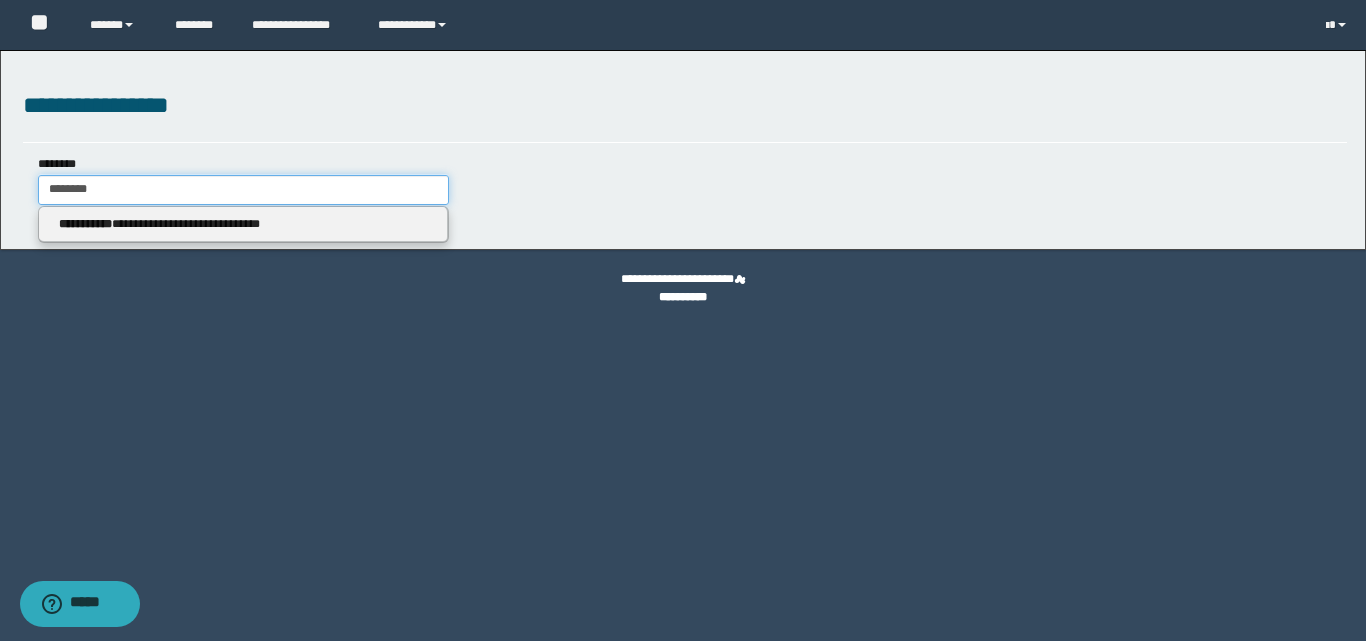 type on "********" 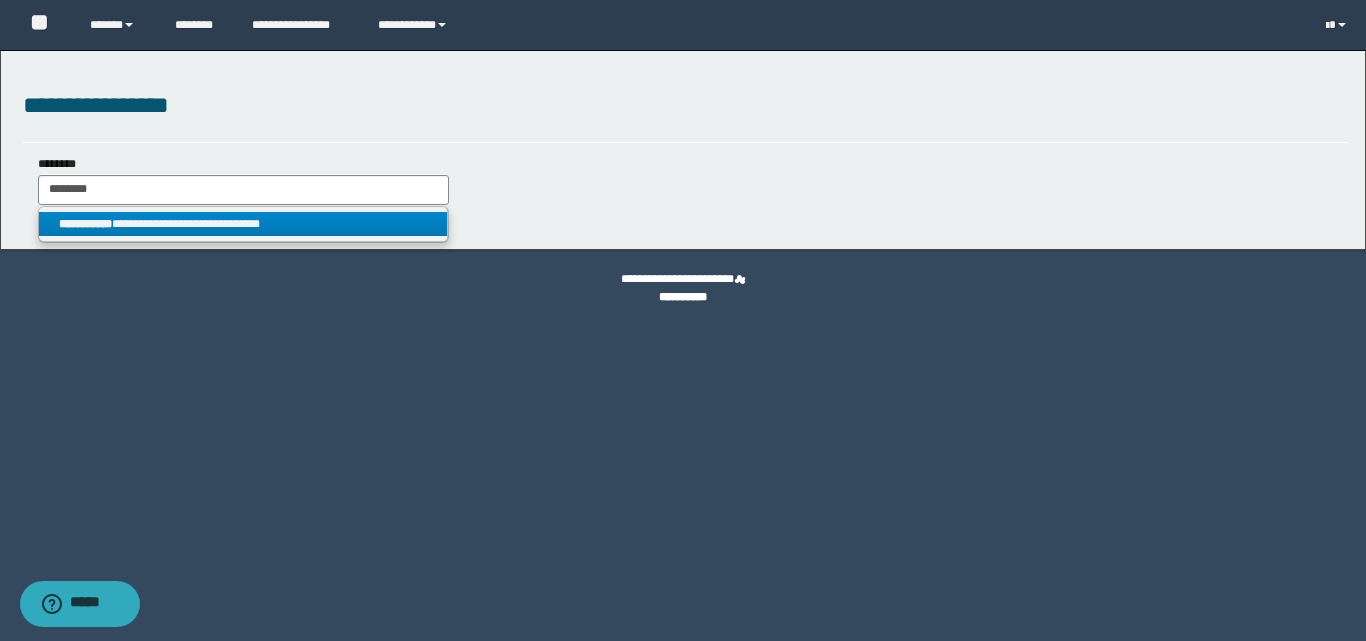 click on "**********" at bounding box center (243, 224) 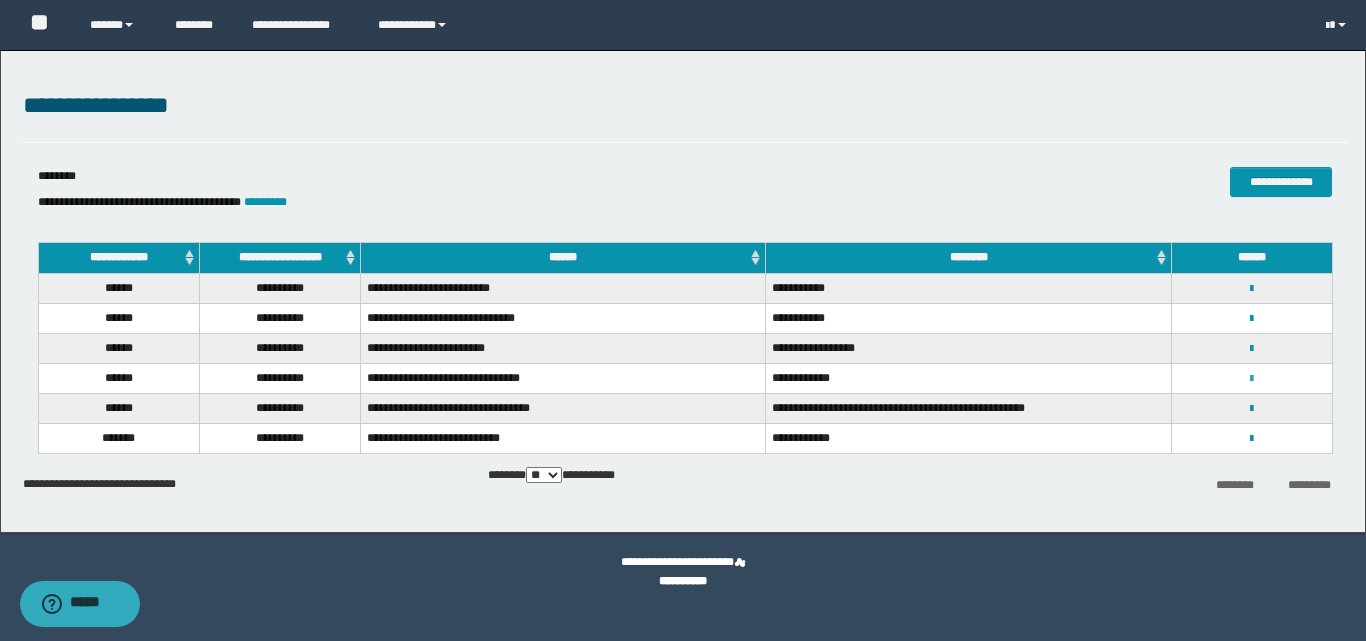 click at bounding box center (1251, 379) 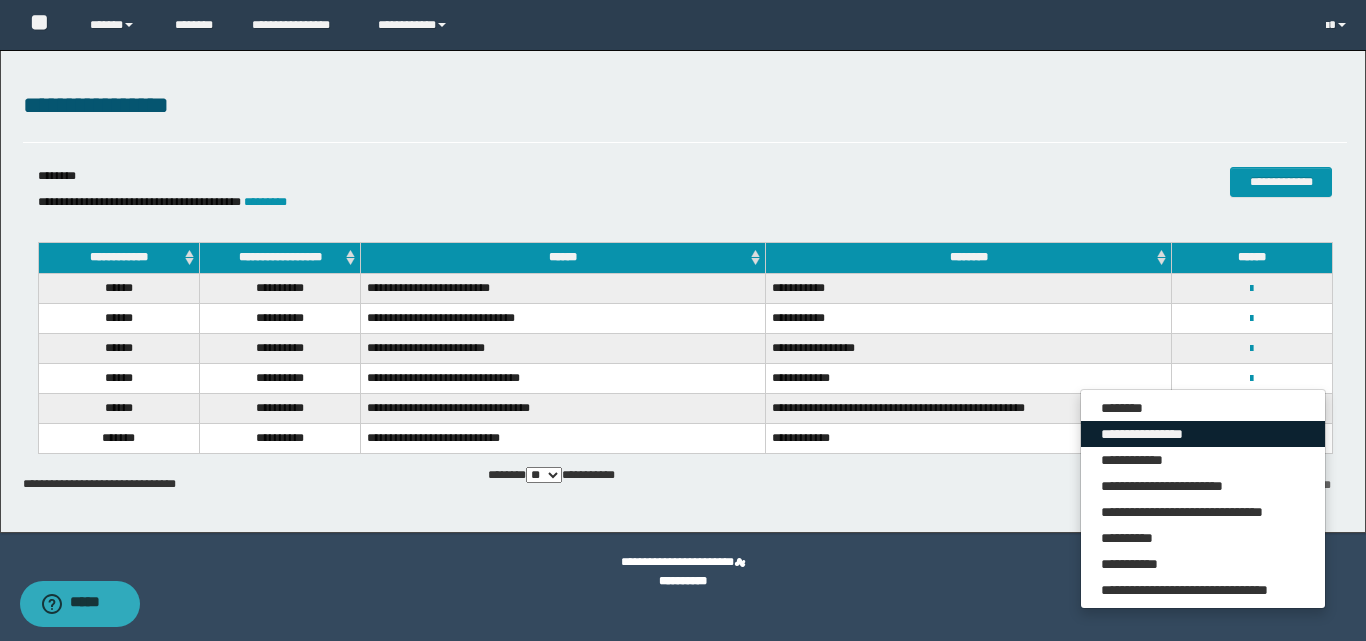 click on "**********" at bounding box center [1203, 434] 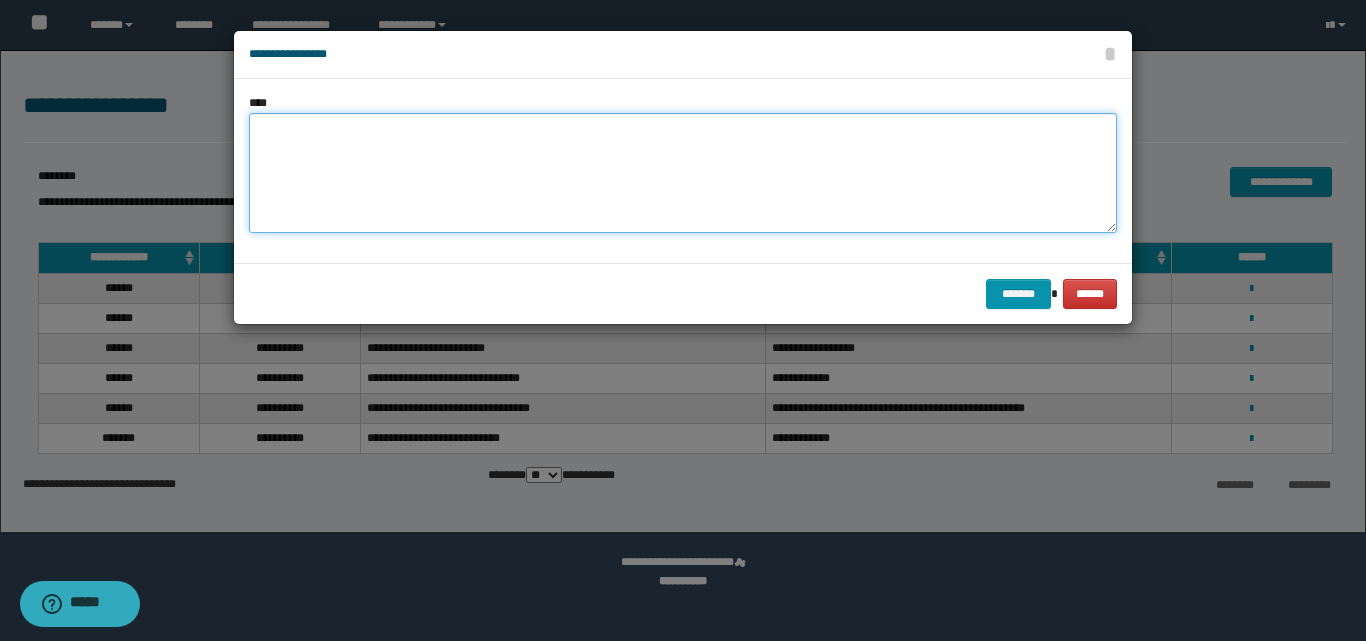 click at bounding box center [683, 173] 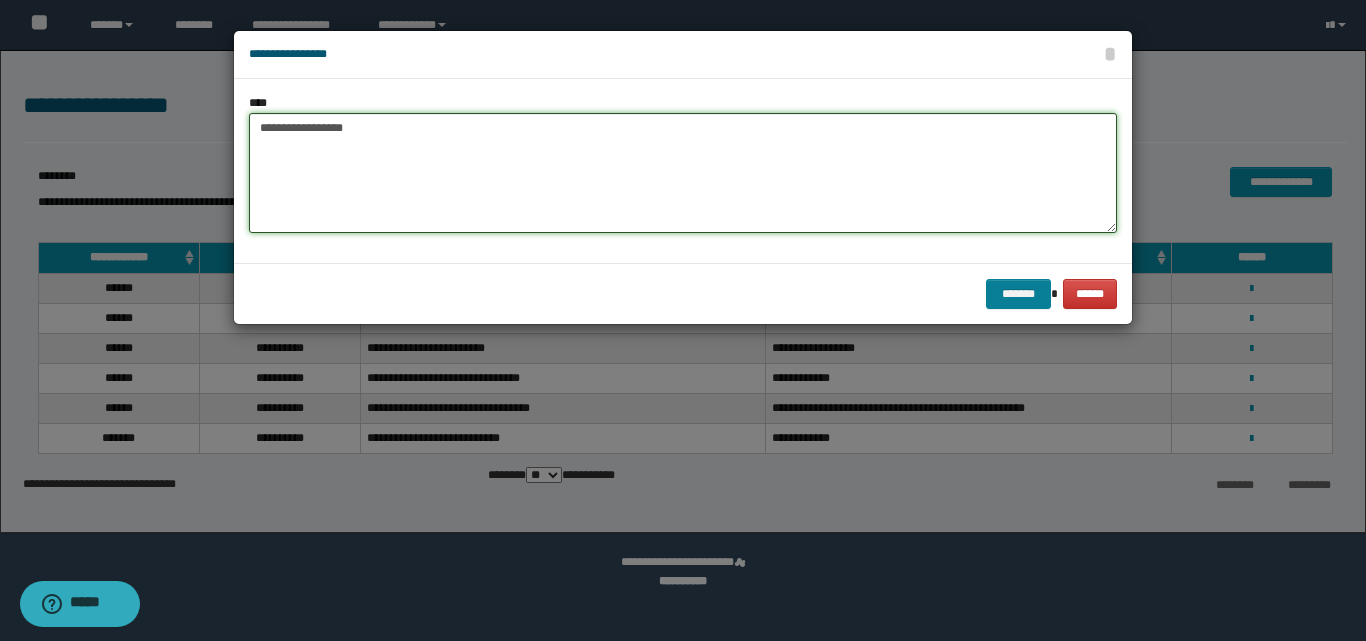 type on "**********" 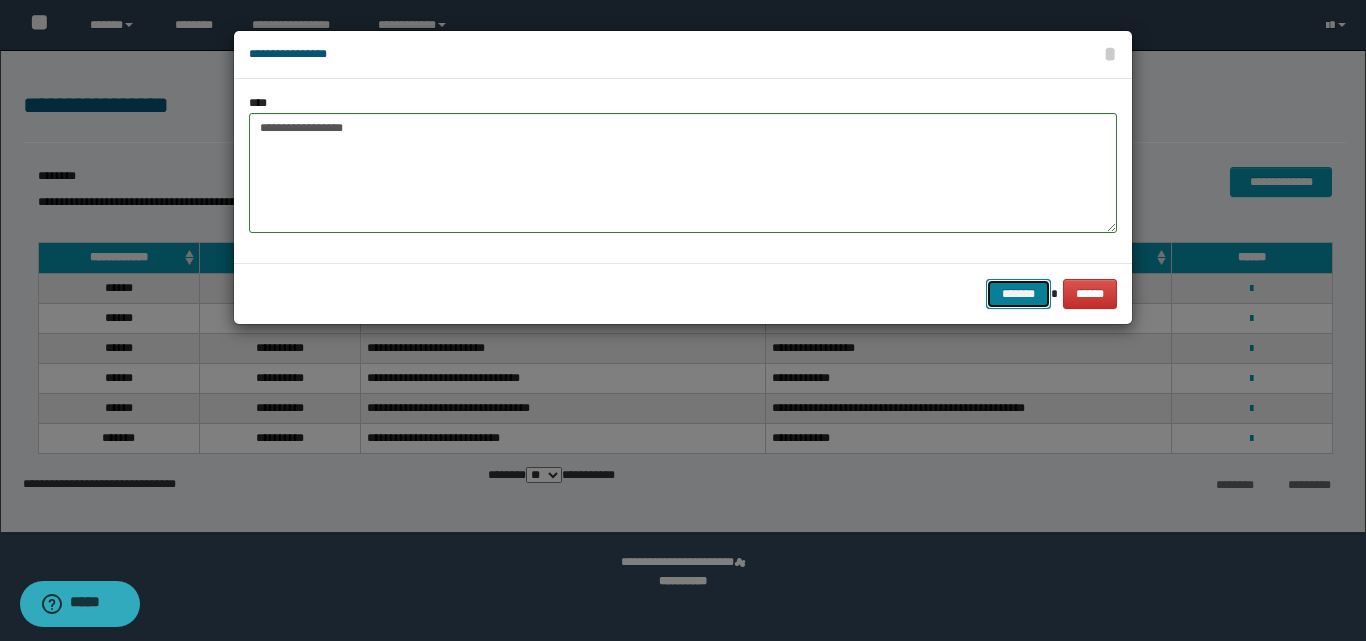 click on "*******" at bounding box center (1018, 294) 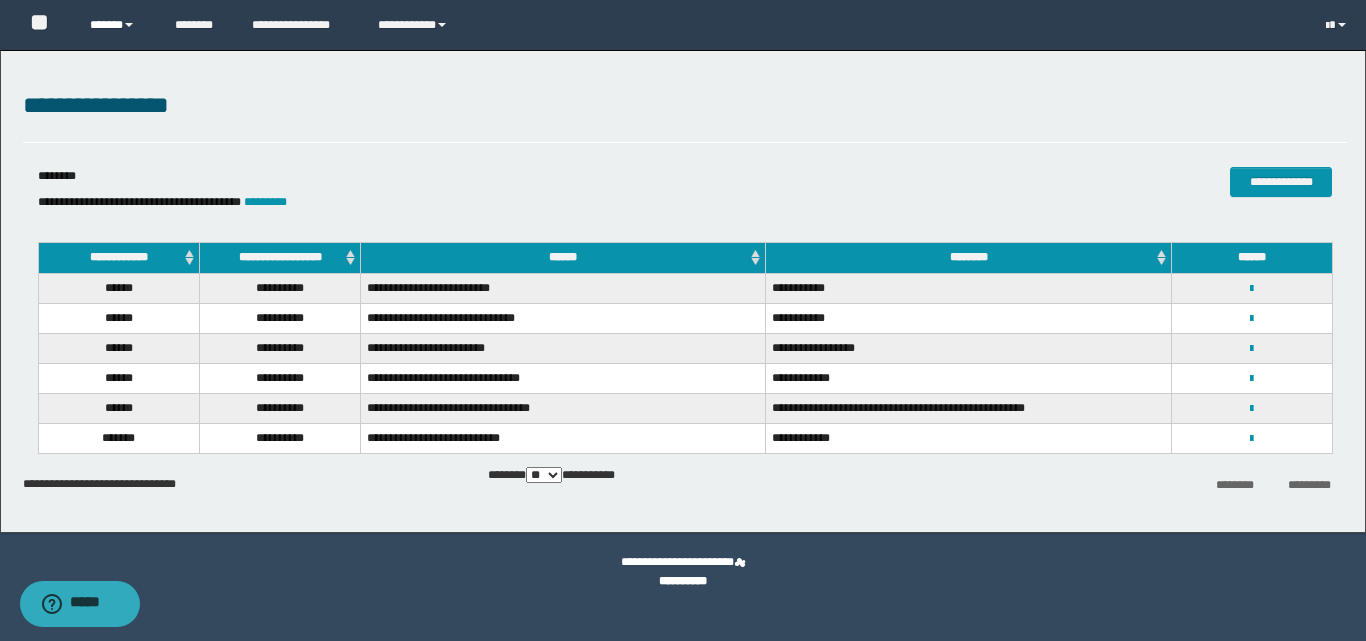 click on "******" at bounding box center [117, 25] 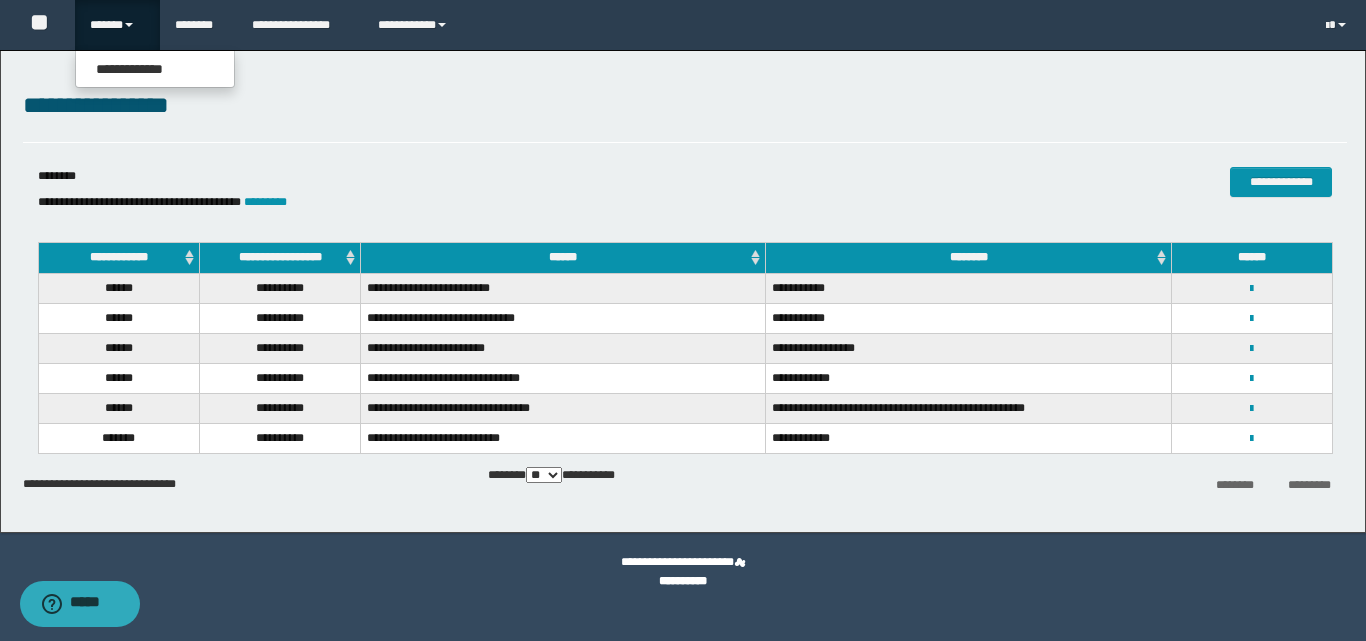 click on "**********" at bounding box center (155, 69) 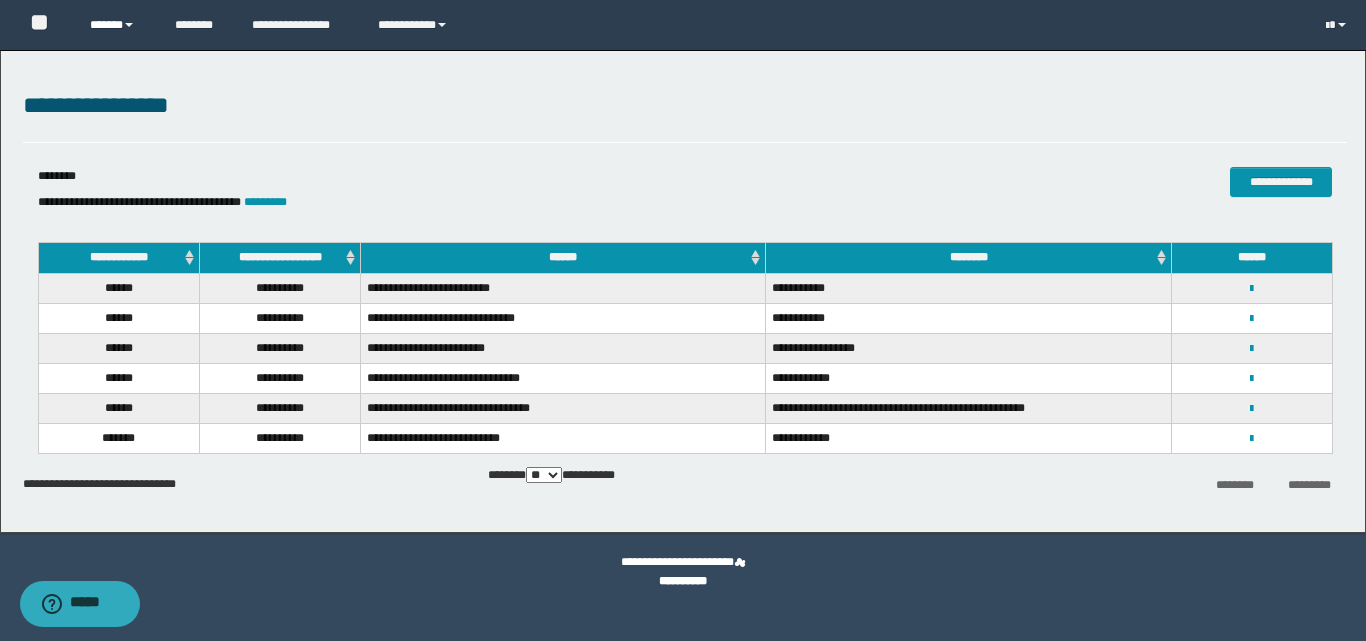 click on "******" at bounding box center [117, 25] 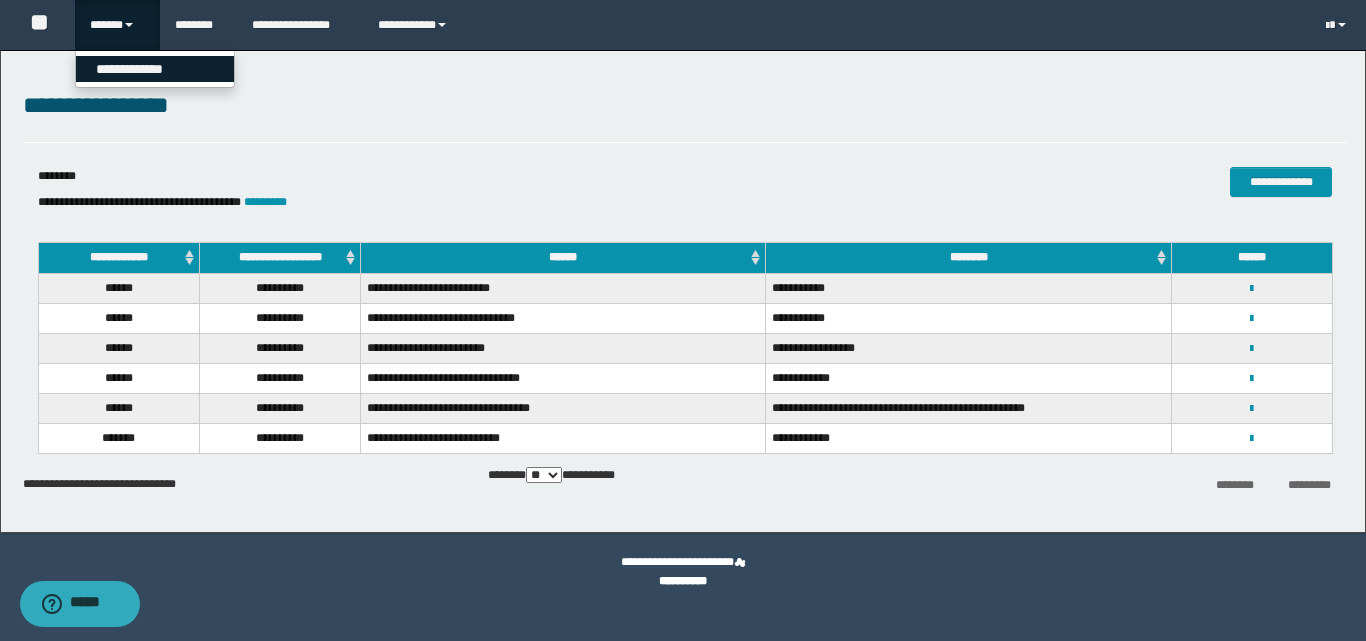 click on "**********" at bounding box center (155, 69) 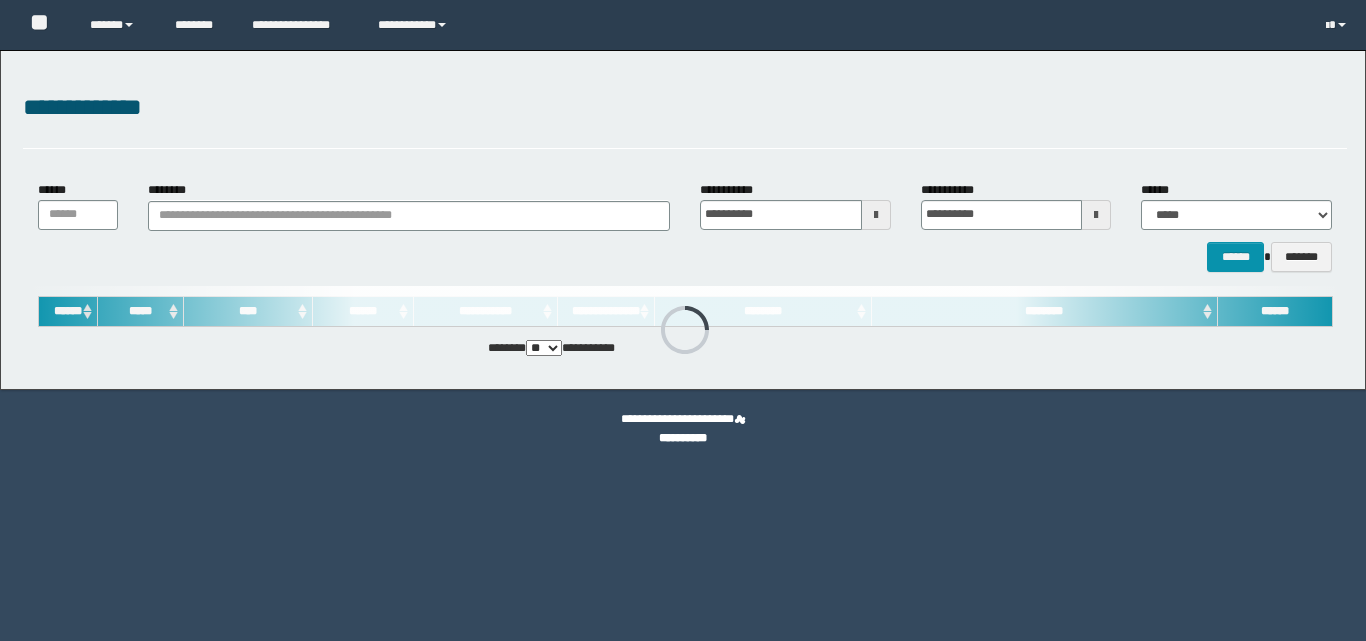 scroll, scrollTop: 0, scrollLeft: 0, axis: both 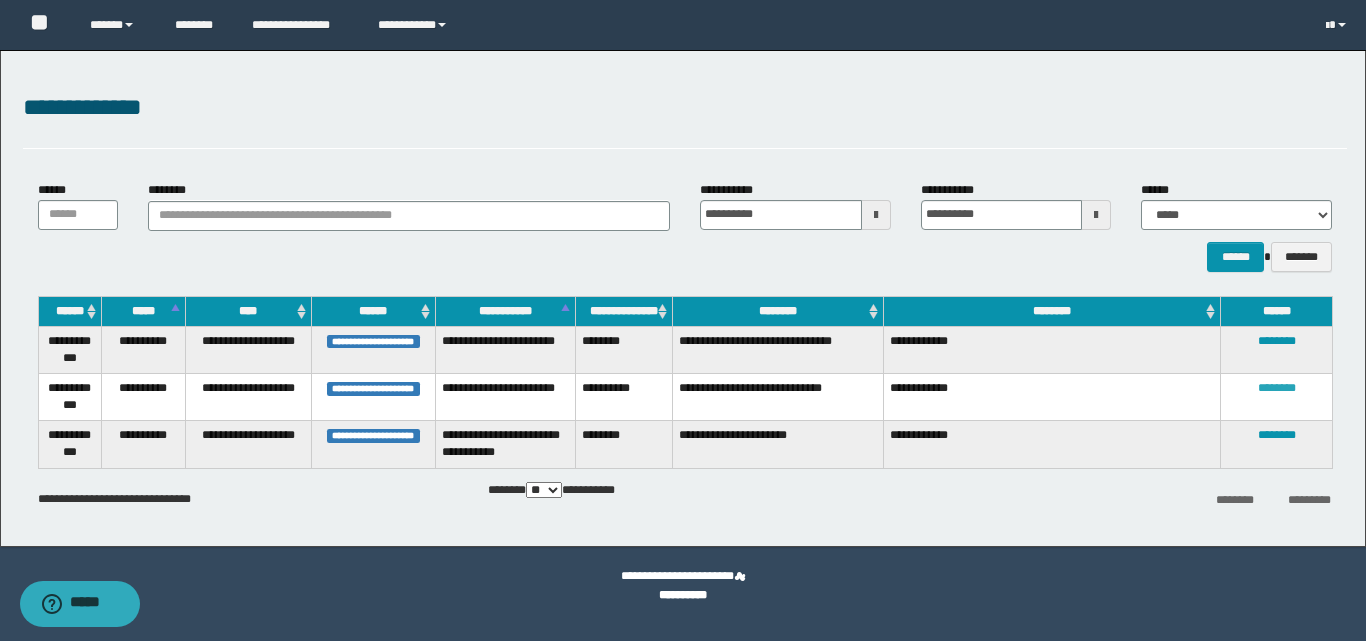 click on "********" at bounding box center (1277, 388) 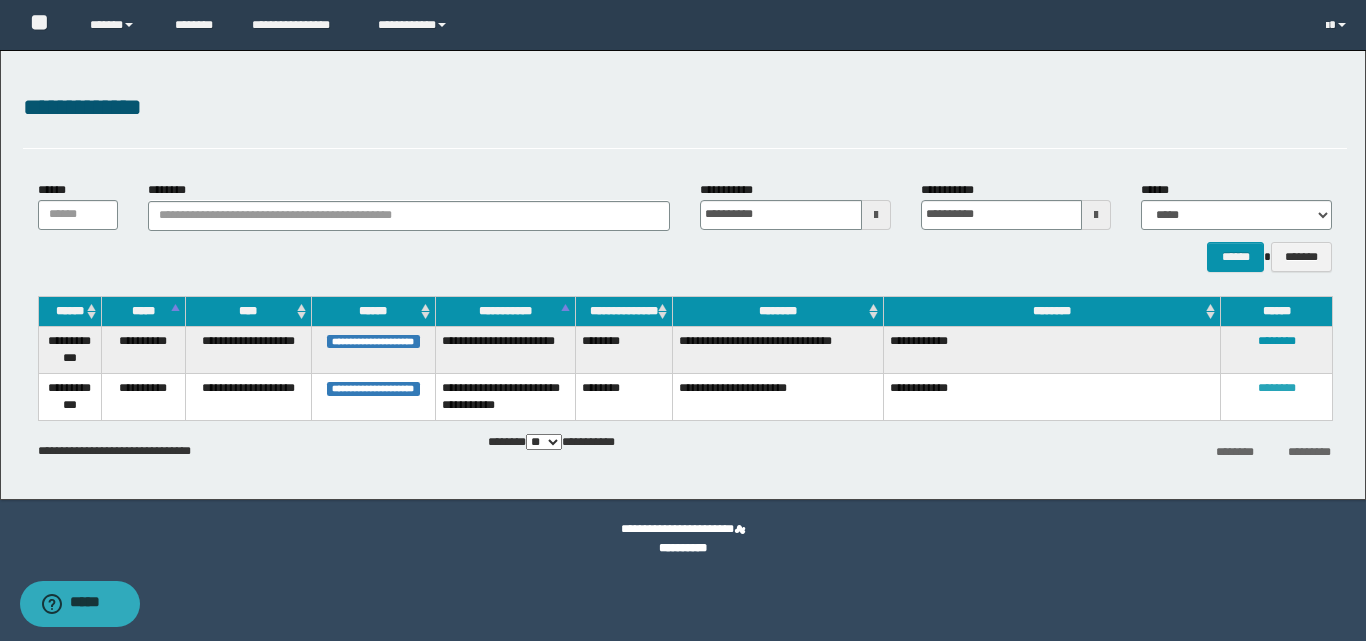 click on "********" at bounding box center [1277, 388] 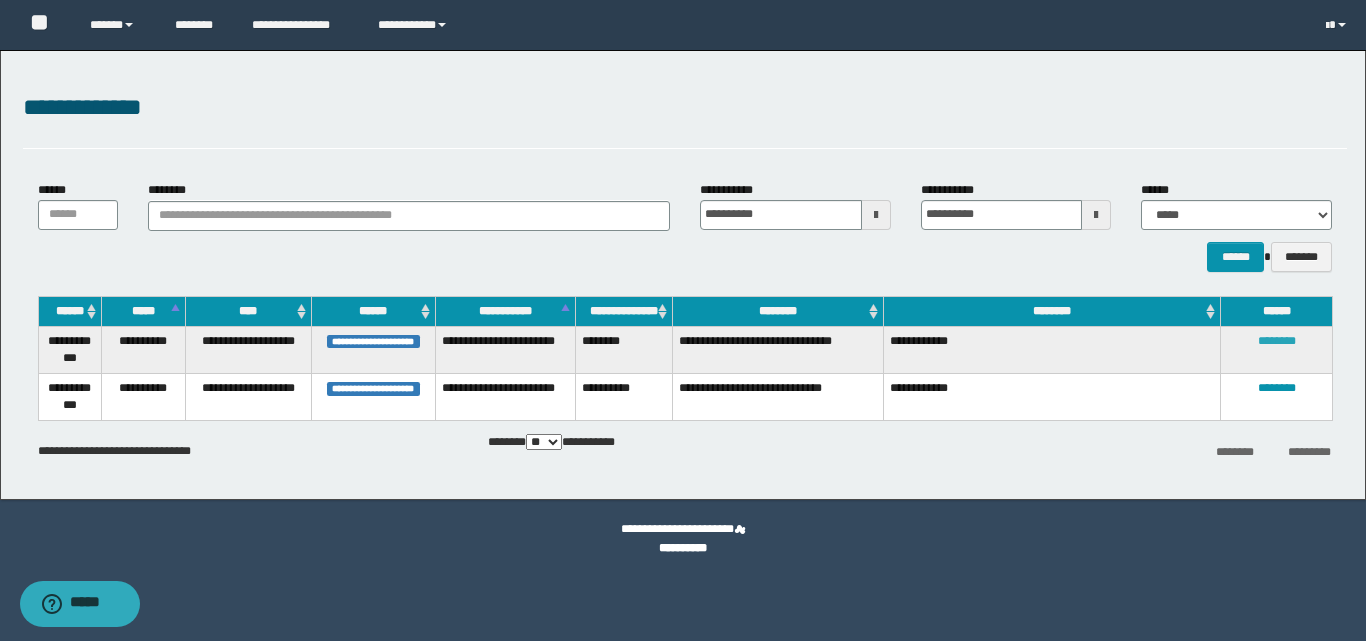 click on "********" at bounding box center (1277, 341) 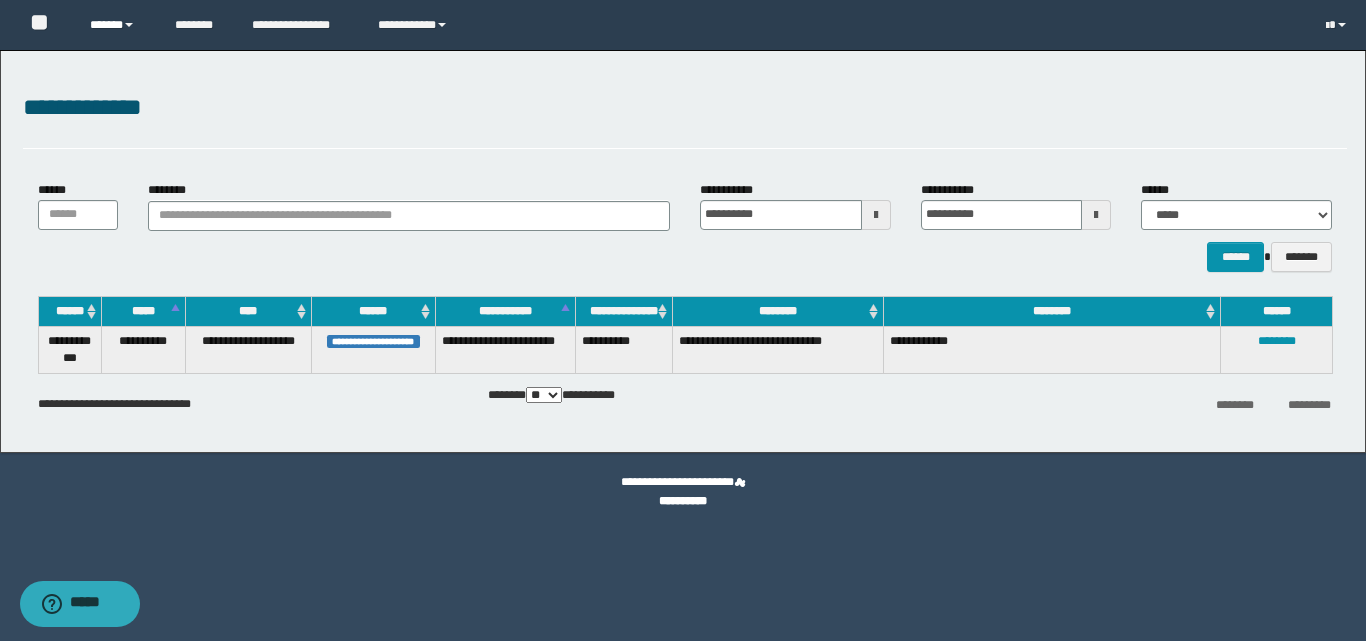 click on "******" at bounding box center [117, 25] 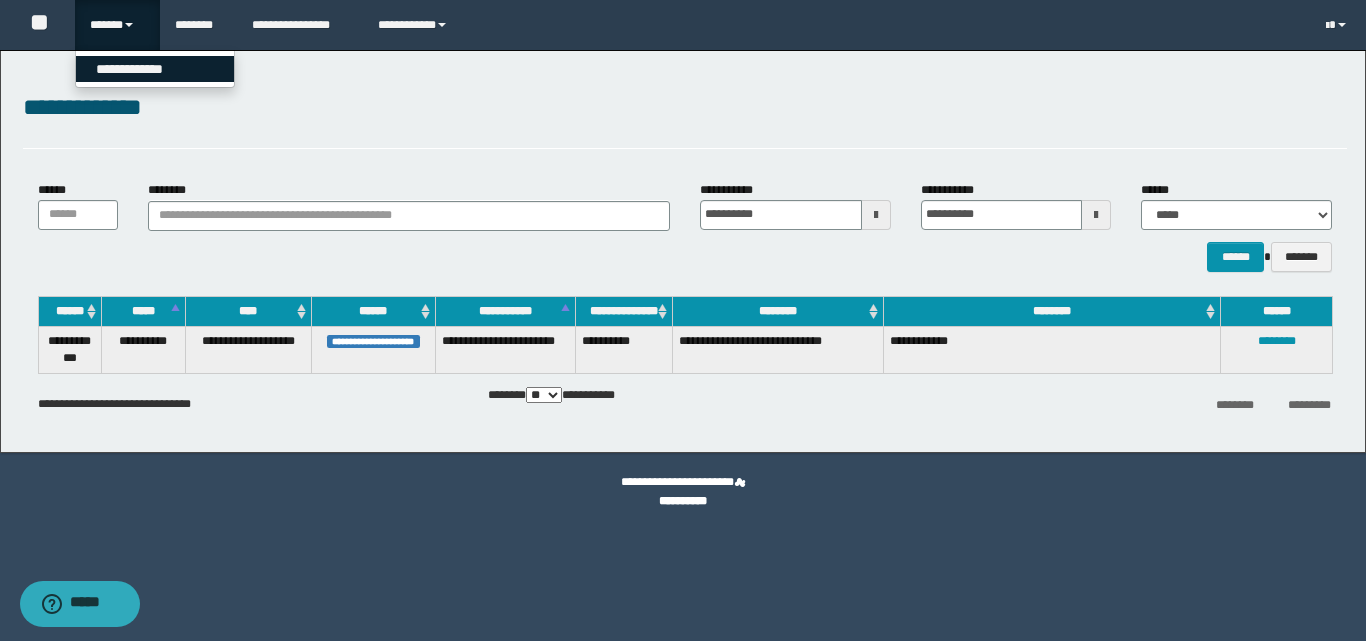 click on "**********" at bounding box center (155, 69) 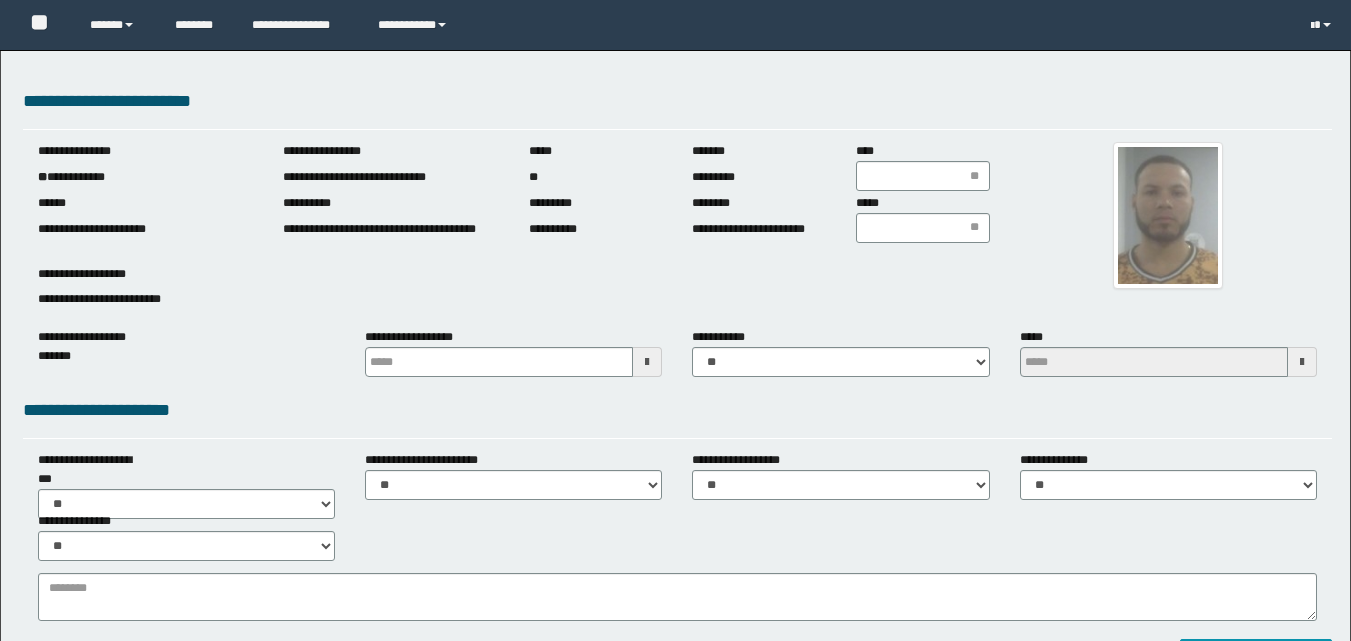 scroll, scrollTop: 0, scrollLeft: 0, axis: both 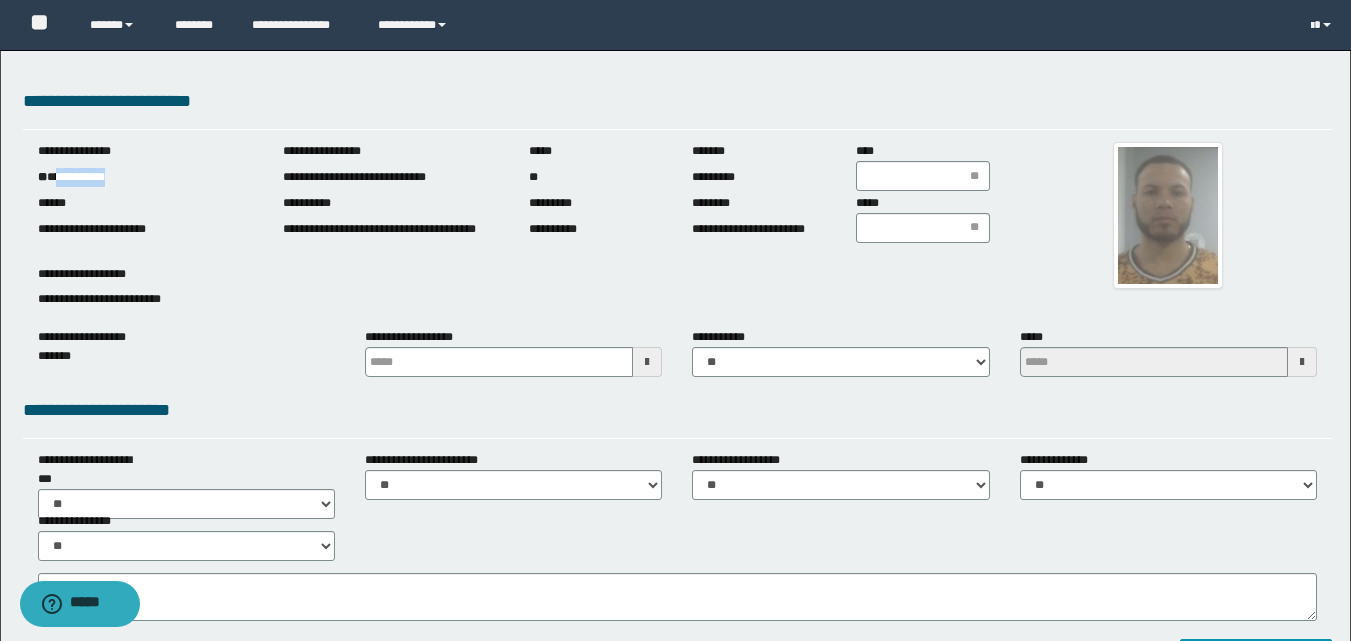 drag, startPoint x: 61, startPoint y: 179, endPoint x: 179, endPoint y: 178, distance: 118.004234 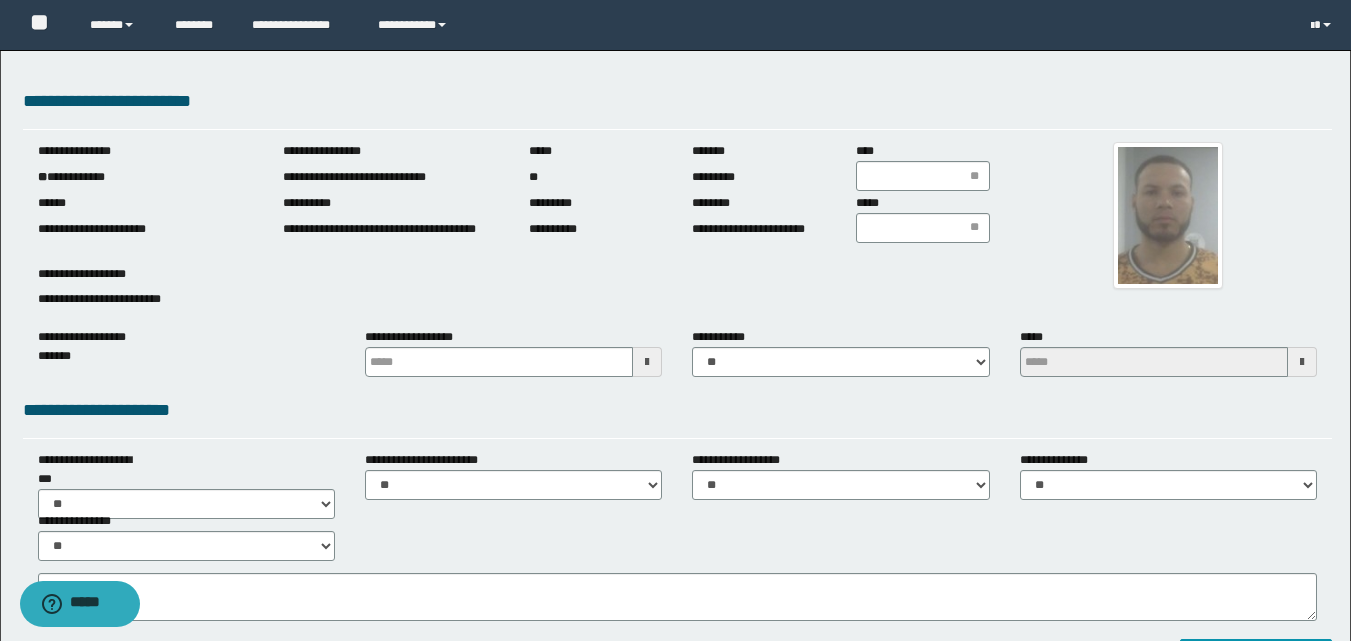 click at bounding box center (647, 362) 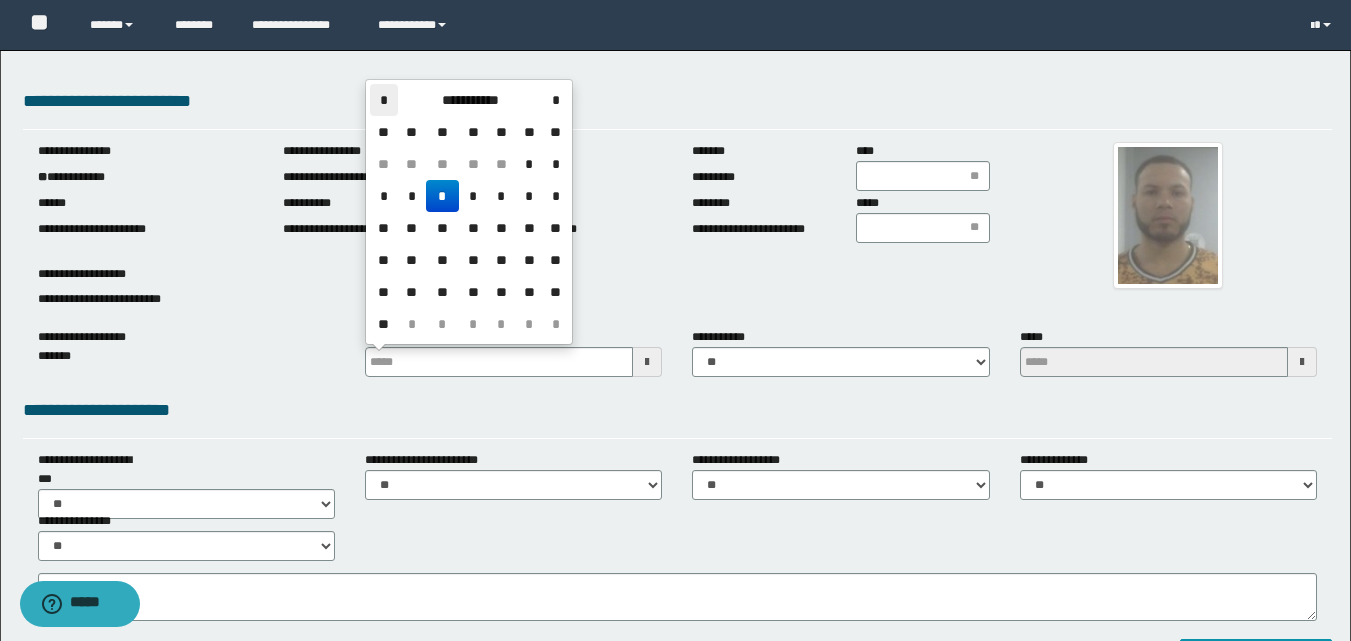 click on "*" at bounding box center [384, 100] 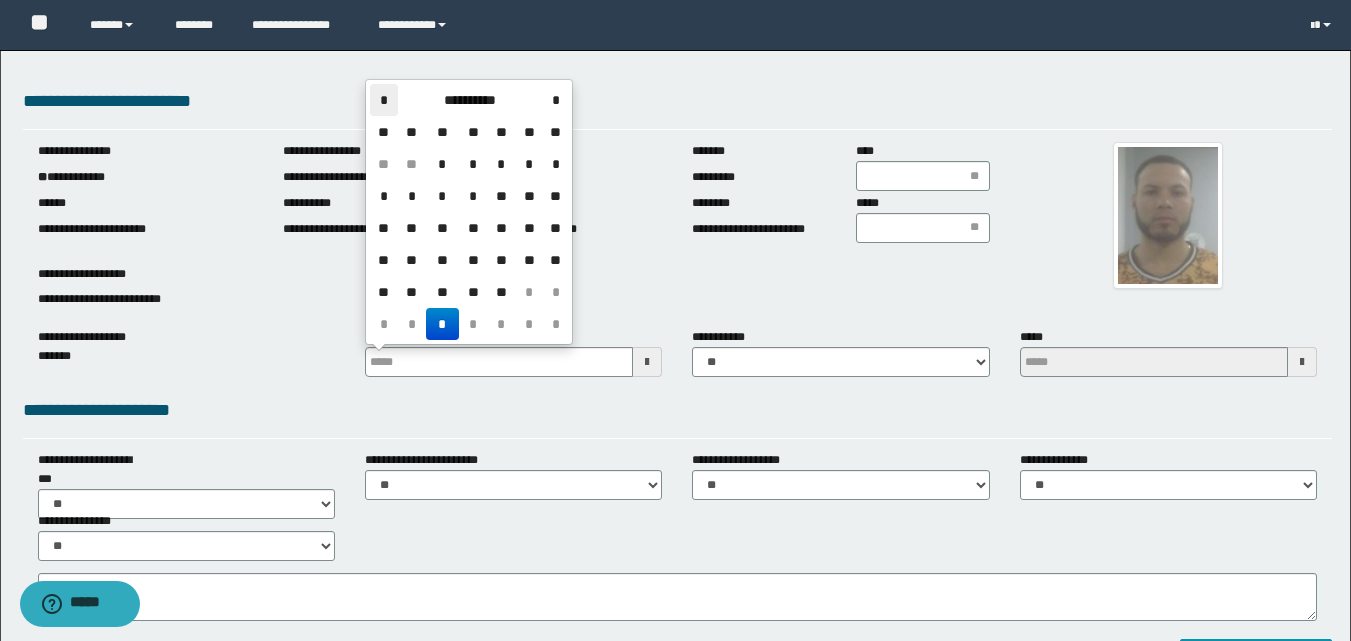 click on "*" at bounding box center (384, 100) 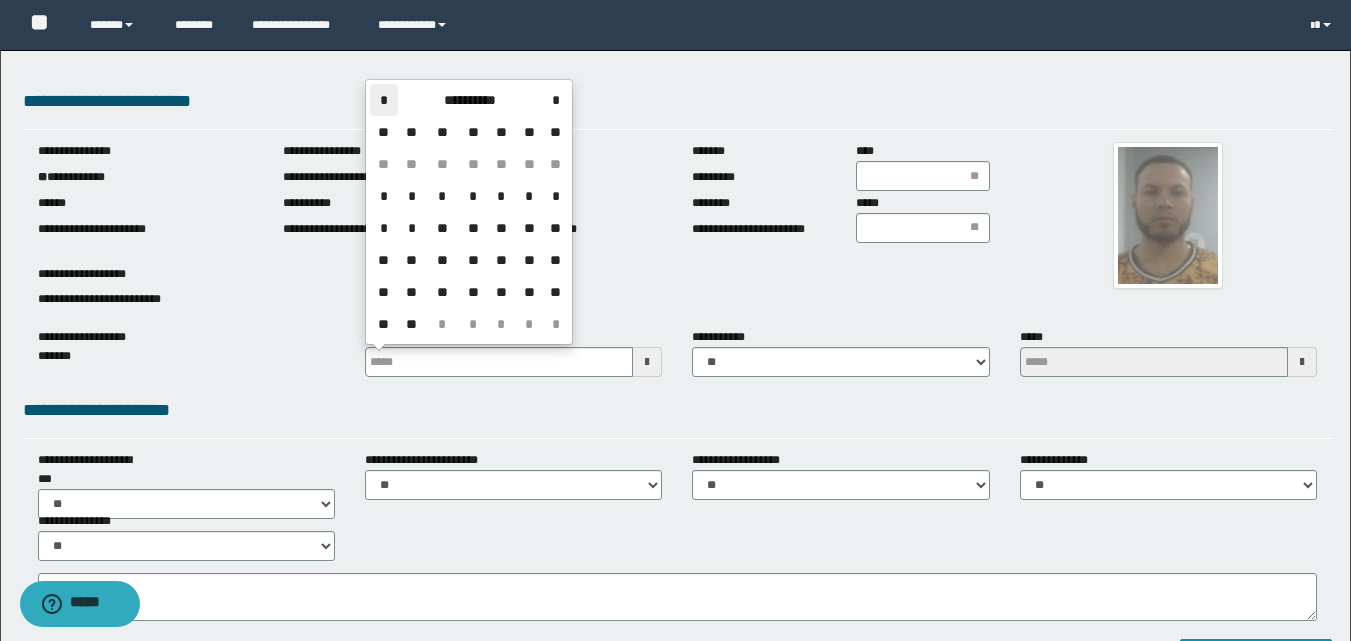 click on "*" at bounding box center (384, 100) 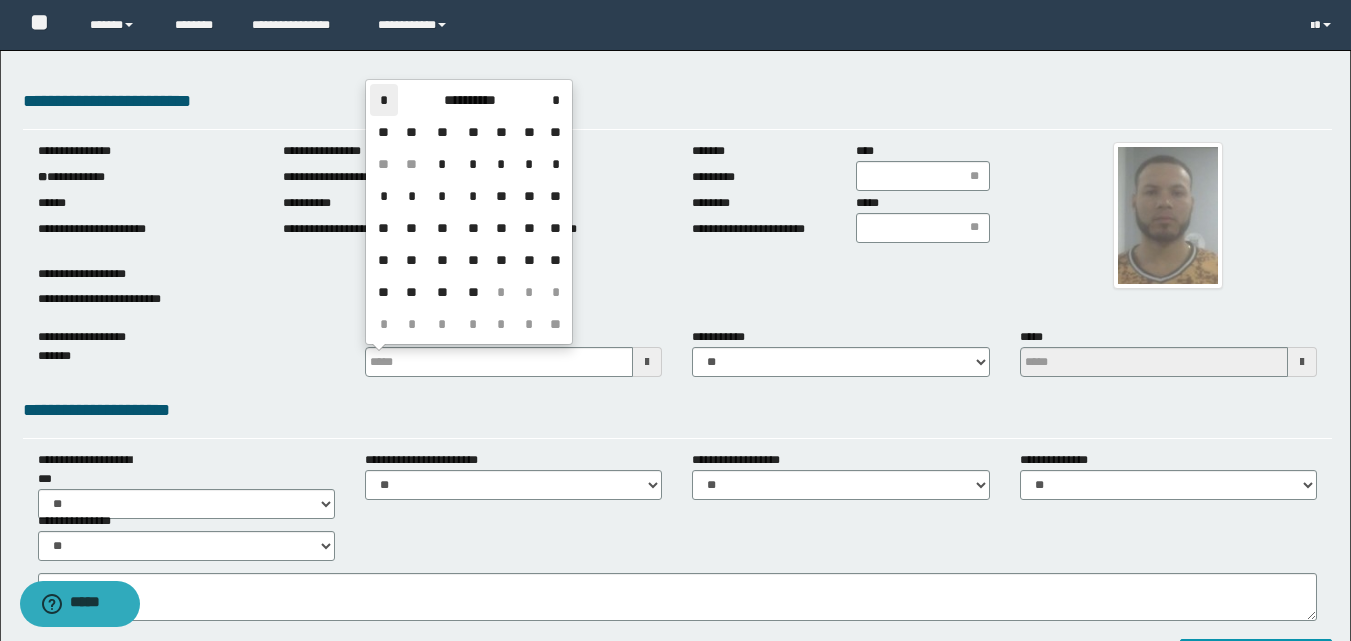 click on "*" at bounding box center (384, 100) 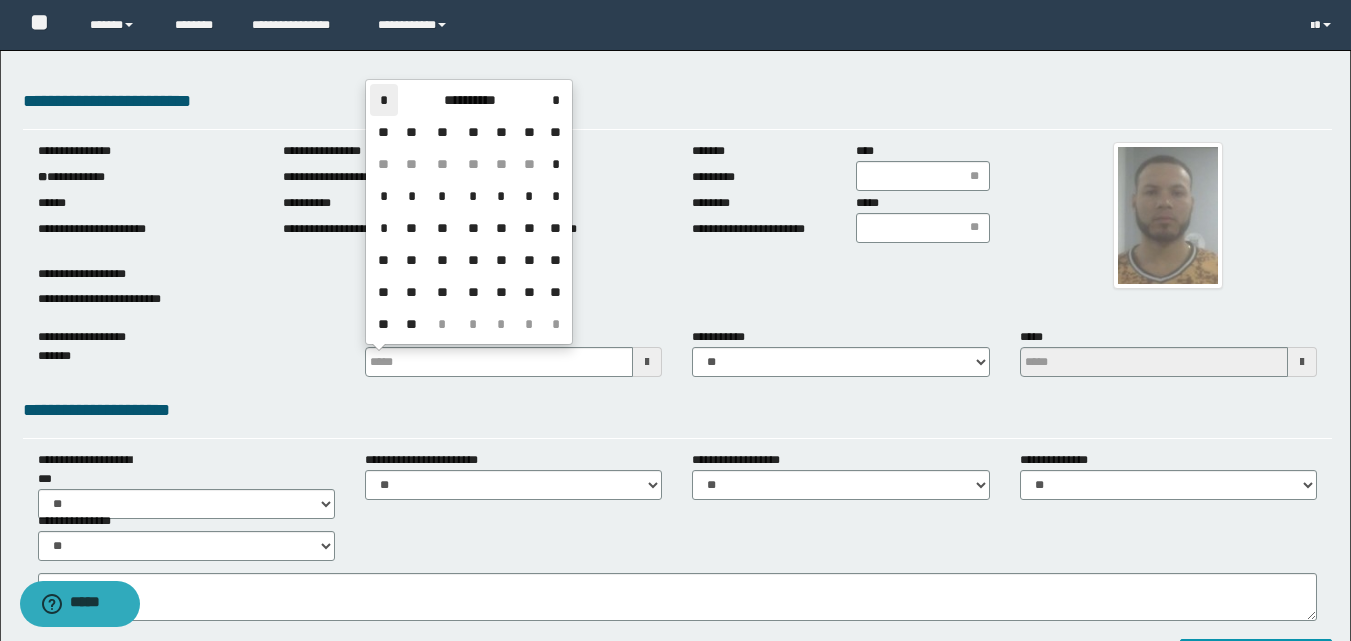 click on "*" at bounding box center [384, 100] 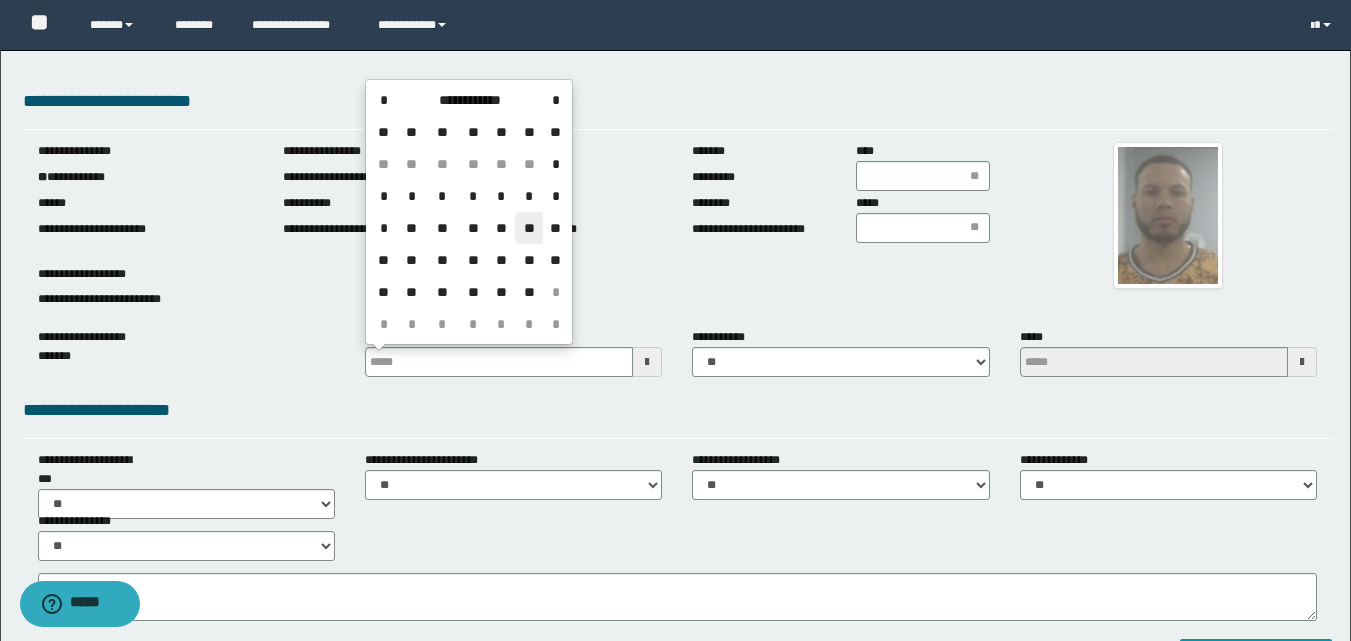 click on "**" at bounding box center (529, 228) 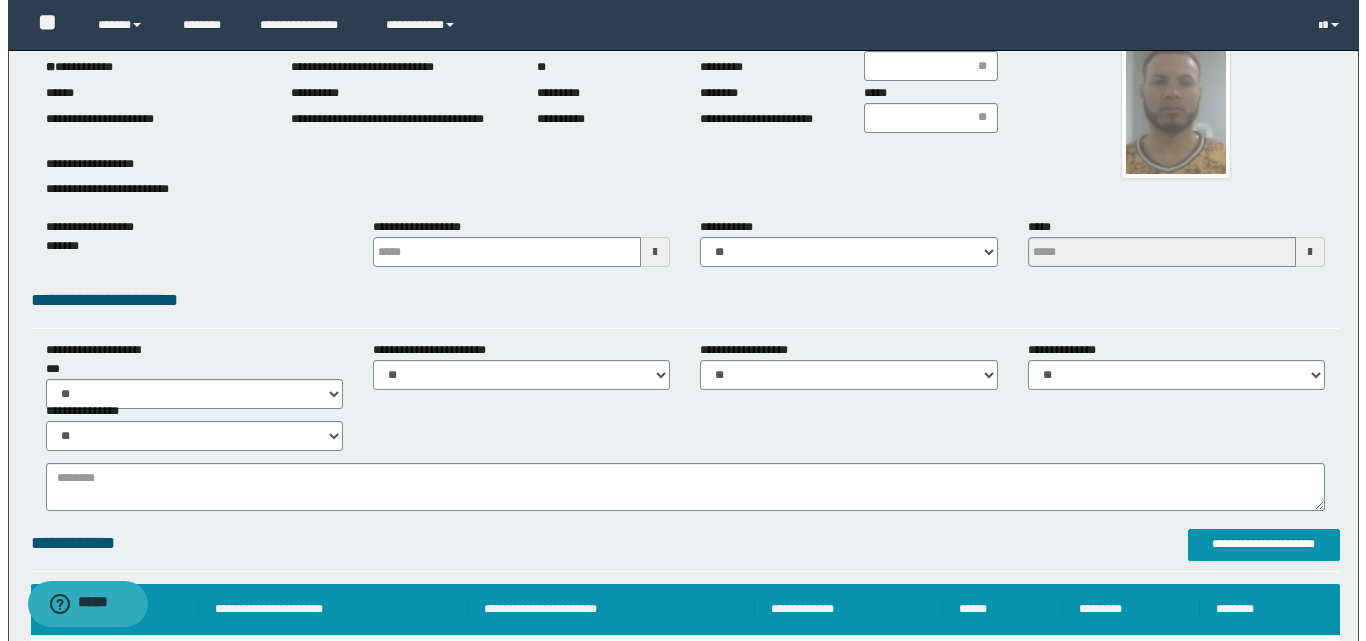 scroll, scrollTop: 300, scrollLeft: 0, axis: vertical 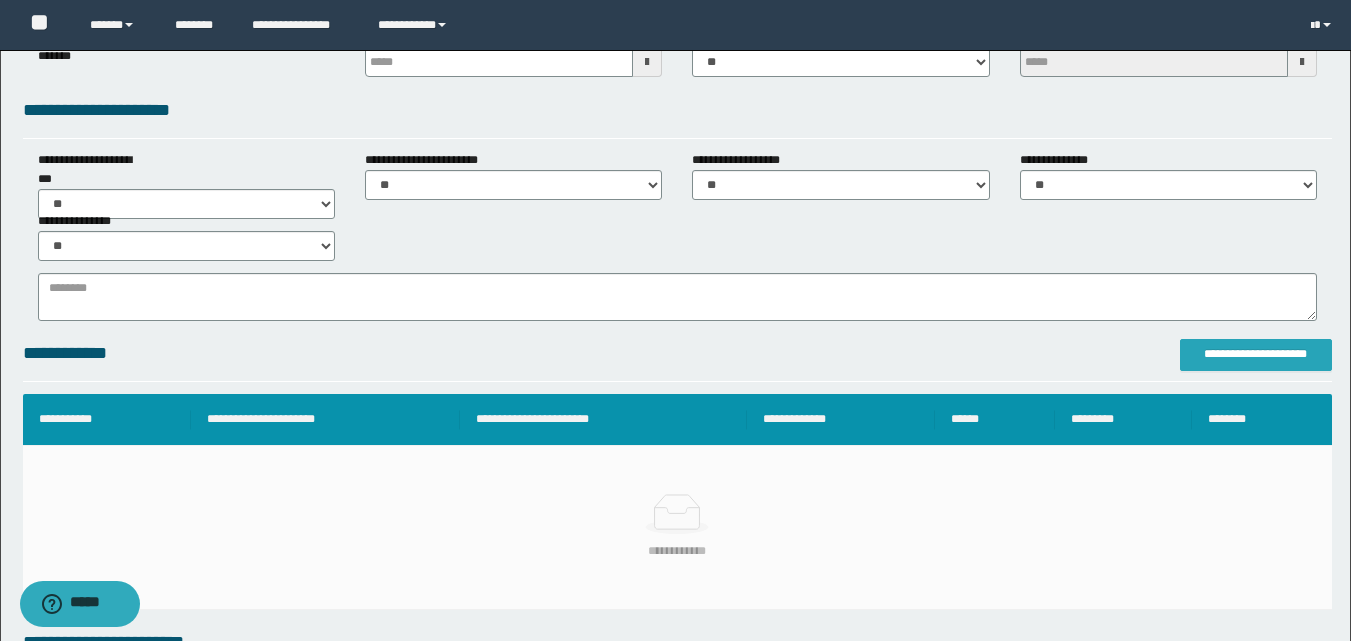 click on "**********" at bounding box center [1256, 354] 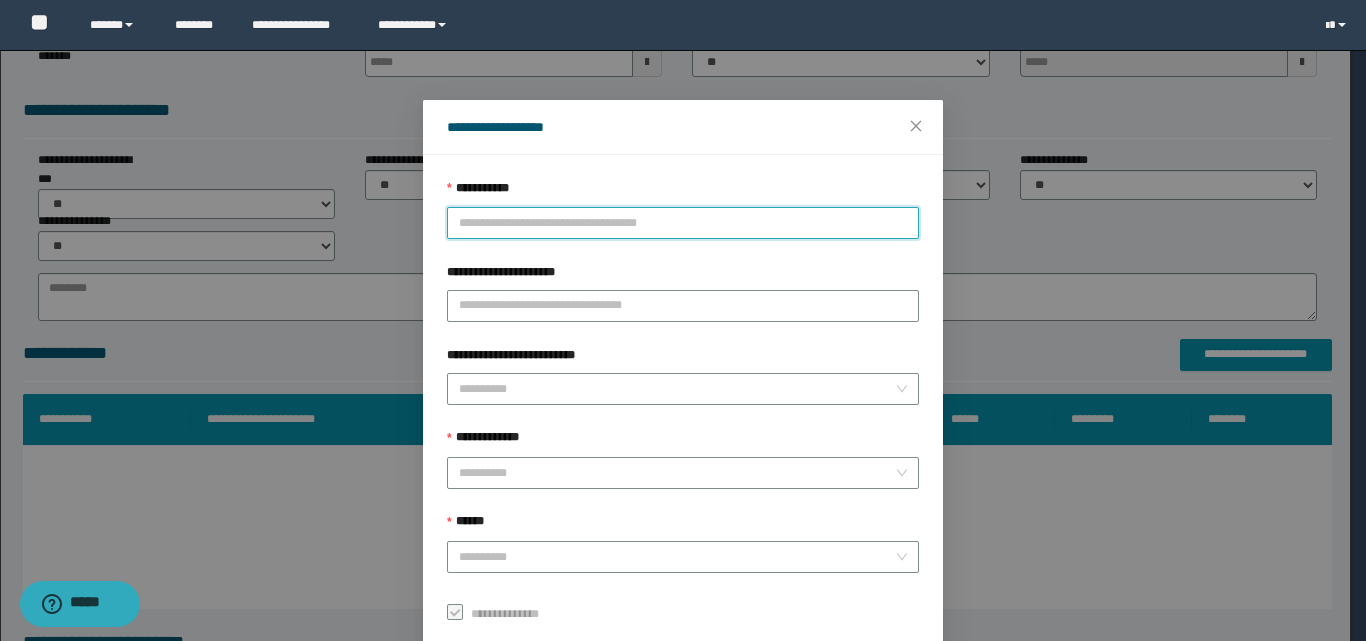 click on "**********" at bounding box center [683, 223] 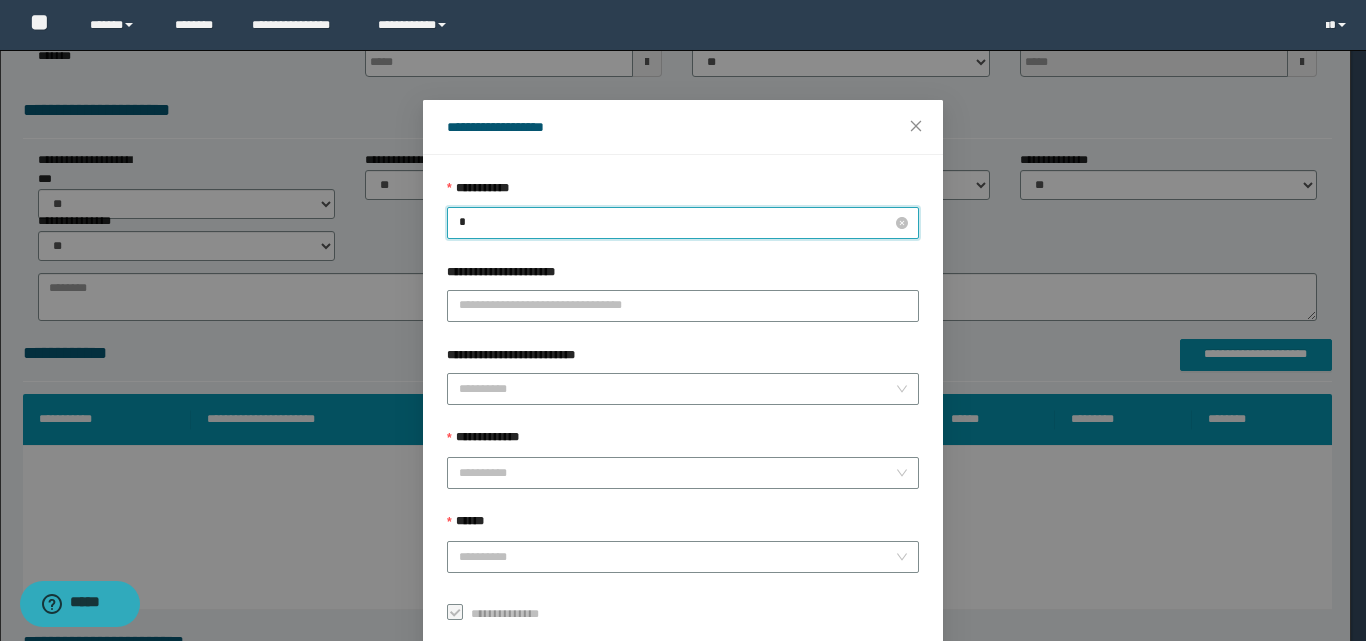 type on "**" 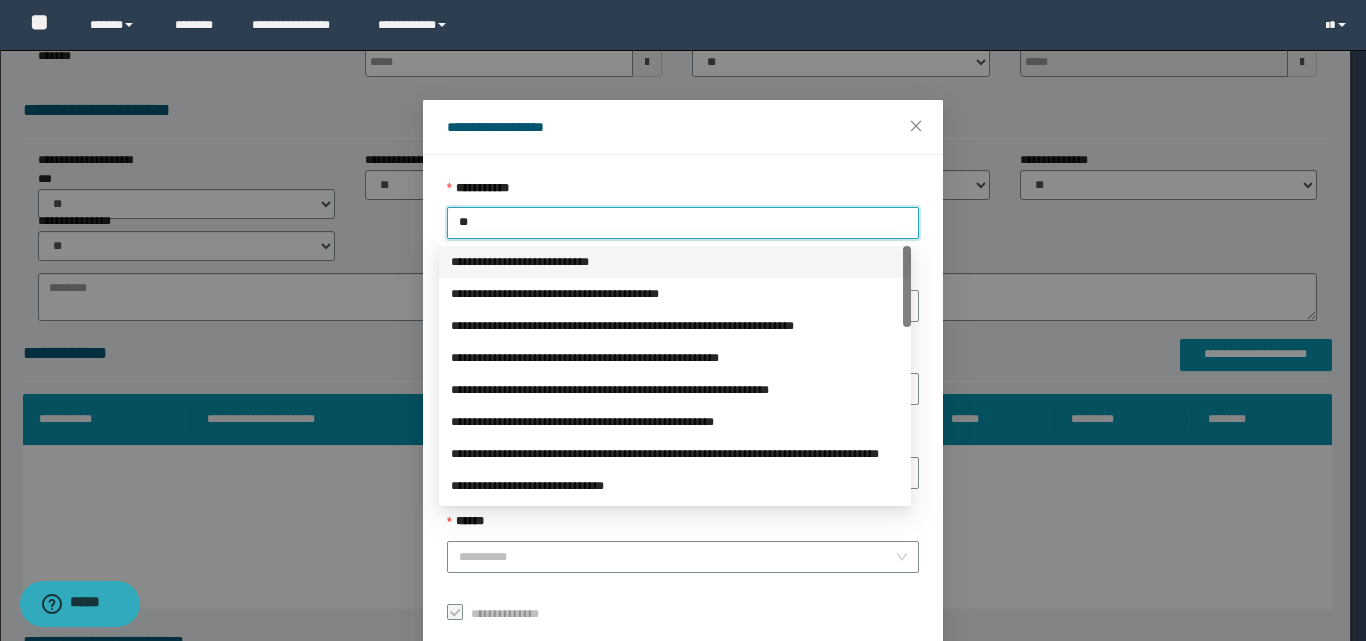 click on "**********" at bounding box center [675, 262] 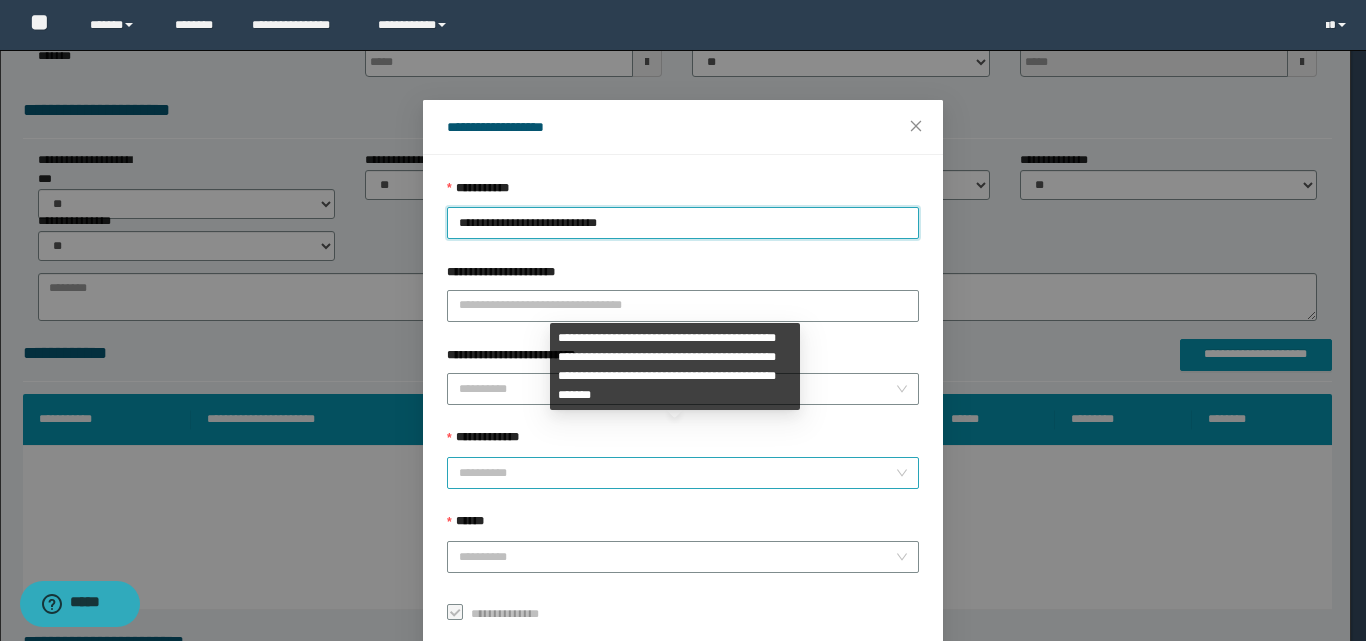click on "**********" at bounding box center [683, 473] 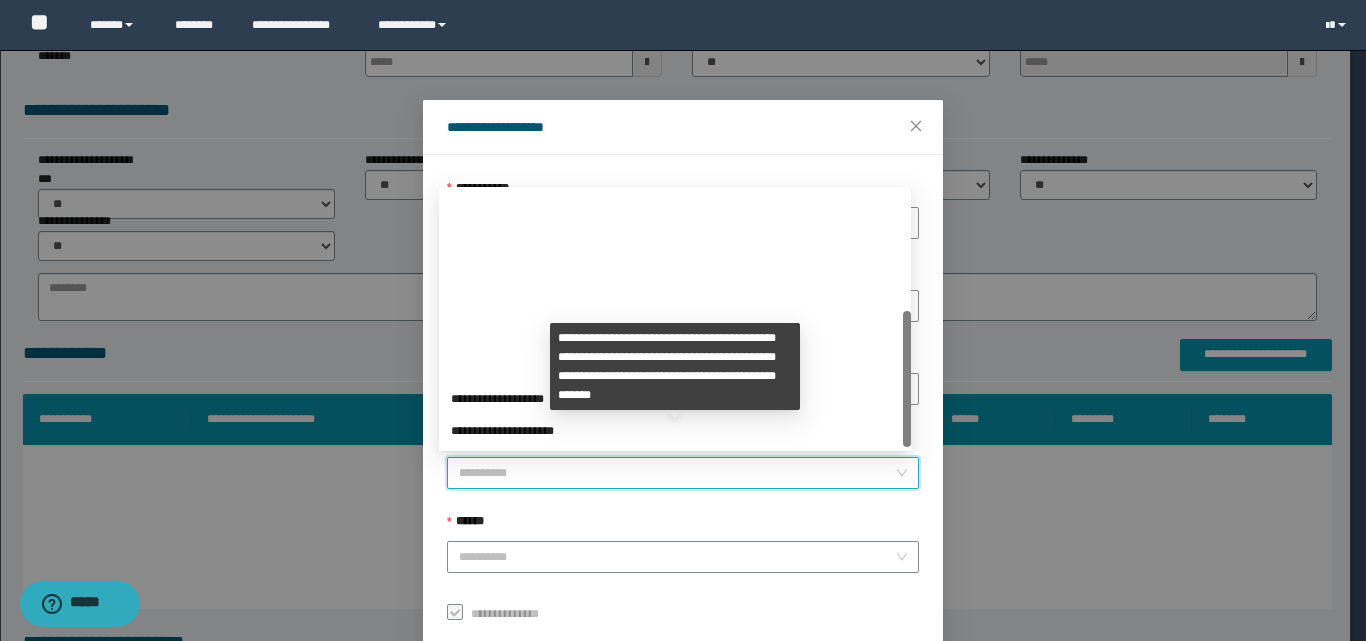 scroll, scrollTop: 224, scrollLeft: 0, axis: vertical 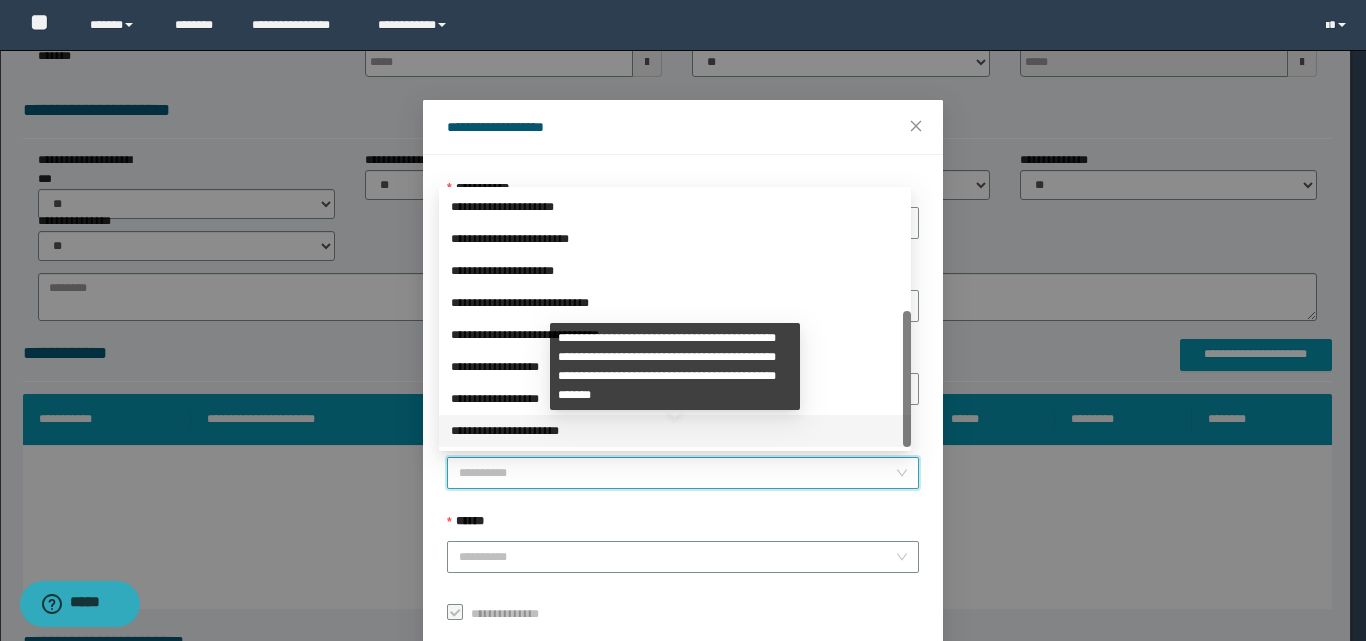 click on "**********" at bounding box center (675, 431) 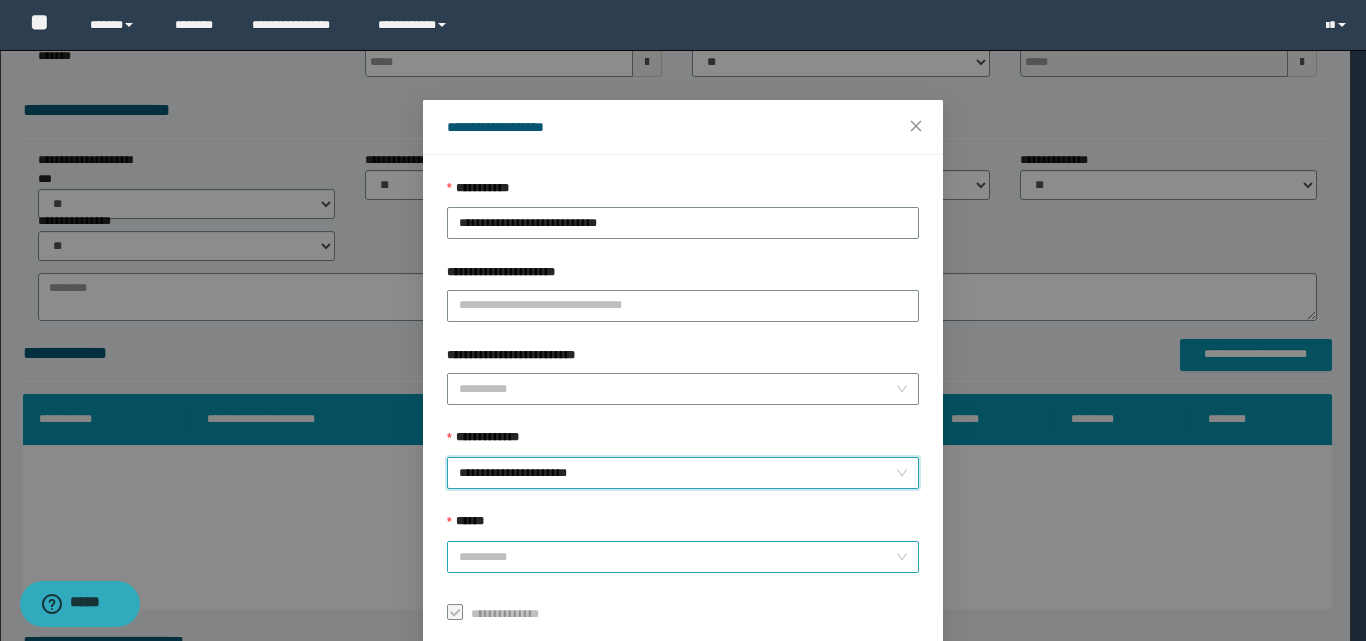 click on "******" at bounding box center (677, 557) 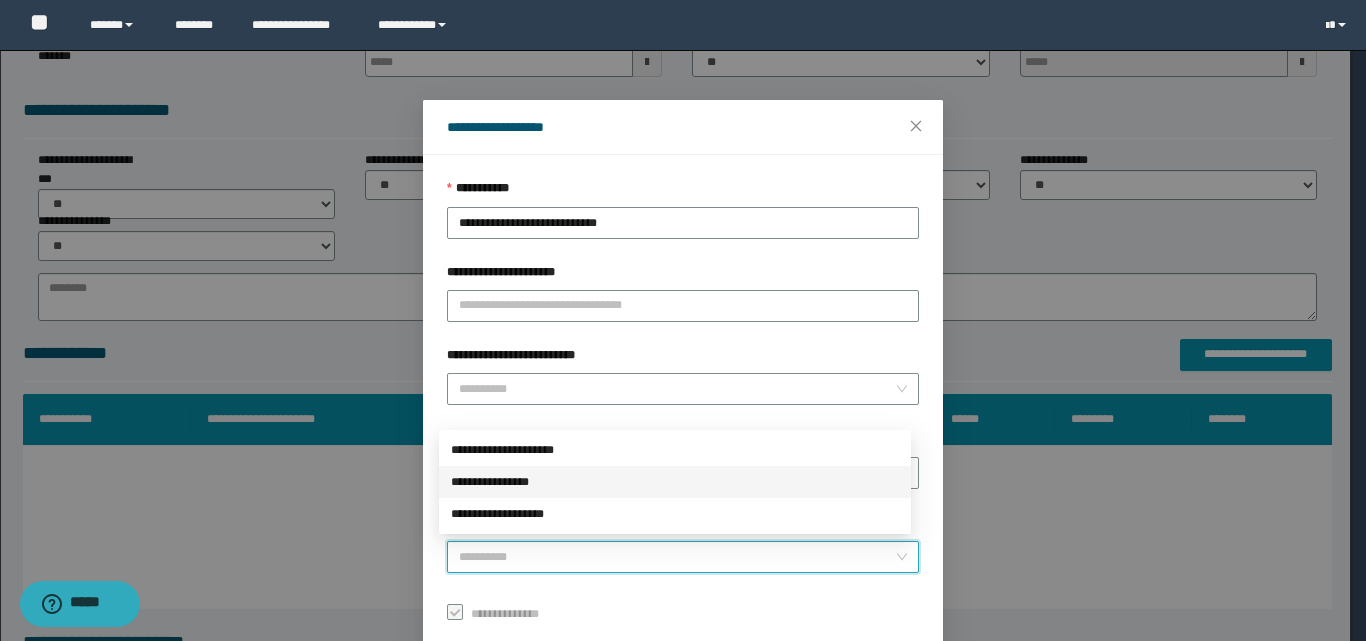click on "**********" at bounding box center (675, 482) 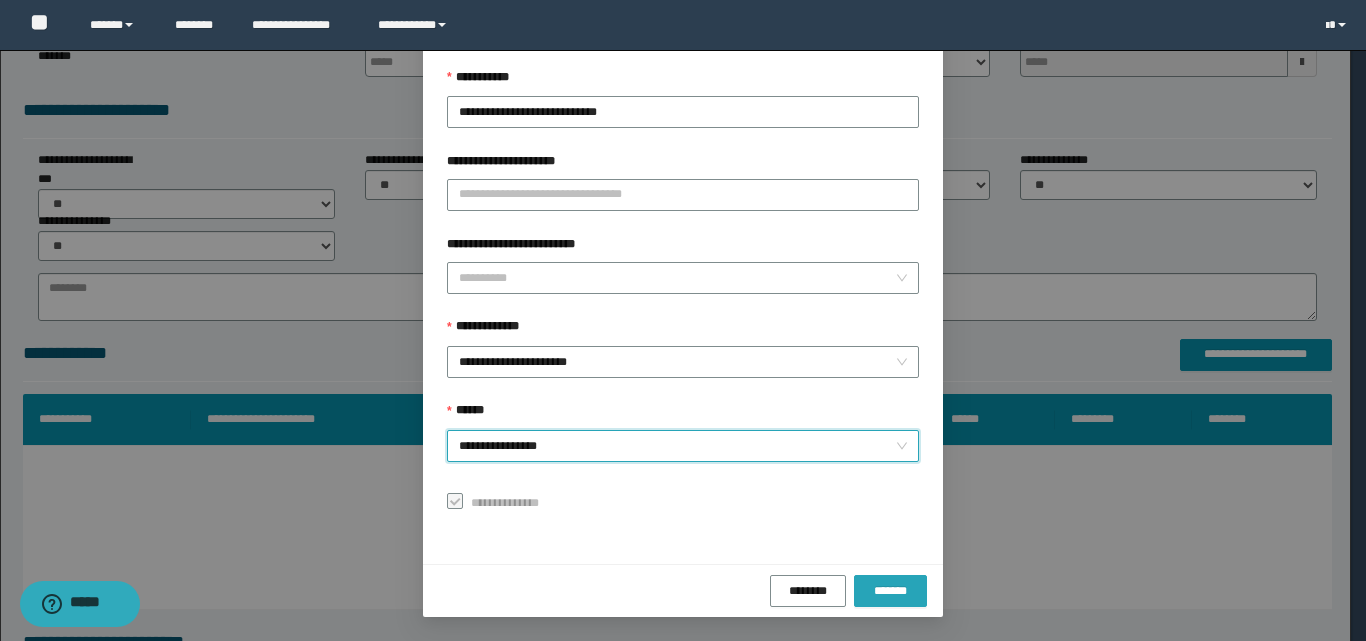 click on "*******" at bounding box center (890, 591) 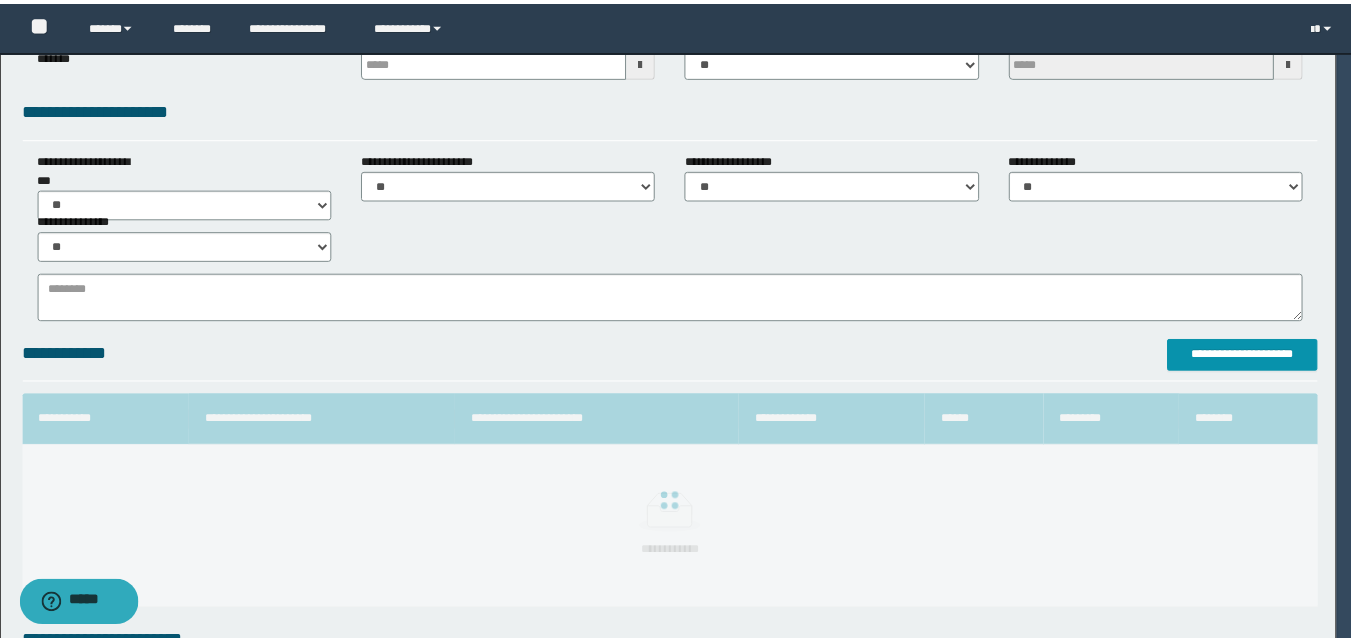 scroll, scrollTop: 64, scrollLeft: 0, axis: vertical 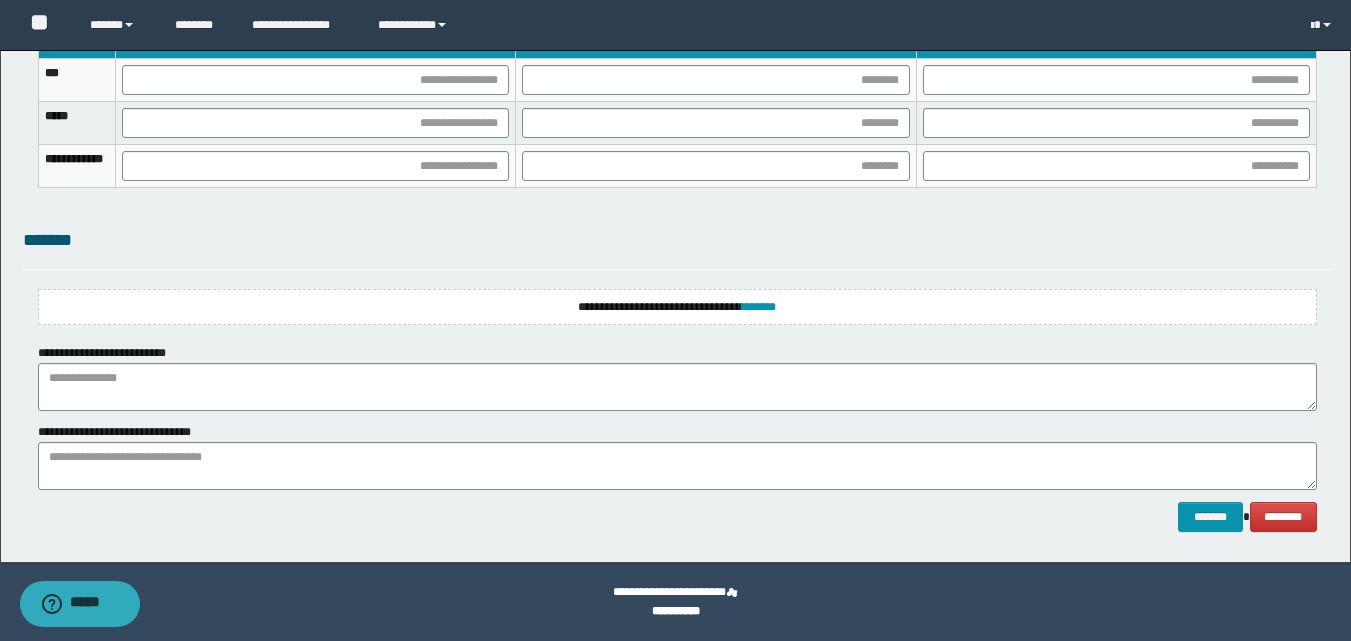 click on "**********" at bounding box center (677, 307) 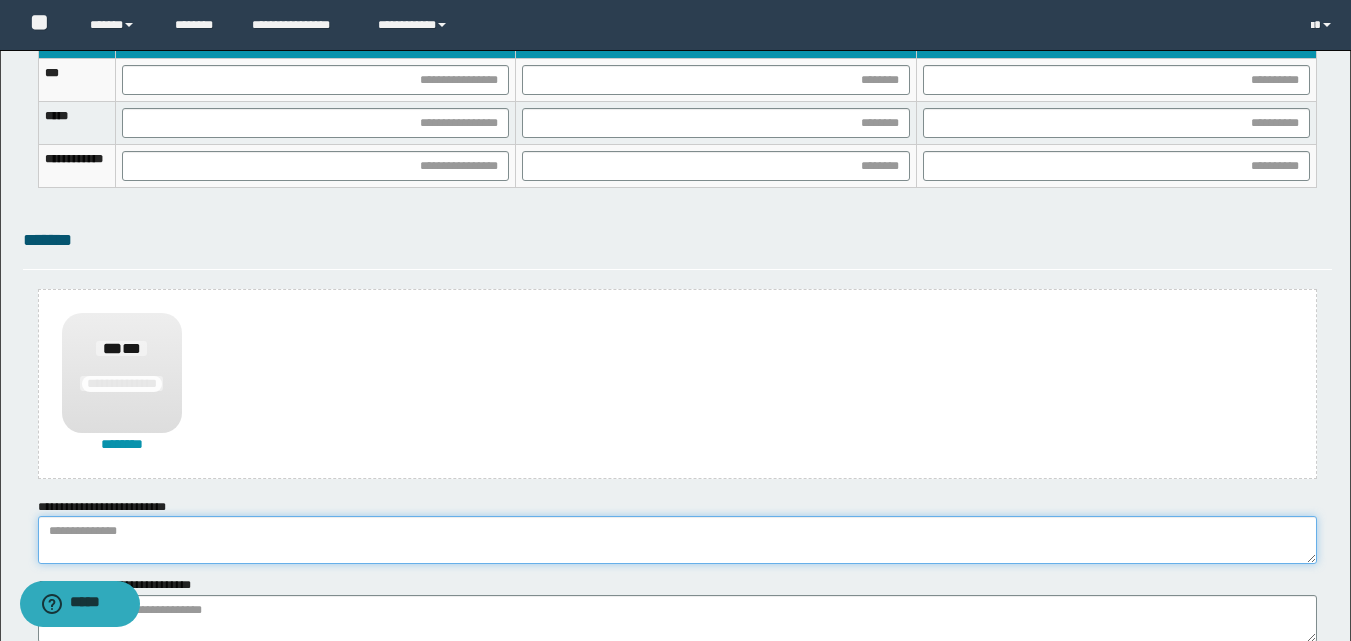 click at bounding box center (677, 540) 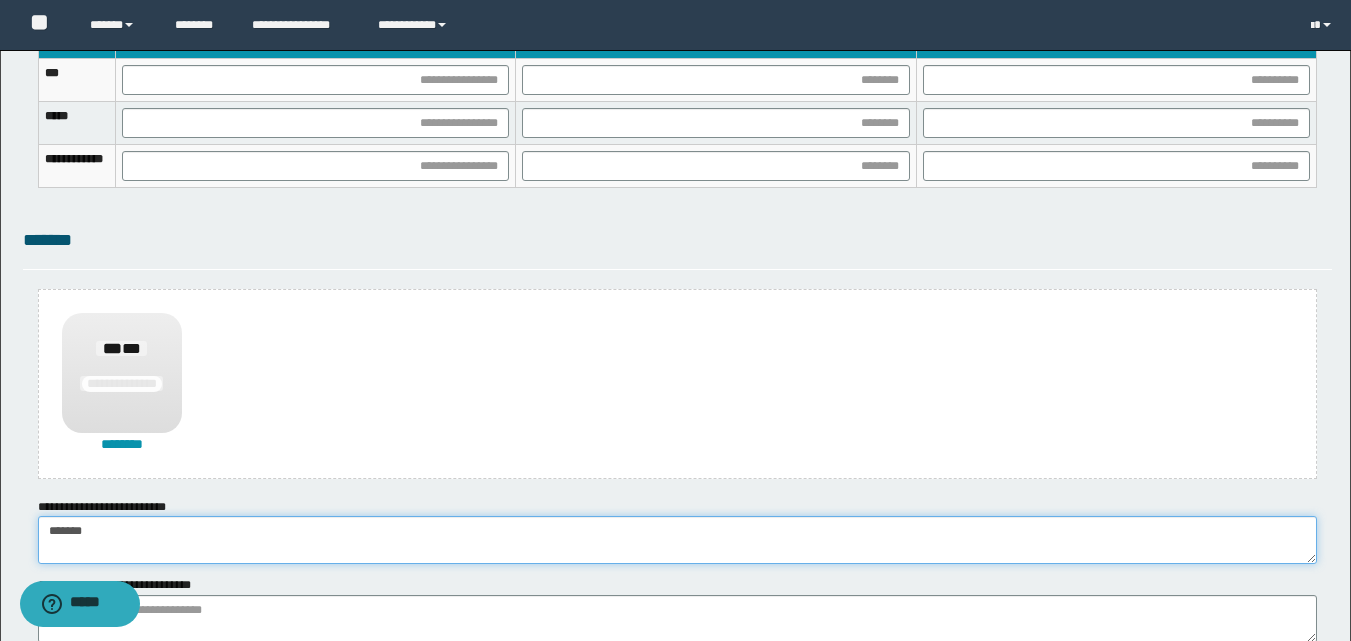 type on "******" 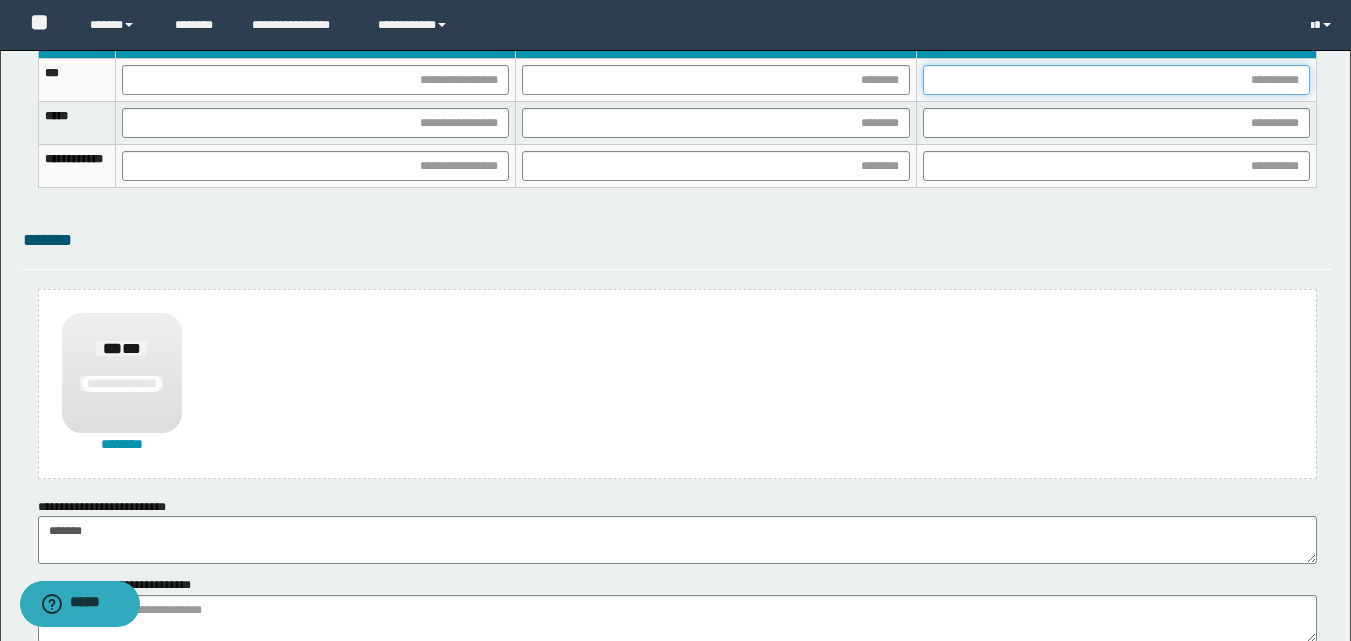 click at bounding box center (1116, 80) 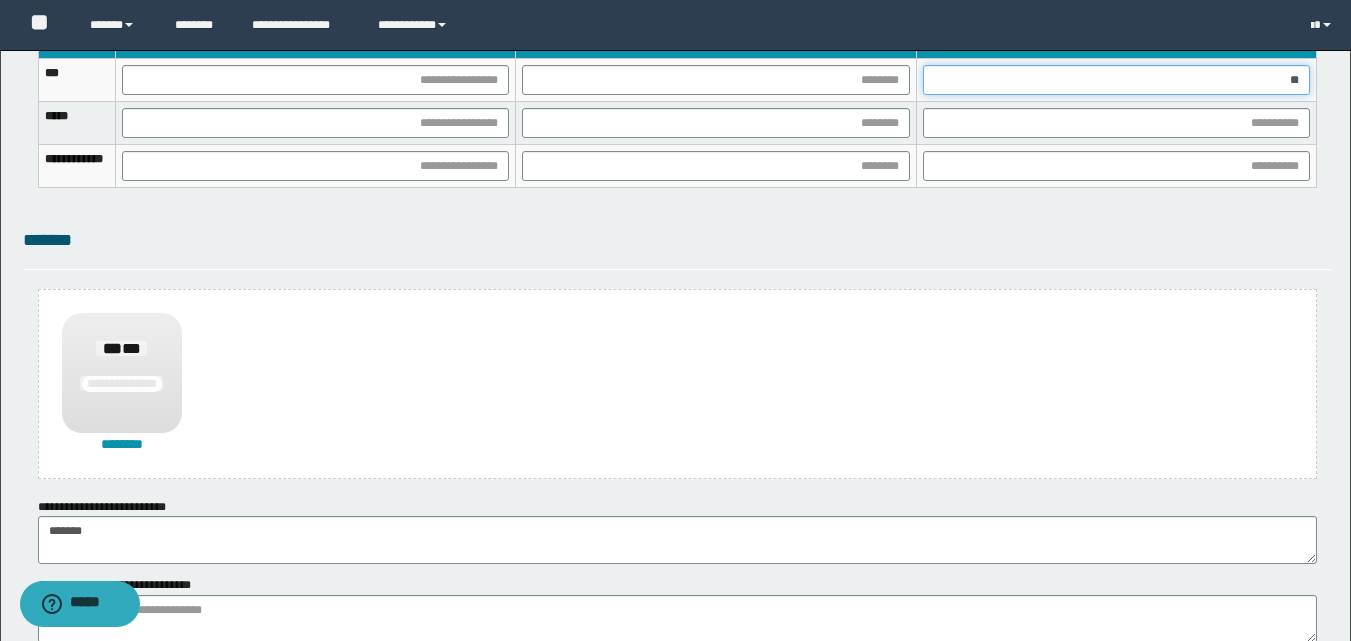 type on "***" 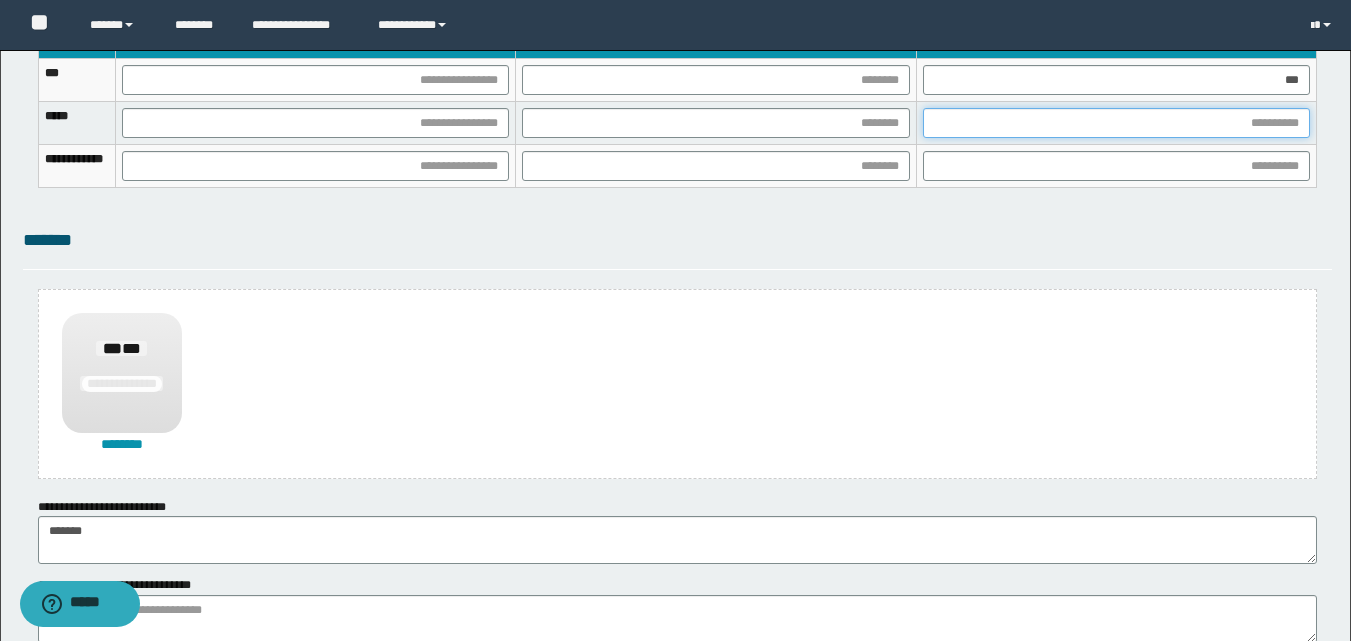 click at bounding box center (1116, 123) 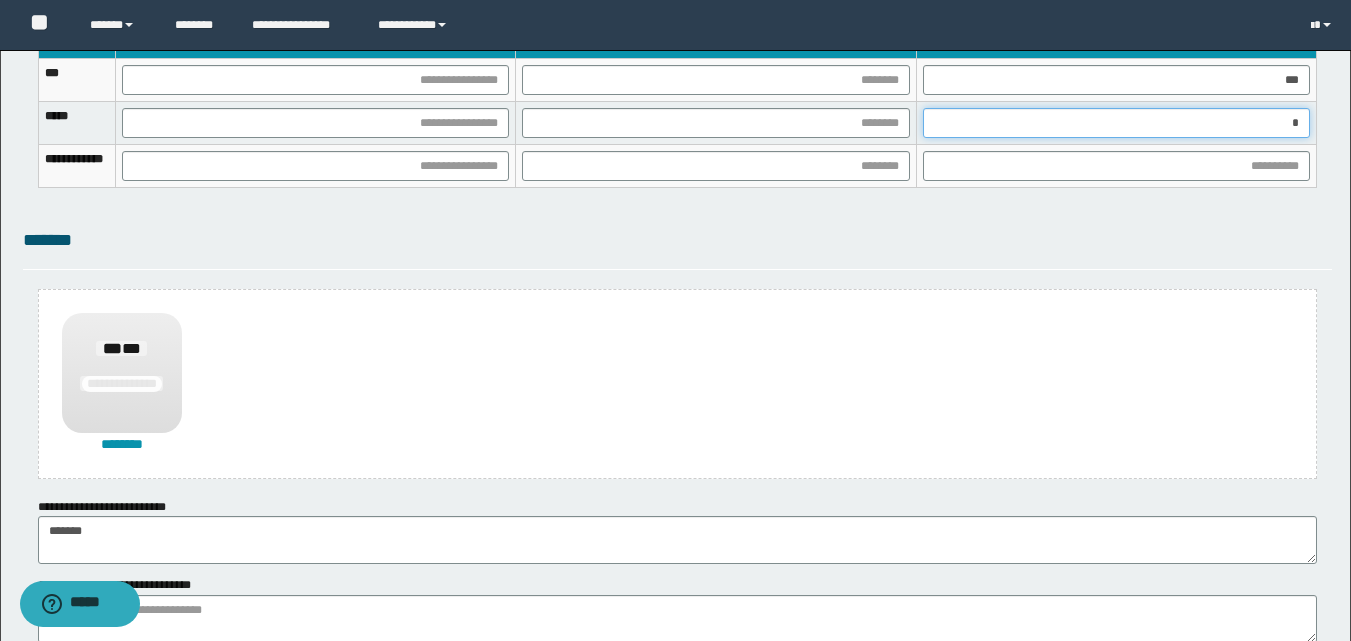 type on "**" 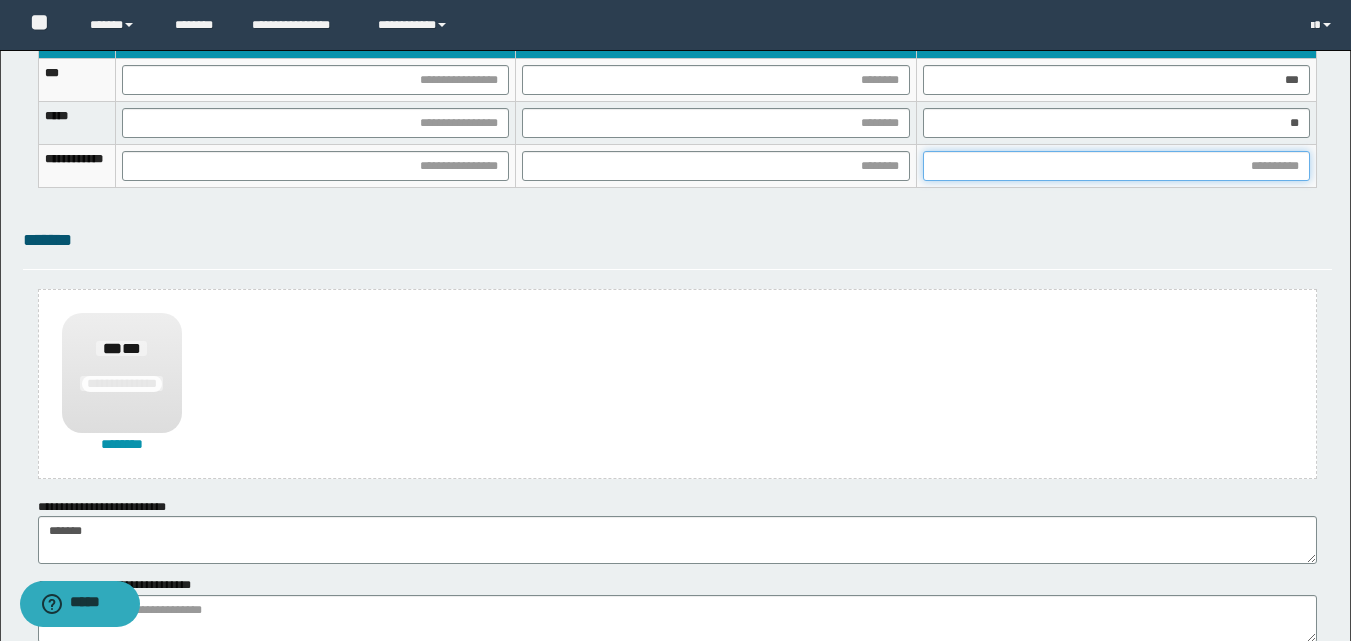 click at bounding box center (1116, 166) 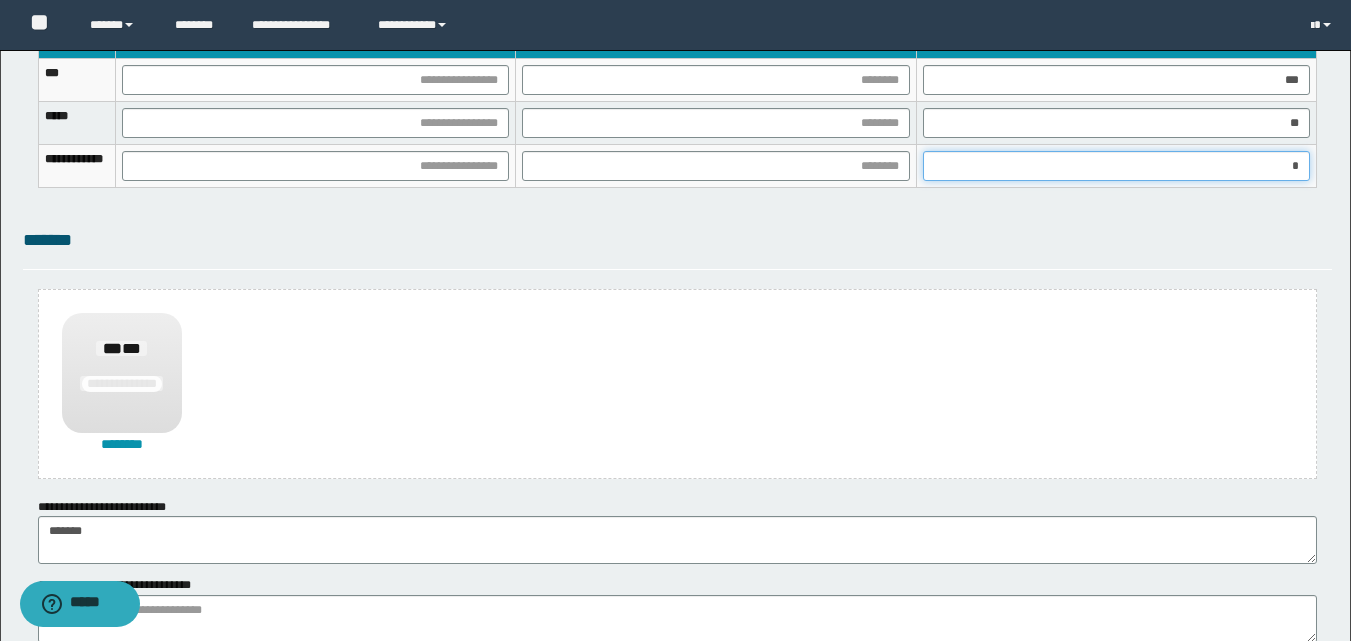 type on "**" 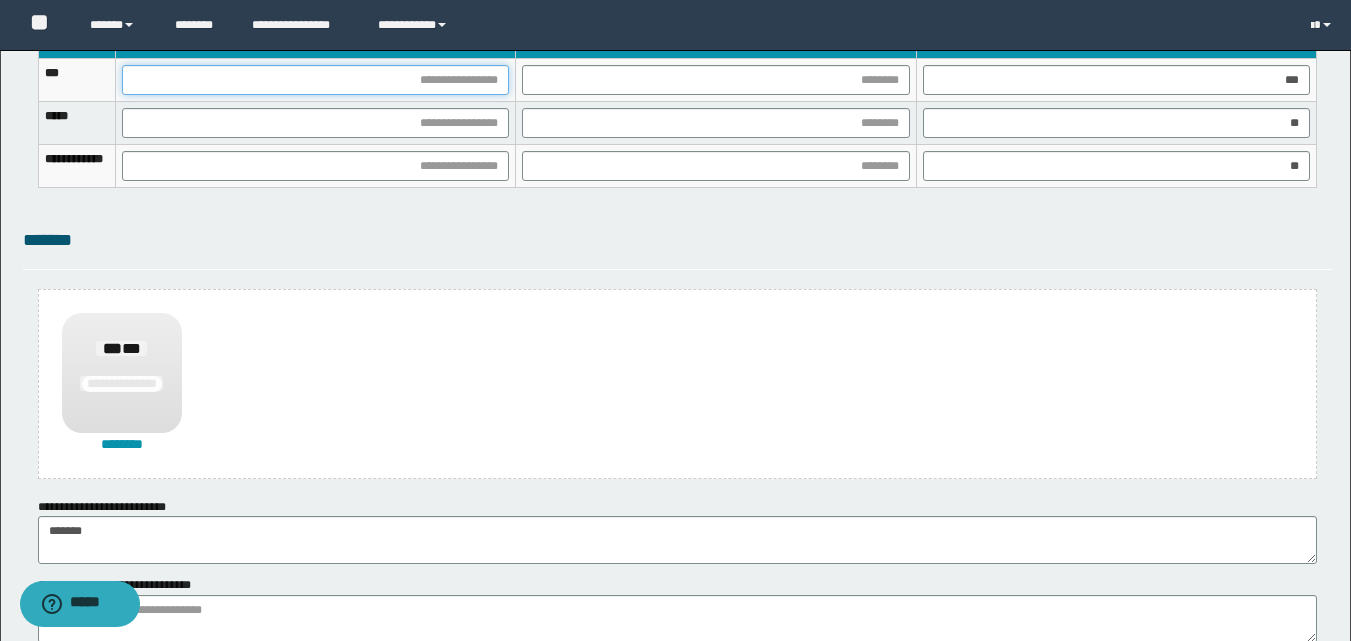 click at bounding box center (315, 80) 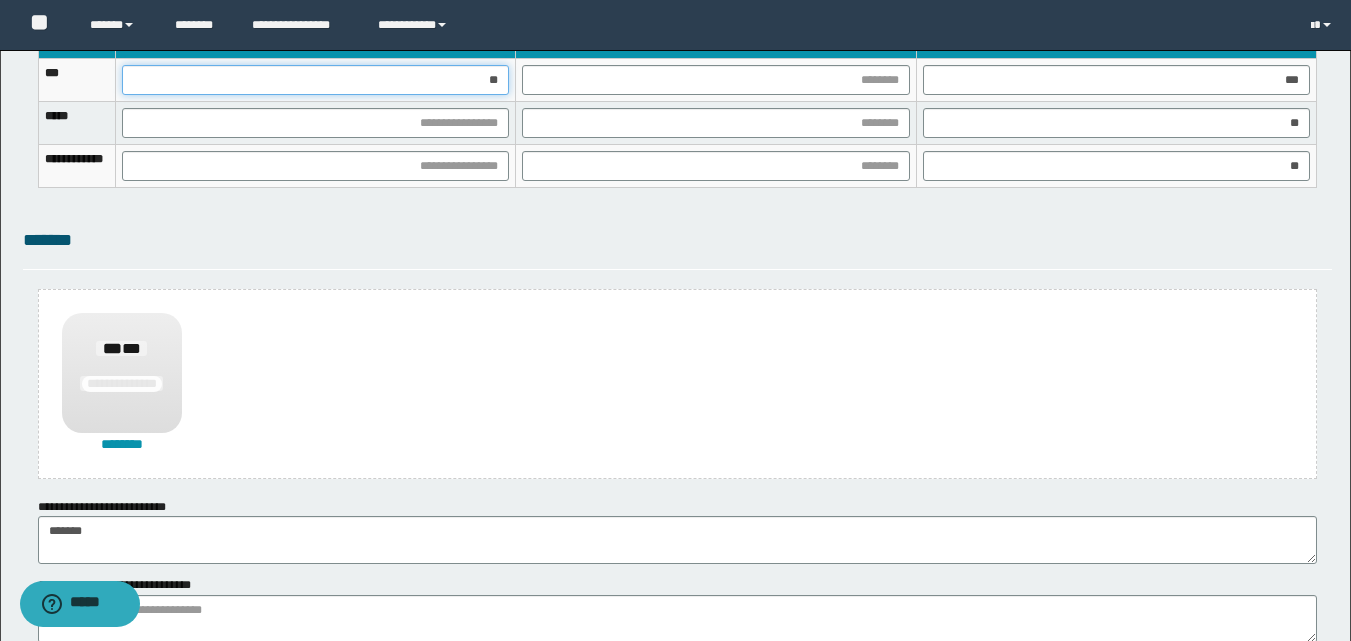type on "***" 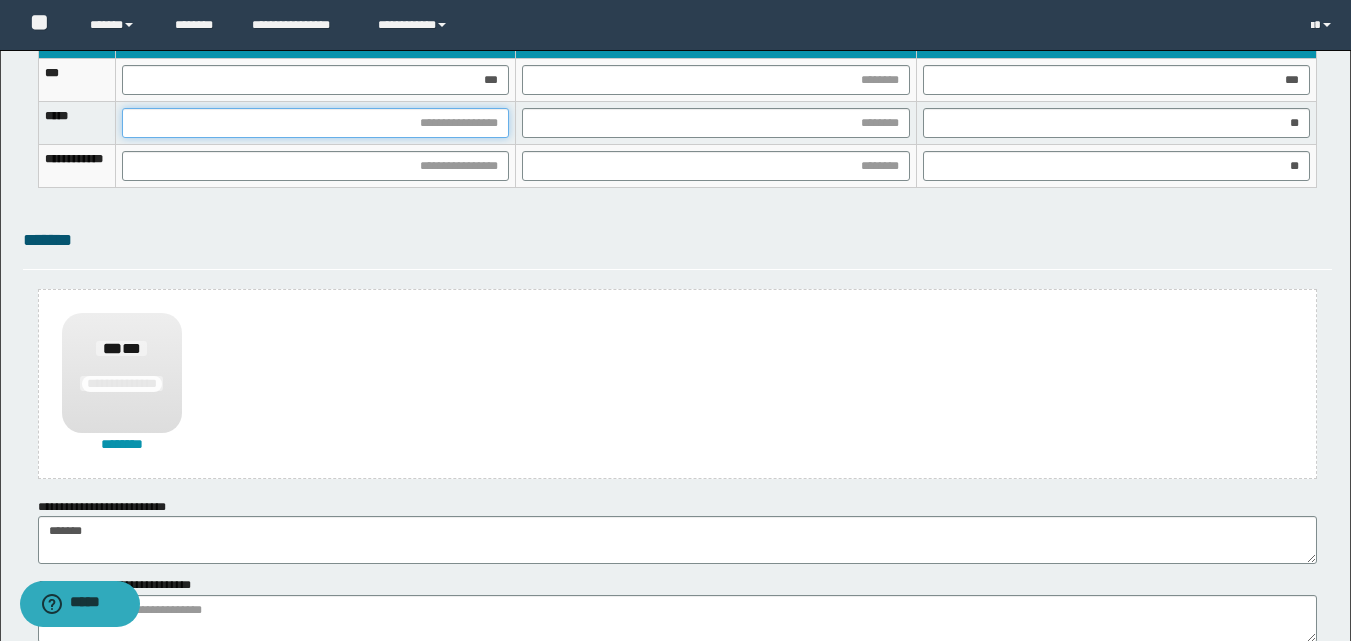 click at bounding box center (315, 123) 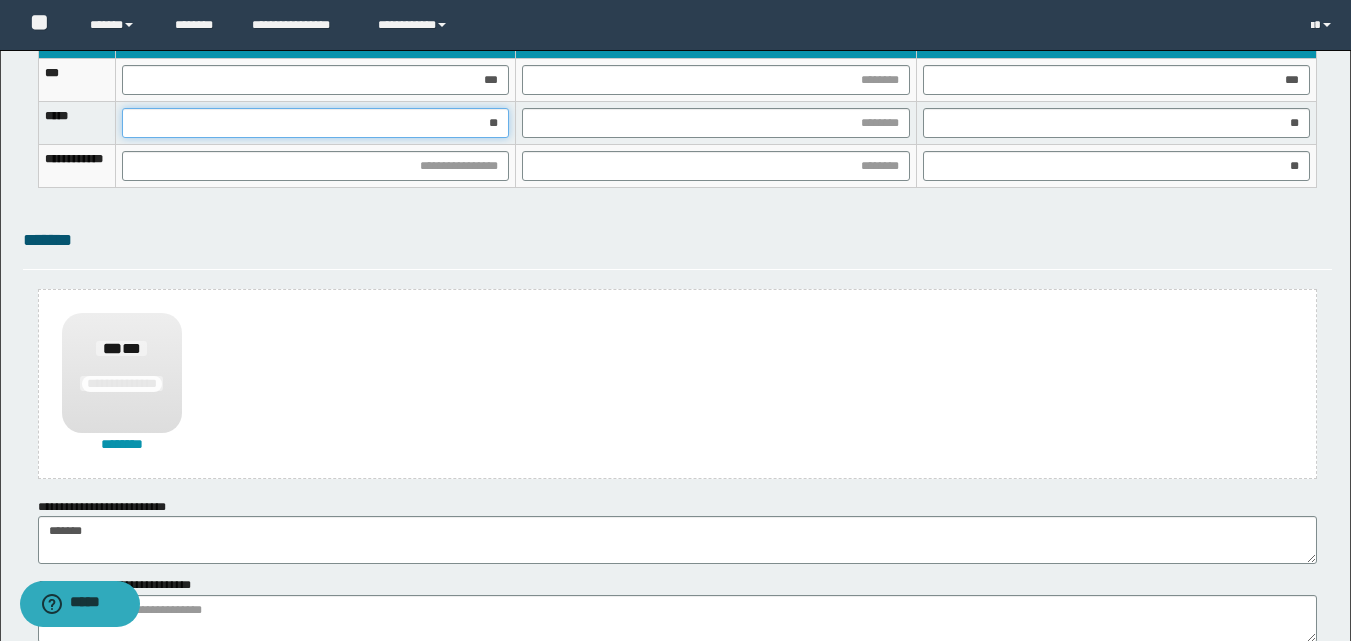 type on "***" 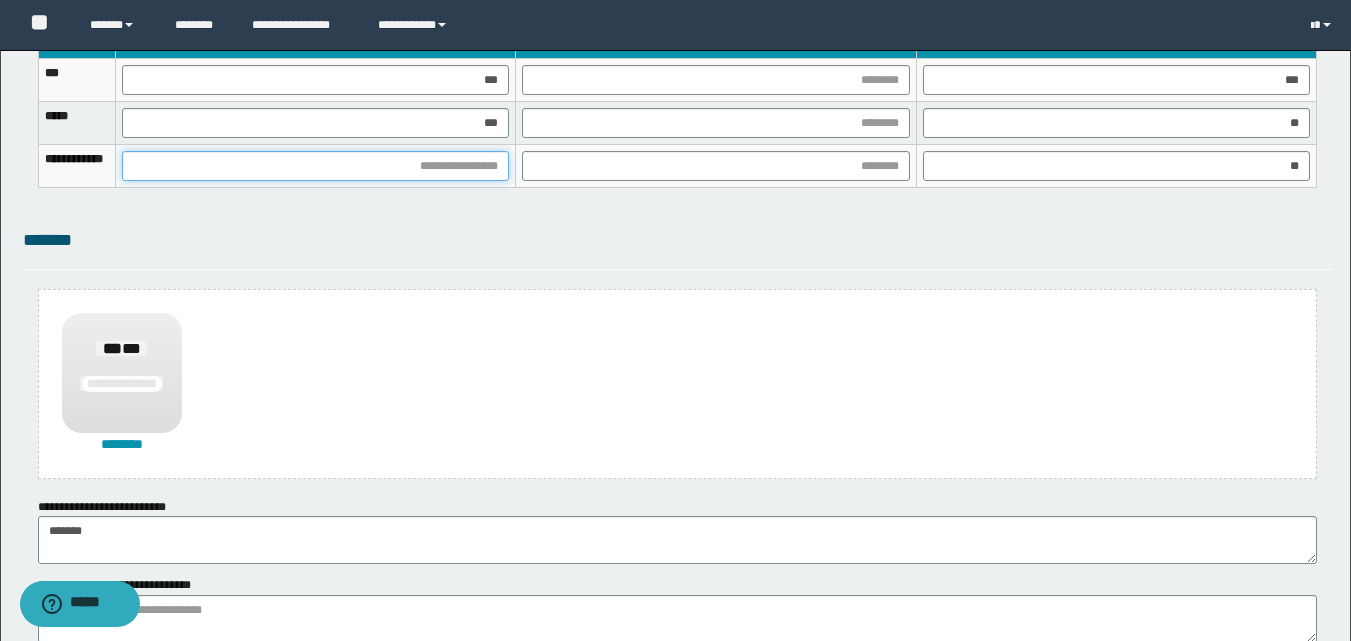 click at bounding box center (315, 166) 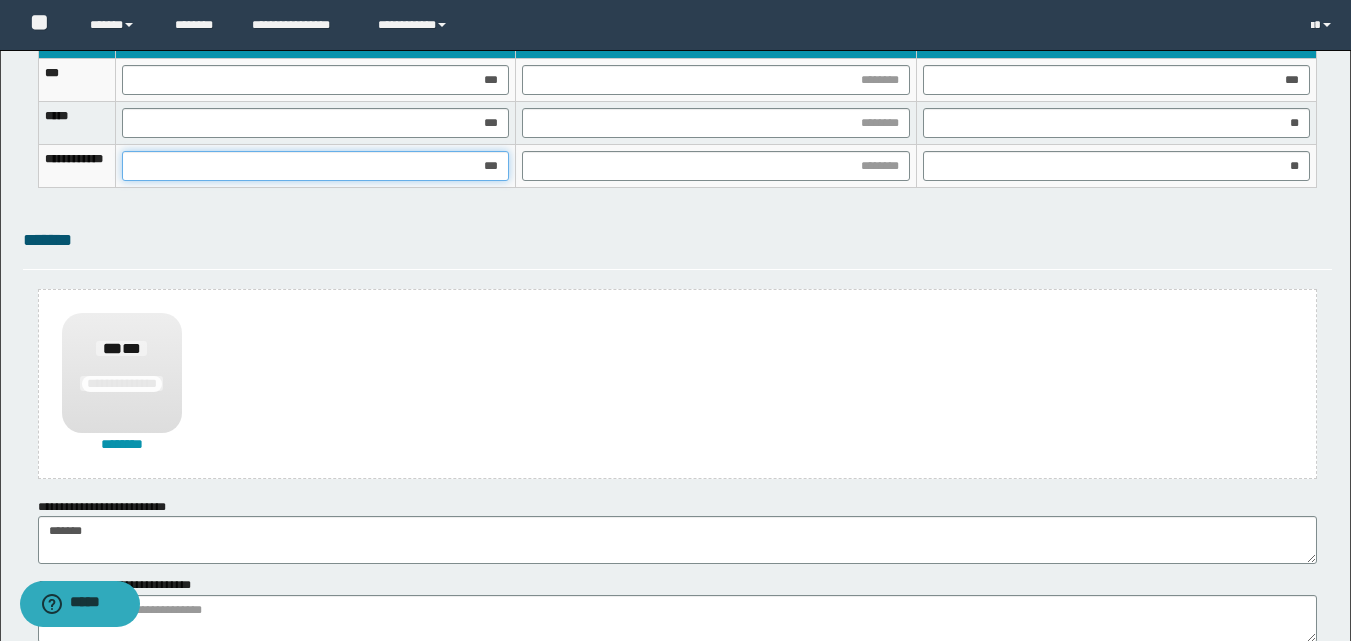type on "****" 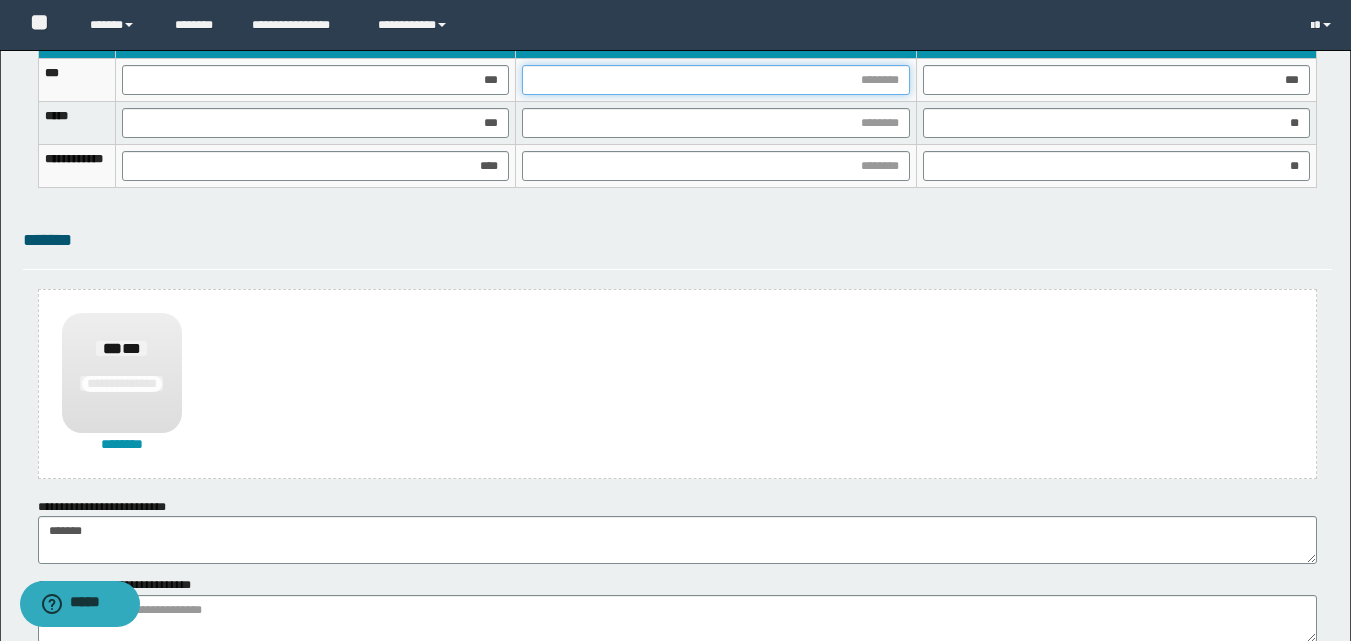 drag, startPoint x: 929, startPoint y: 83, endPoint x: 890, endPoint y: 148, distance: 75.802376 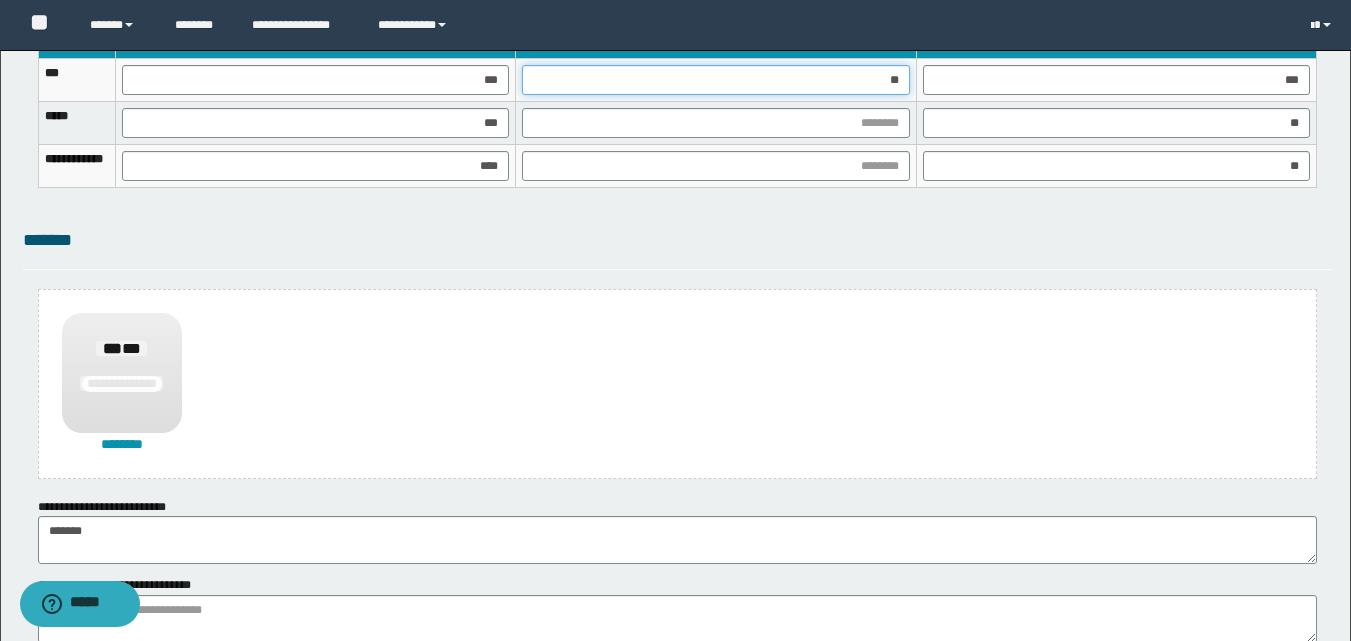 type on "***" 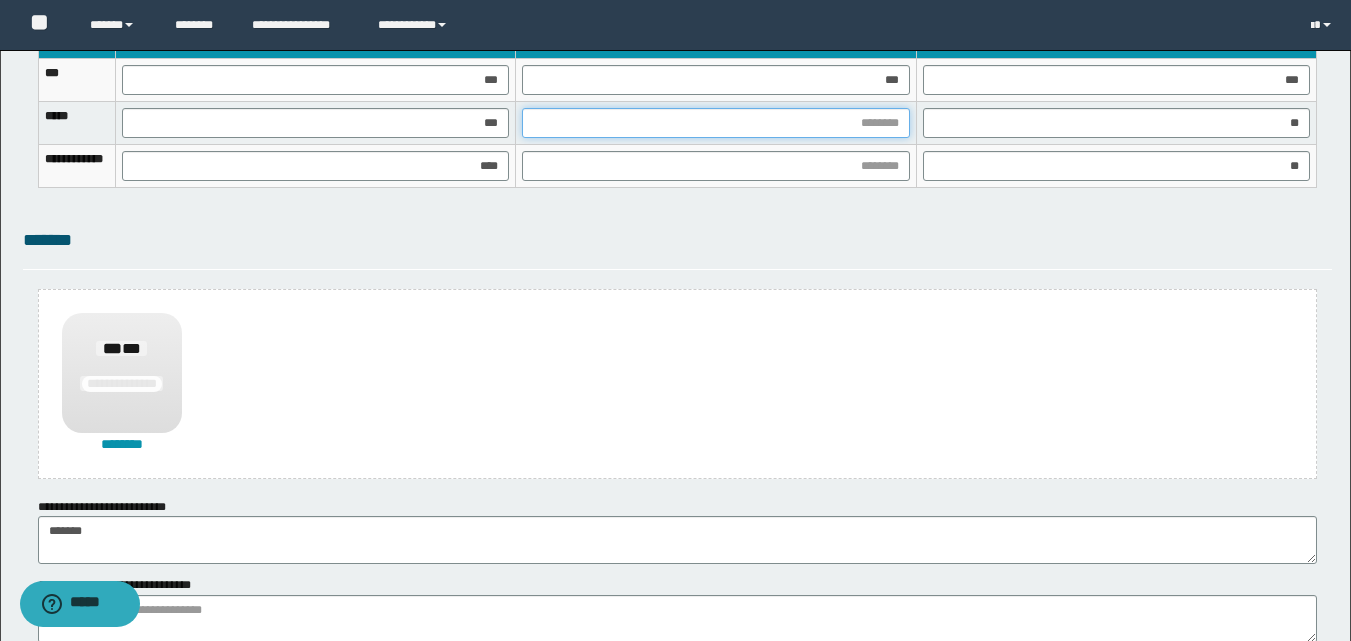 click at bounding box center [715, 123] 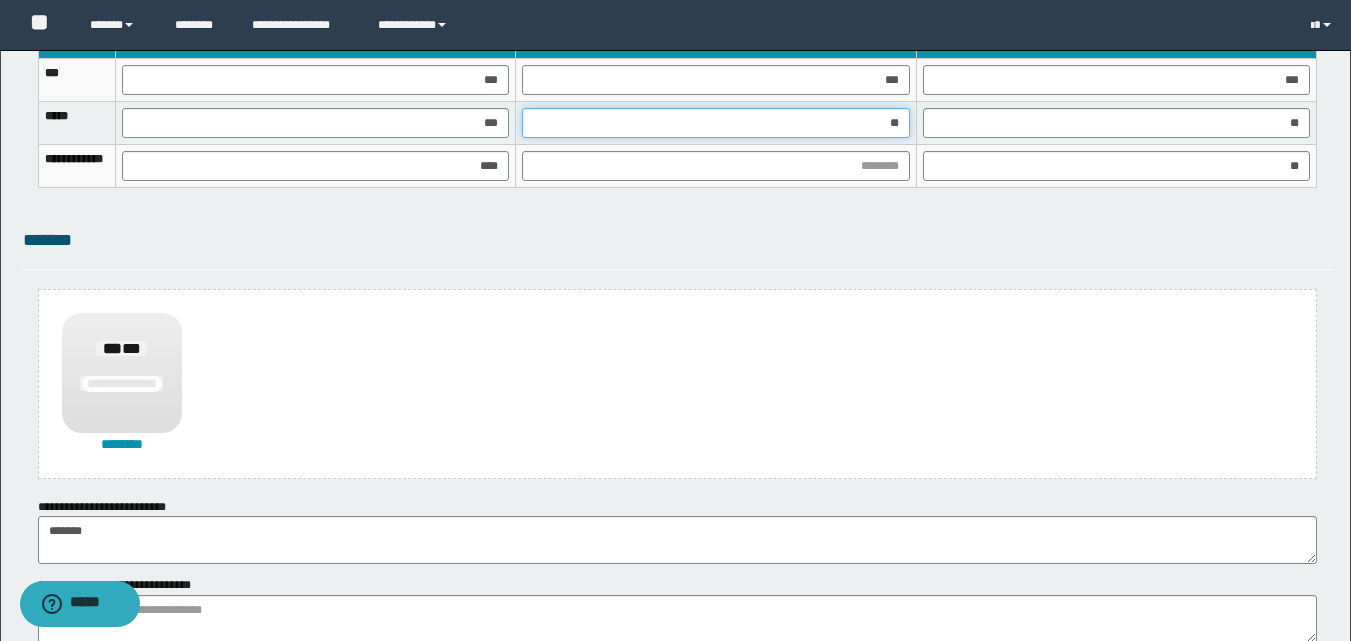type on "***" 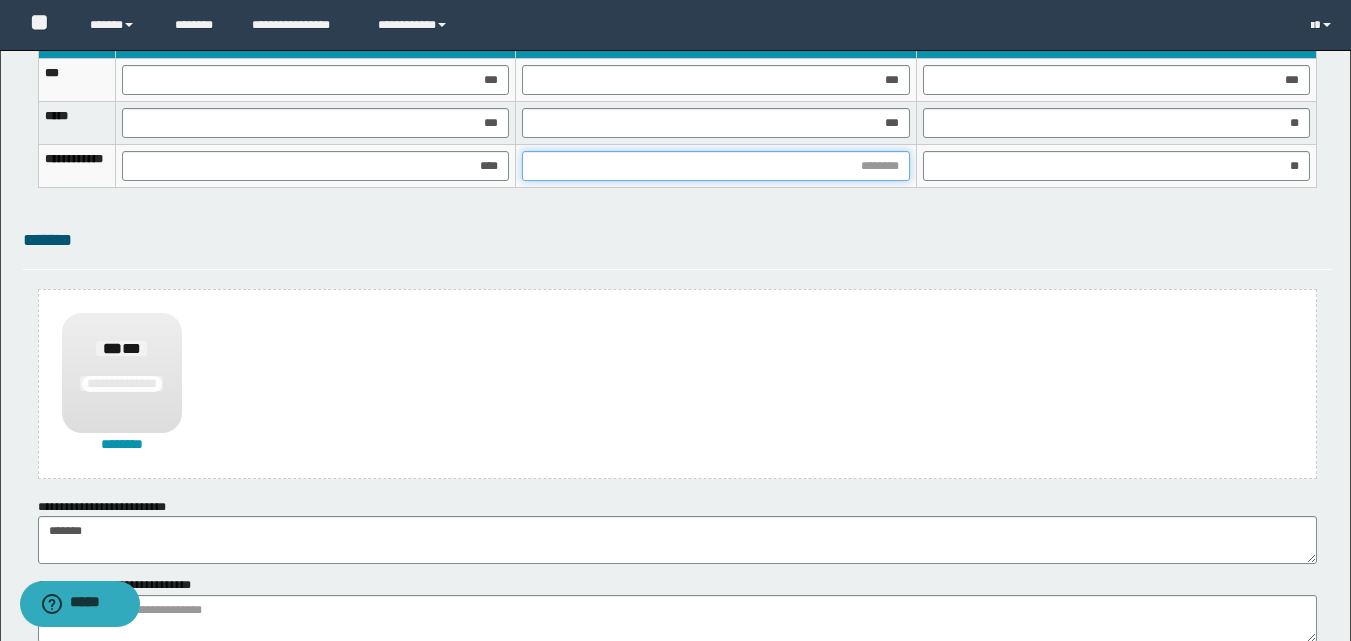 click at bounding box center [715, 166] 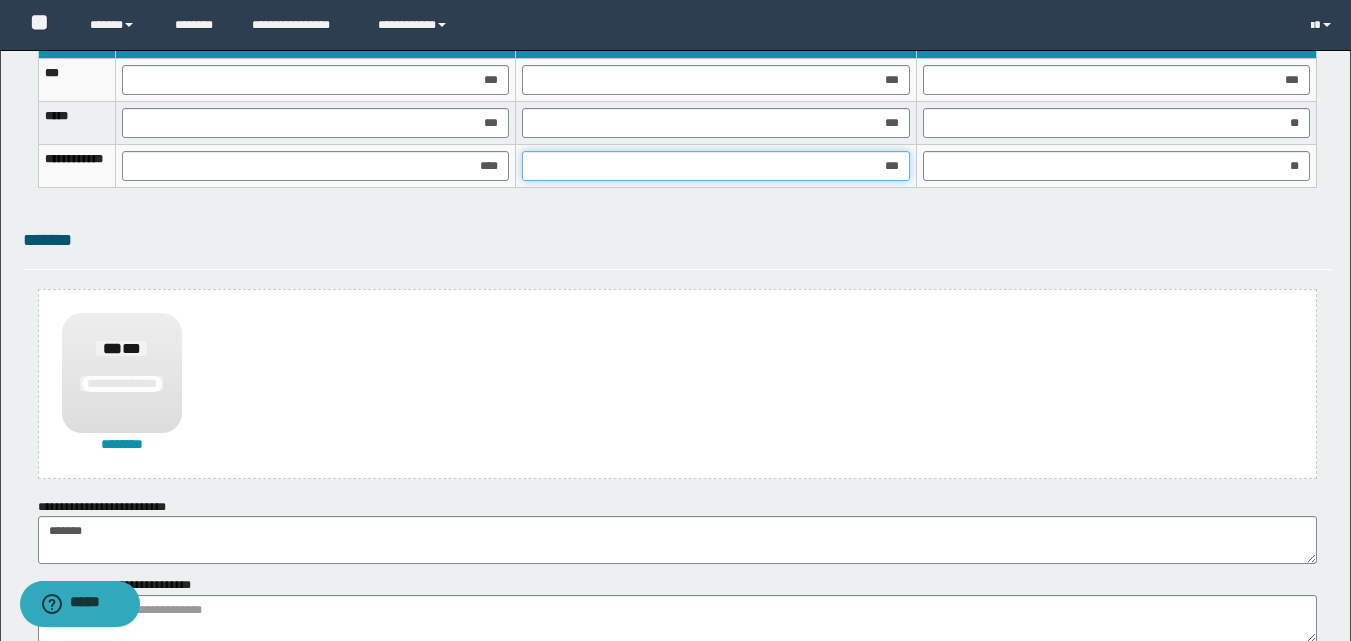 type on "****" 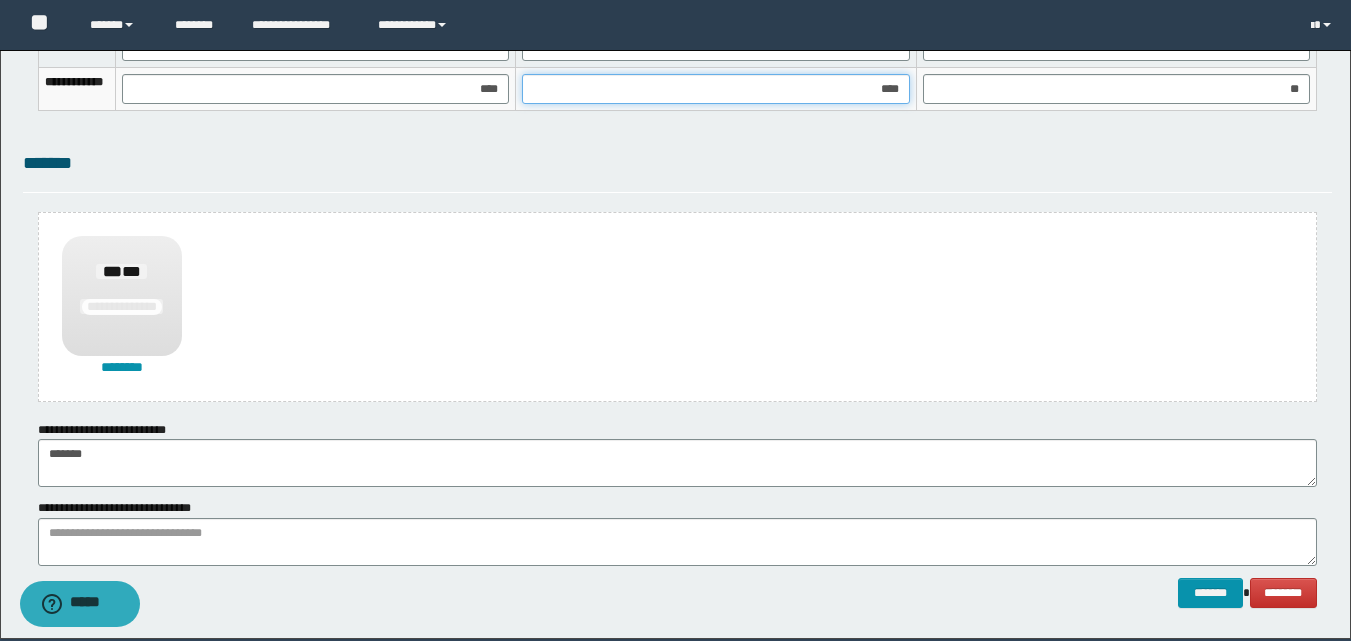 scroll, scrollTop: 1489, scrollLeft: 0, axis: vertical 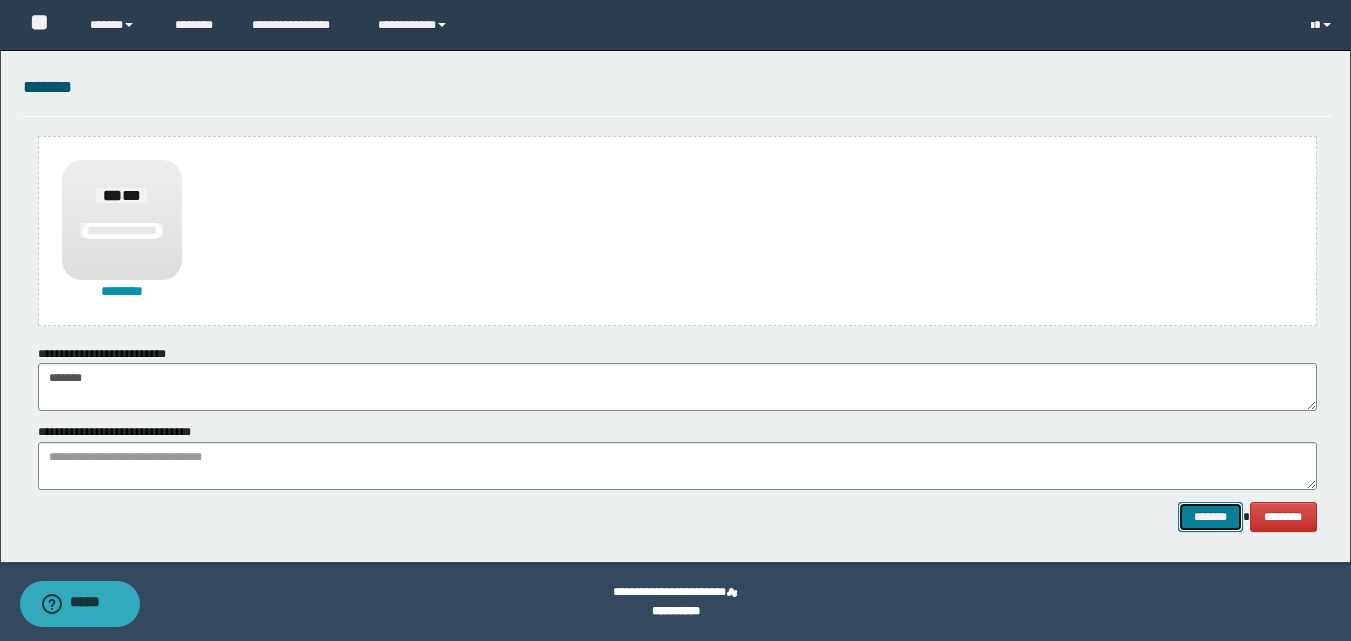 click on "*******" at bounding box center (1210, 517) 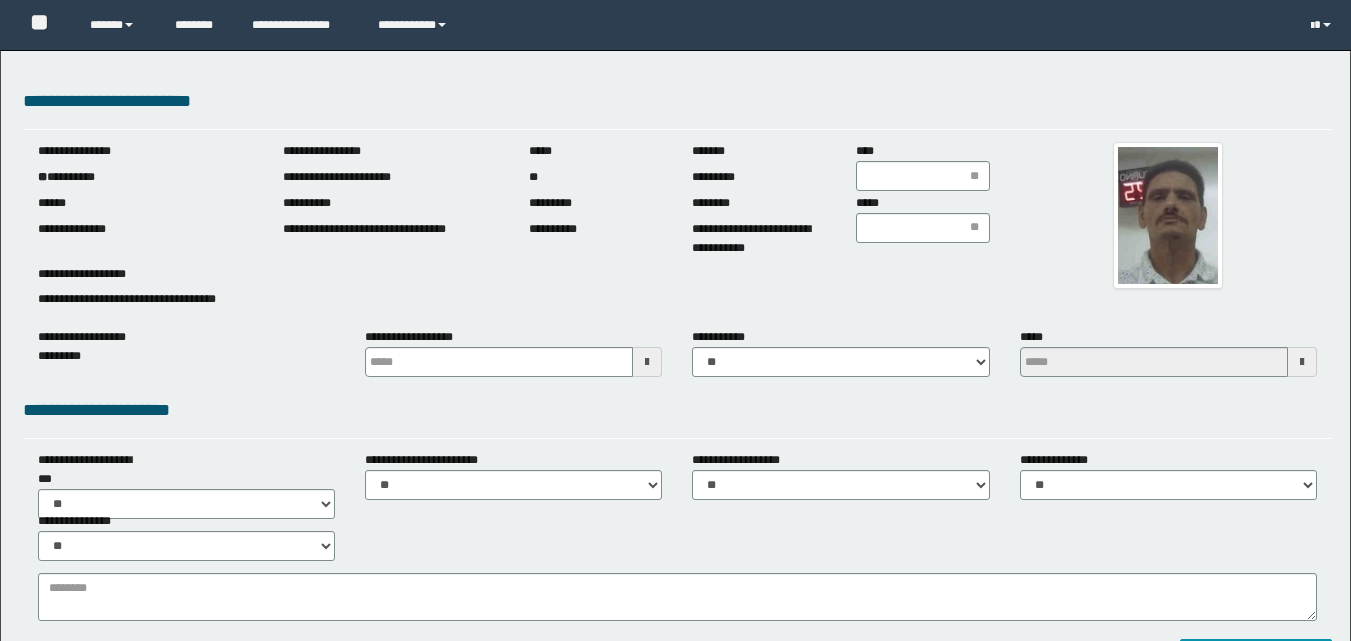 scroll, scrollTop: 0, scrollLeft: 0, axis: both 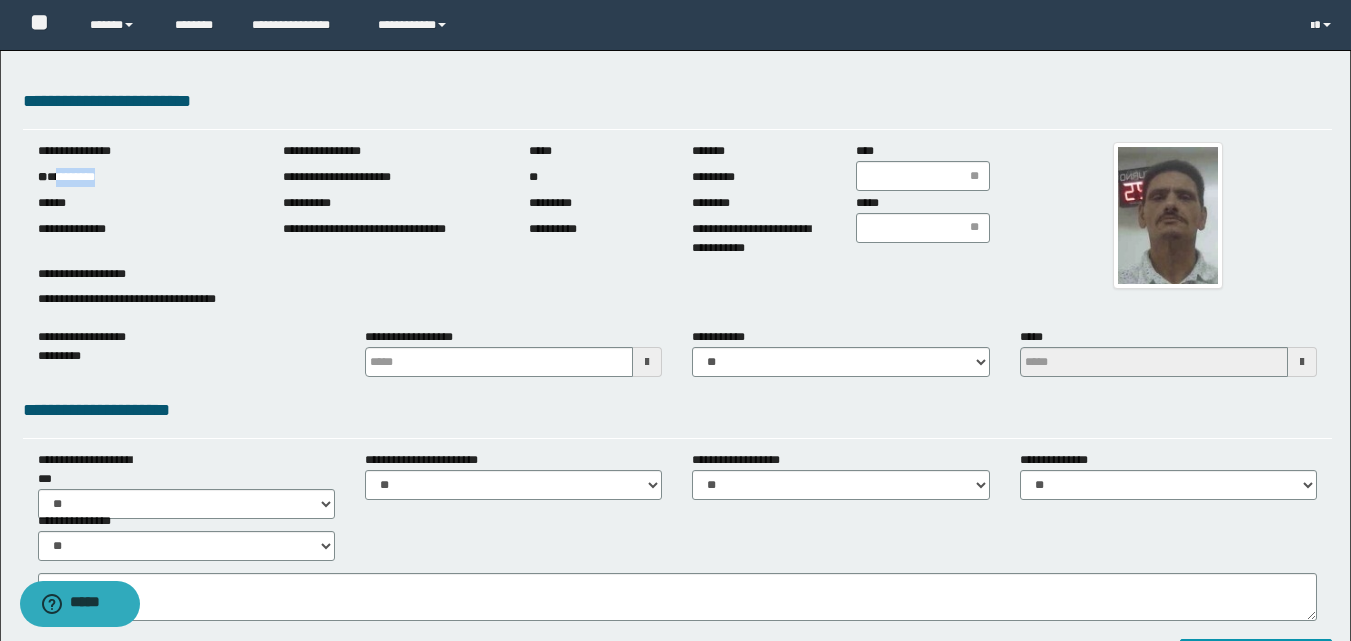 drag, startPoint x: 59, startPoint y: 176, endPoint x: 178, endPoint y: 181, distance: 119.104996 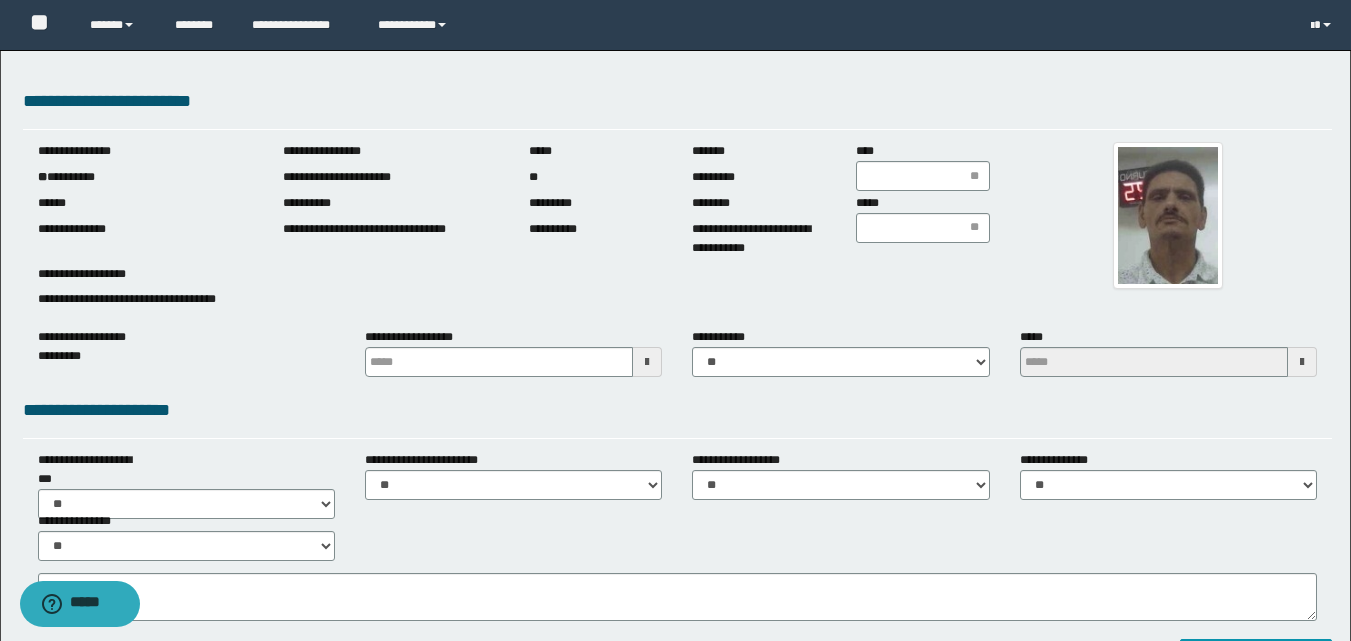 click at bounding box center [647, 362] 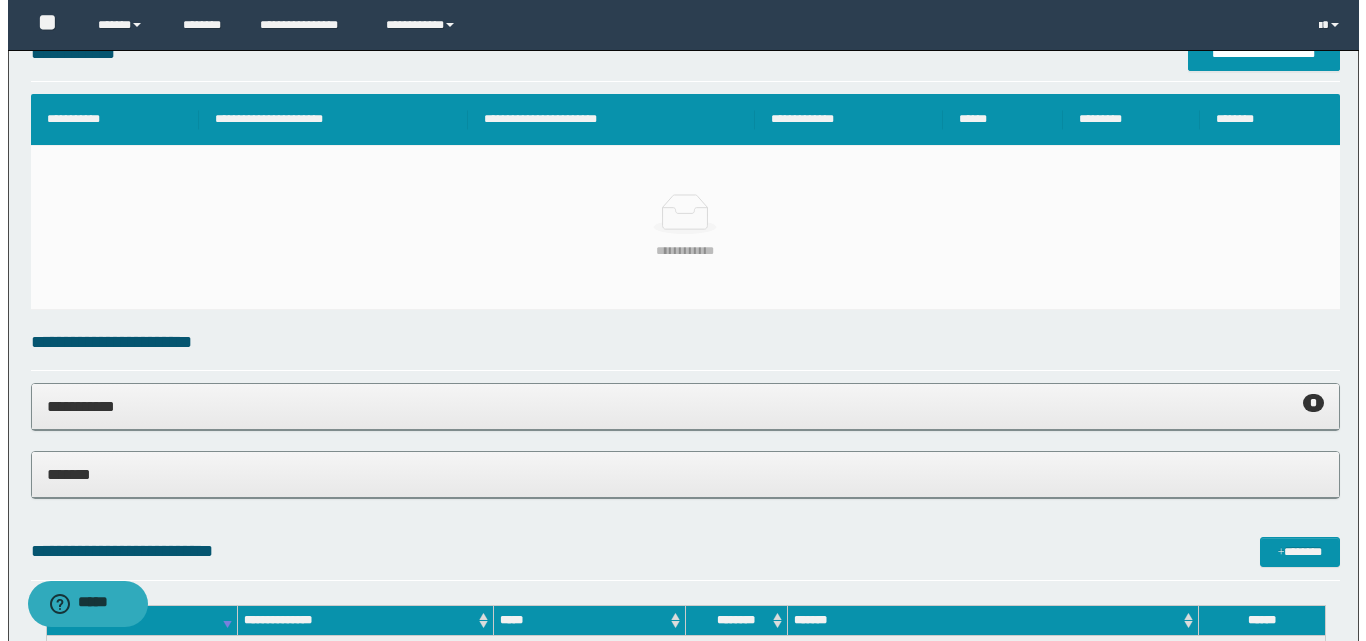scroll, scrollTop: 500, scrollLeft: 0, axis: vertical 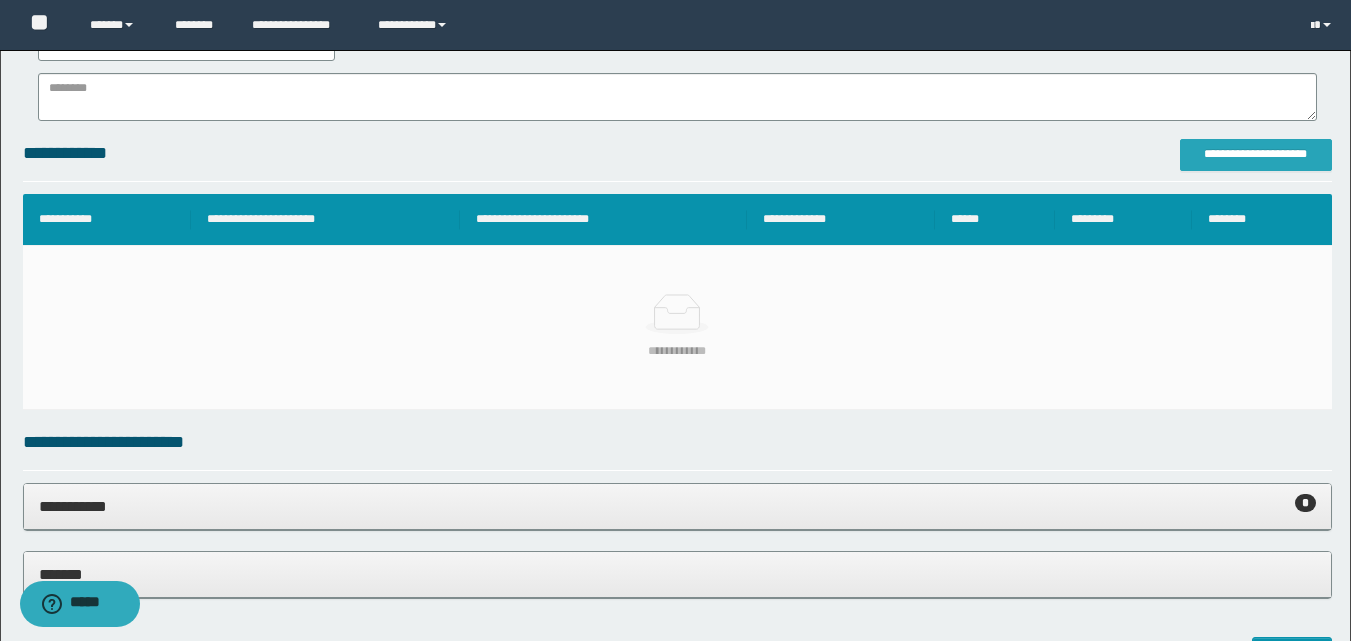 click on "**********" at bounding box center [1256, 154] 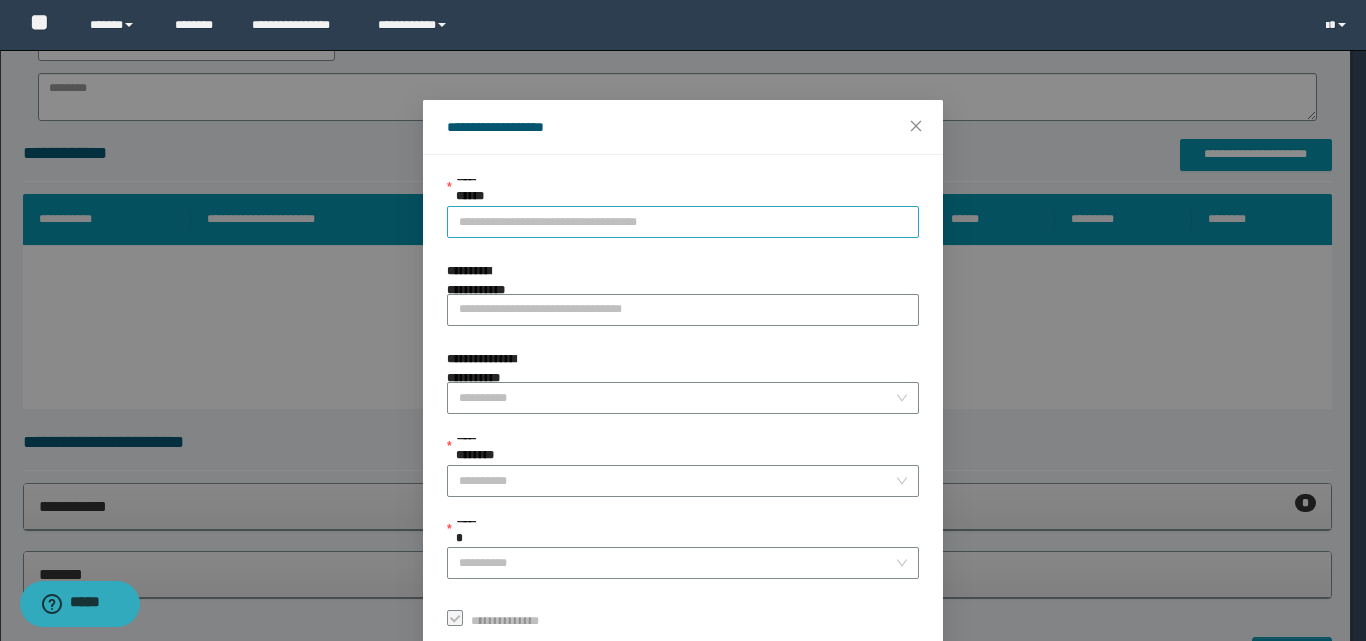 click on "**********" at bounding box center (683, 222) 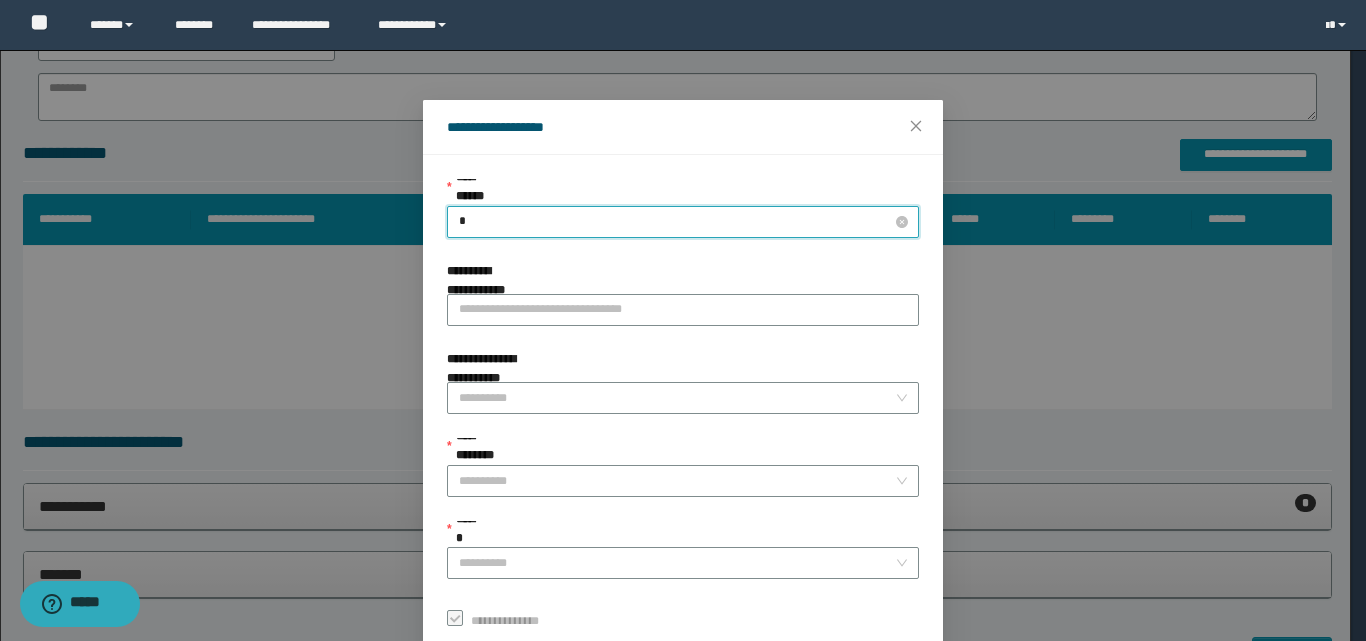 type on "**" 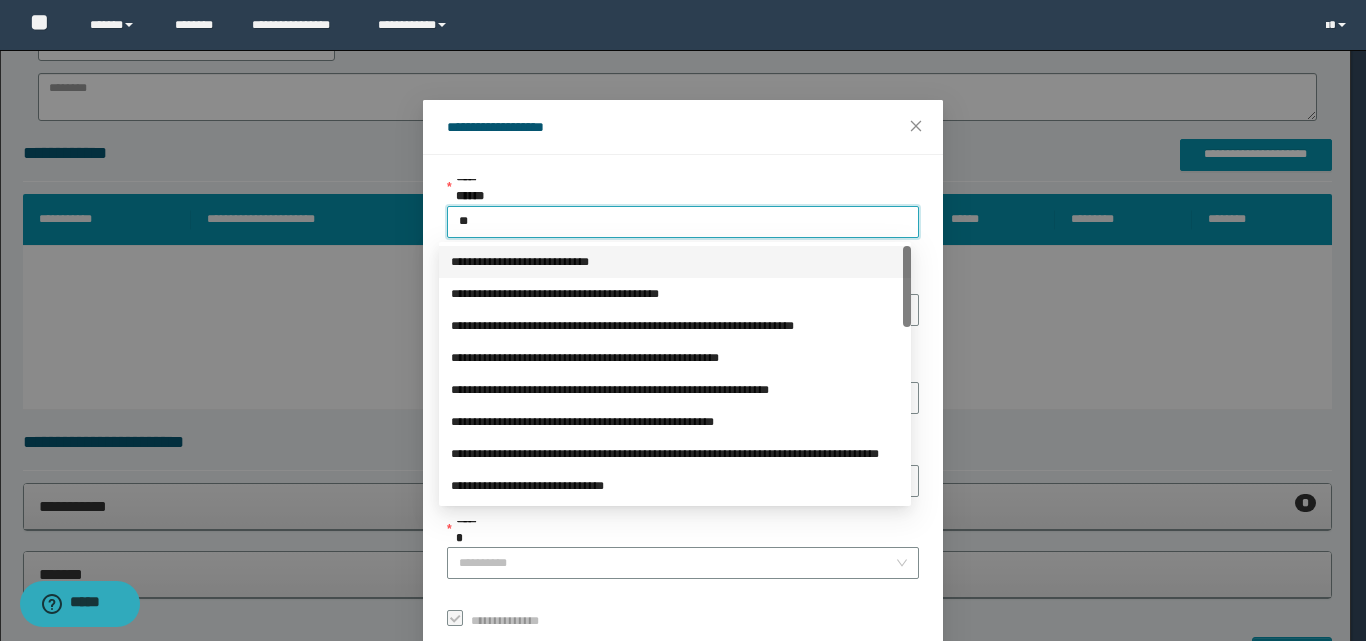 click on "**********" at bounding box center [675, 262] 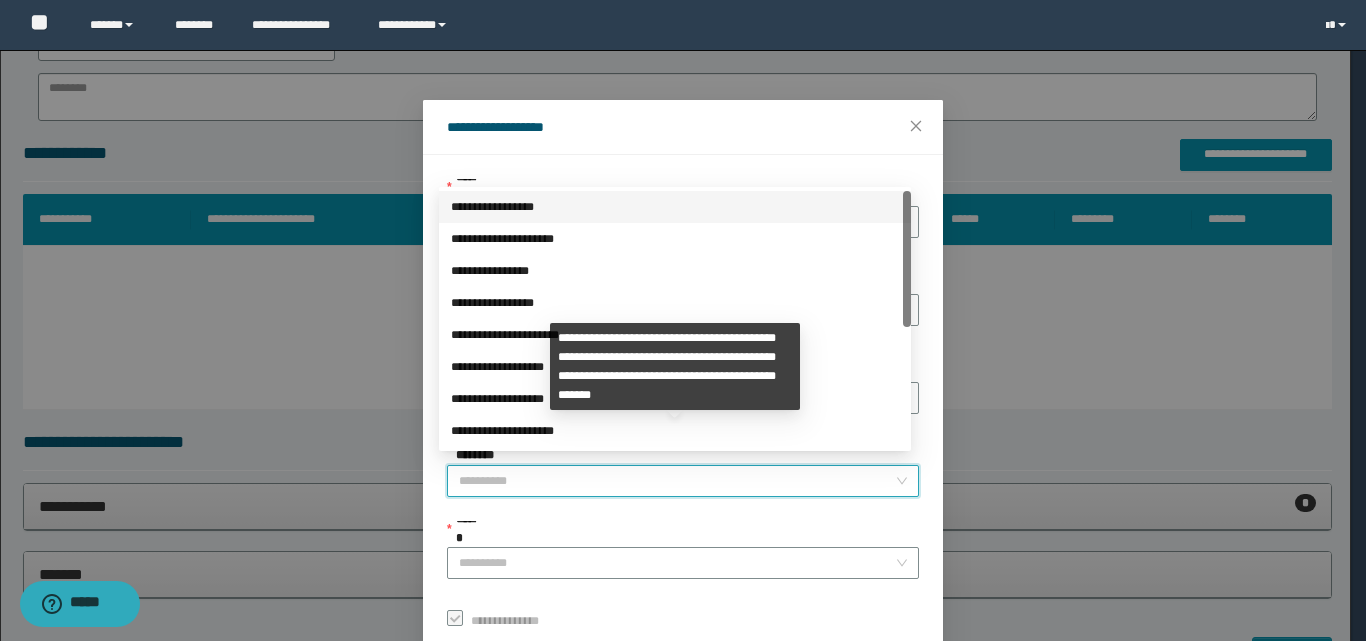 drag, startPoint x: 476, startPoint y: 470, endPoint x: 469, endPoint y: 462, distance: 10.630146 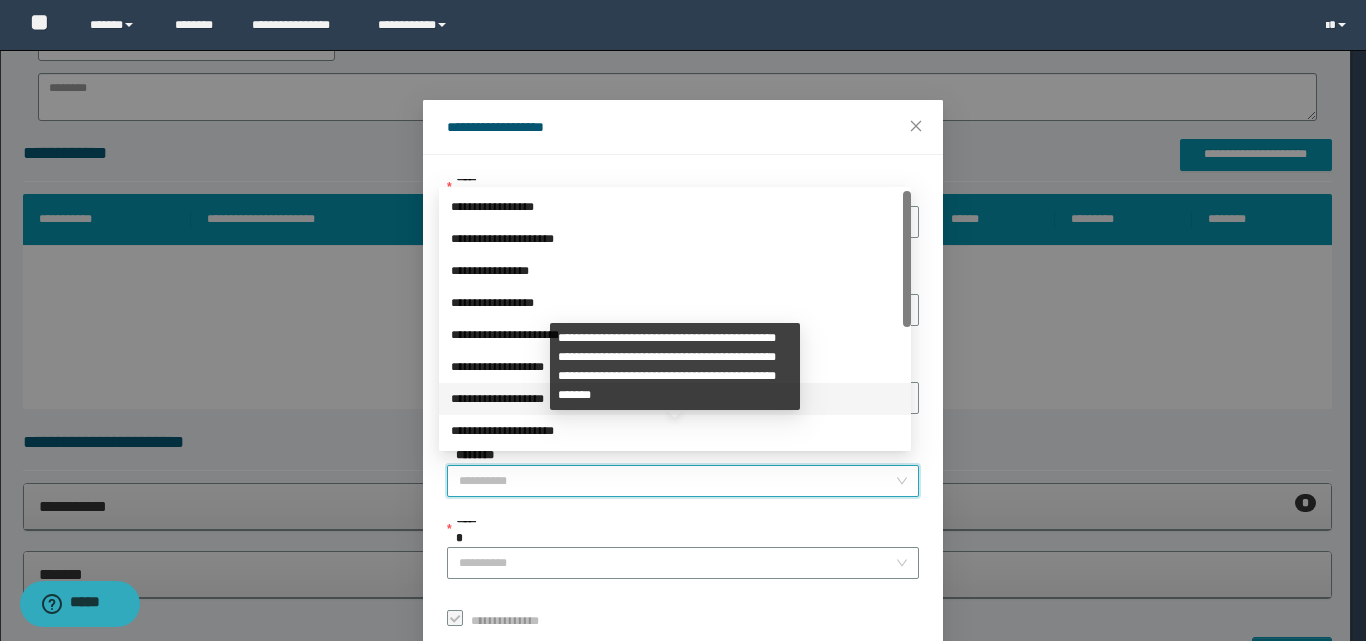scroll, scrollTop: 224, scrollLeft: 0, axis: vertical 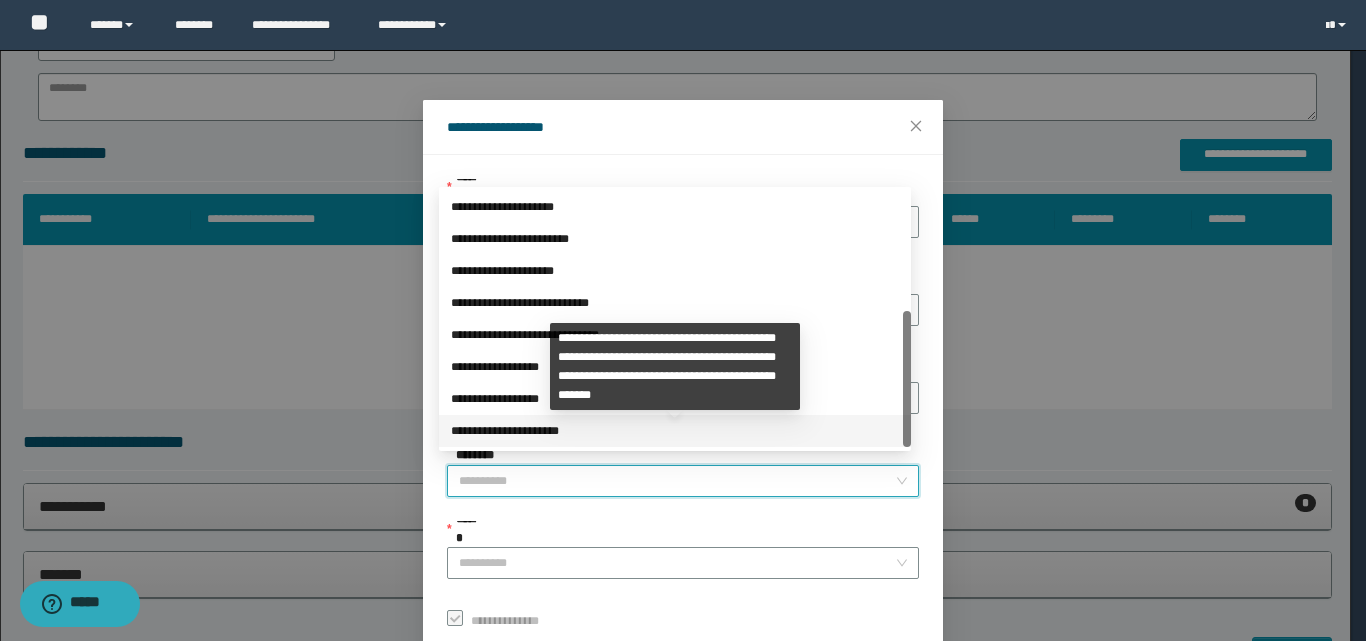 click on "**********" at bounding box center [675, 431] 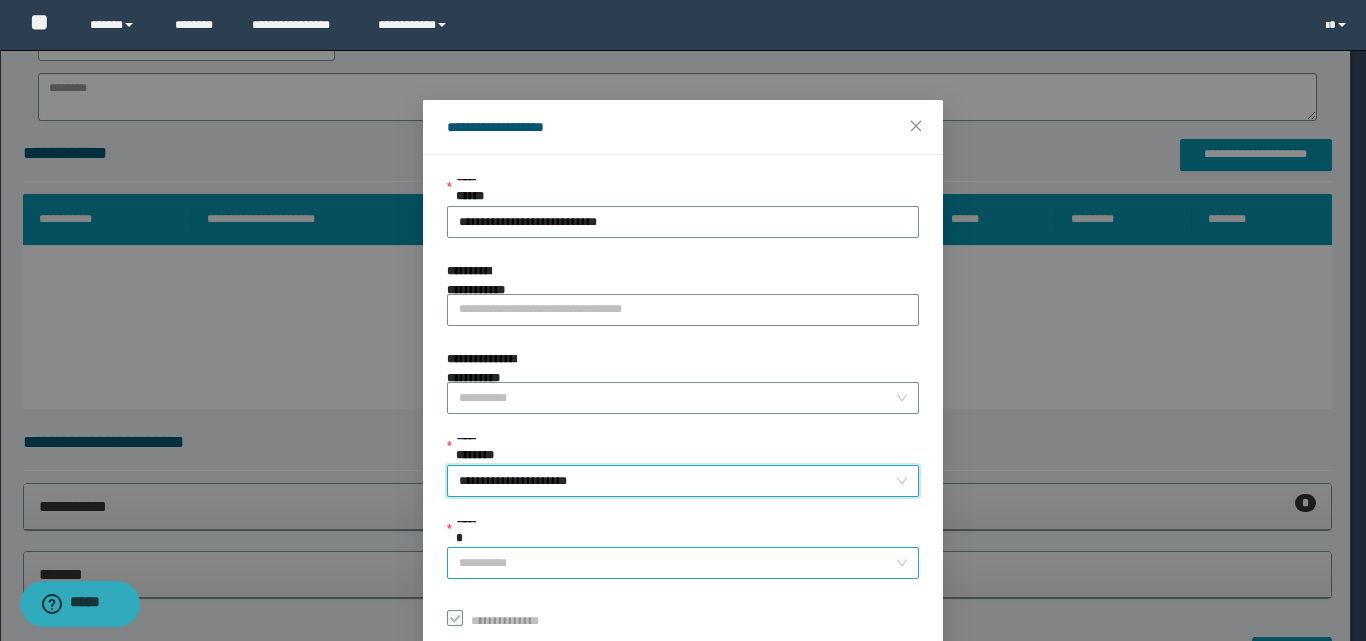 click on "******" at bounding box center [677, 563] 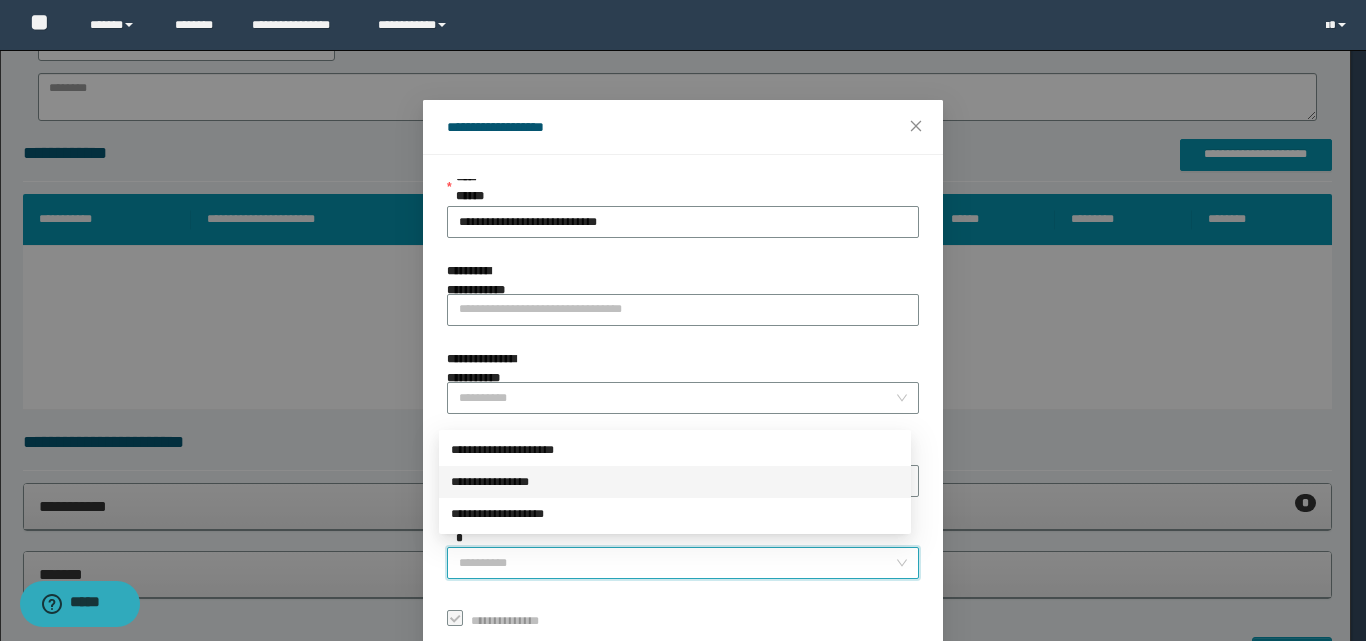 click on "**********" at bounding box center [675, 482] 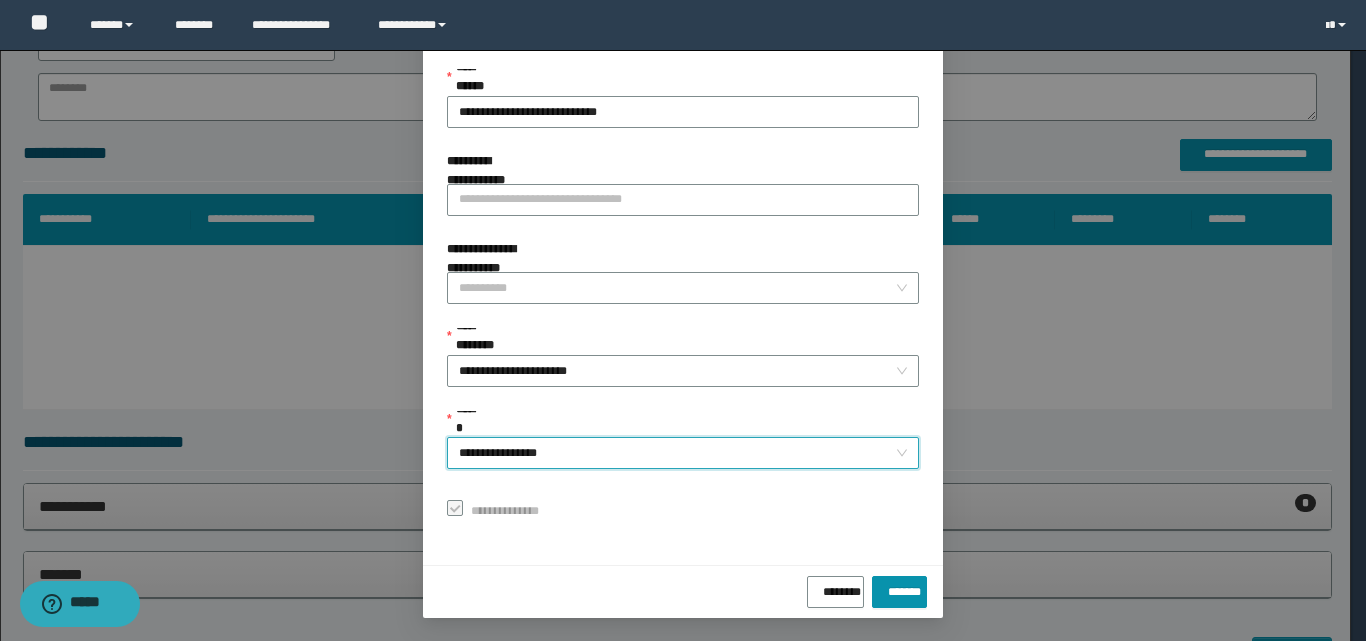 scroll, scrollTop: 111, scrollLeft: 0, axis: vertical 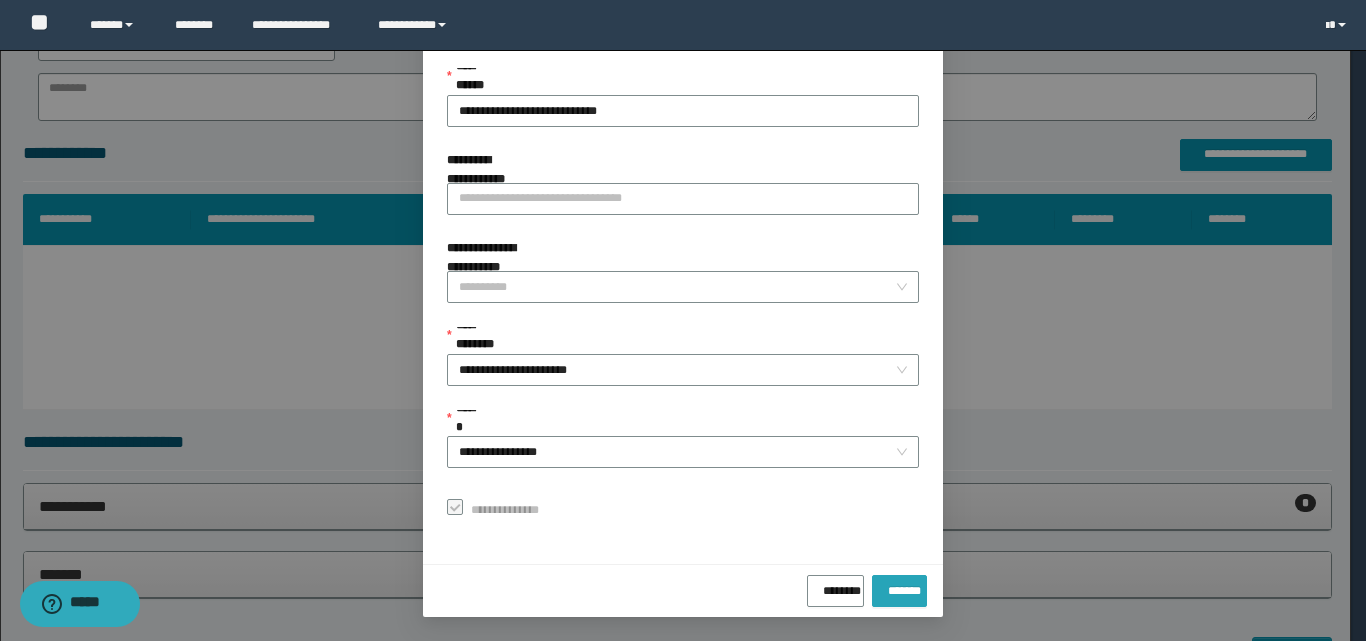 click on "*******" at bounding box center [899, 587] 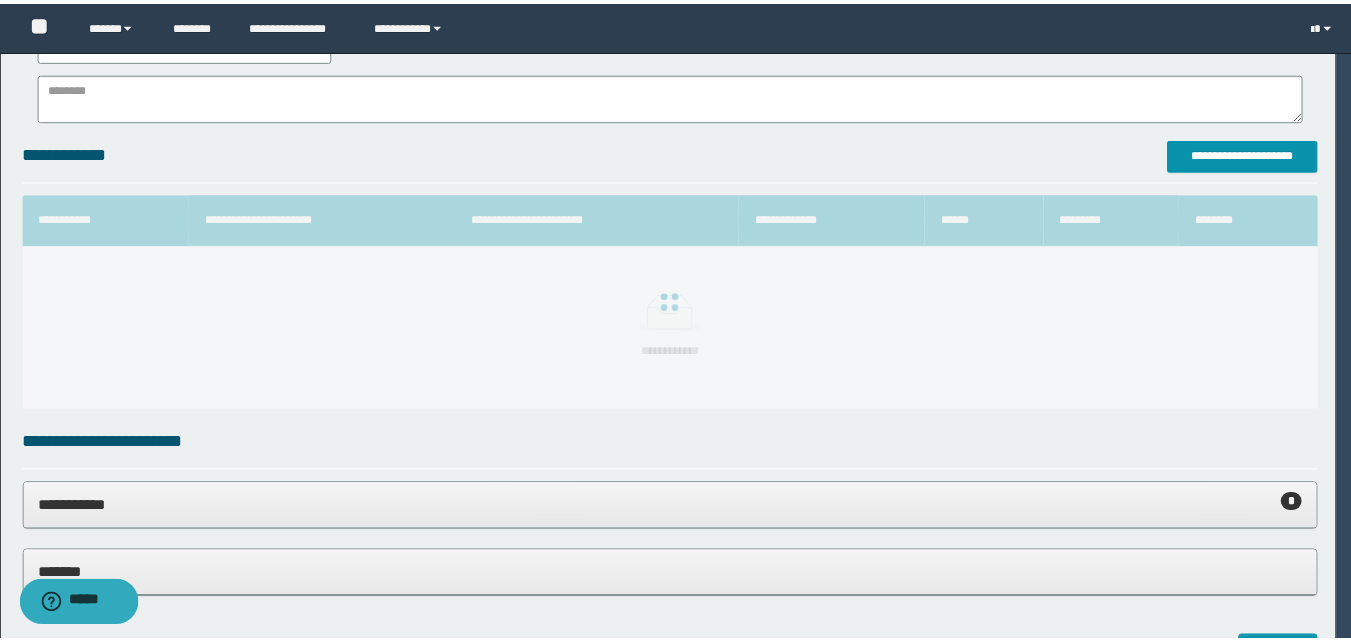 scroll, scrollTop: 64, scrollLeft: 0, axis: vertical 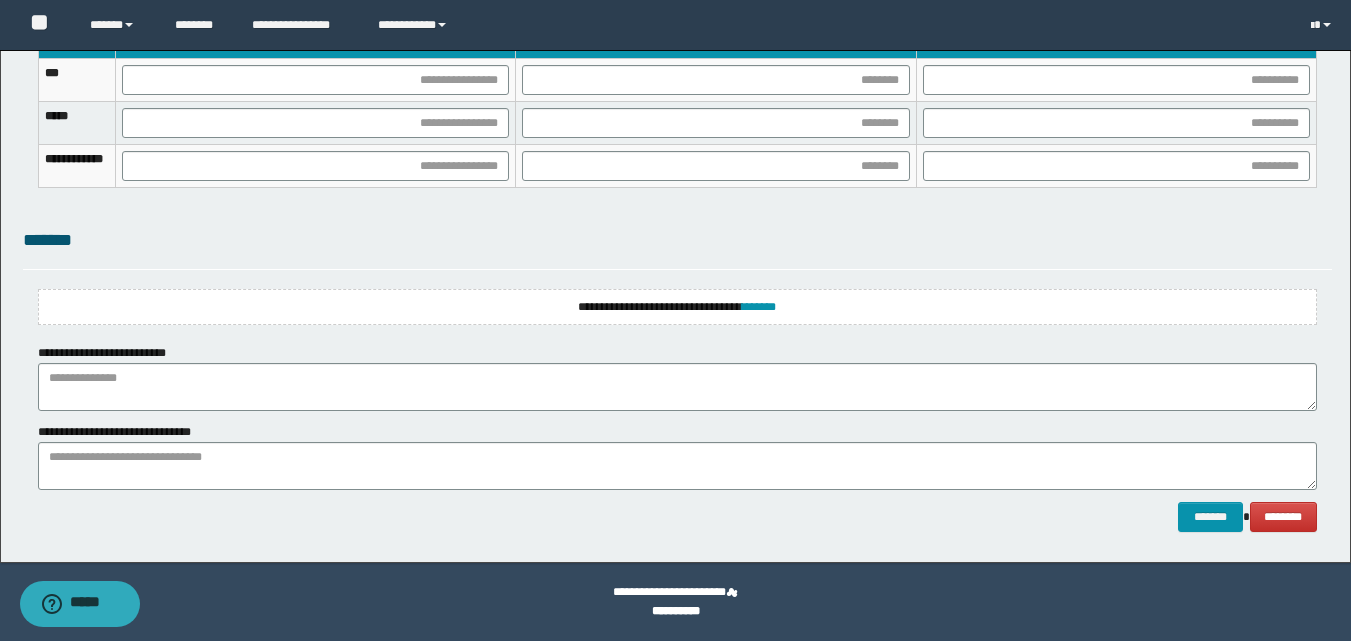 click on "**********" at bounding box center (677, 307) 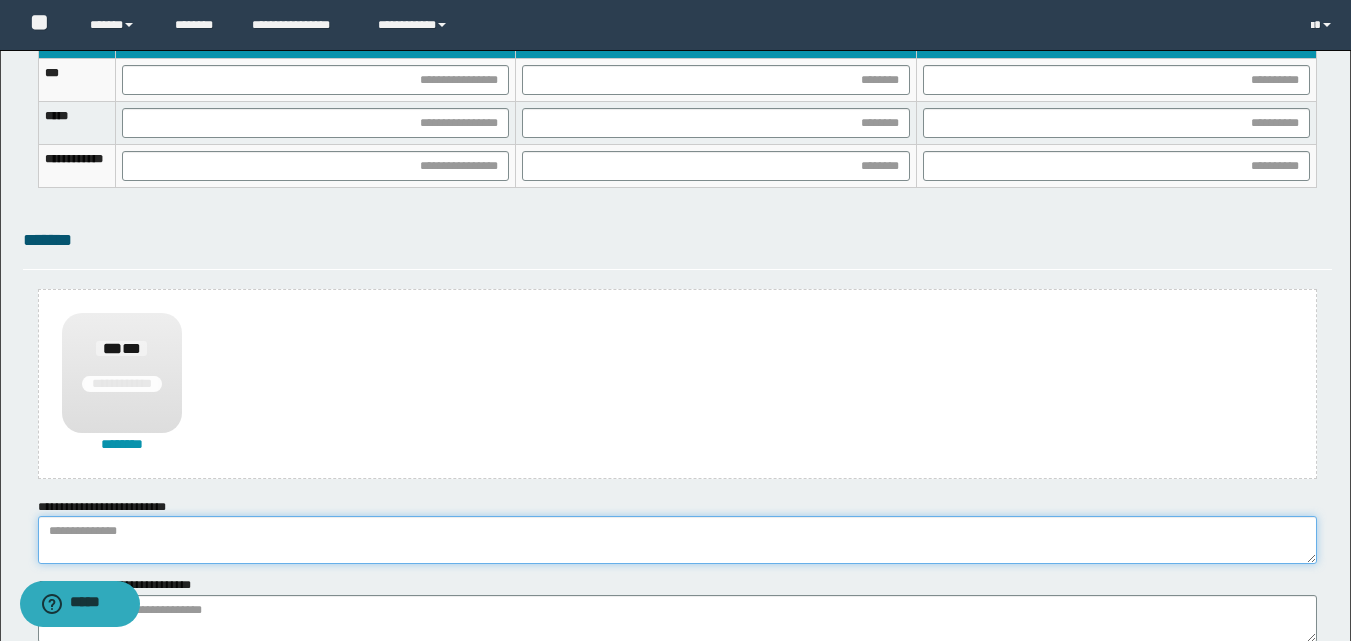 click at bounding box center (677, 540) 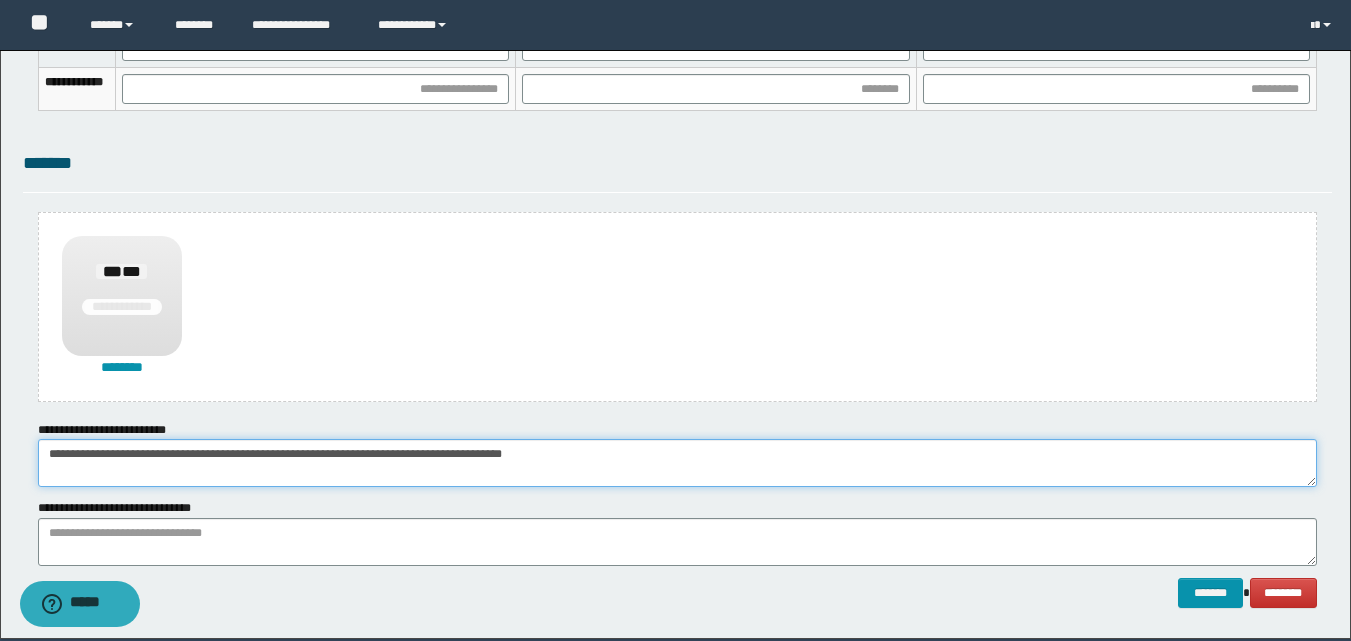 scroll, scrollTop: 1489, scrollLeft: 0, axis: vertical 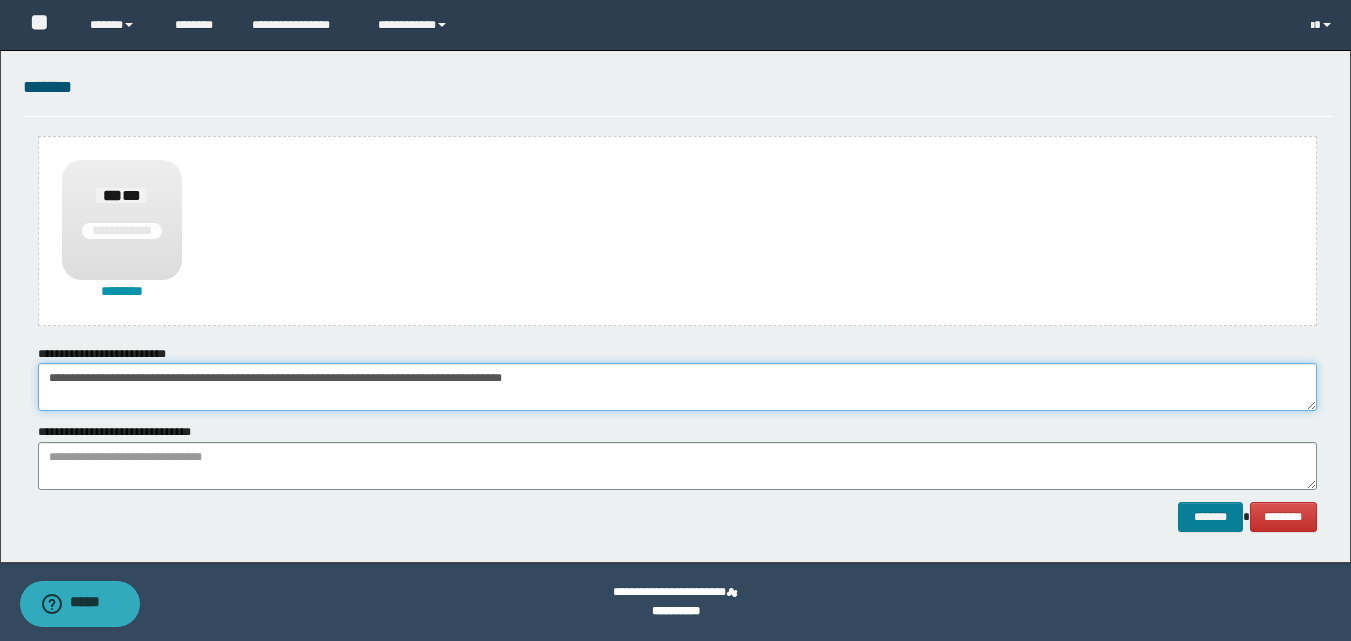 type on "**********" 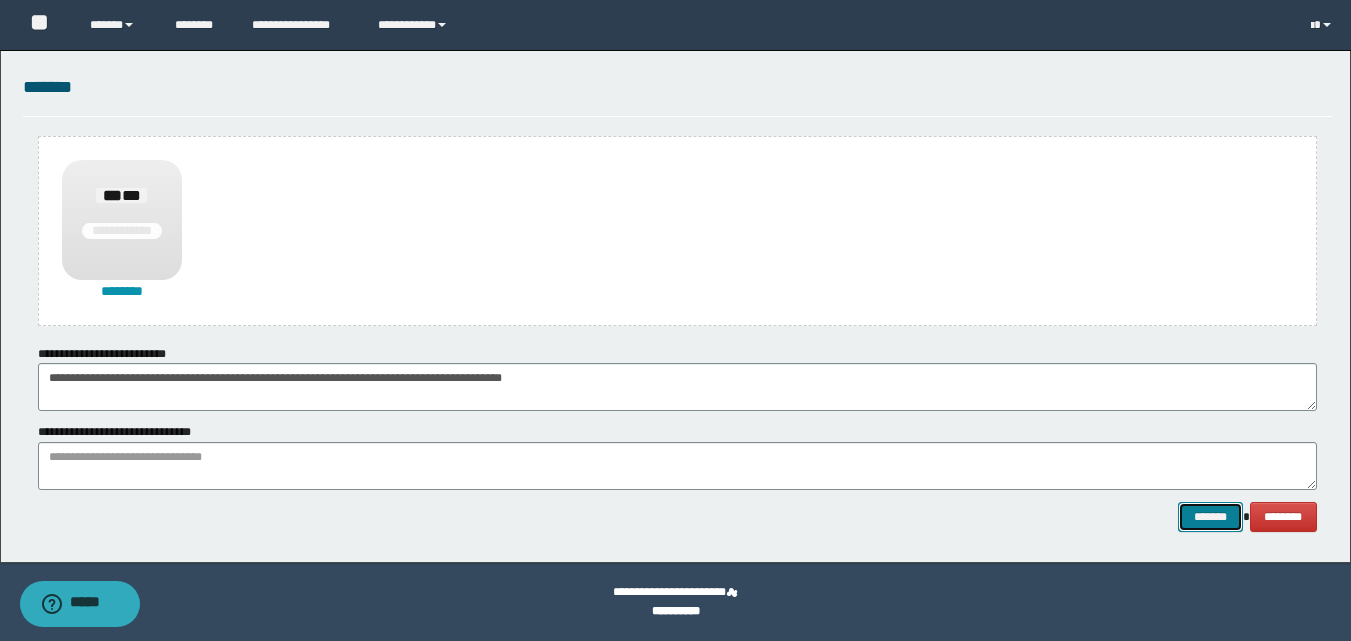 click on "*******" at bounding box center (1210, 517) 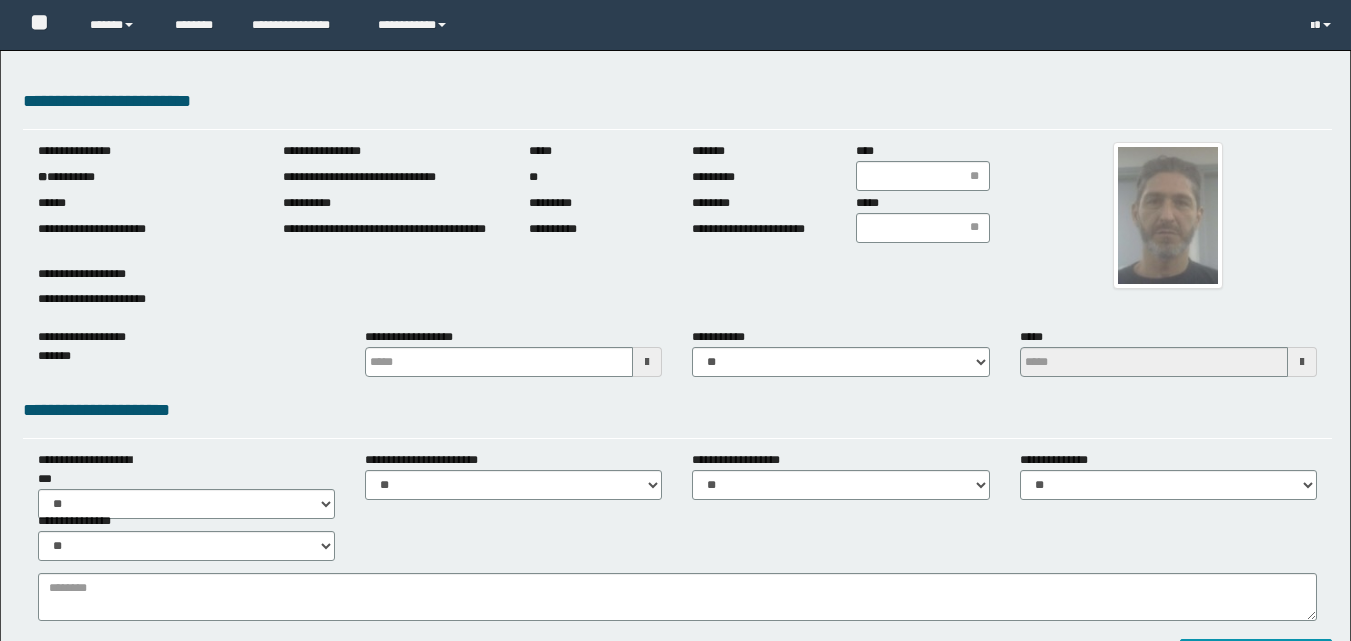 scroll, scrollTop: 0, scrollLeft: 0, axis: both 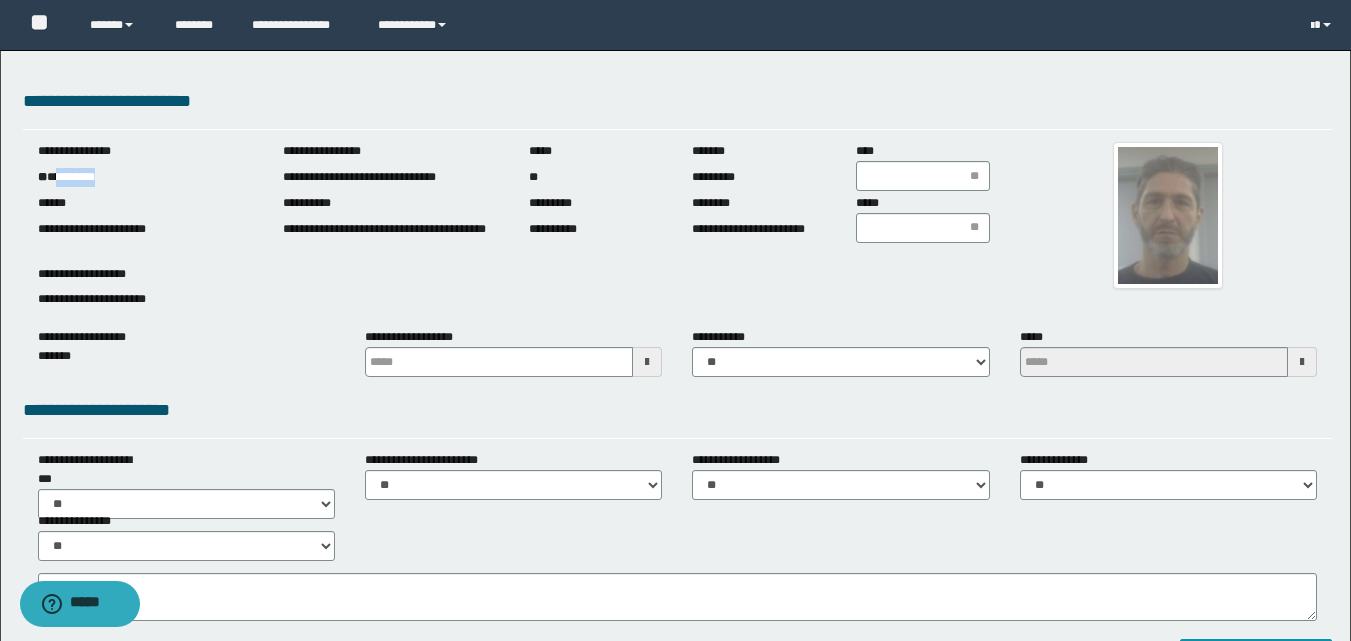 drag, startPoint x: 61, startPoint y: 176, endPoint x: 117, endPoint y: 176, distance: 56 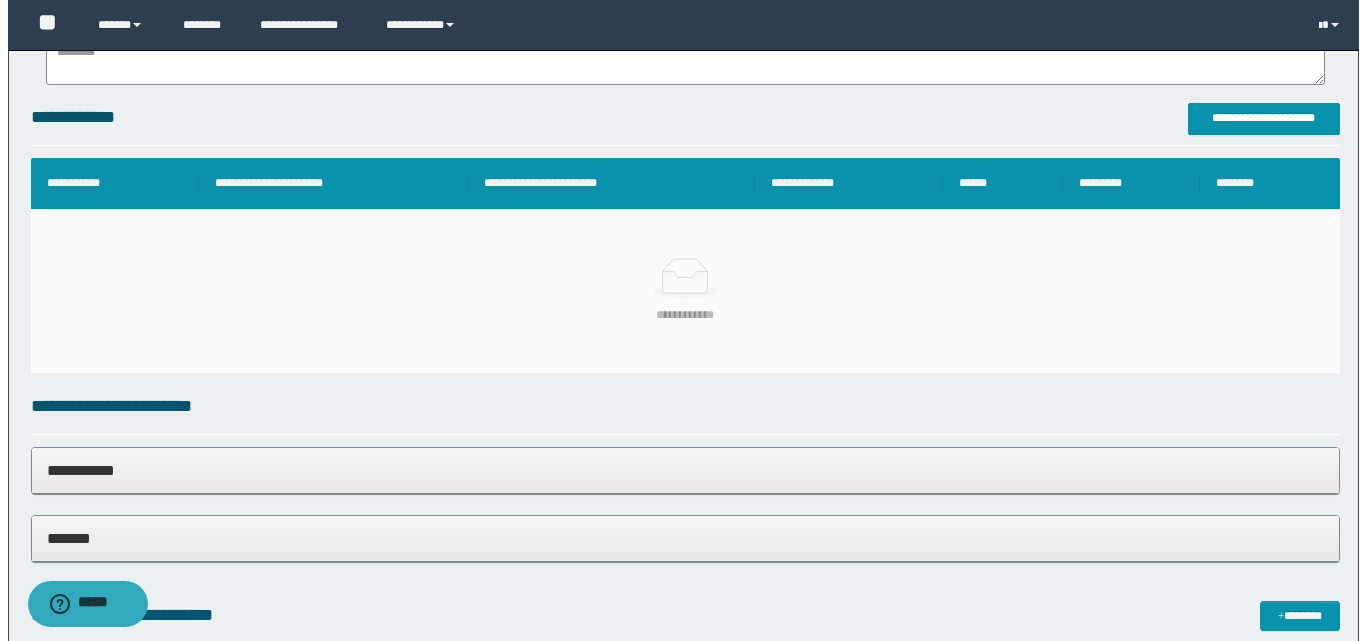 scroll, scrollTop: 500, scrollLeft: 0, axis: vertical 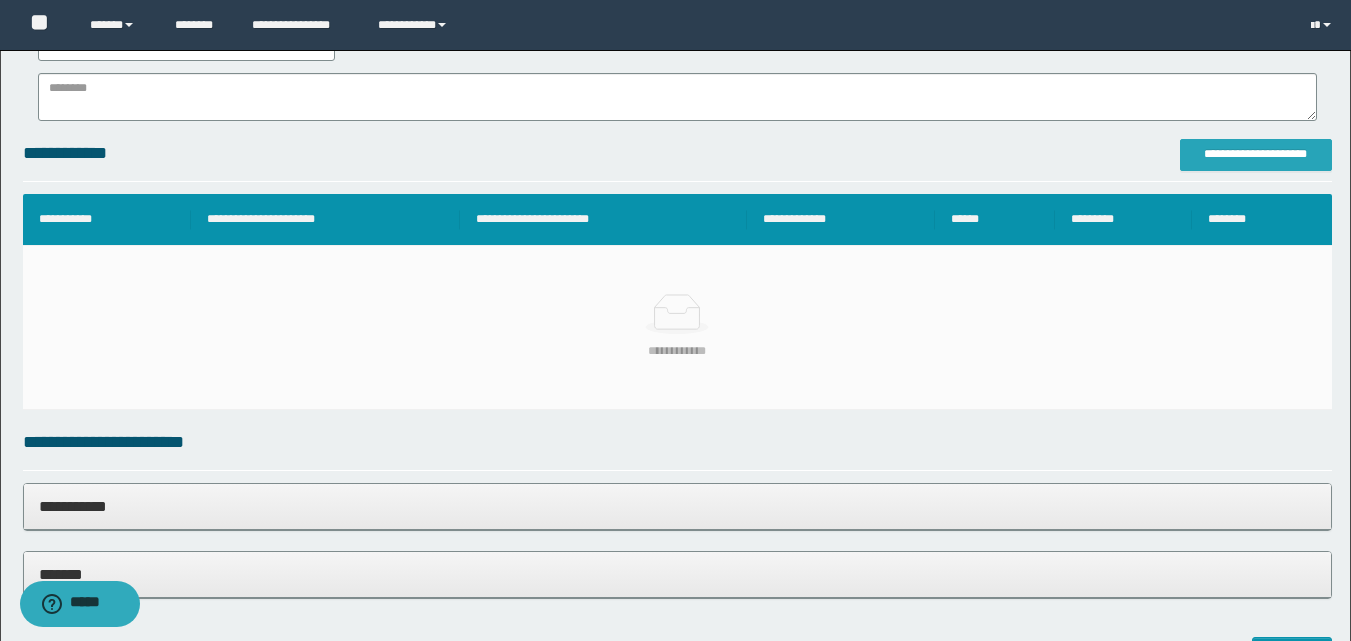 click on "**********" at bounding box center (1256, 155) 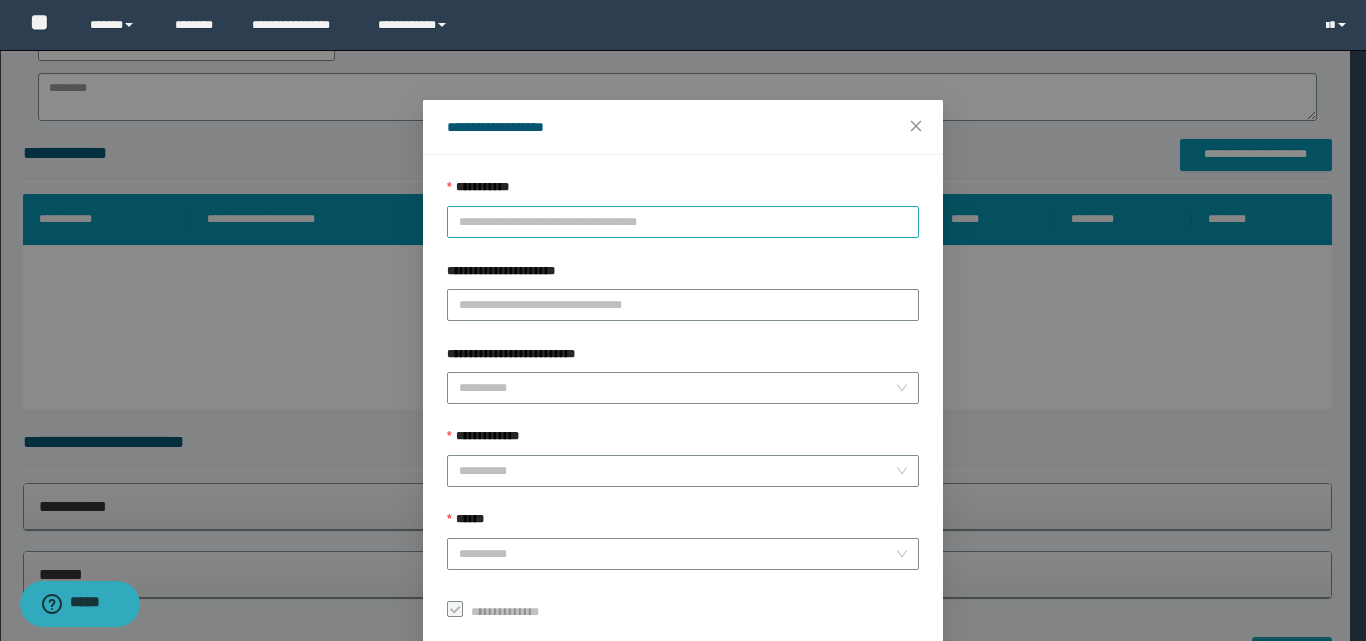 click on "**********" at bounding box center [683, 222] 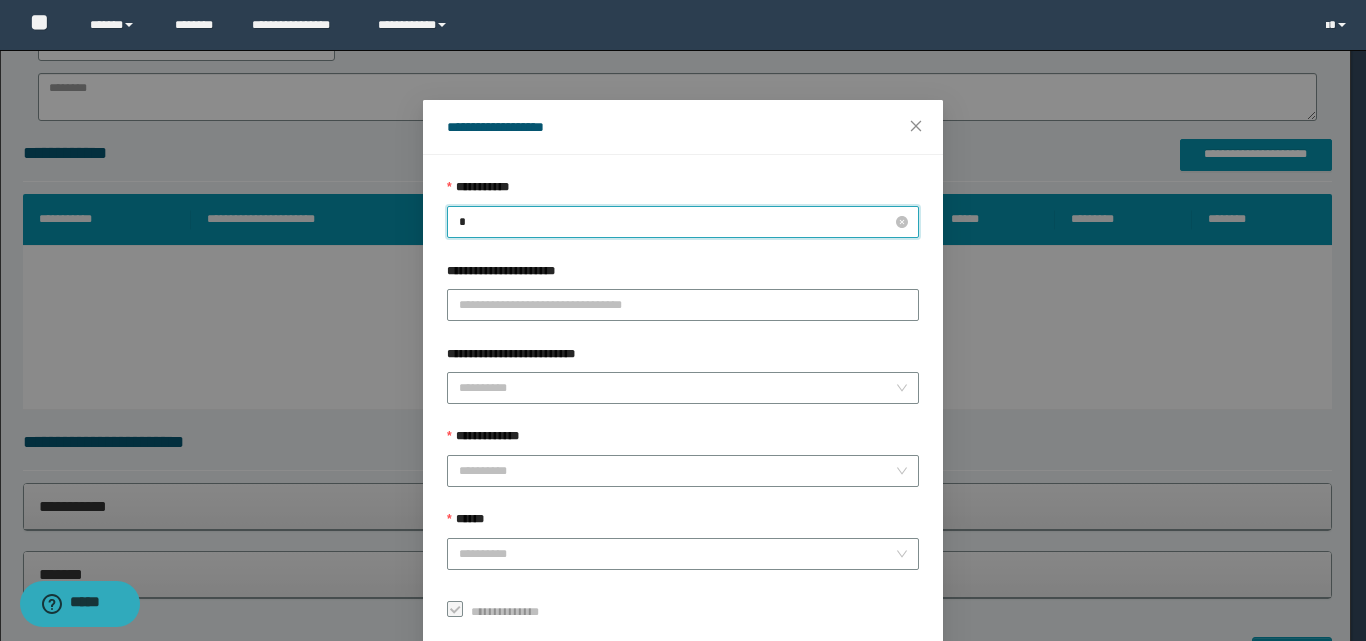 type on "**" 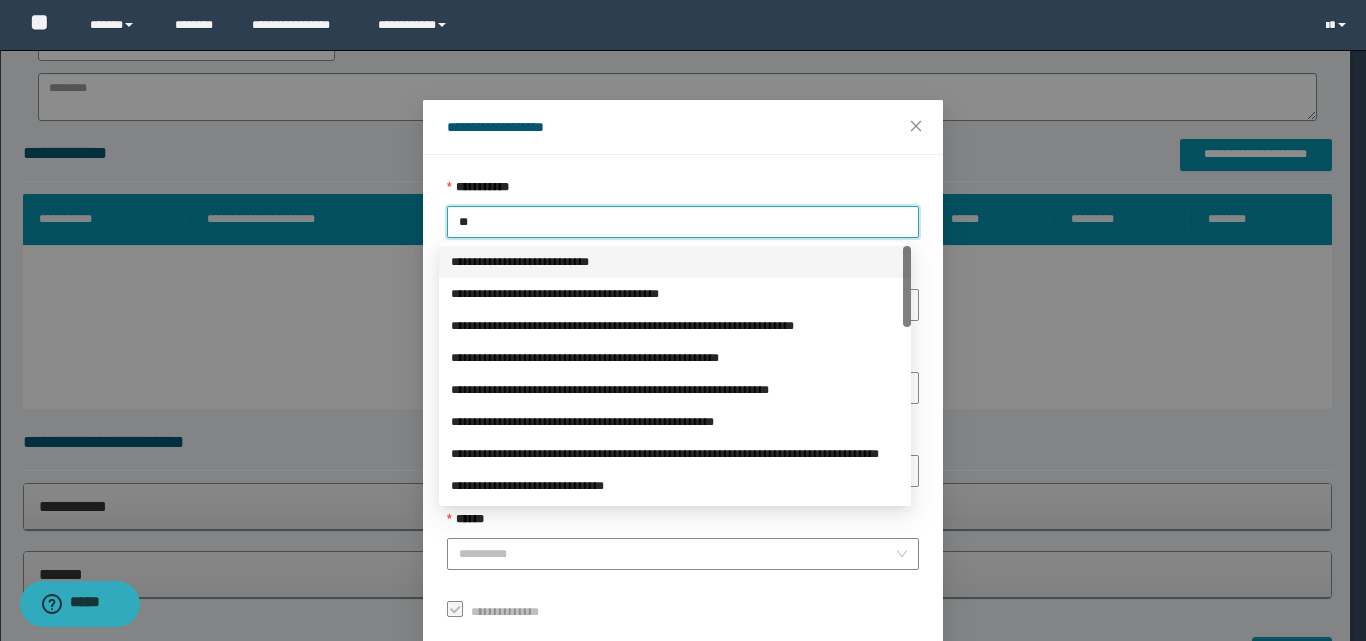 click on "**********" at bounding box center (675, 262) 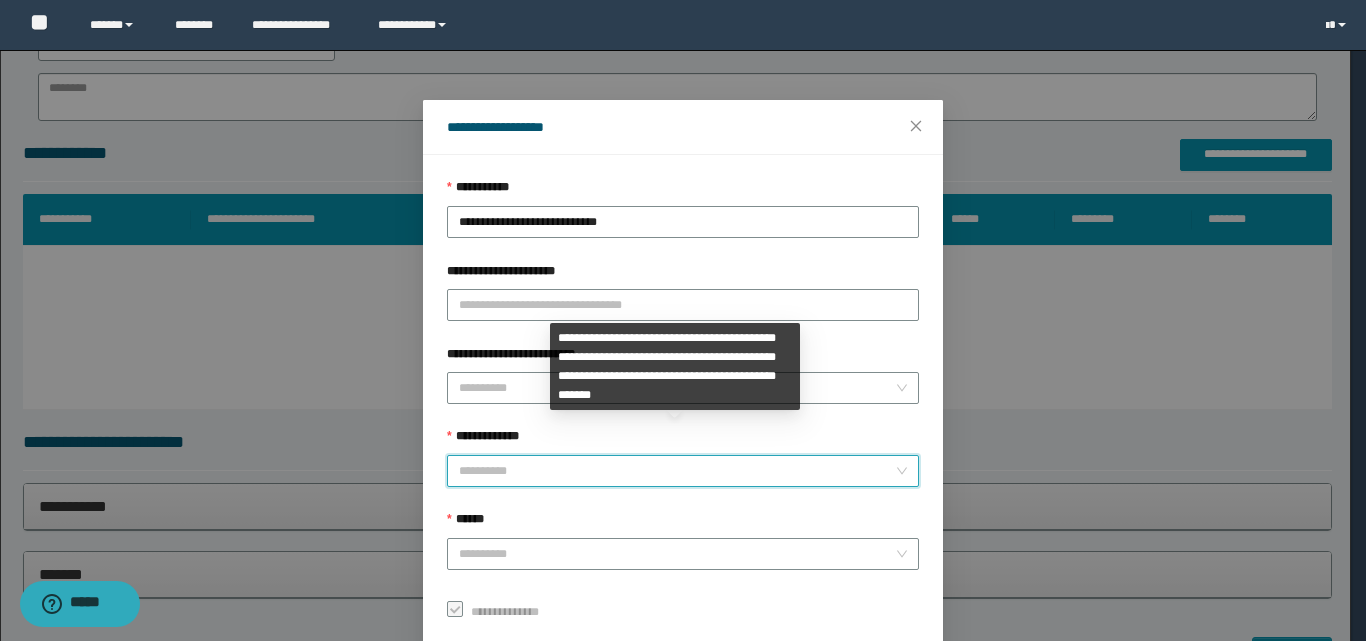 click on "**********" at bounding box center [677, 471] 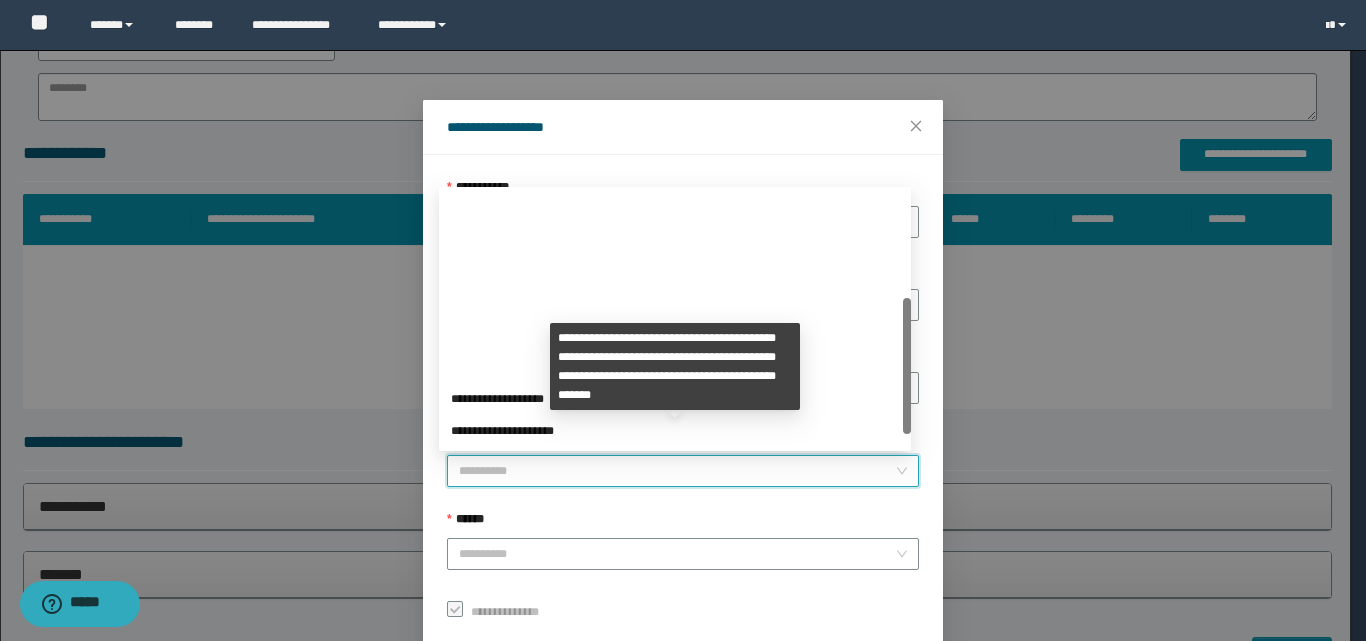 scroll, scrollTop: 224, scrollLeft: 0, axis: vertical 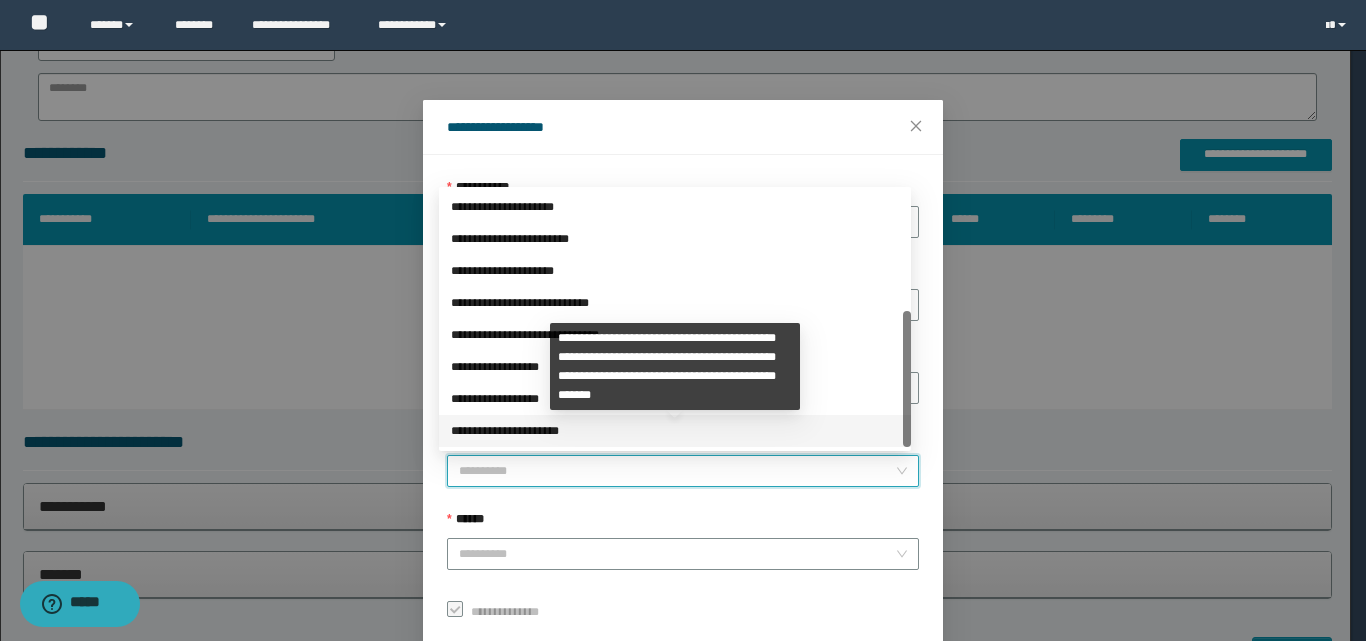 click on "**********" at bounding box center (675, 431) 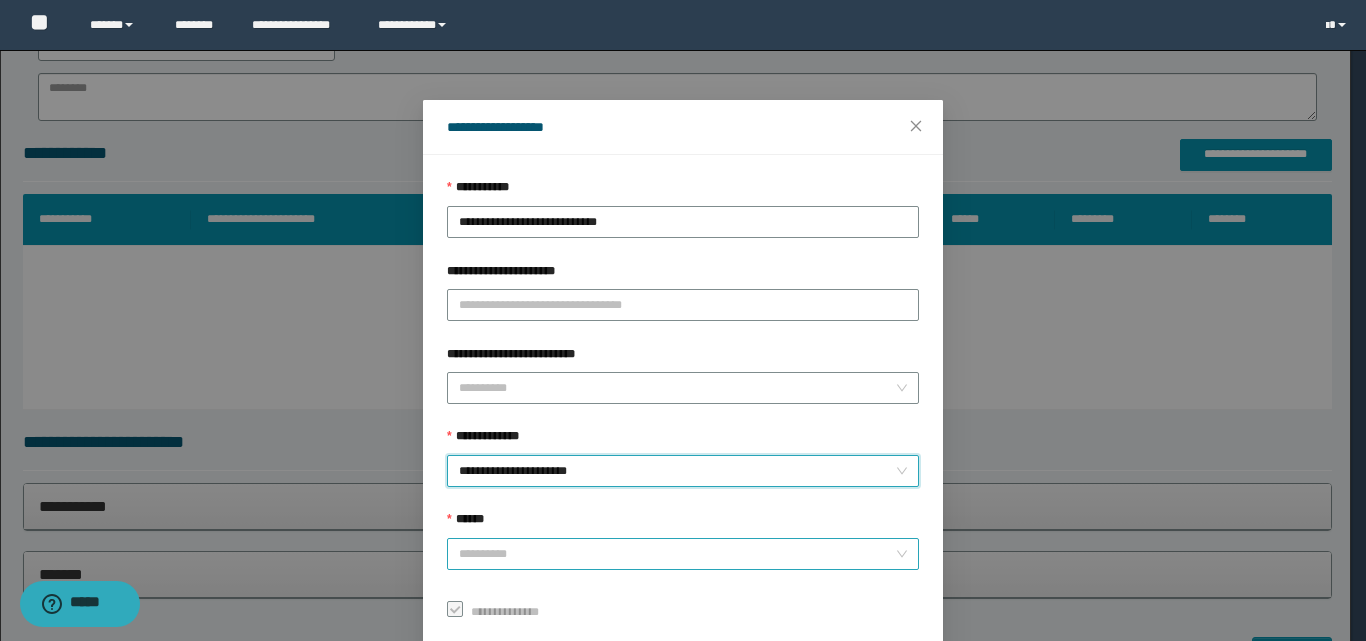 click on "******" at bounding box center (677, 554) 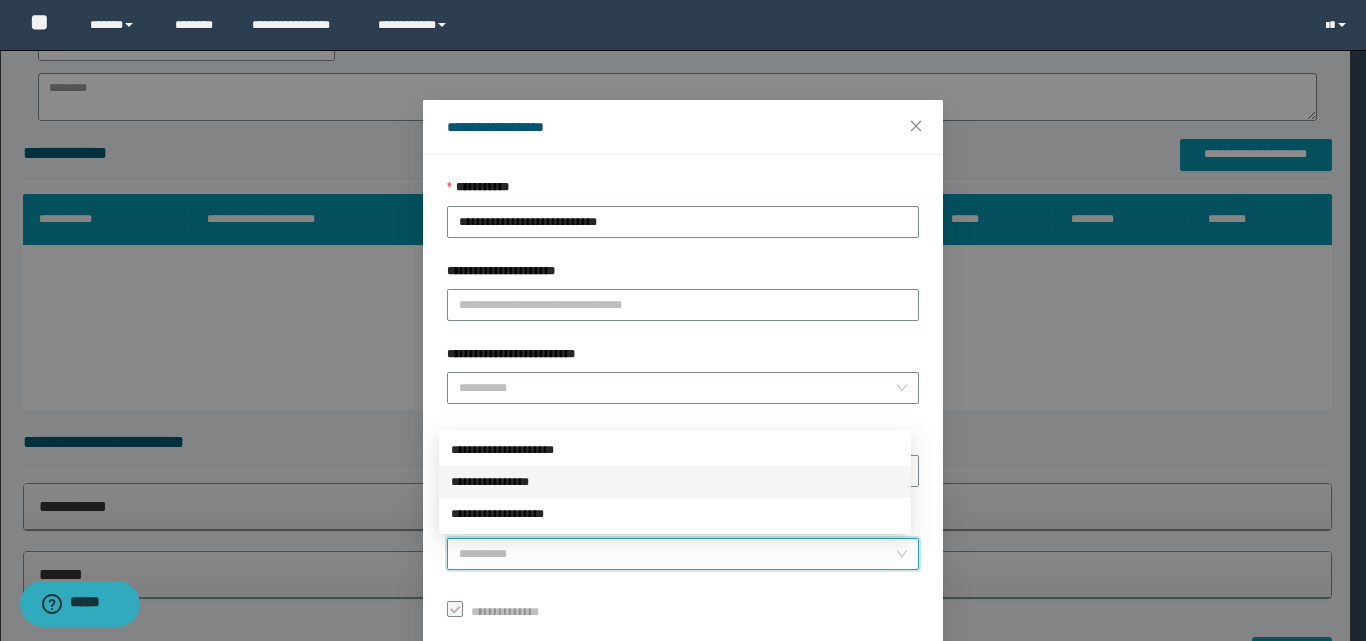 click on "**********" at bounding box center [675, 482] 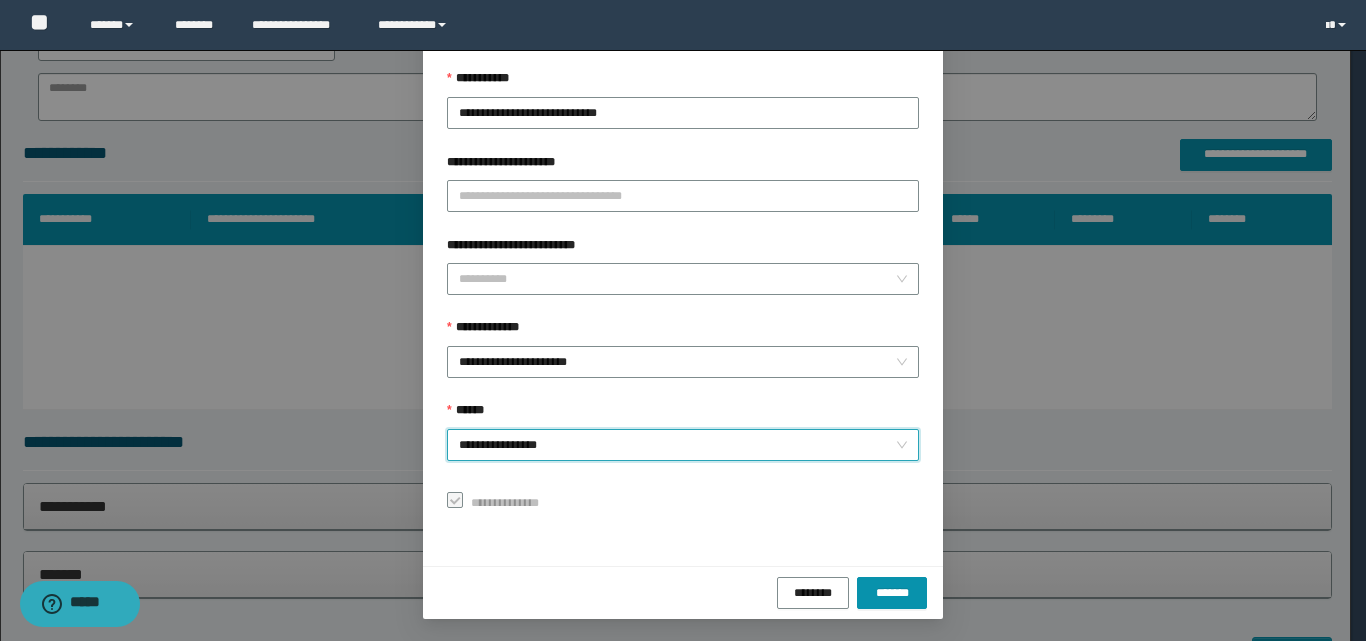 scroll, scrollTop: 111, scrollLeft: 0, axis: vertical 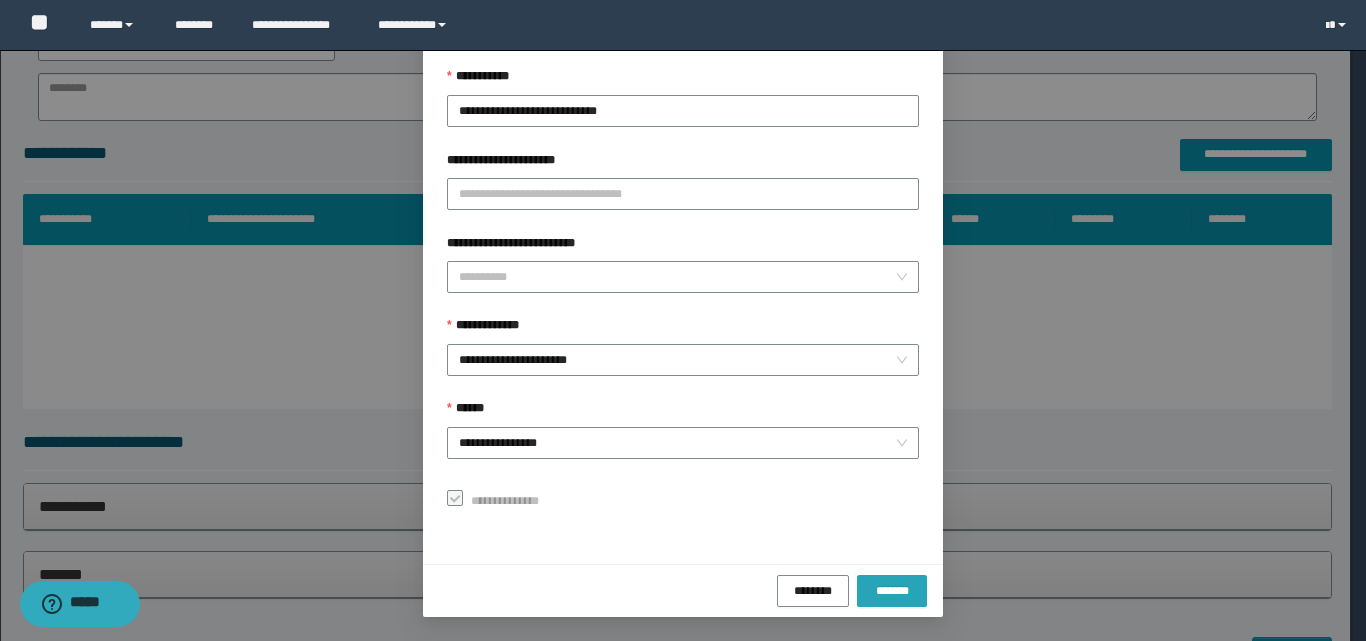 click on "*******" at bounding box center (892, 590) 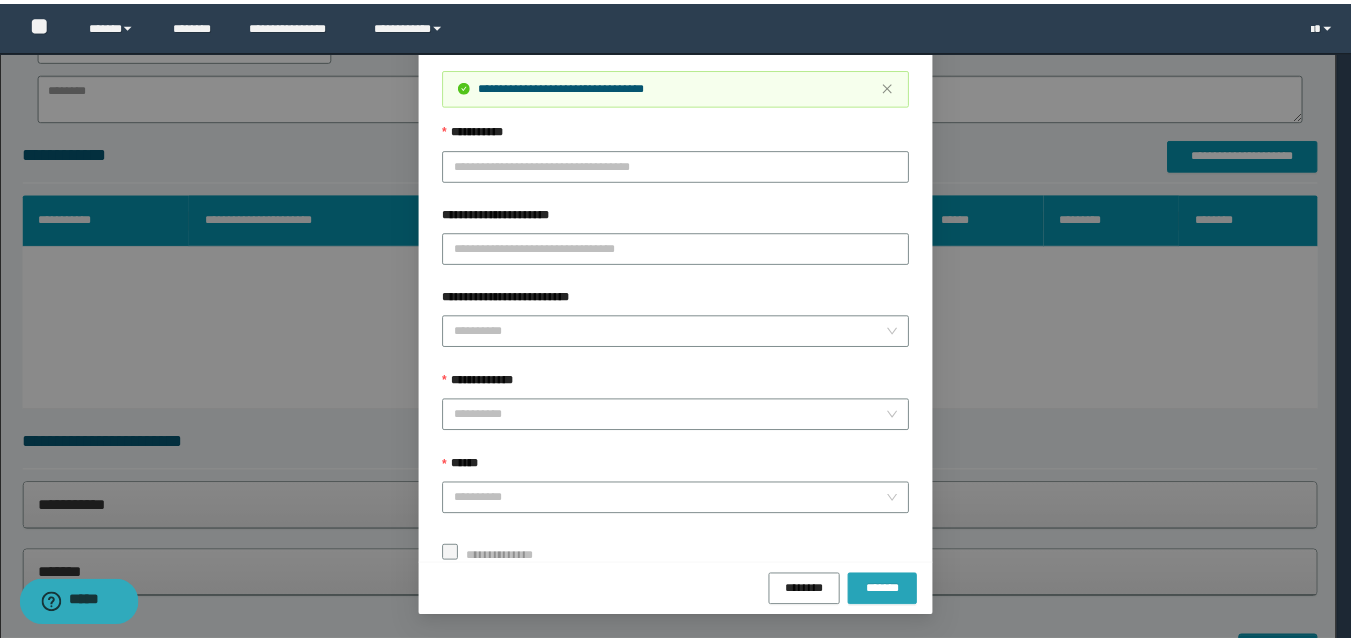 scroll, scrollTop: 64, scrollLeft: 0, axis: vertical 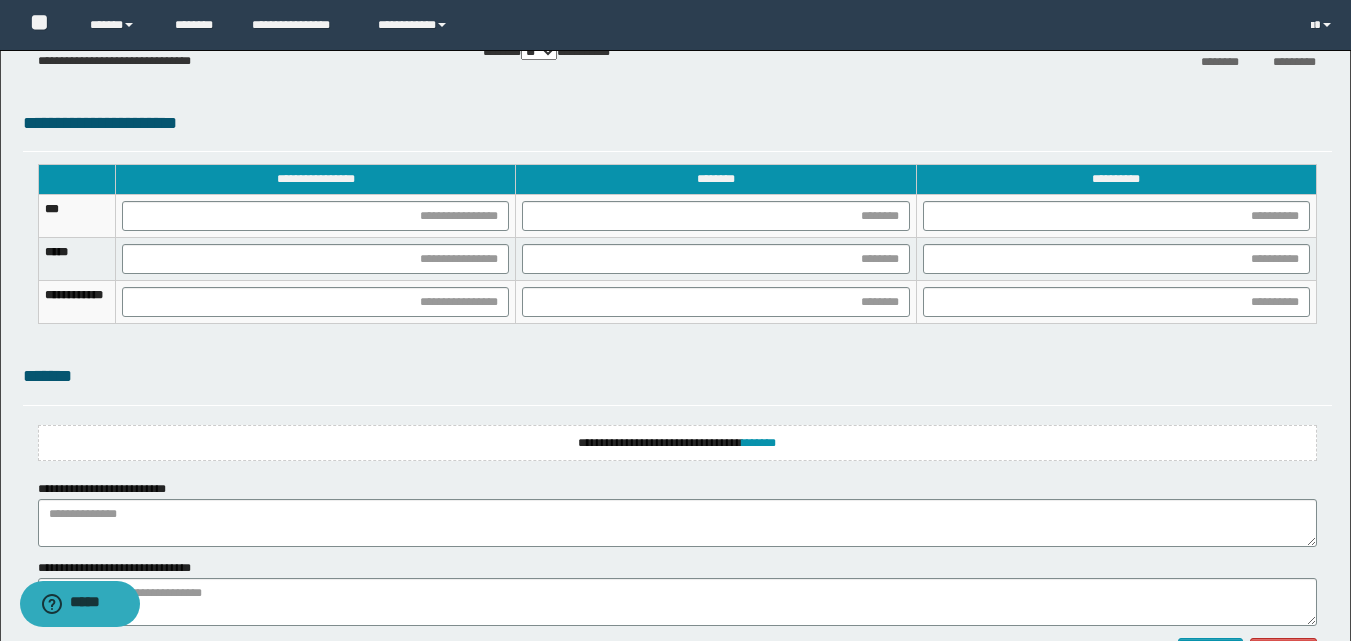 click on "**********" at bounding box center [677, 443] 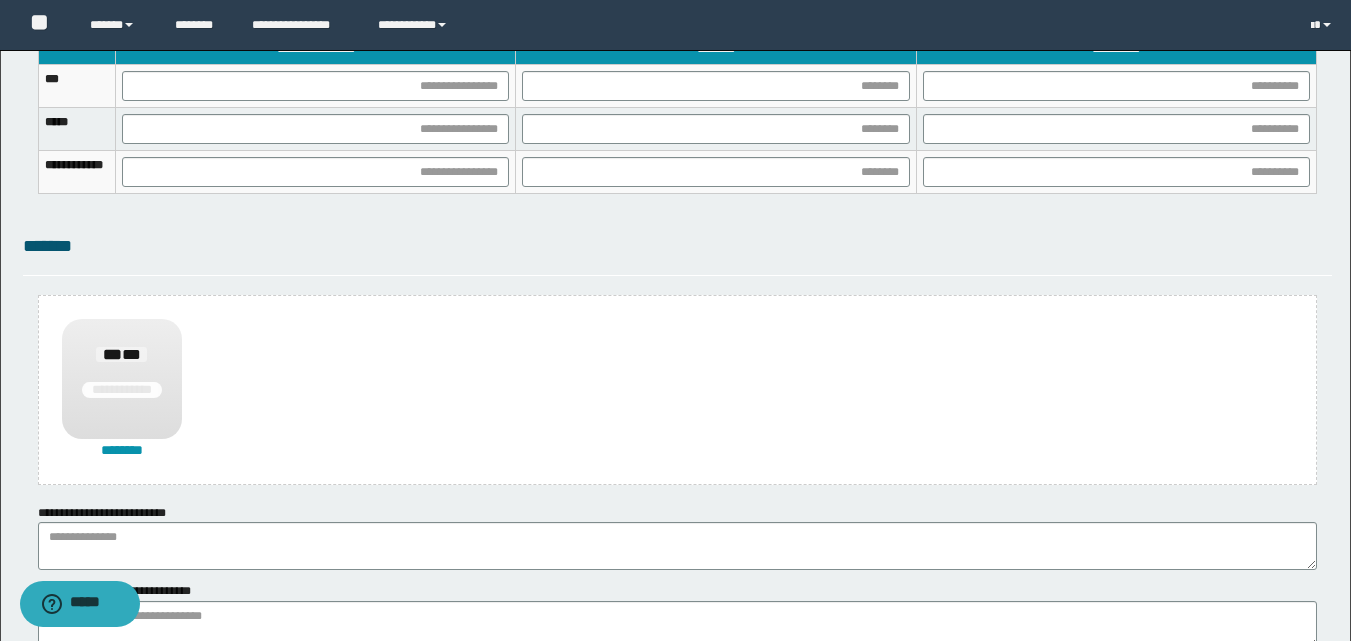 scroll, scrollTop: 1489, scrollLeft: 0, axis: vertical 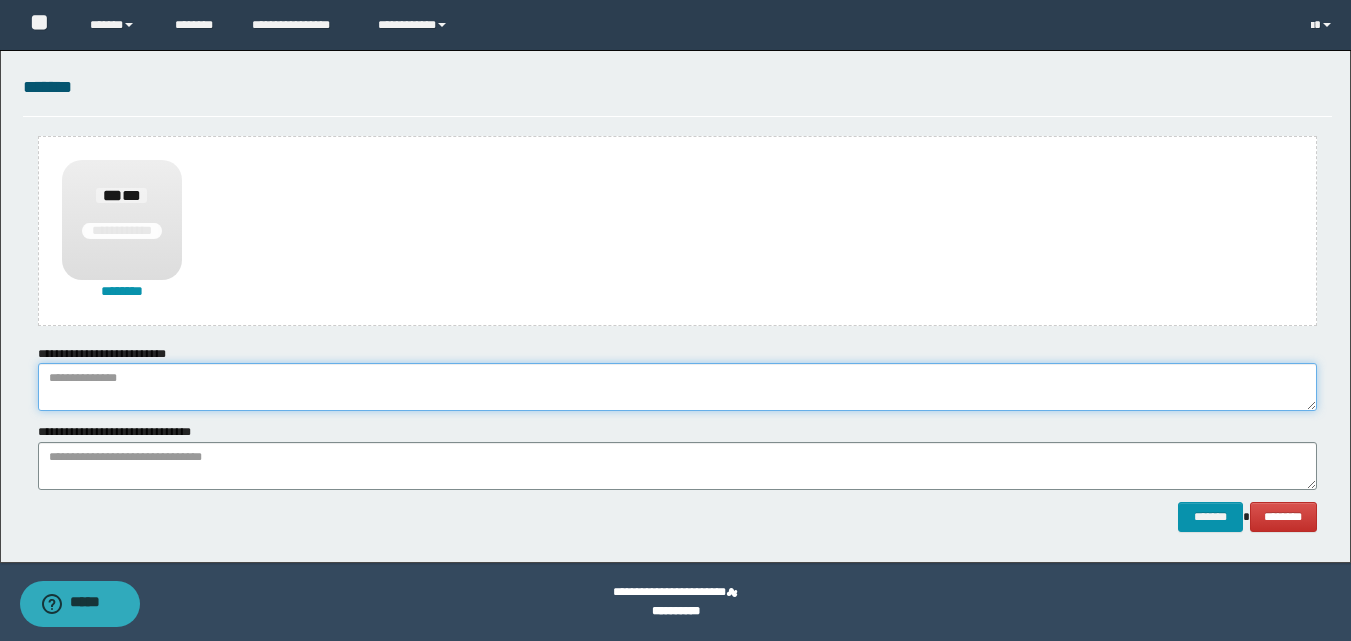 click at bounding box center [677, 387] 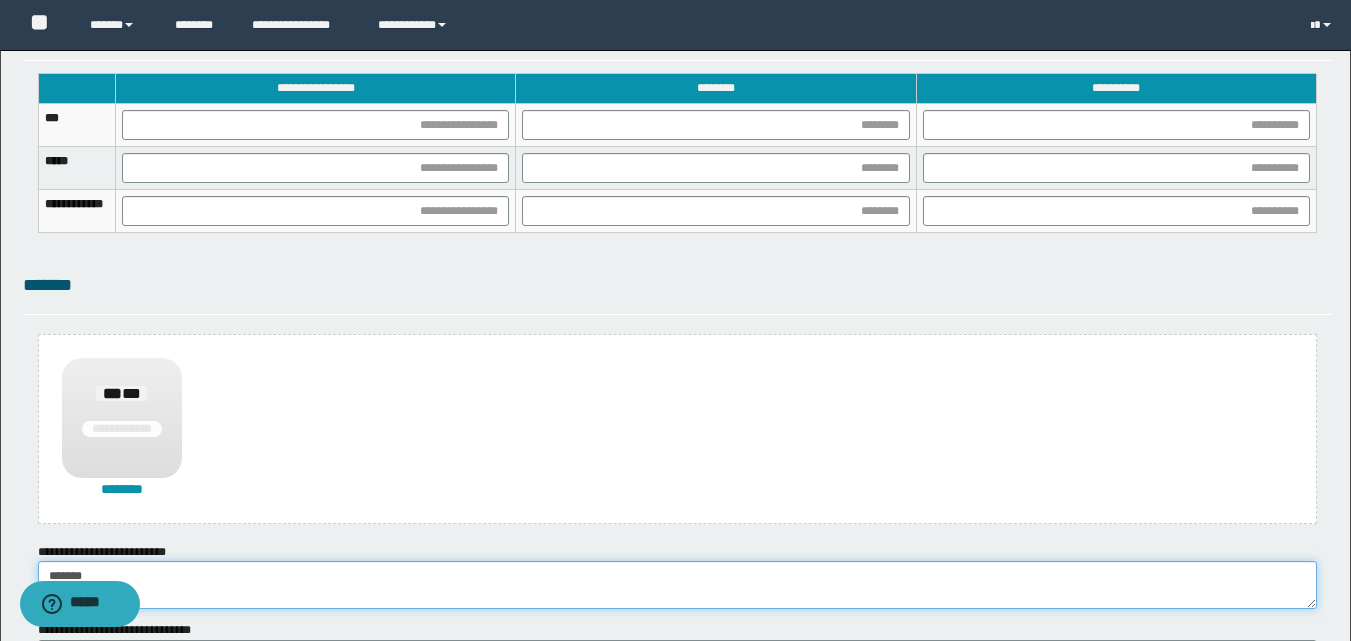 scroll, scrollTop: 1289, scrollLeft: 0, axis: vertical 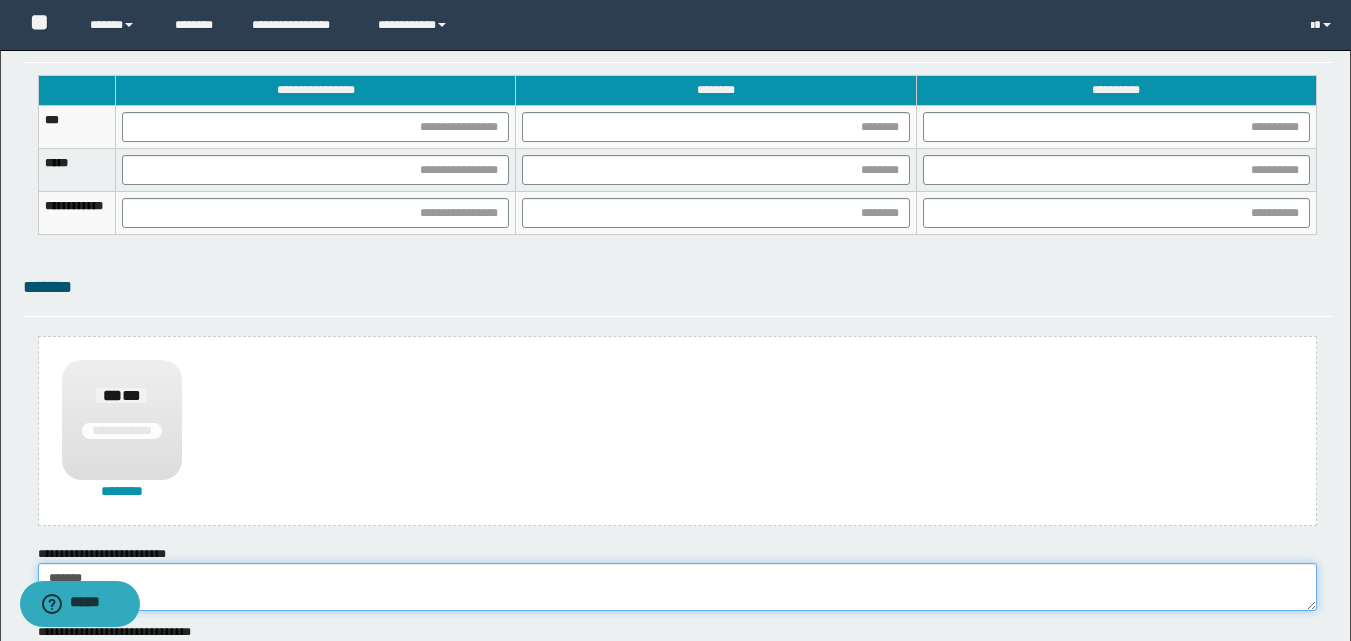 type on "******" 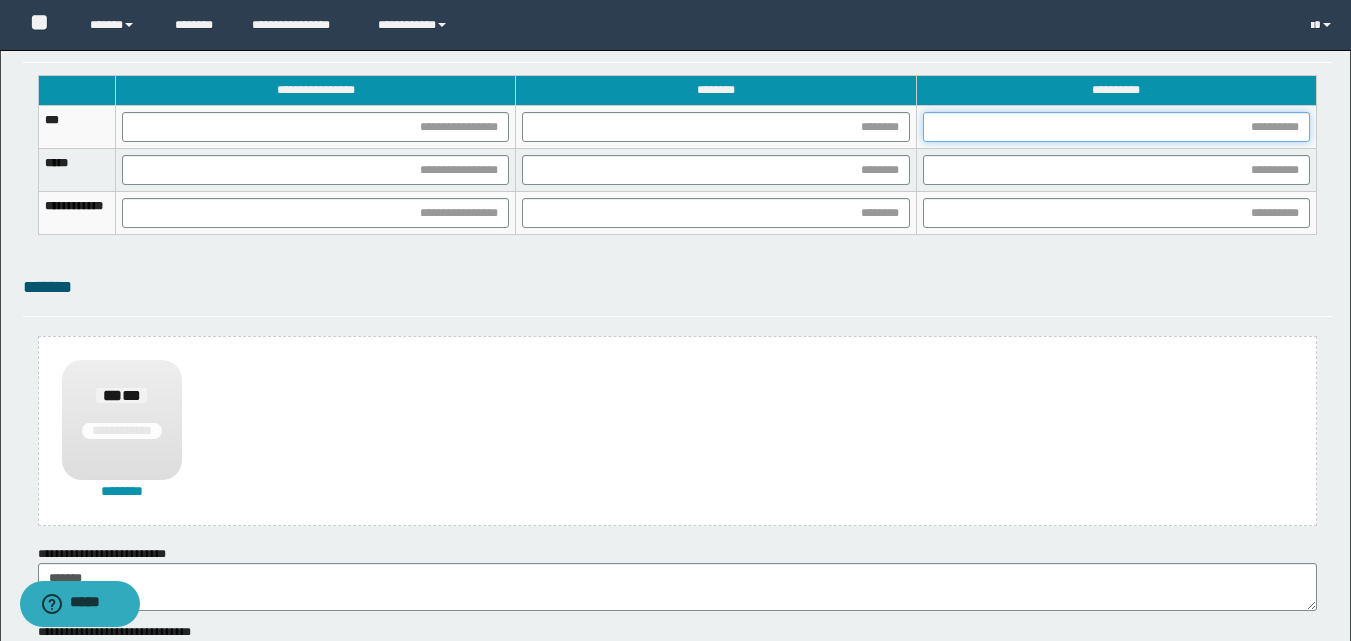 click at bounding box center (1116, 127) 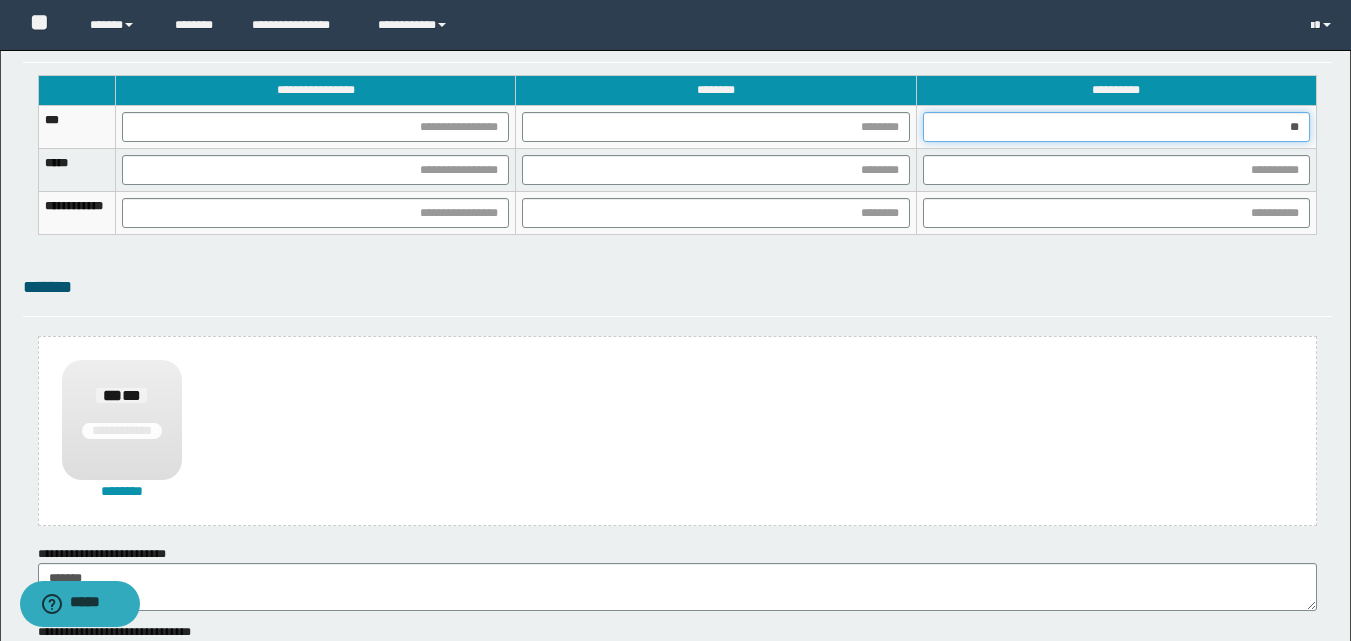 type on "***" 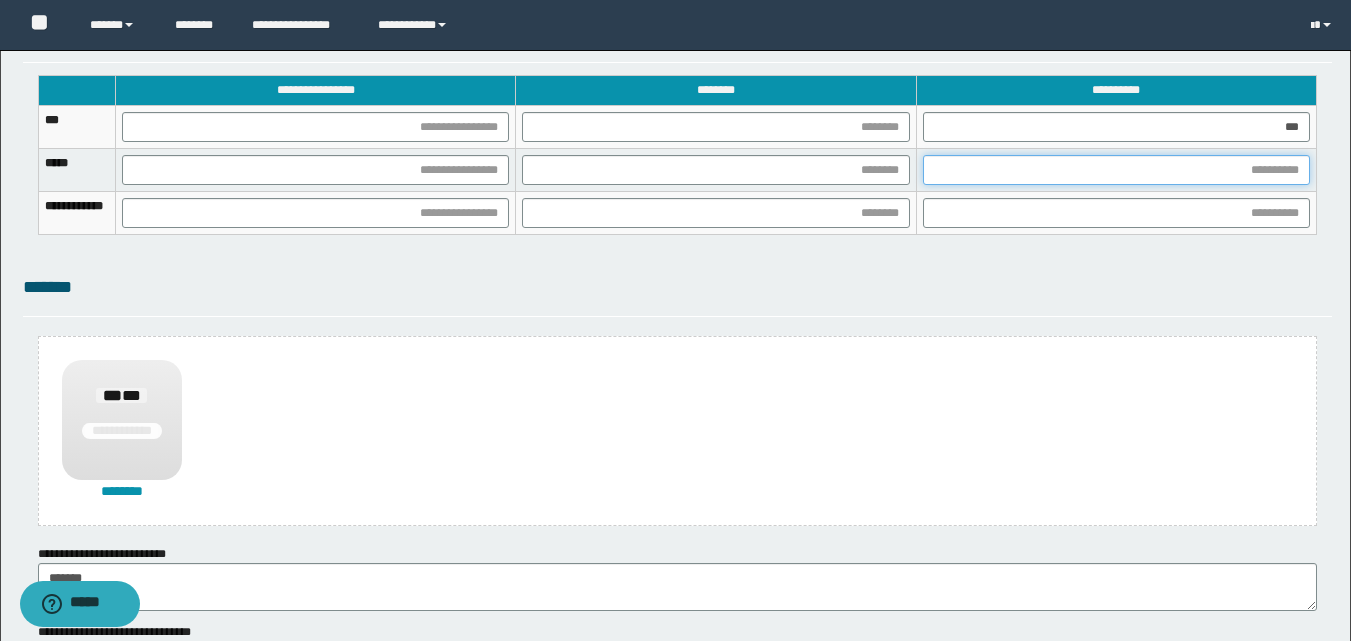 click at bounding box center [1116, 170] 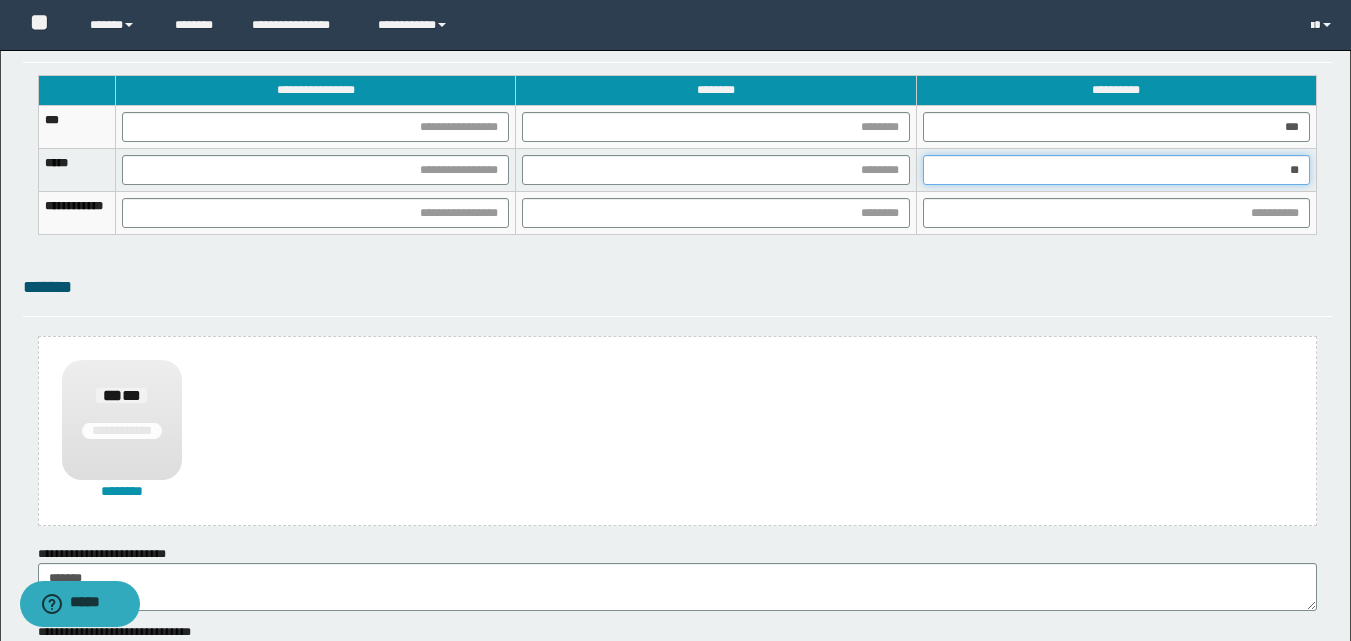 type on "***" 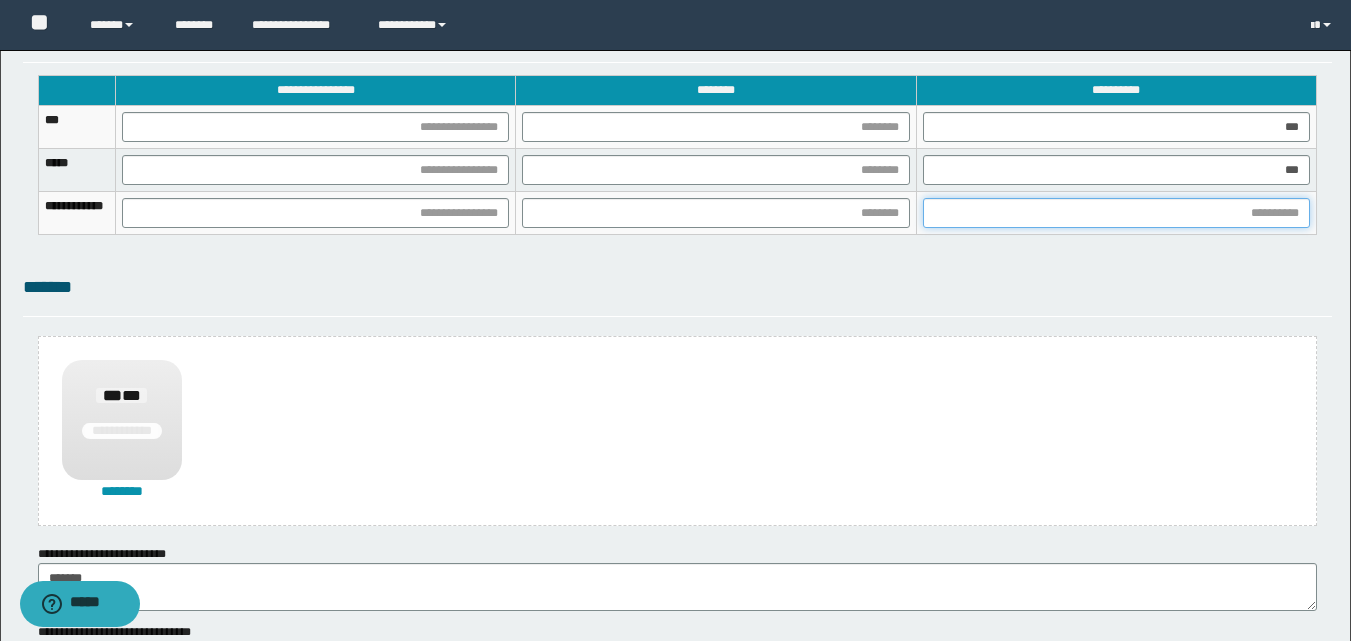 click at bounding box center (1116, 213) 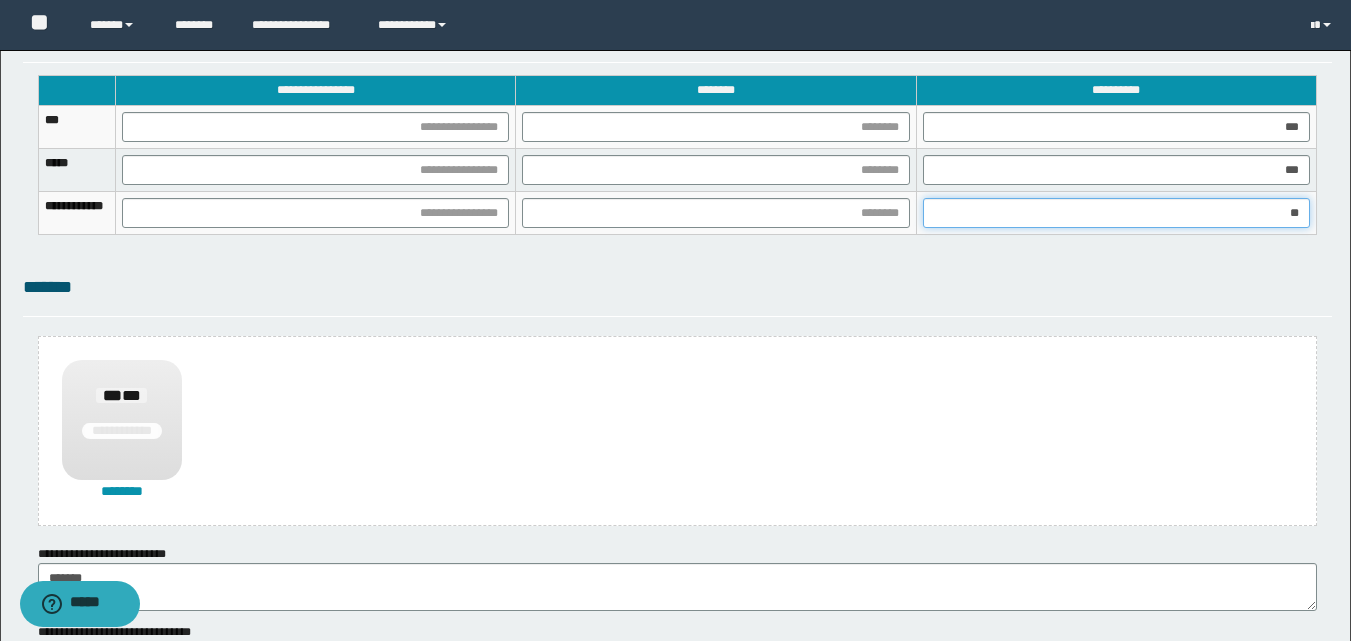 type on "***" 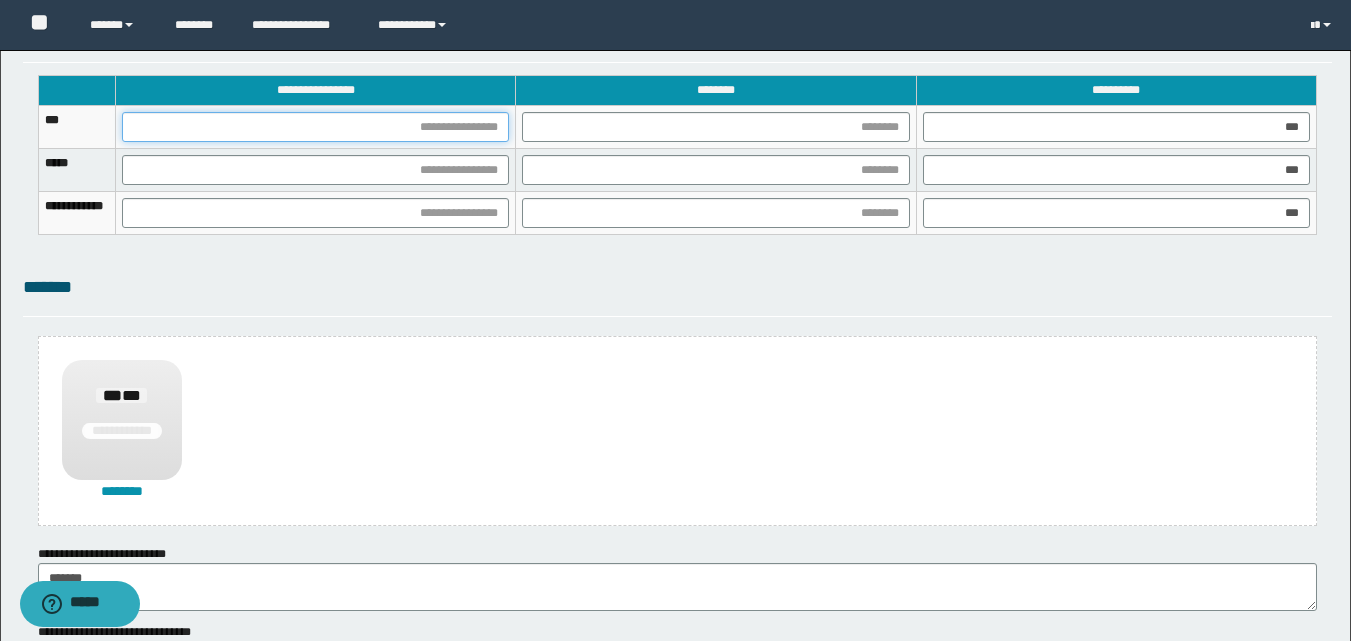 click at bounding box center (315, 127) 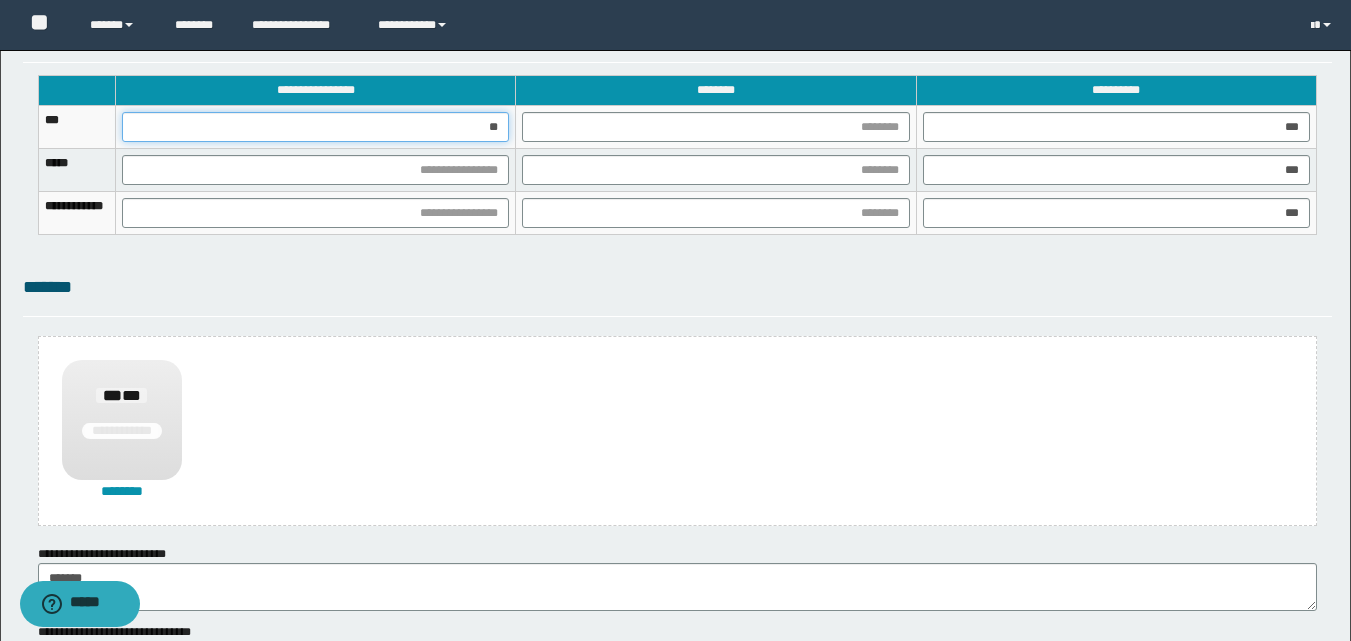 type on "***" 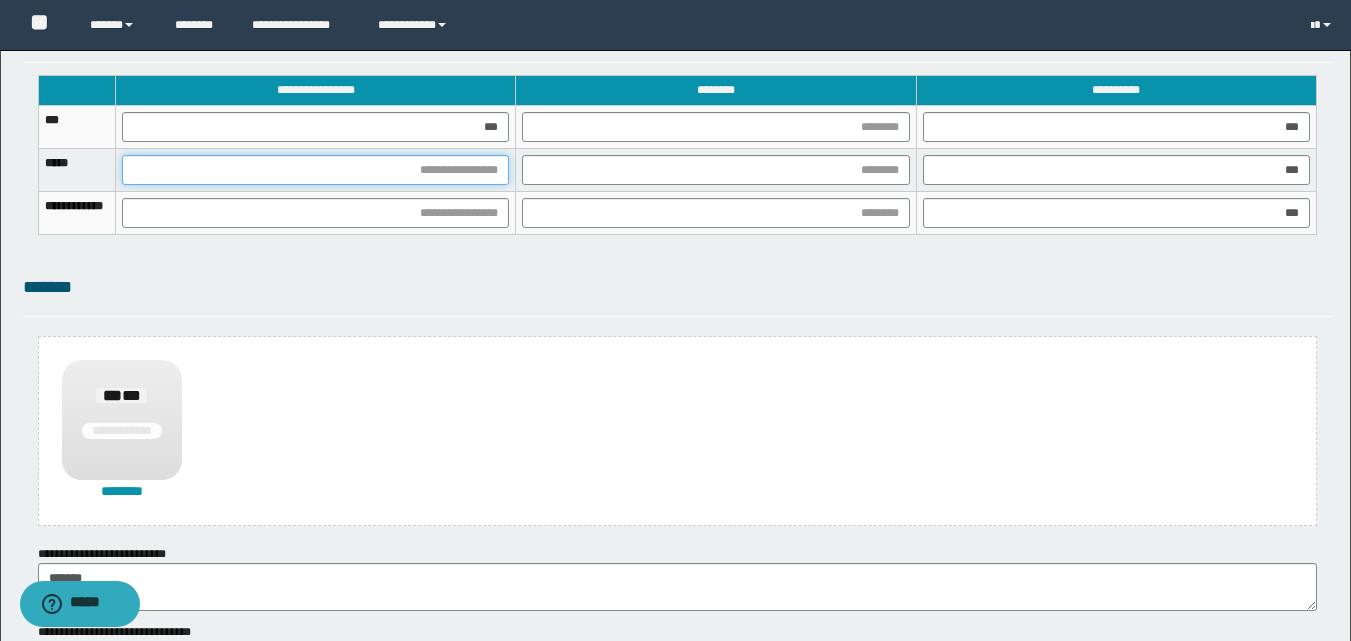 click at bounding box center [315, 170] 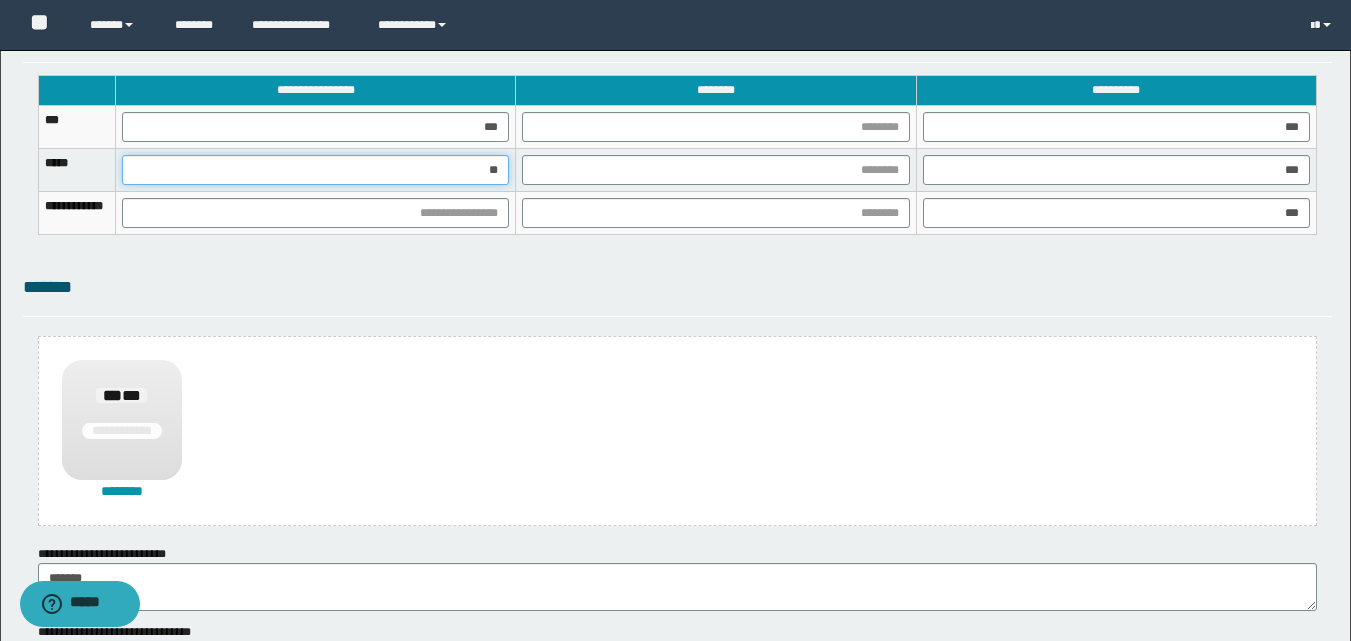 type on "***" 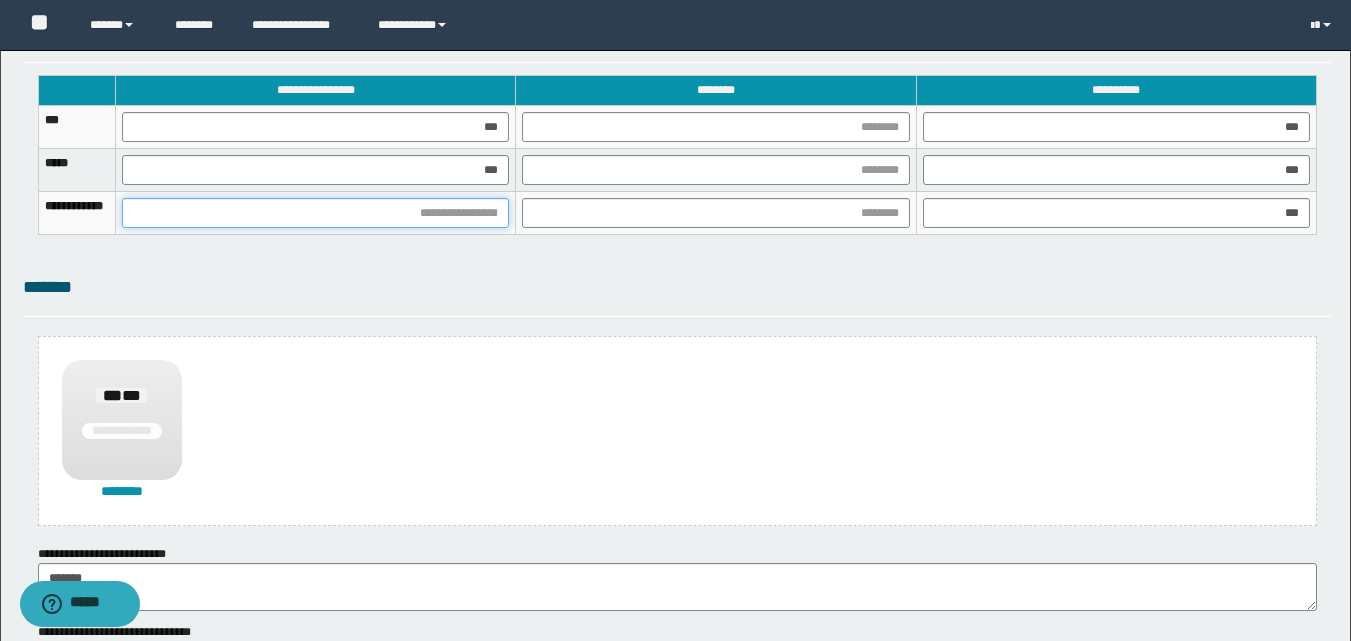 click at bounding box center (315, 213) 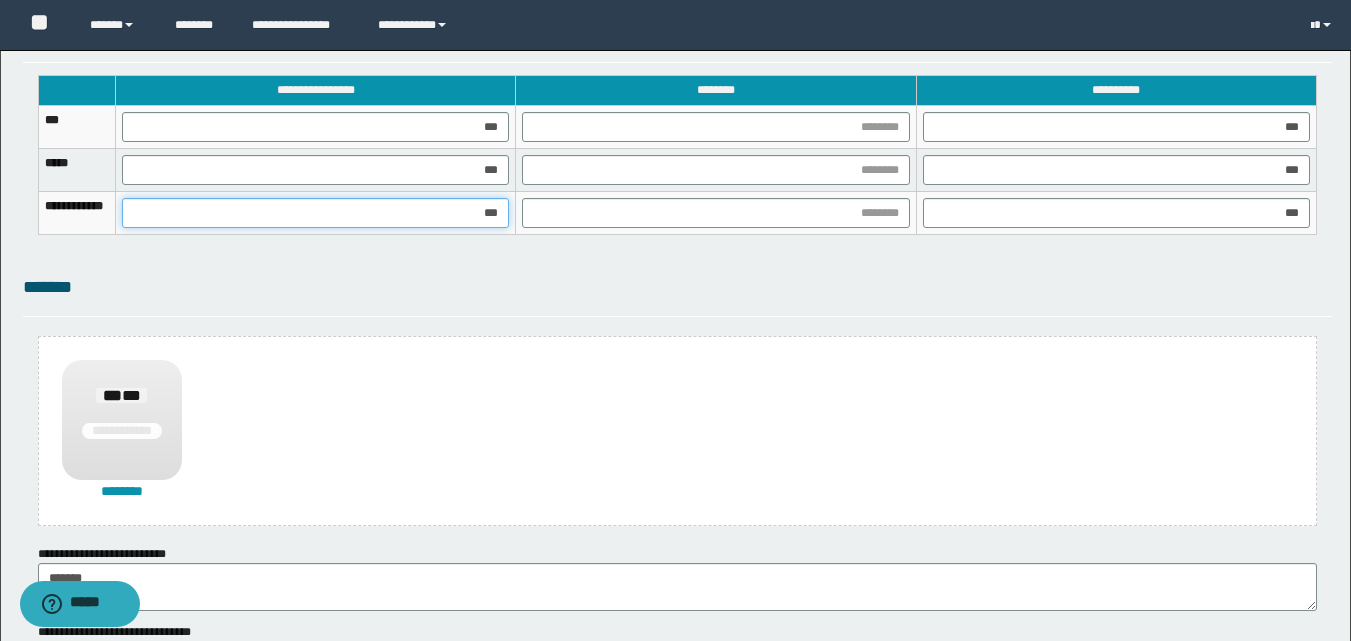 type on "****" 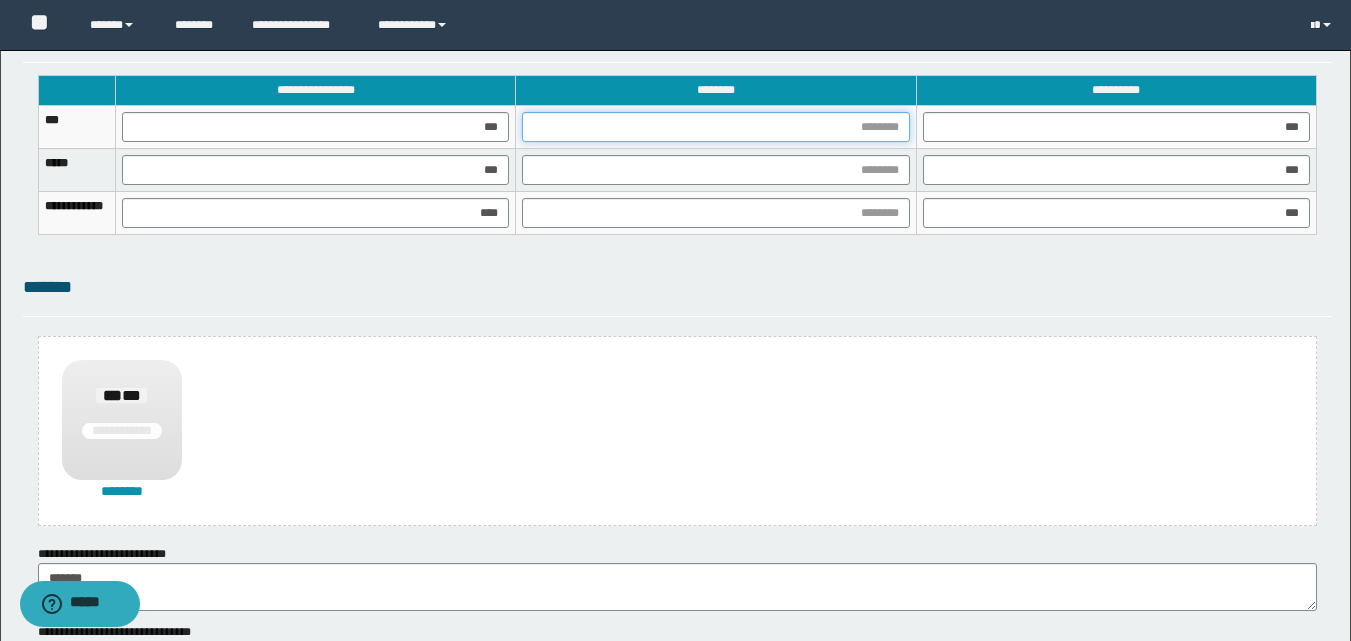 click at bounding box center (715, 127) 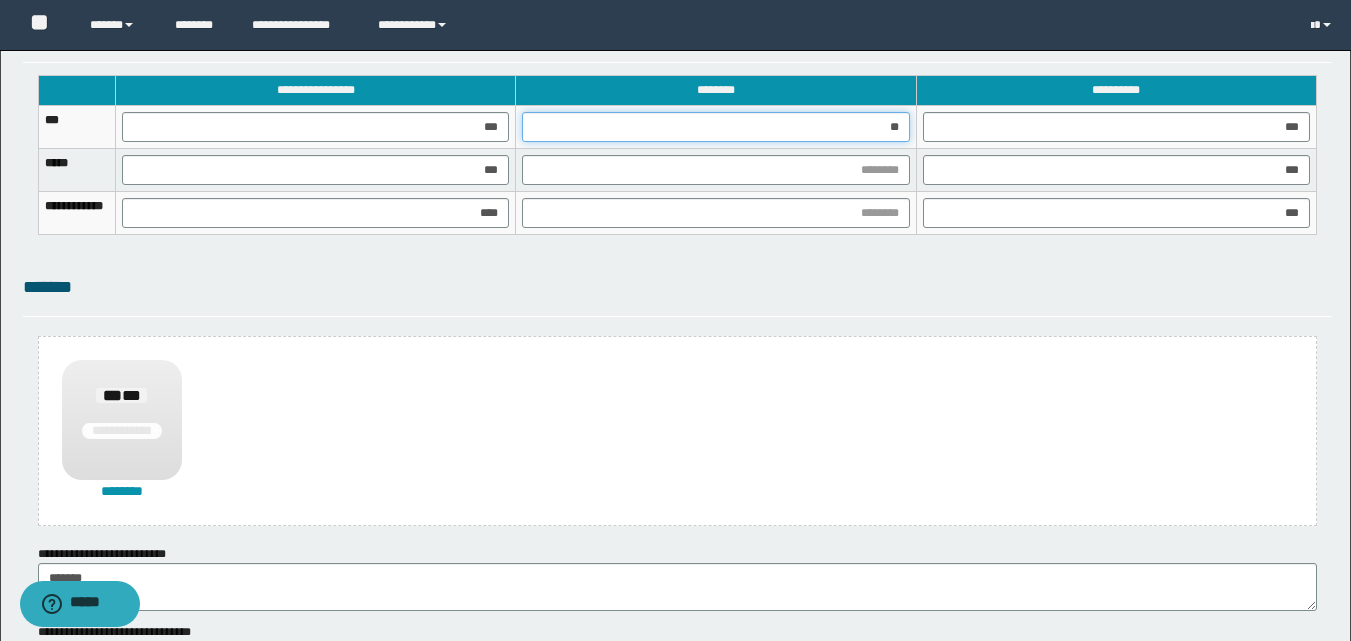 type on "***" 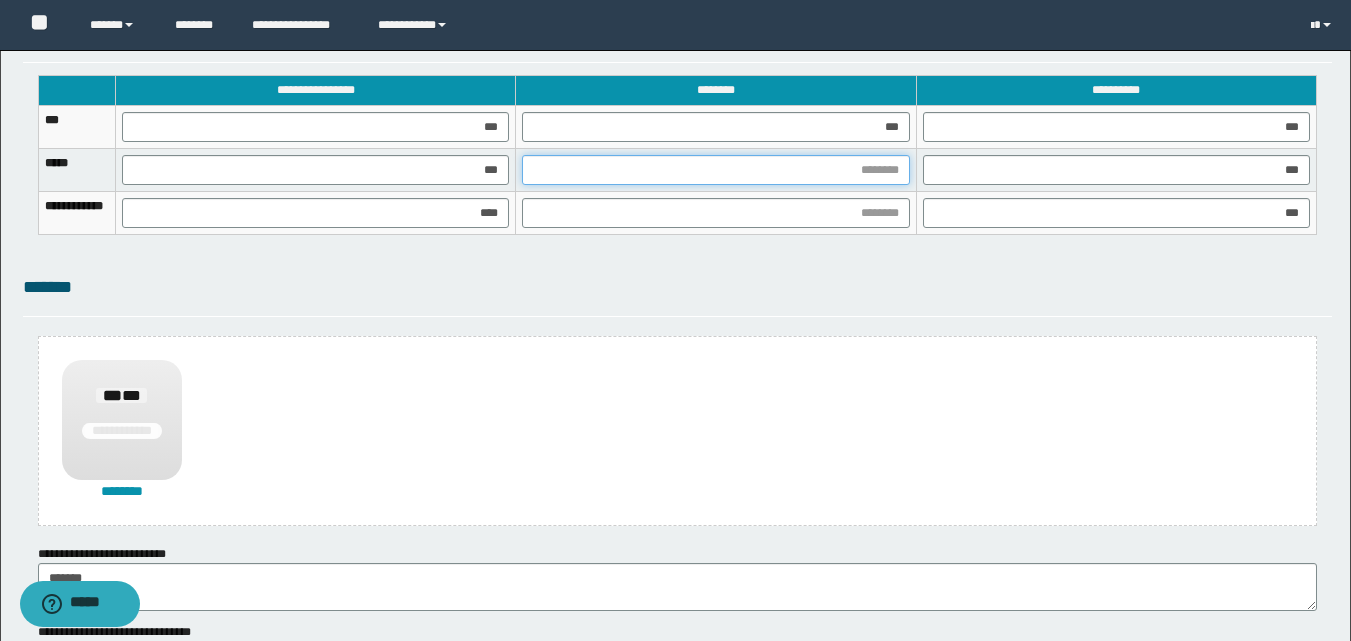 click at bounding box center (715, 170) 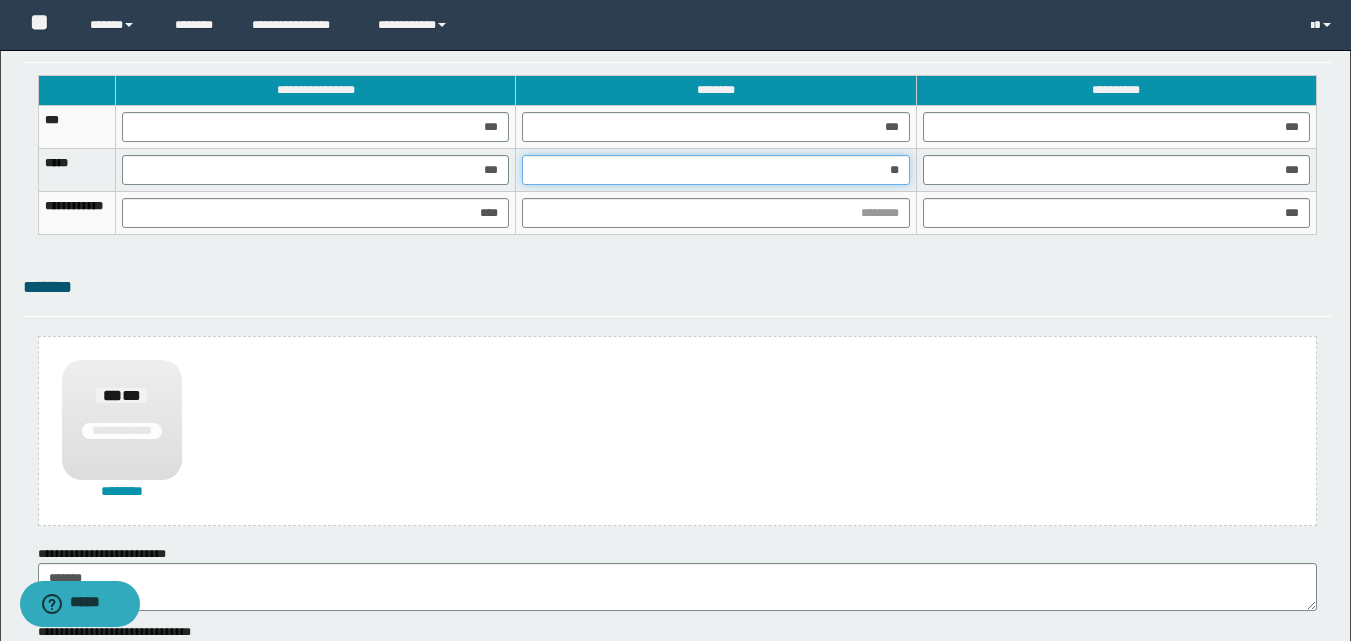 type on "***" 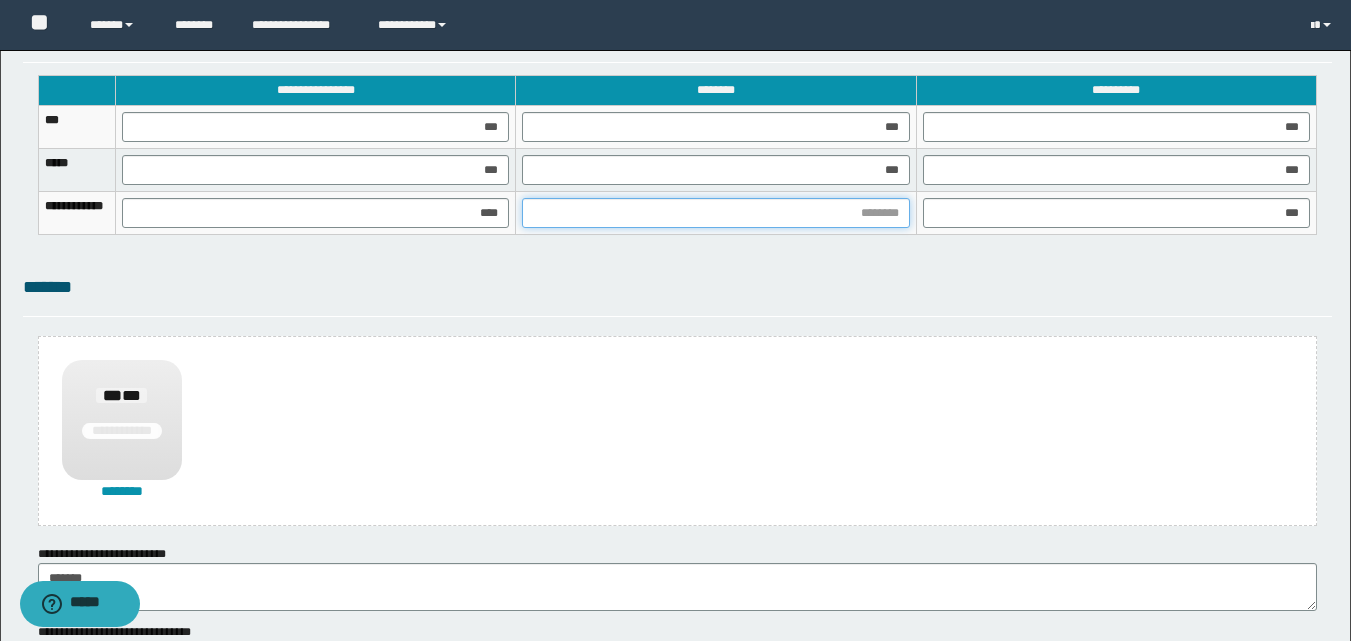 drag, startPoint x: 906, startPoint y: 222, endPoint x: 899, endPoint y: 237, distance: 16.552946 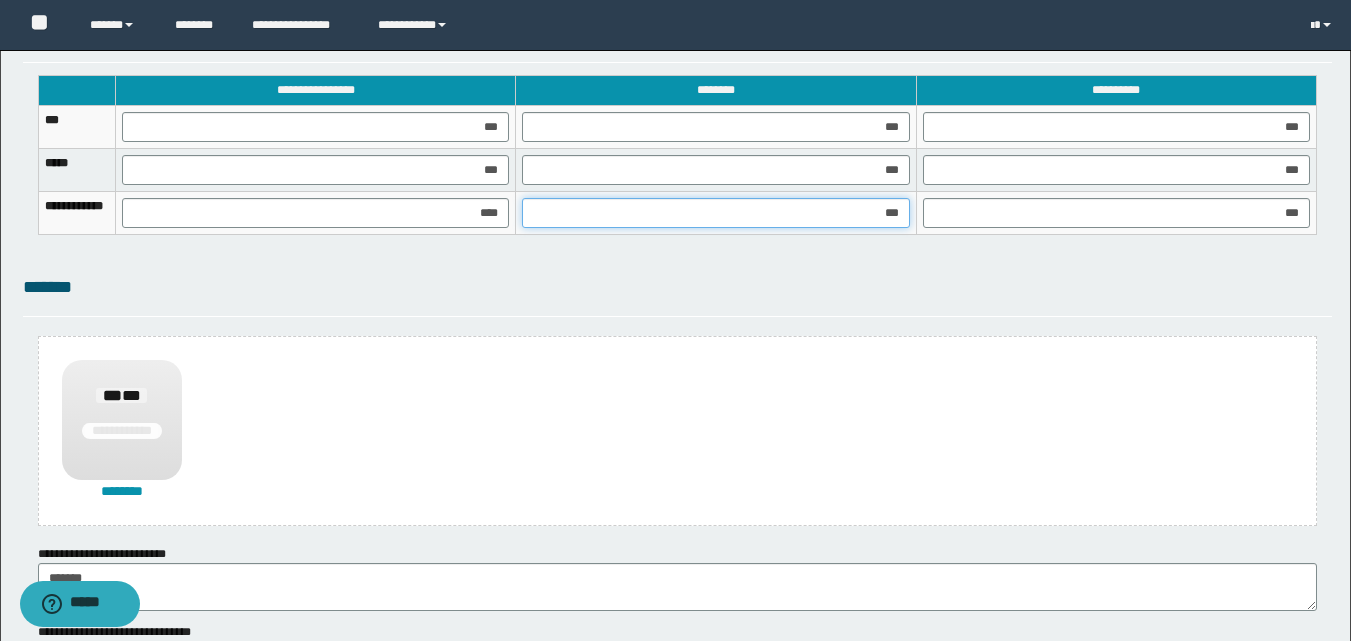 type on "****" 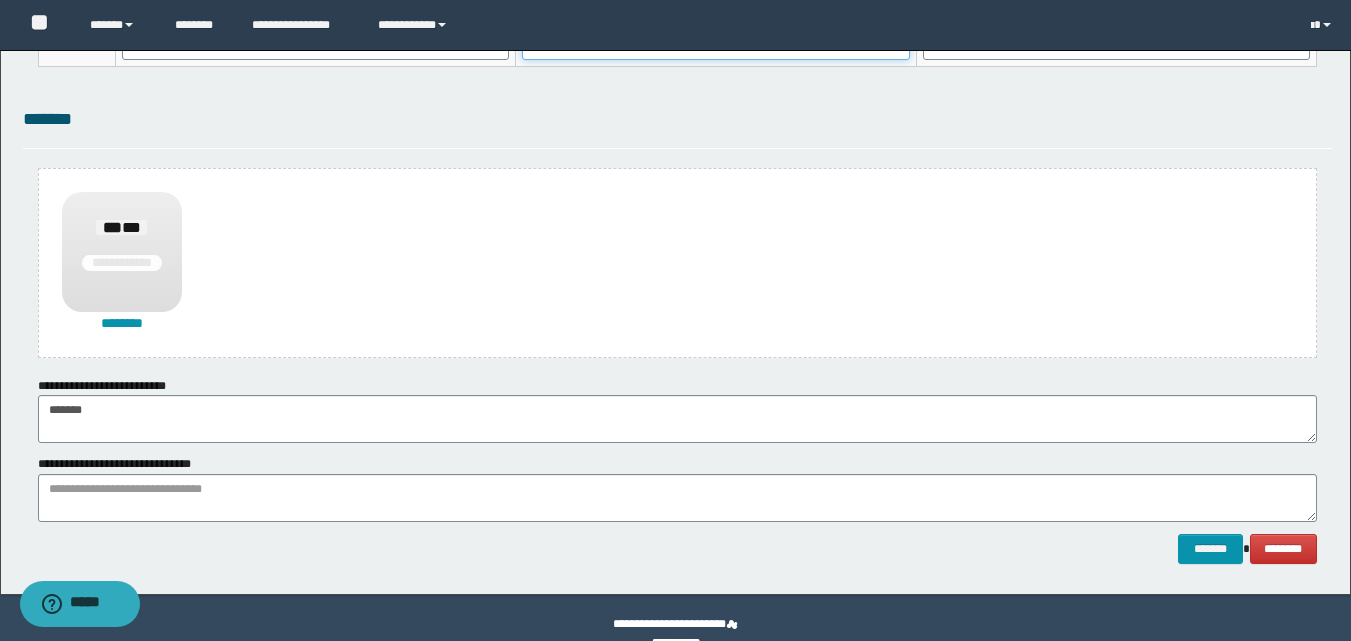 scroll, scrollTop: 1489, scrollLeft: 0, axis: vertical 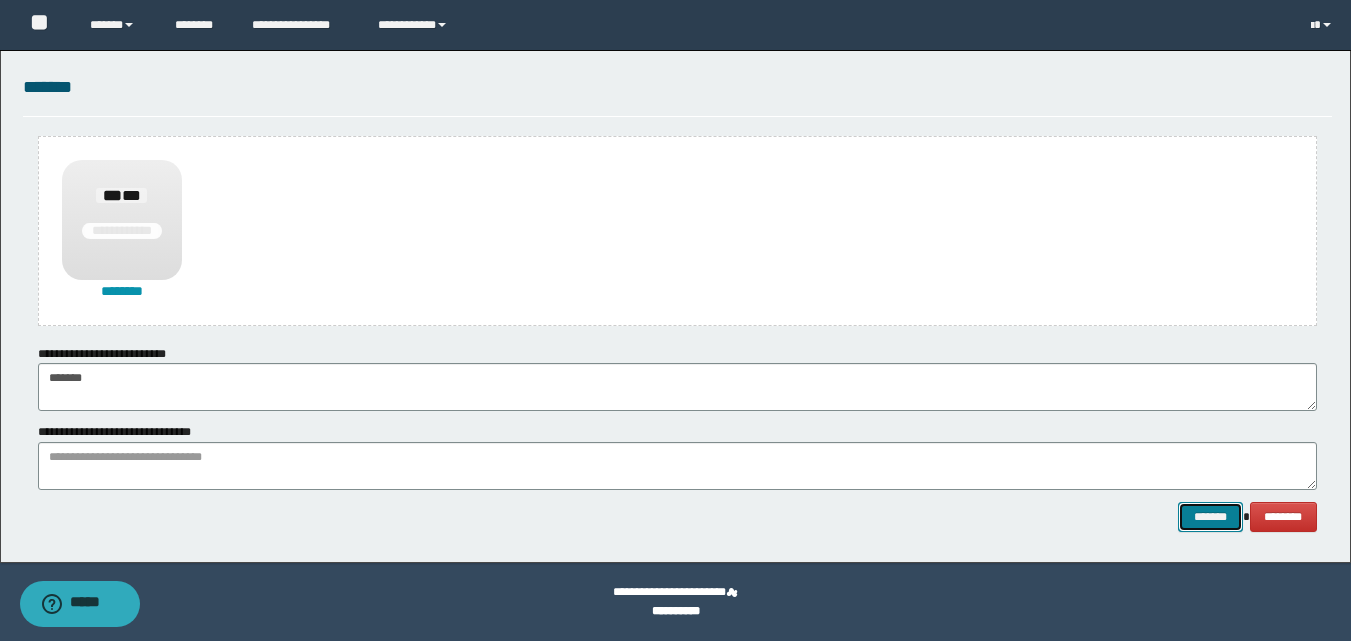 click on "*******" at bounding box center [1210, 517] 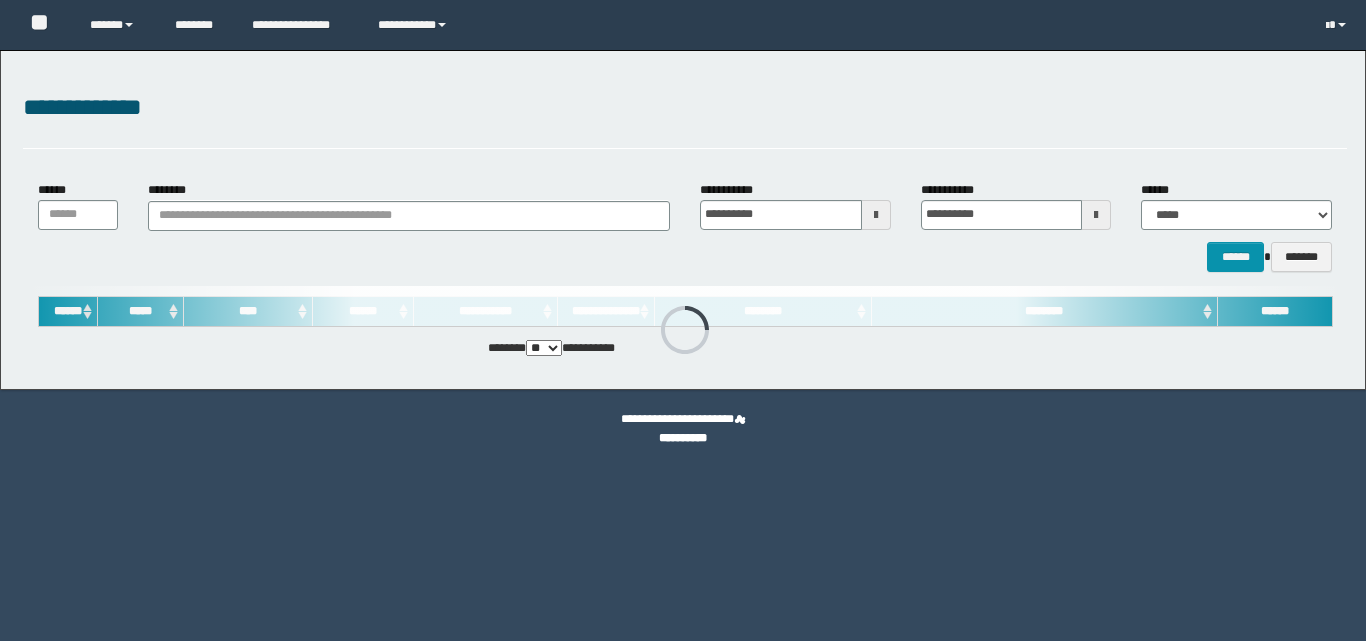 scroll, scrollTop: 0, scrollLeft: 0, axis: both 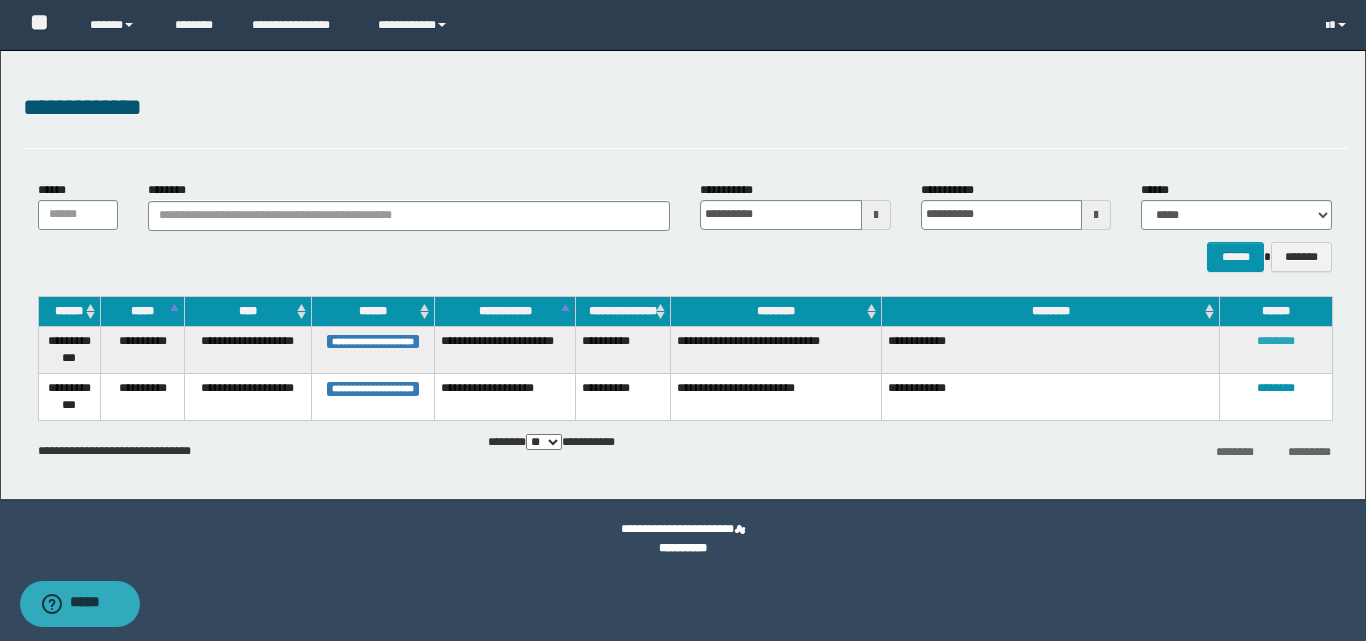 click on "********" at bounding box center (1276, 341) 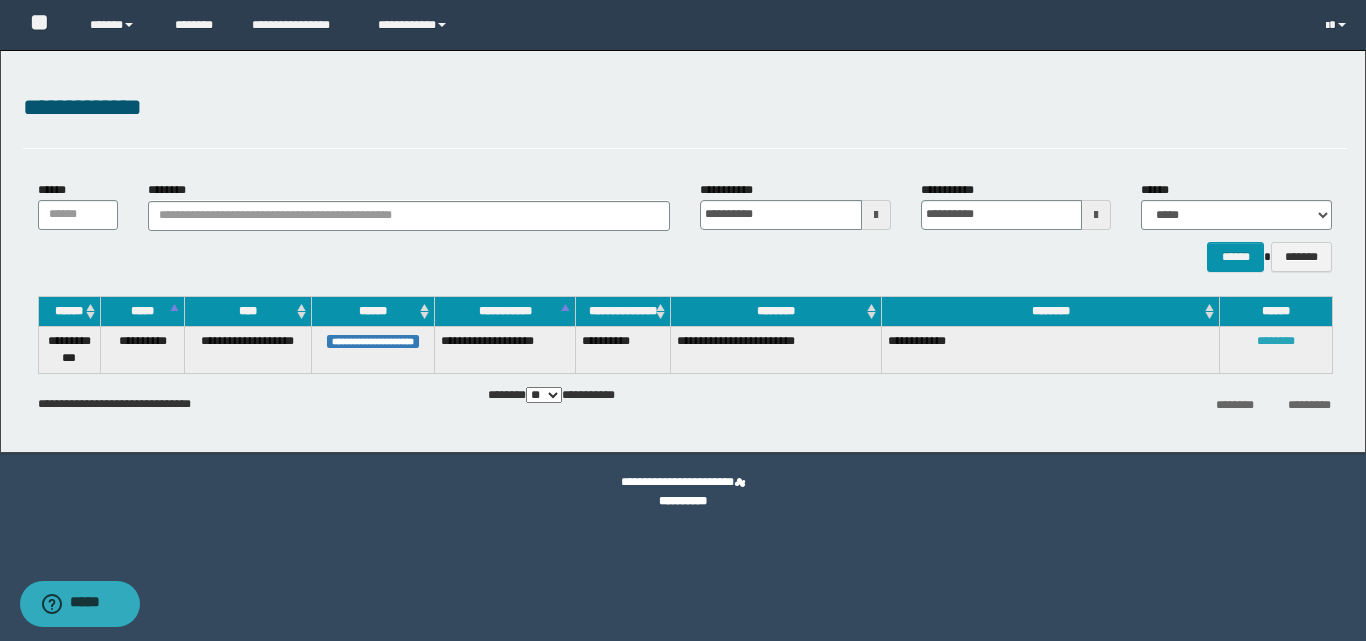 click on "********" at bounding box center [1276, 341] 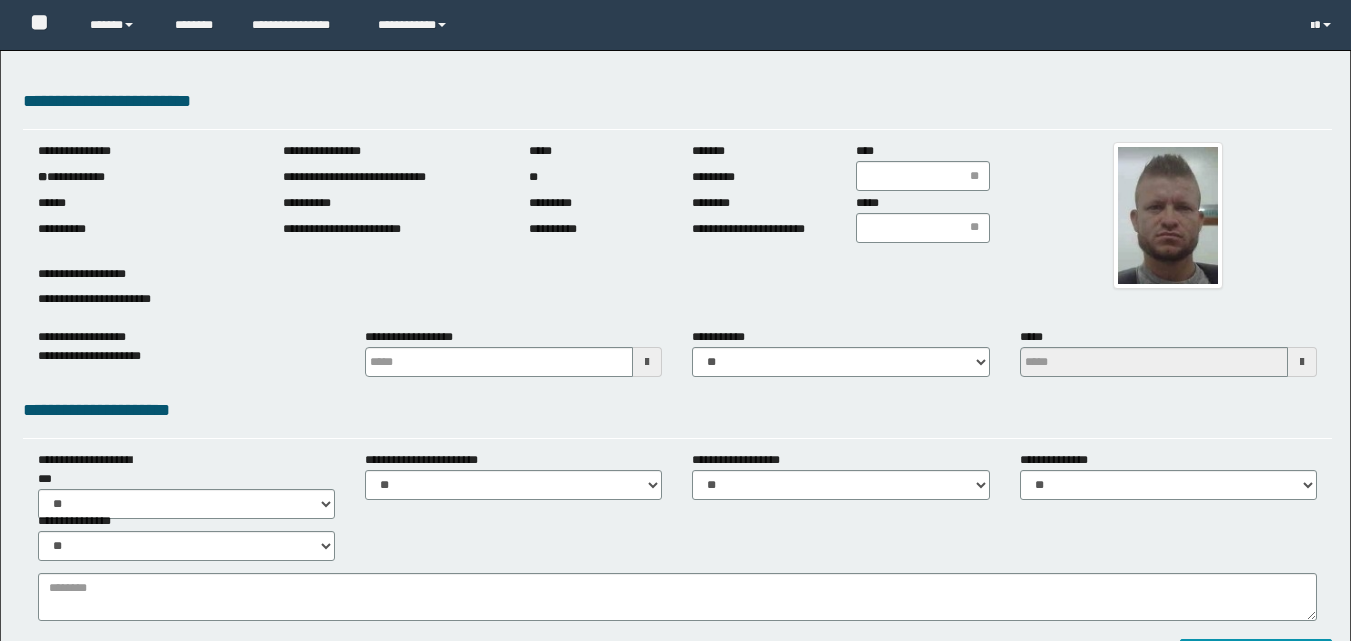 scroll, scrollTop: 0, scrollLeft: 0, axis: both 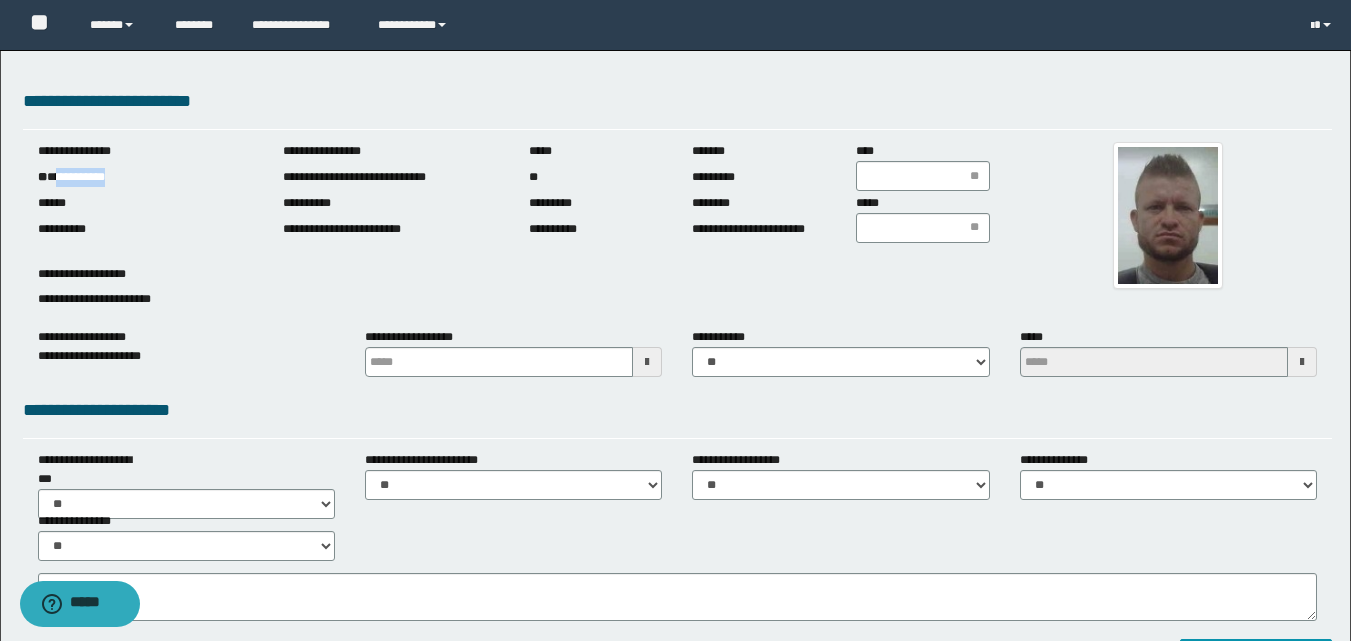 drag, startPoint x: 59, startPoint y: 175, endPoint x: 205, endPoint y: 178, distance: 146.03082 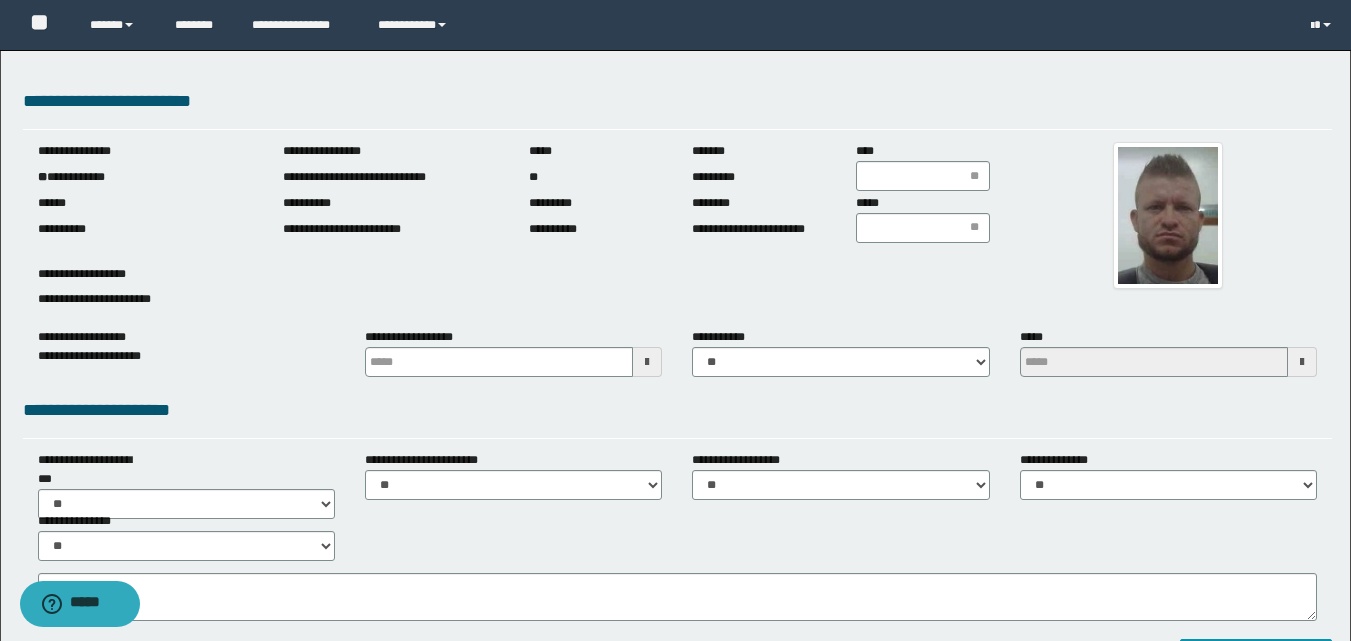 click at bounding box center (647, 362) 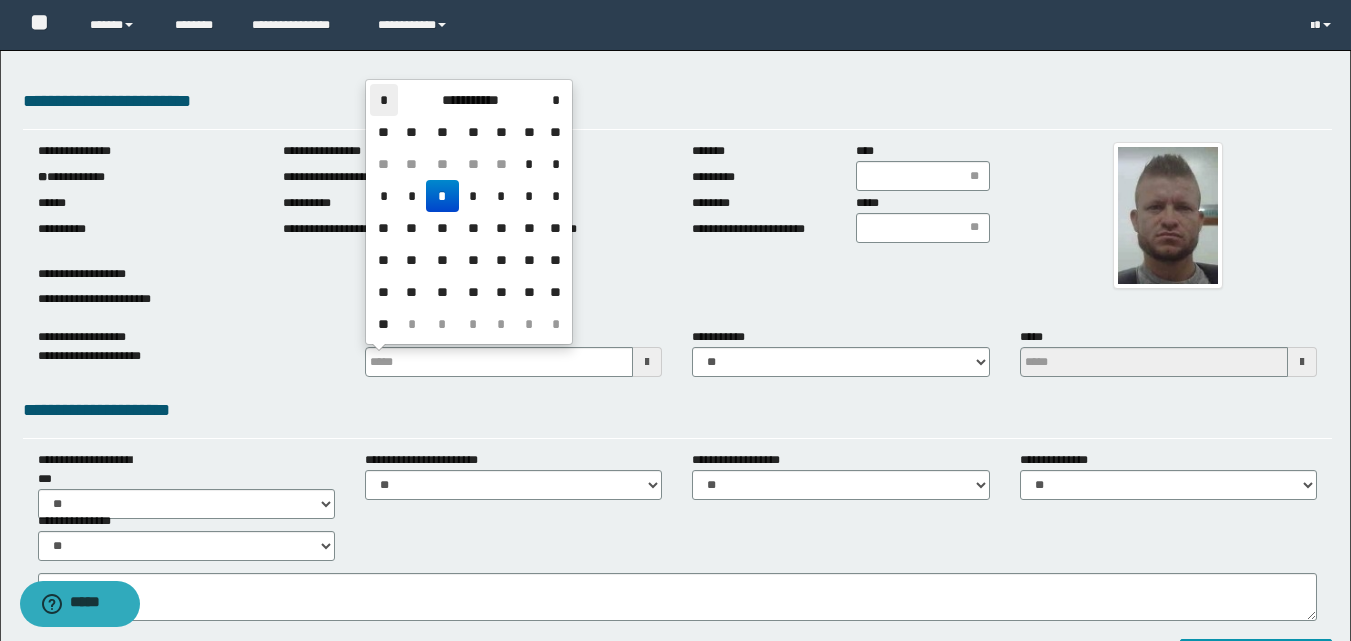 click on "*" at bounding box center (384, 100) 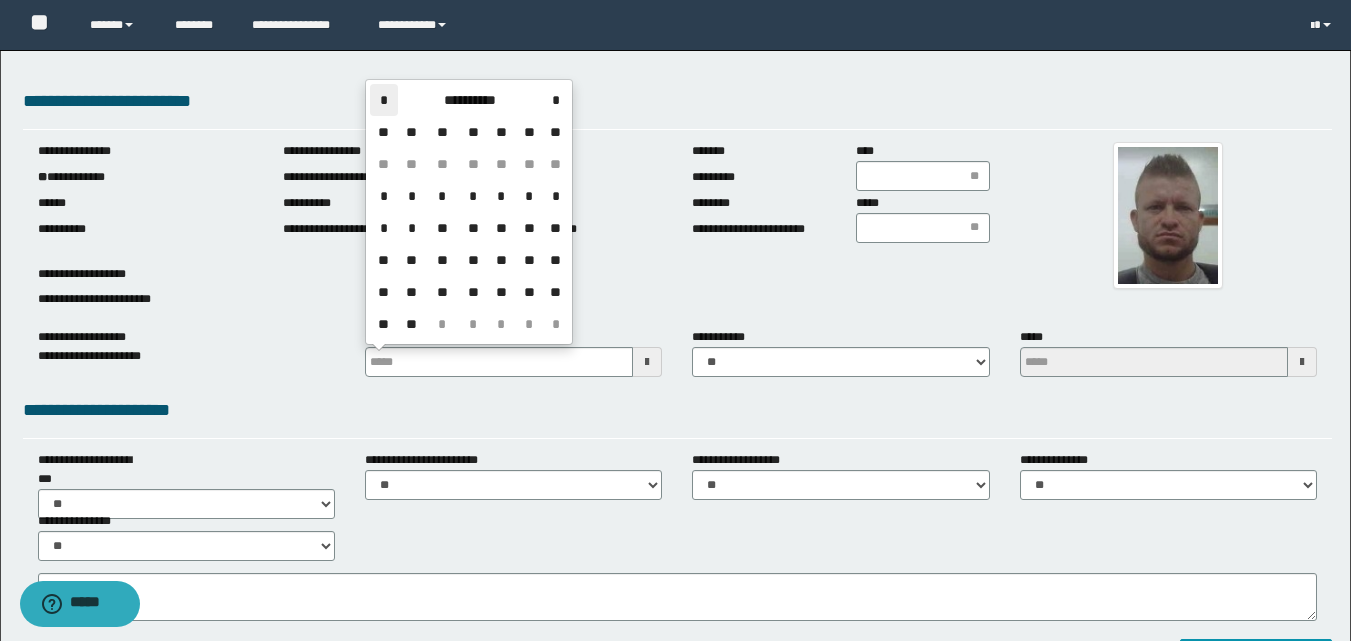 click on "*" at bounding box center (384, 100) 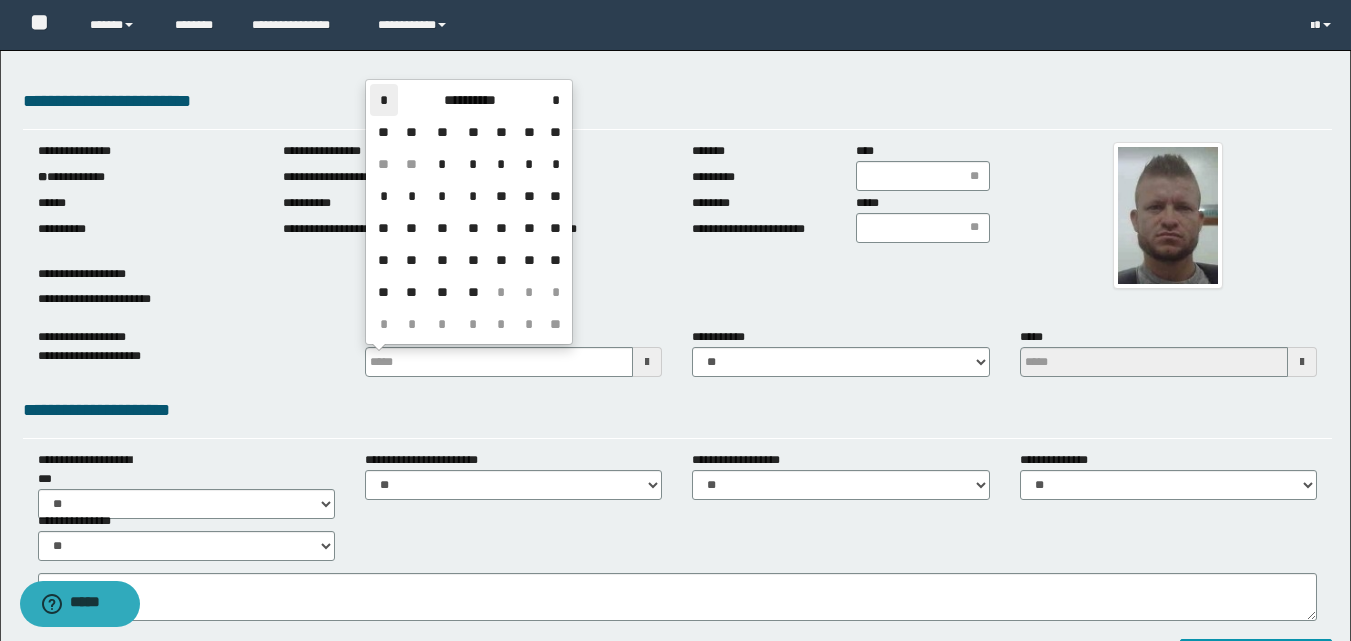 click on "*" at bounding box center [384, 100] 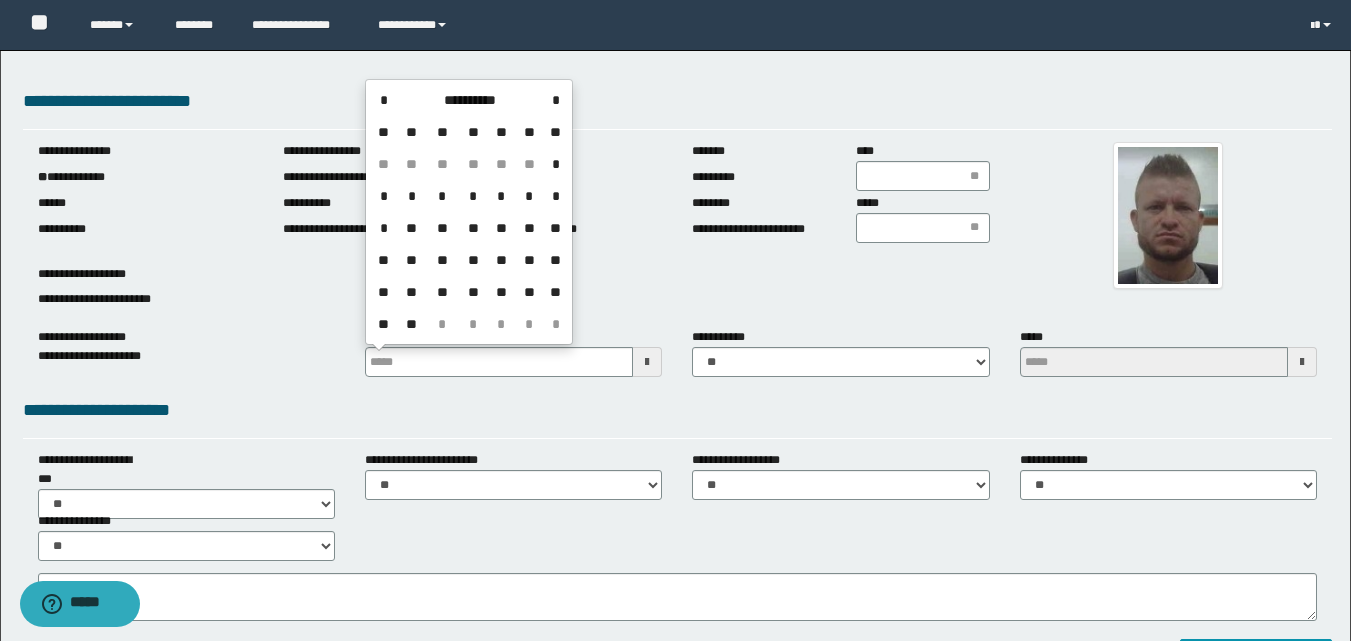 drag, startPoint x: 385, startPoint y: 100, endPoint x: 424, endPoint y: 147, distance: 61.073727 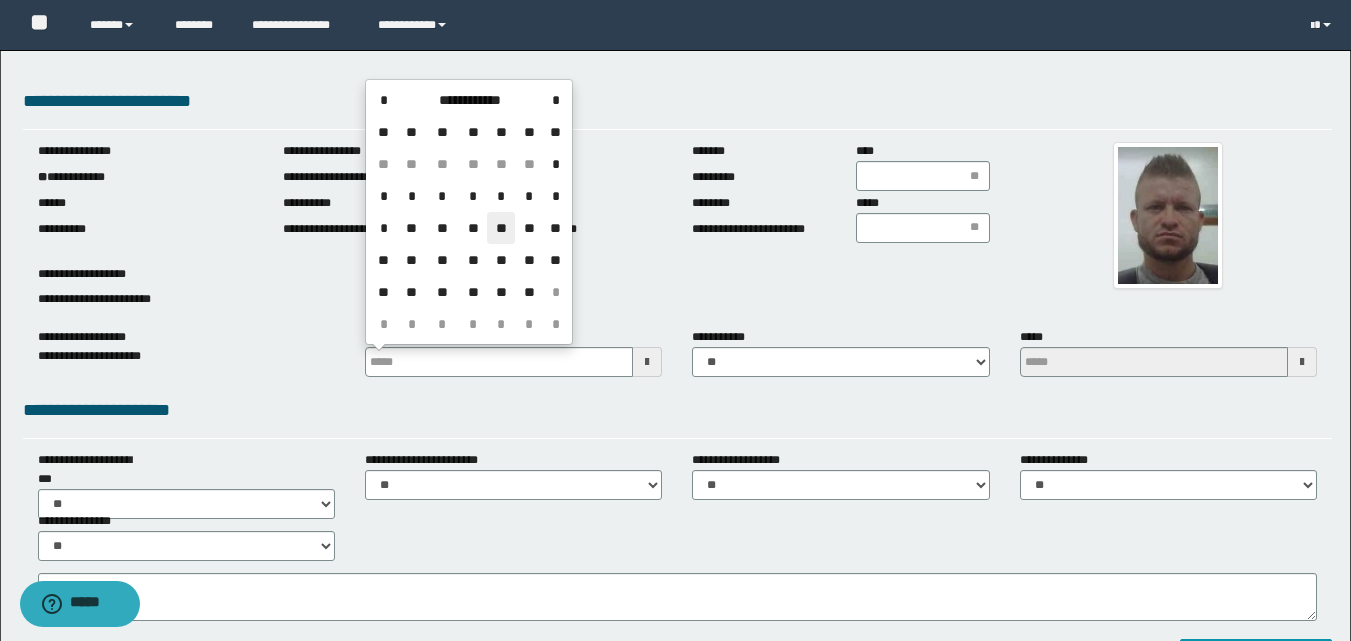 click on "**" at bounding box center (501, 228) 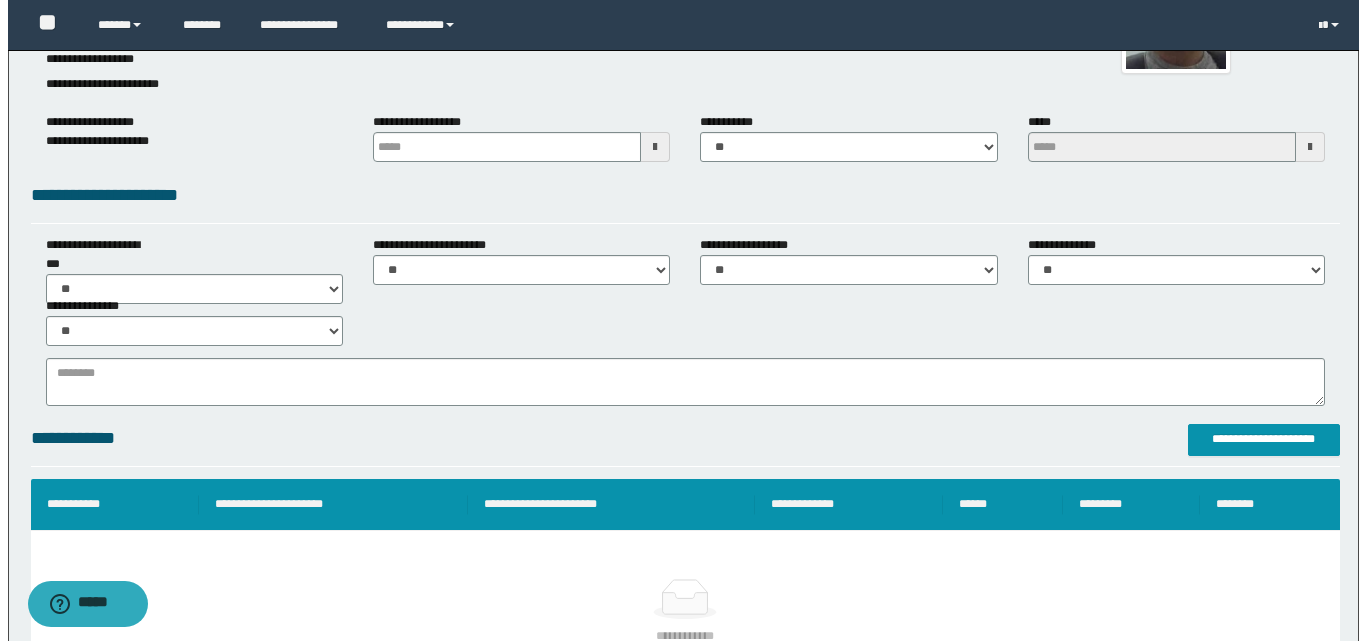 scroll, scrollTop: 500, scrollLeft: 0, axis: vertical 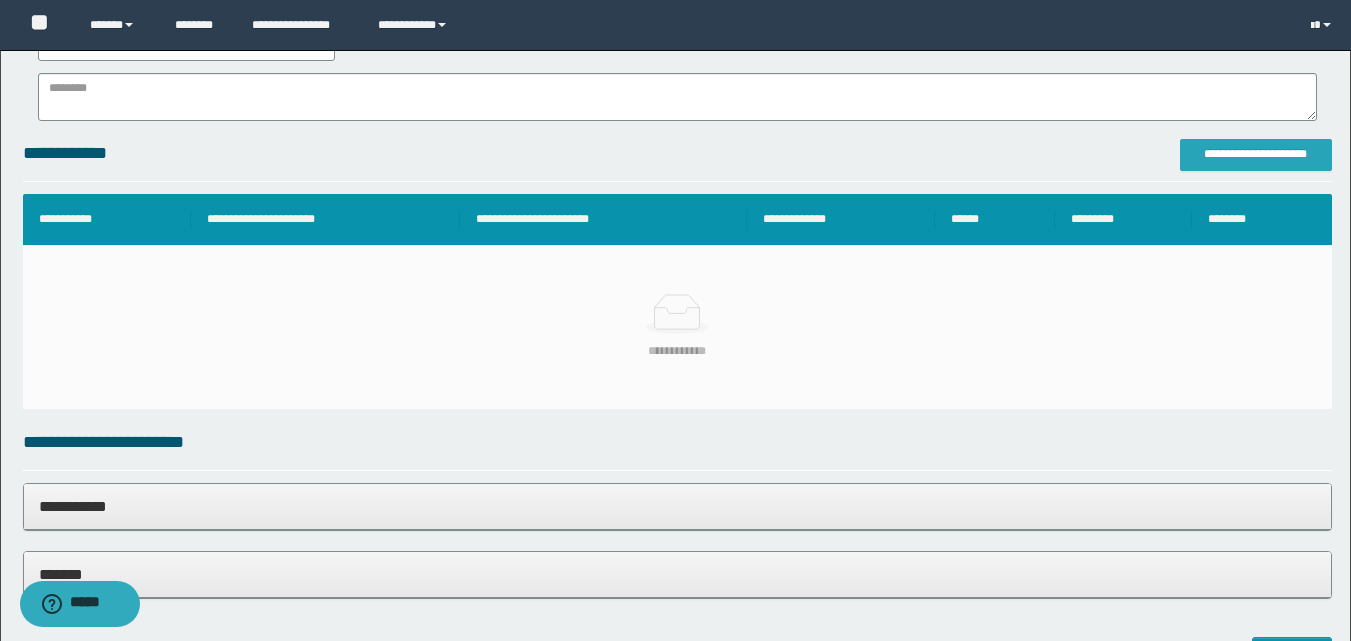 click on "**********" at bounding box center (1256, 154) 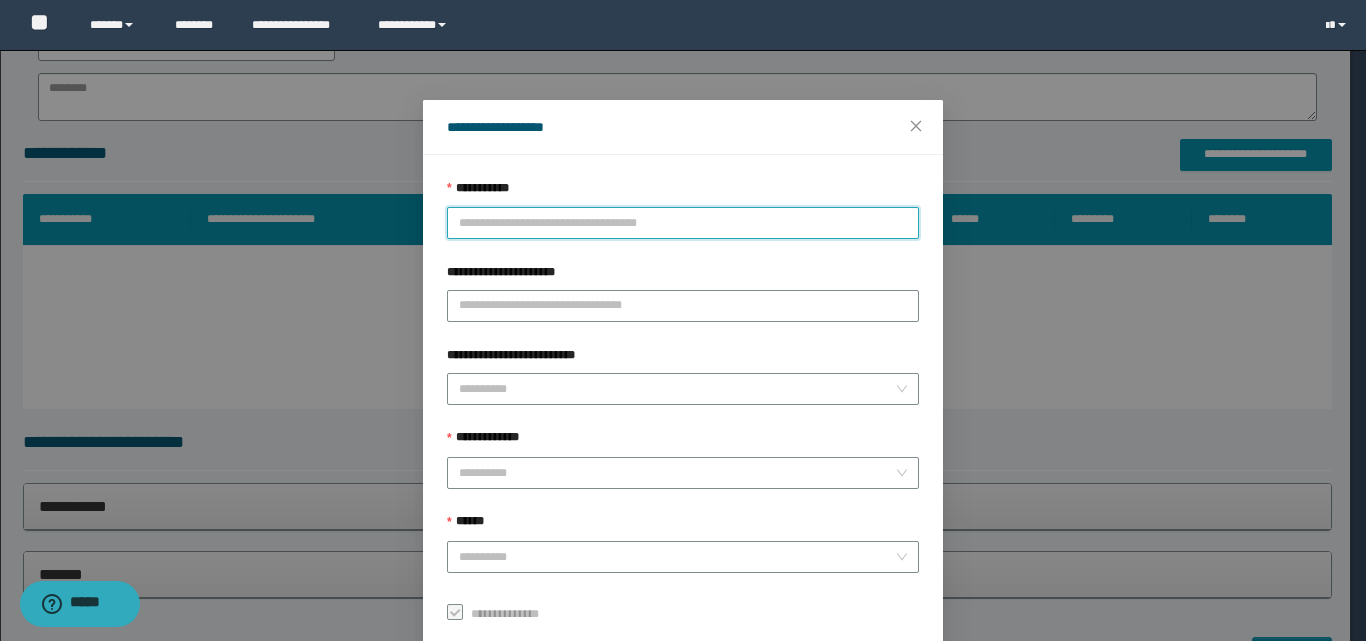 click on "**********" at bounding box center [683, 223] 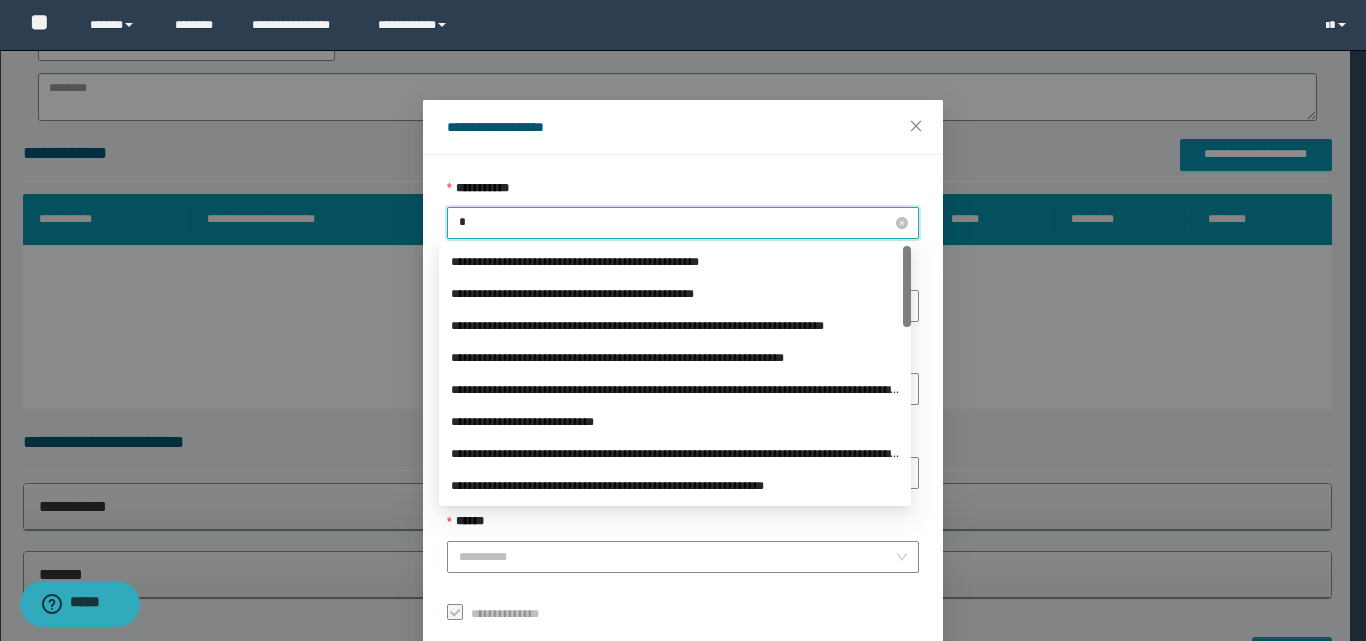 type on "**" 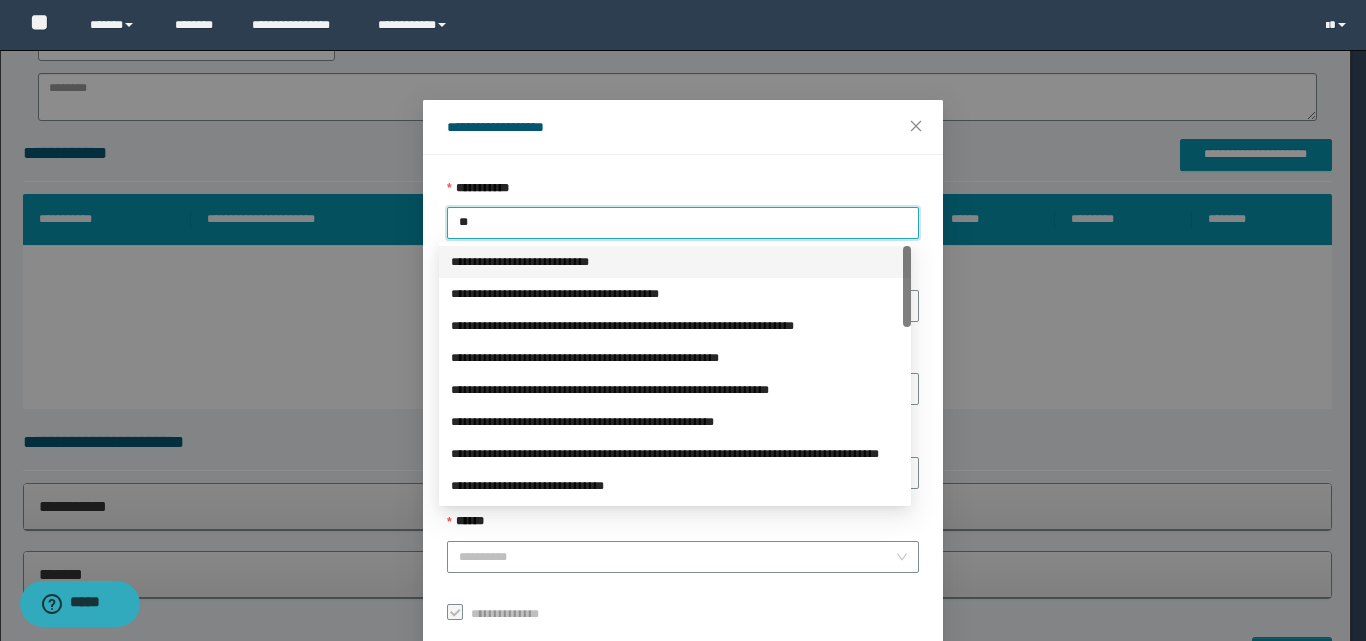 click on "**********" at bounding box center [675, 262] 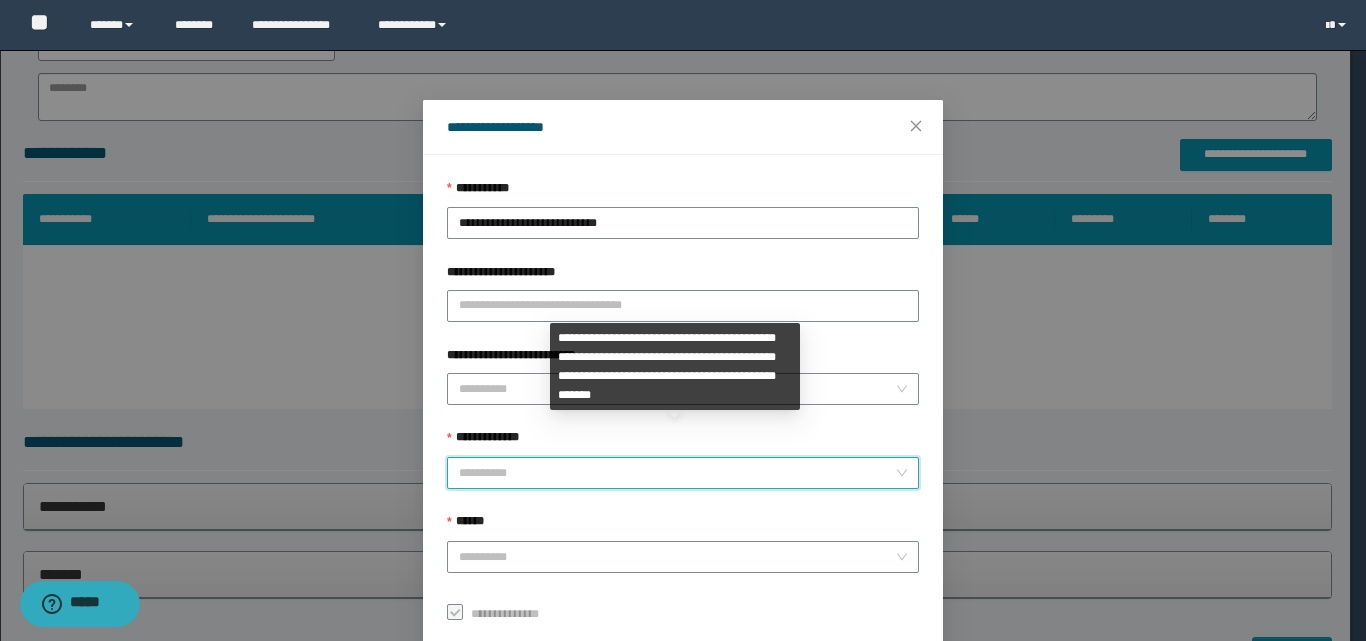 click on "**********" at bounding box center (677, 473) 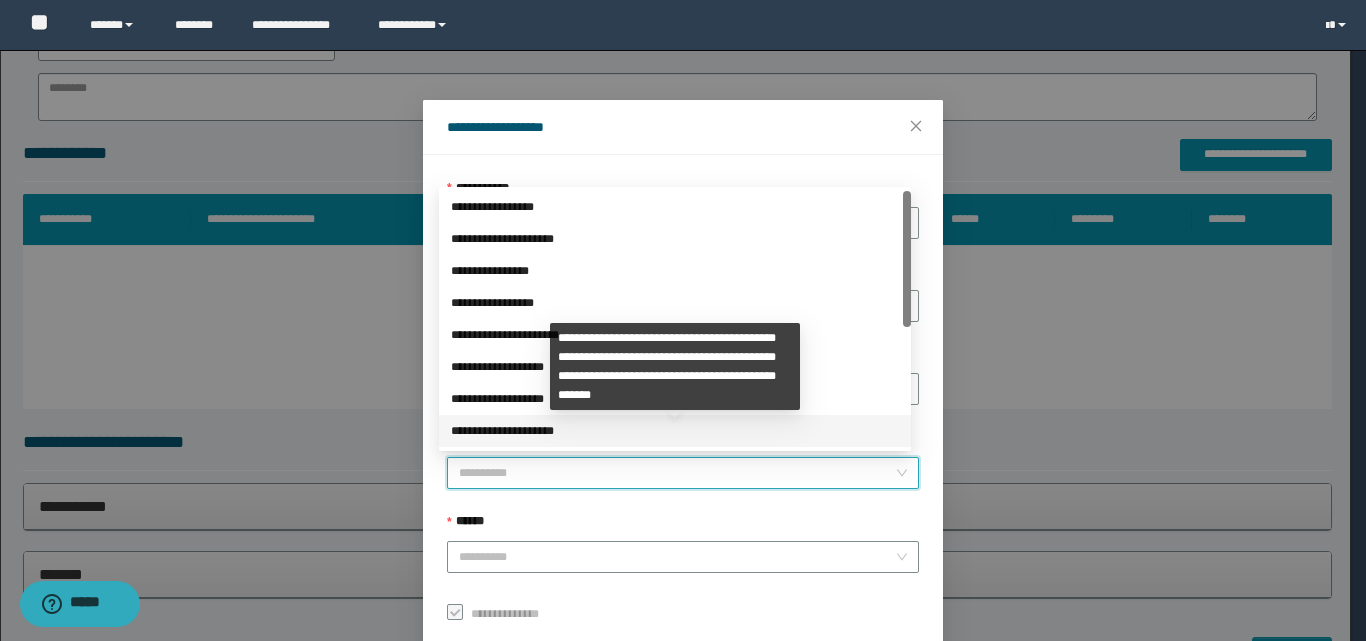 scroll, scrollTop: 224, scrollLeft: 0, axis: vertical 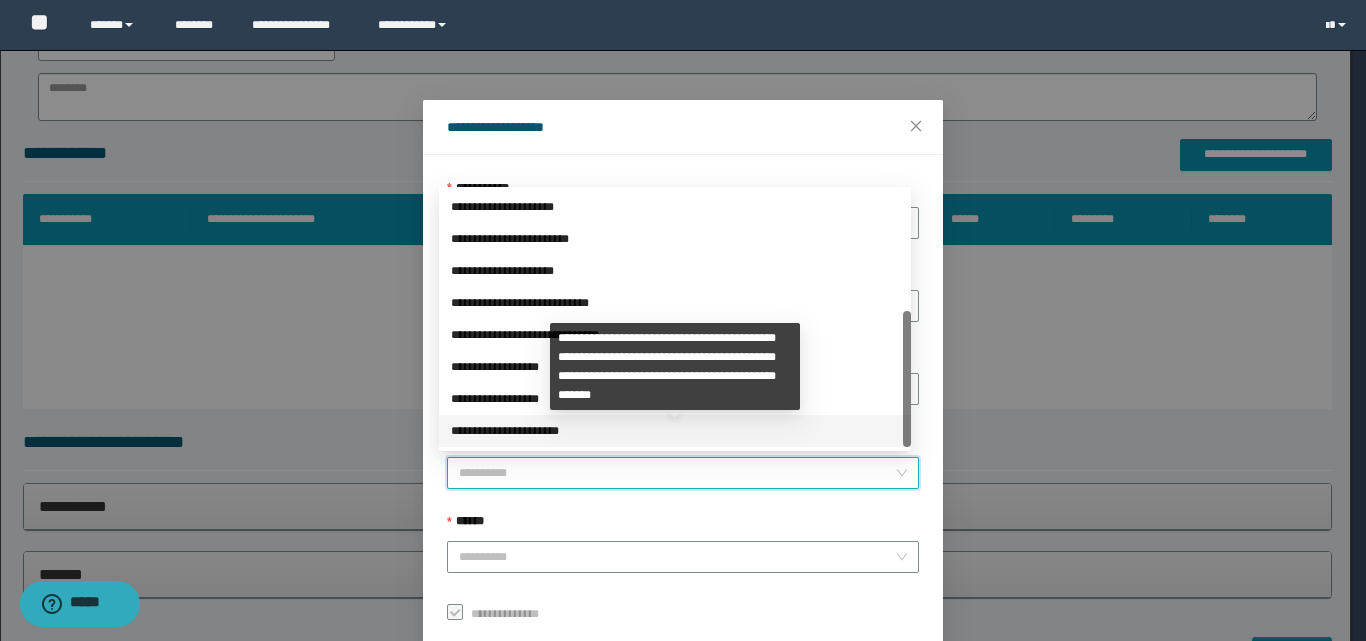 click on "**********" at bounding box center [675, 431] 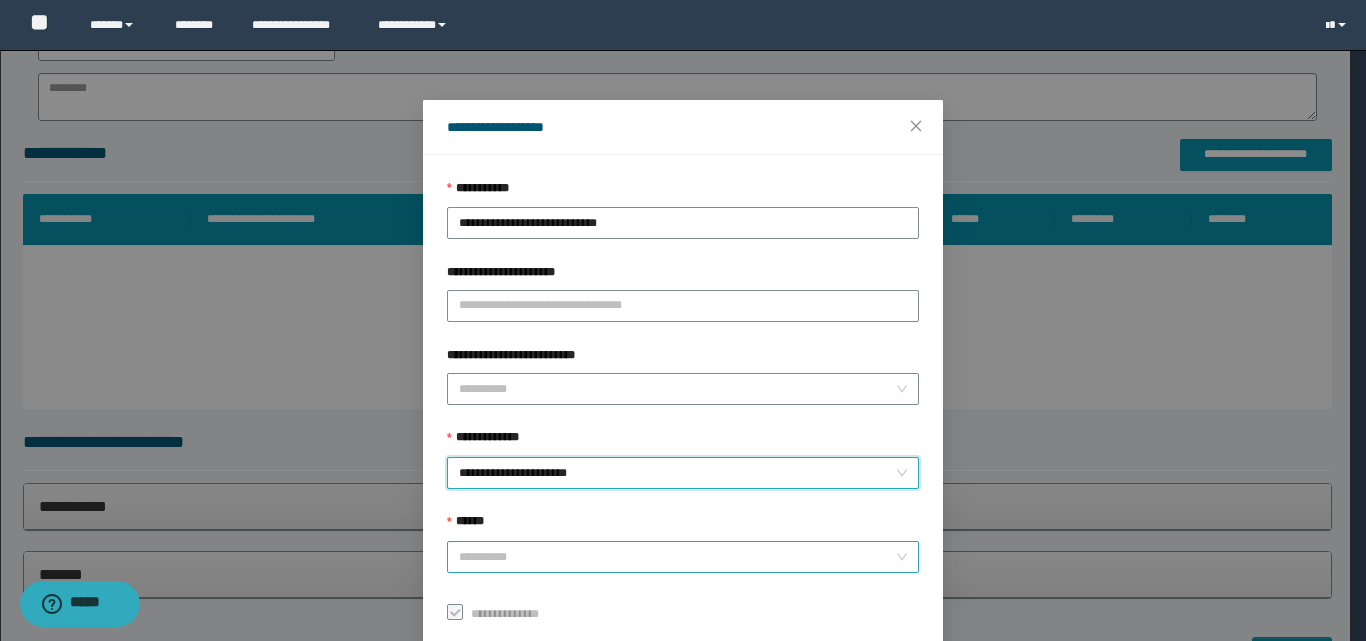 click on "******" at bounding box center [677, 557] 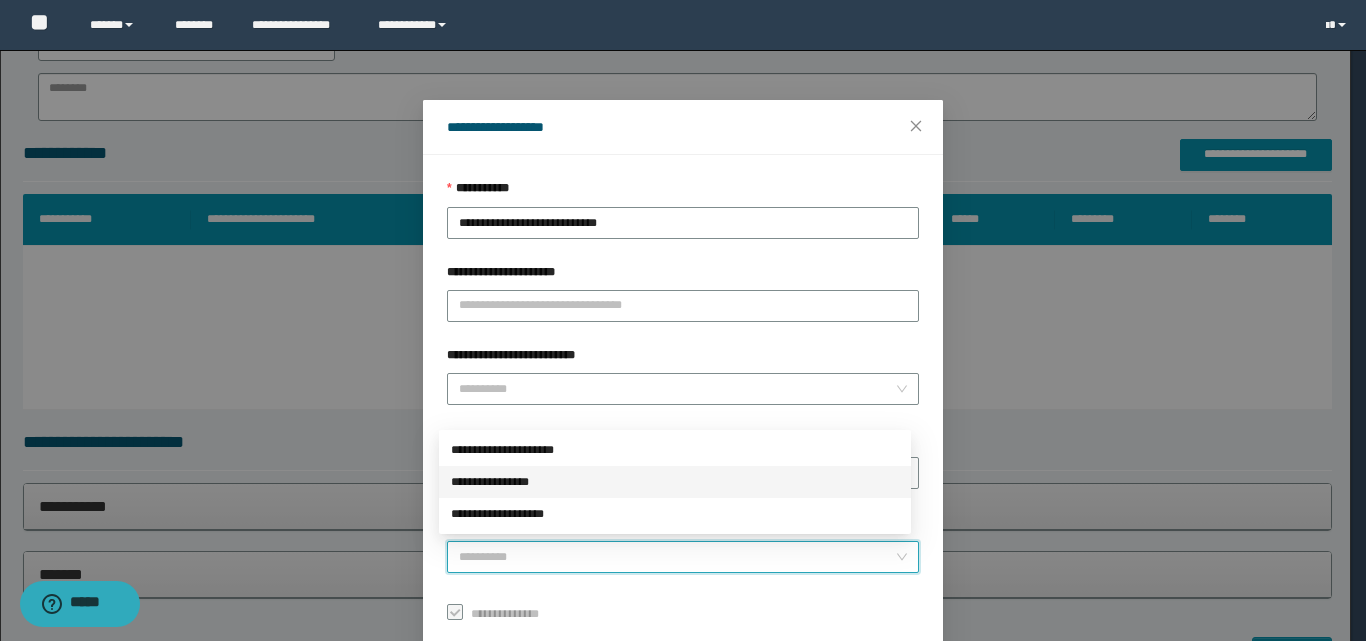 drag, startPoint x: 535, startPoint y: 479, endPoint x: 558, endPoint y: 490, distance: 25.495098 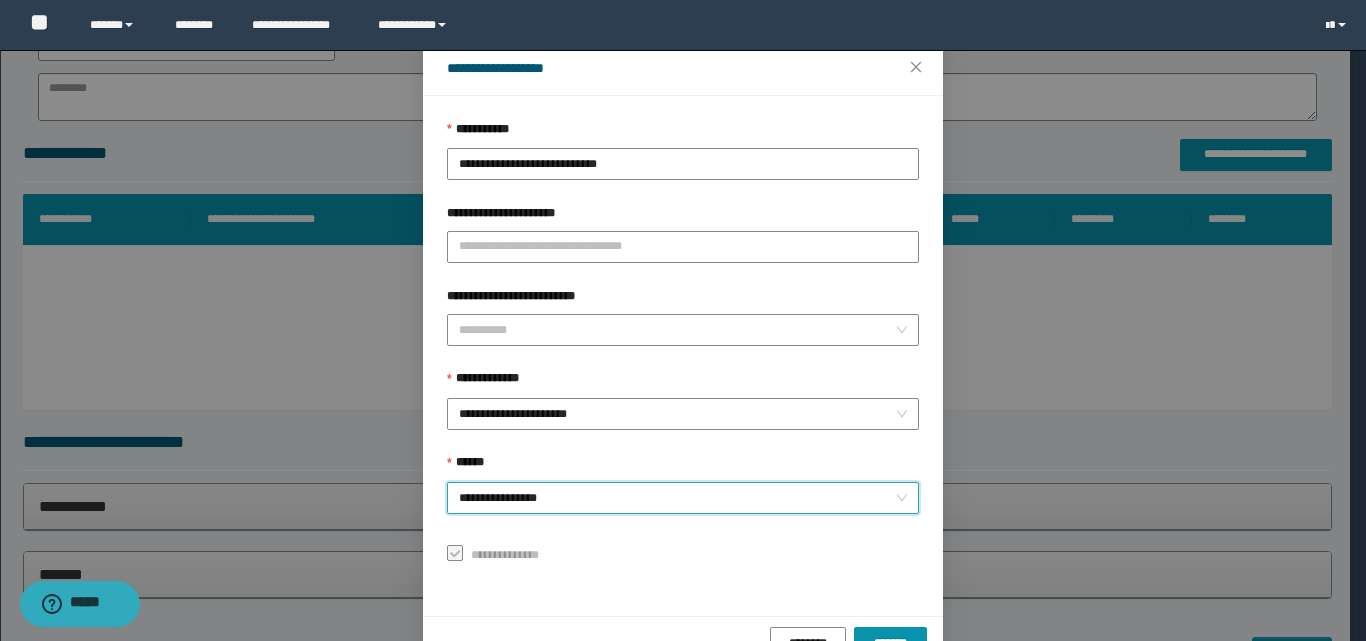 scroll, scrollTop: 111, scrollLeft: 0, axis: vertical 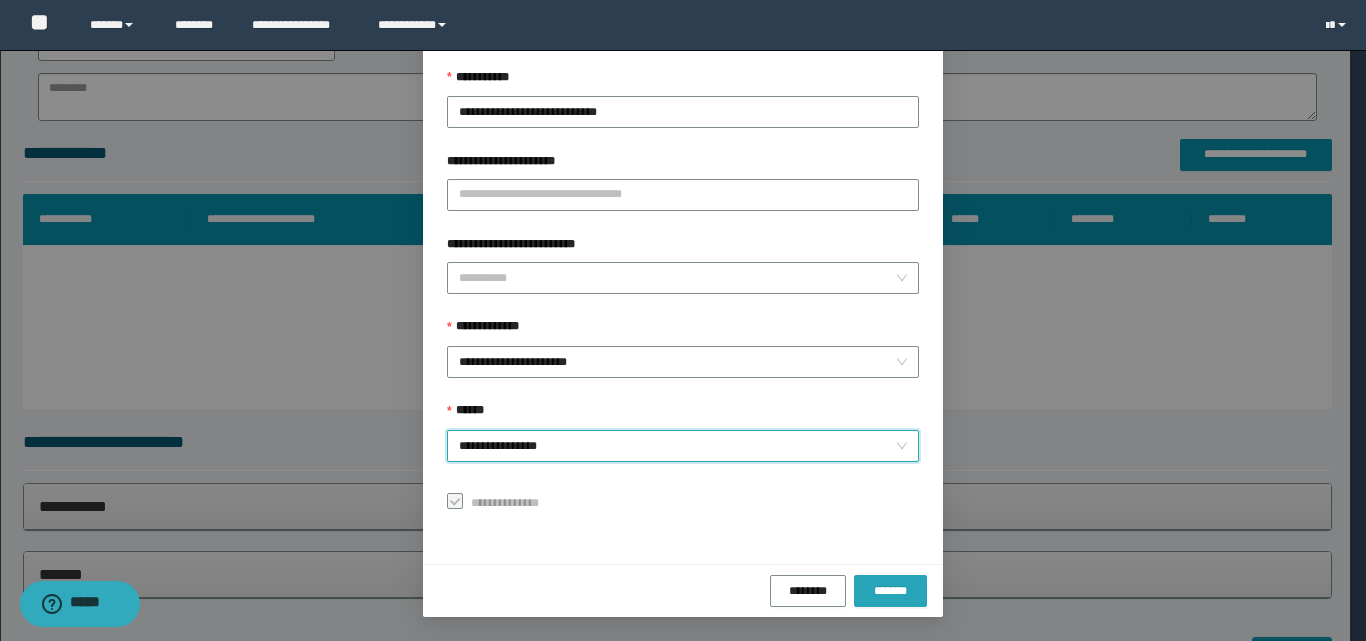 click on "*******" at bounding box center (890, 591) 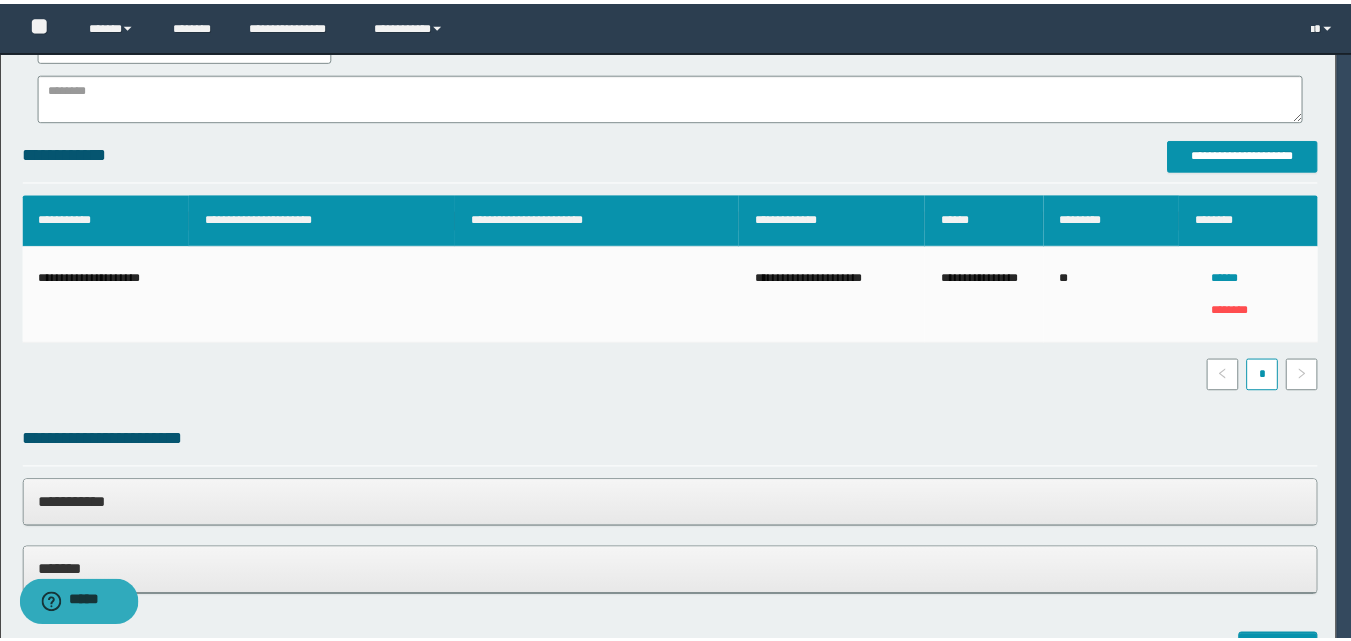 scroll, scrollTop: 64, scrollLeft: 0, axis: vertical 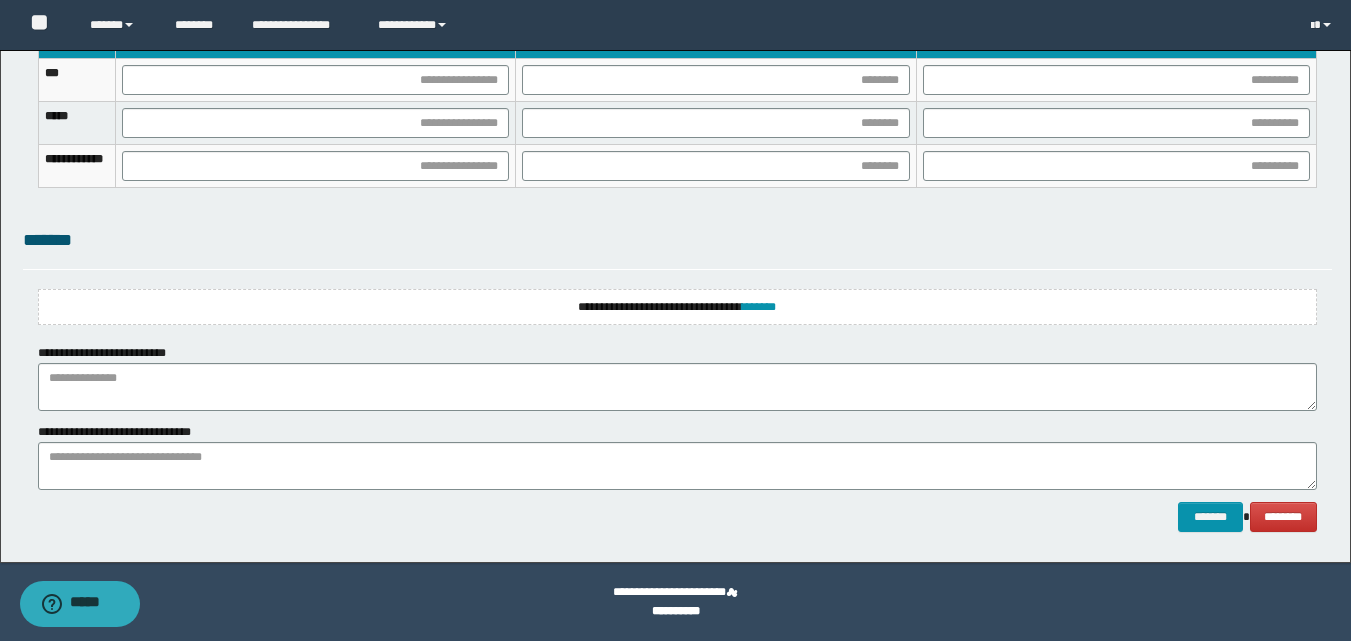 click on "**********" at bounding box center [677, 307] 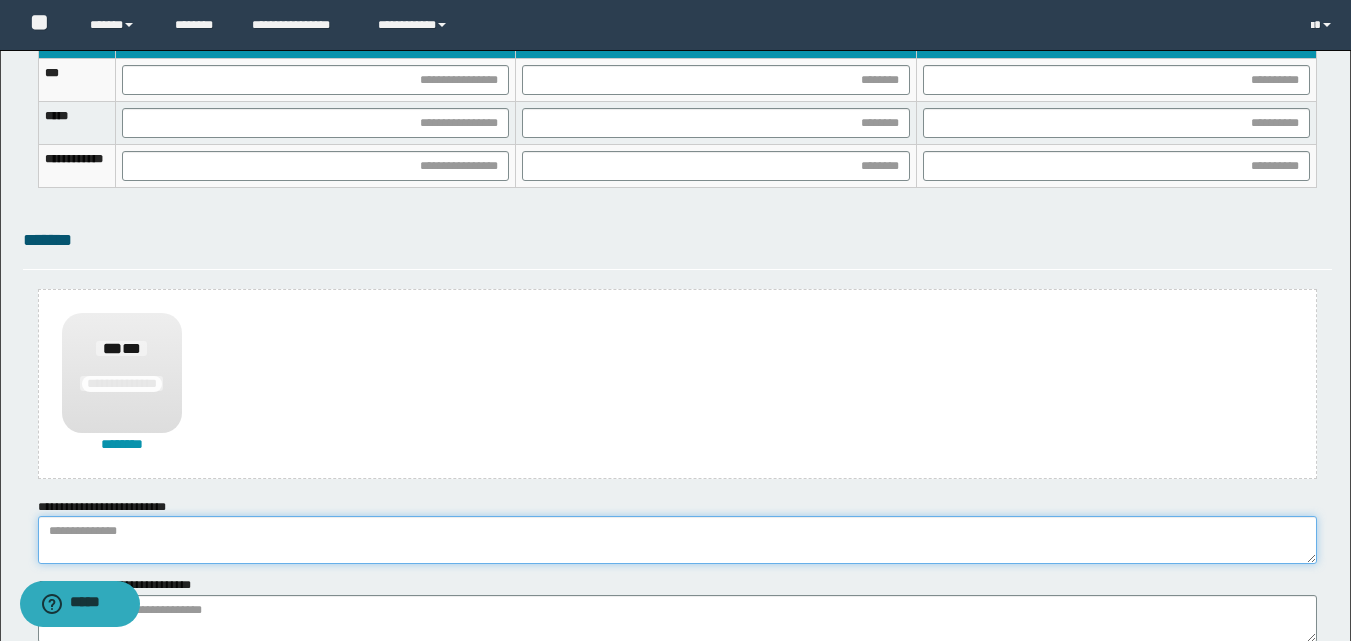 click at bounding box center (677, 540) 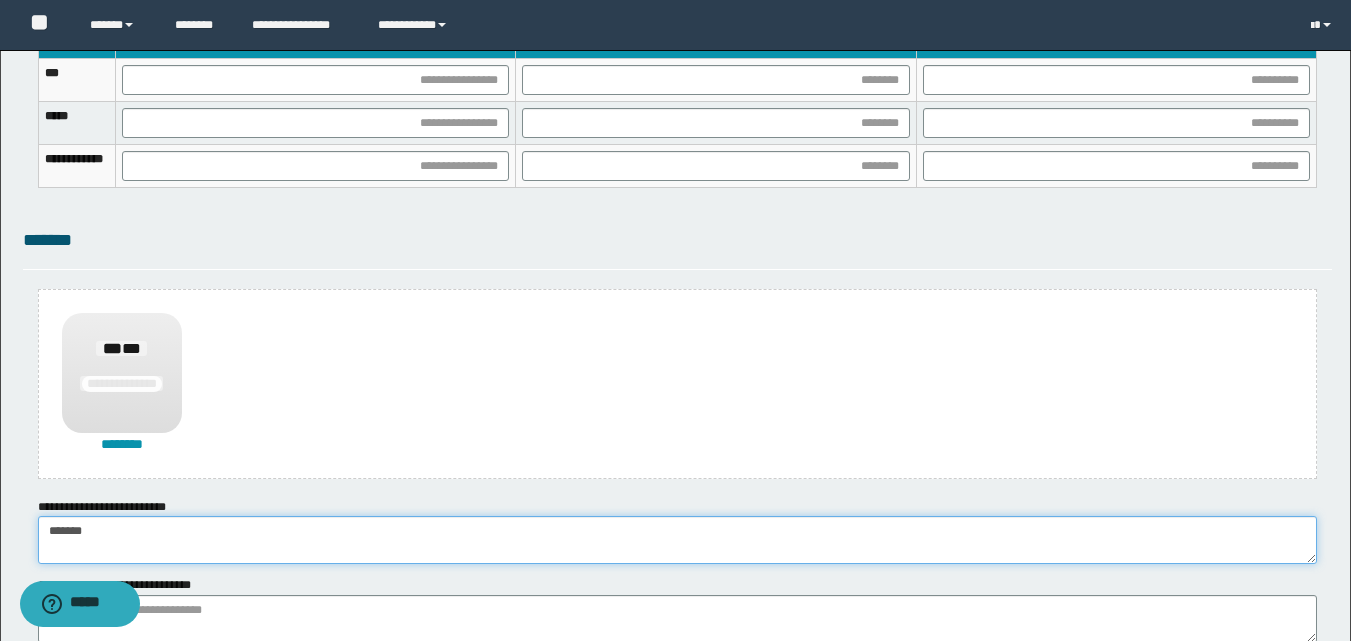 type on "******" 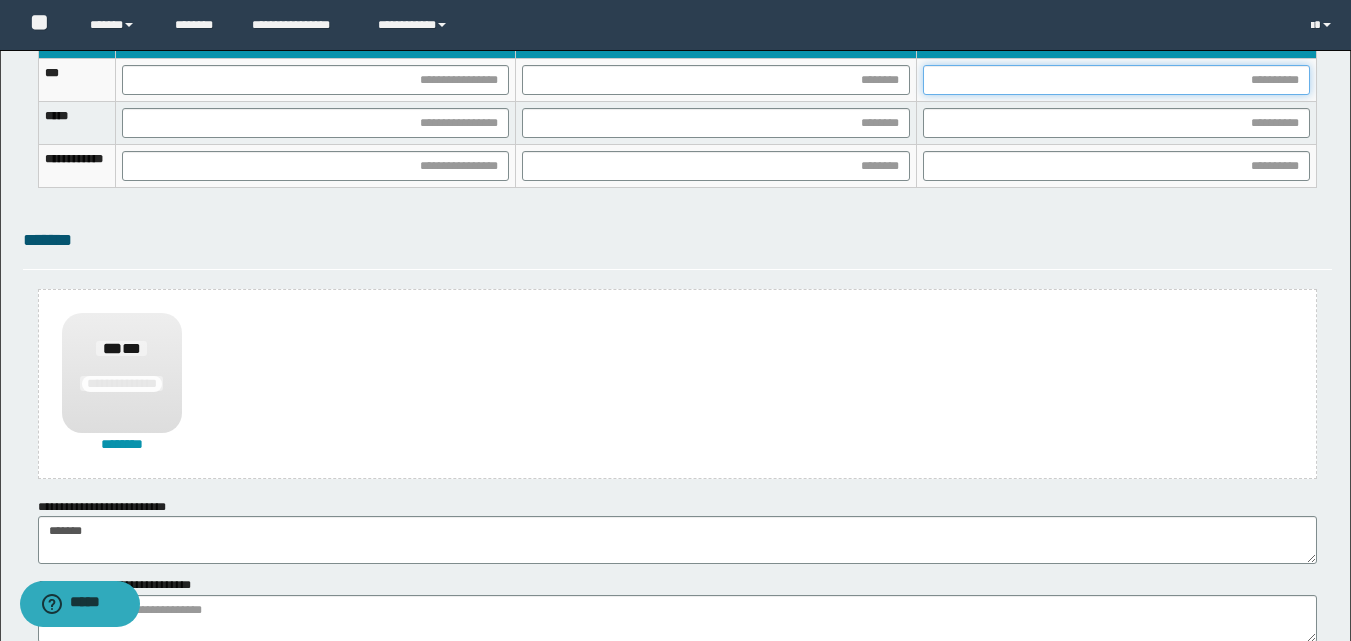 click at bounding box center (1116, 80) 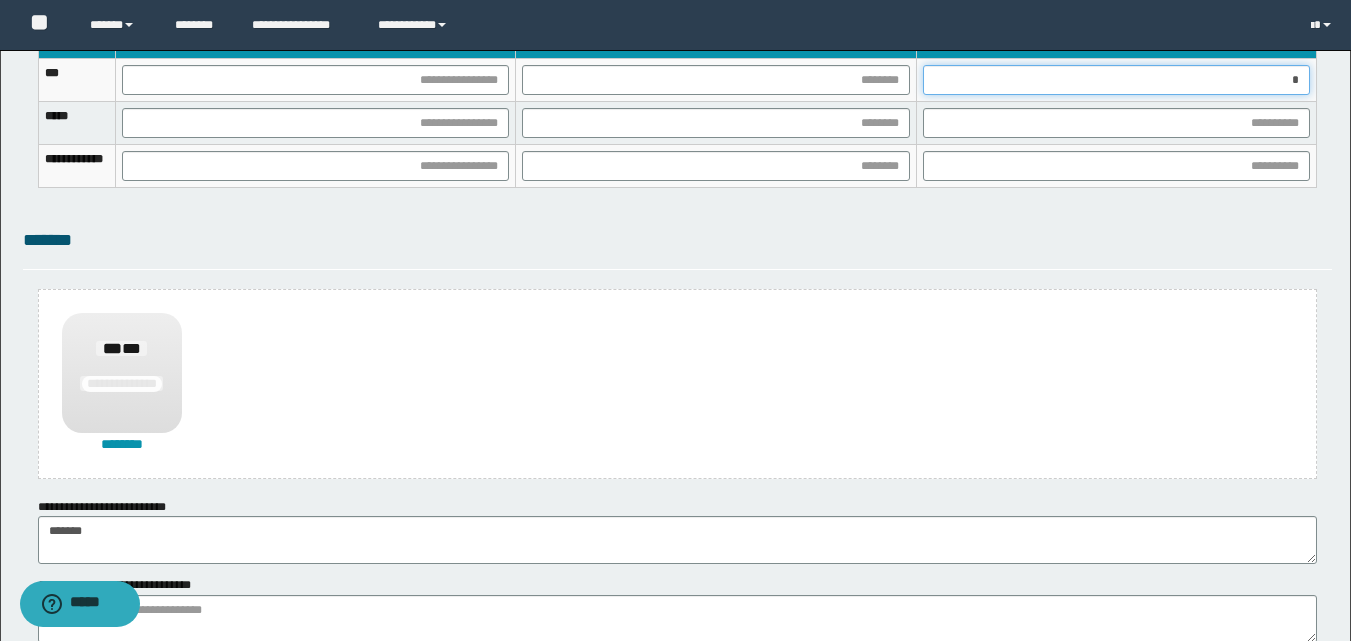type on "**" 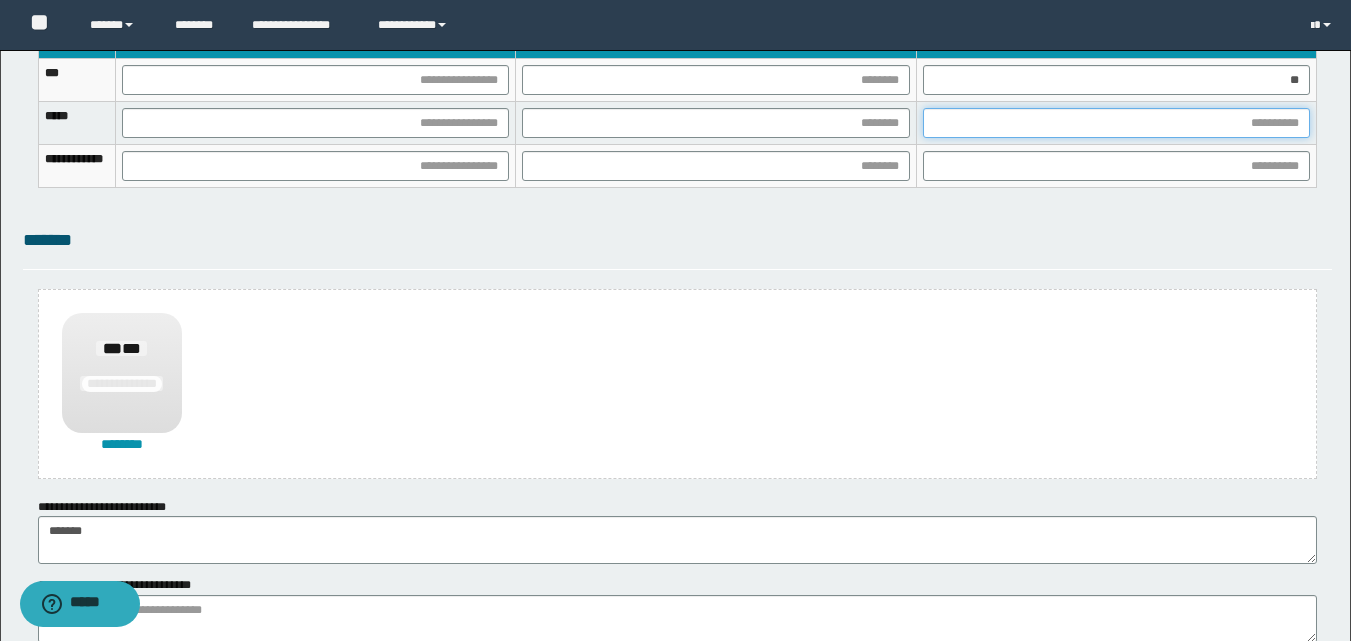 click at bounding box center (1116, 123) 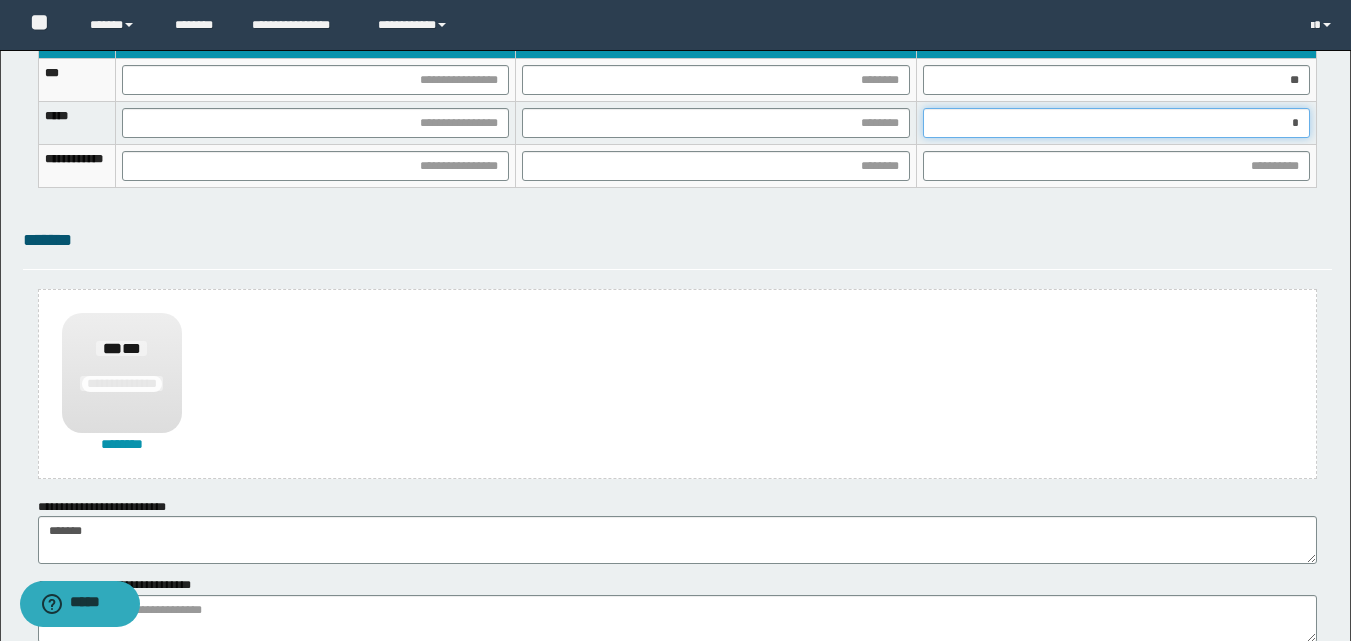 type on "**" 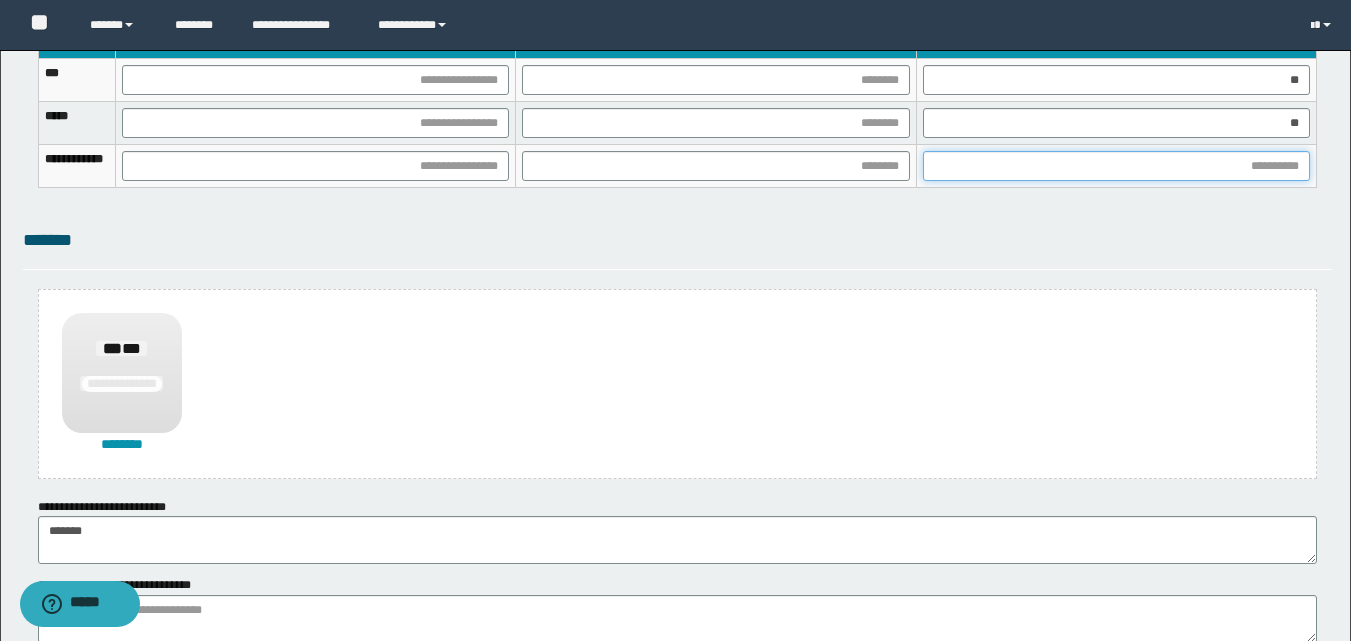 click at bounding box center (1116, 166) 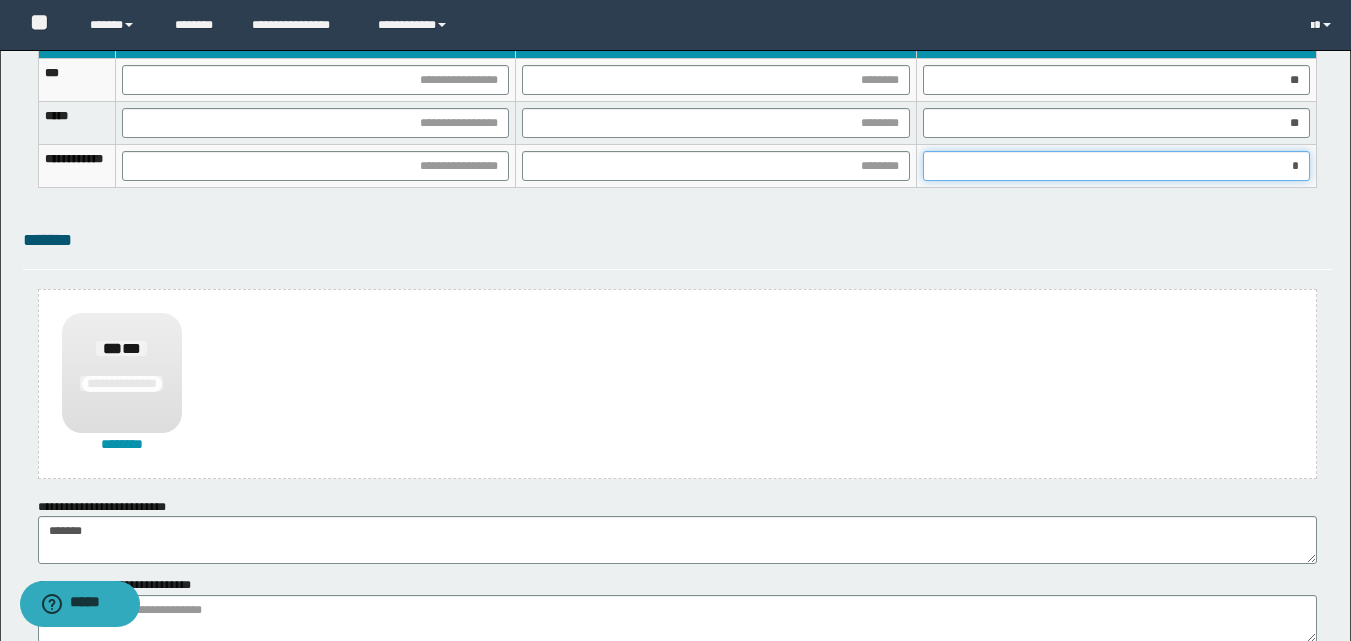 type on "**" 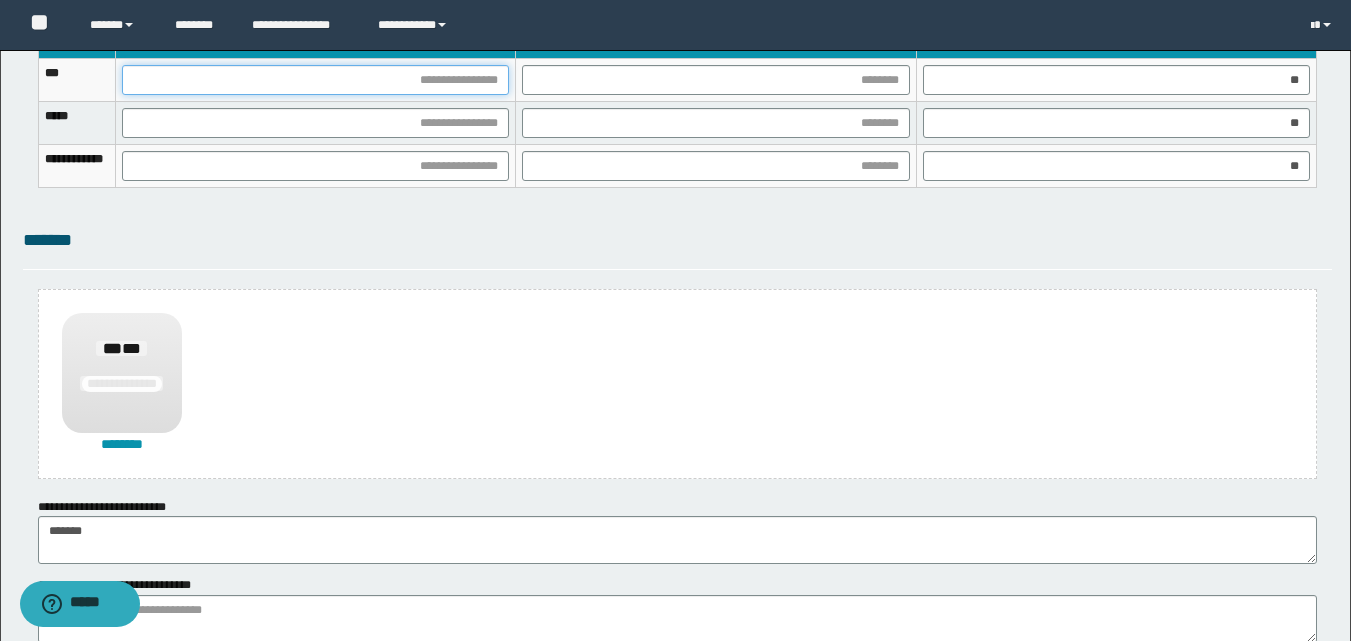click at bounding box center (315, 80) 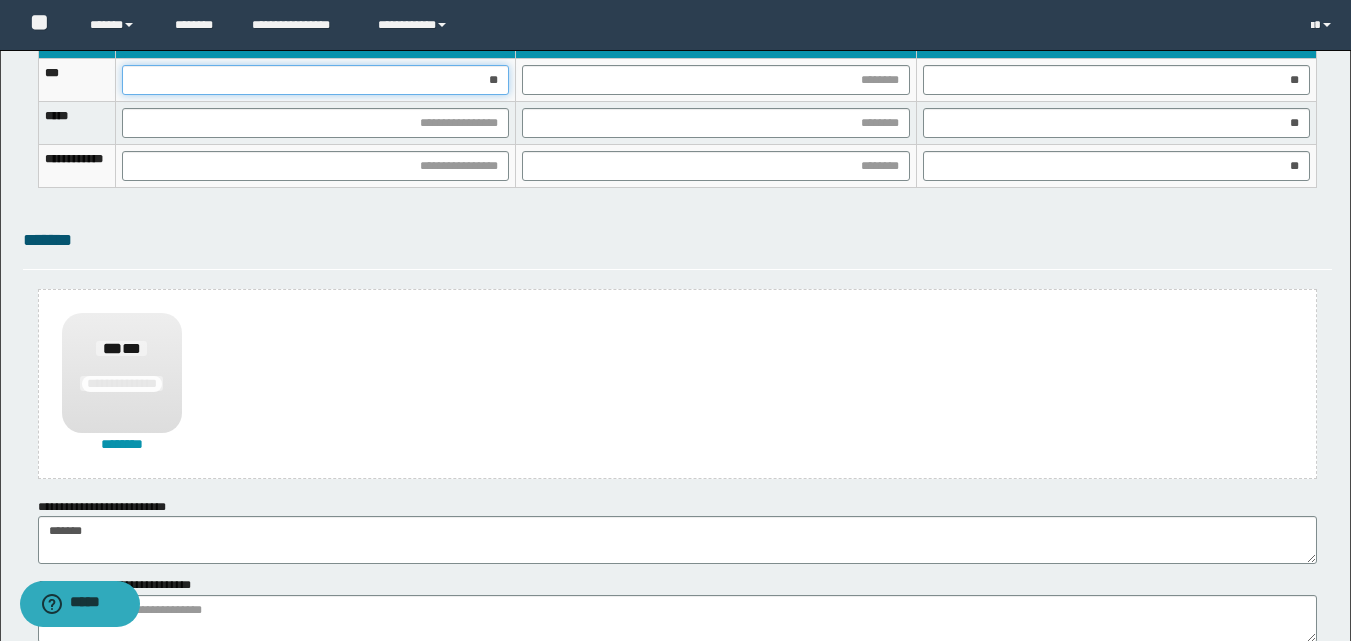 type on "***" 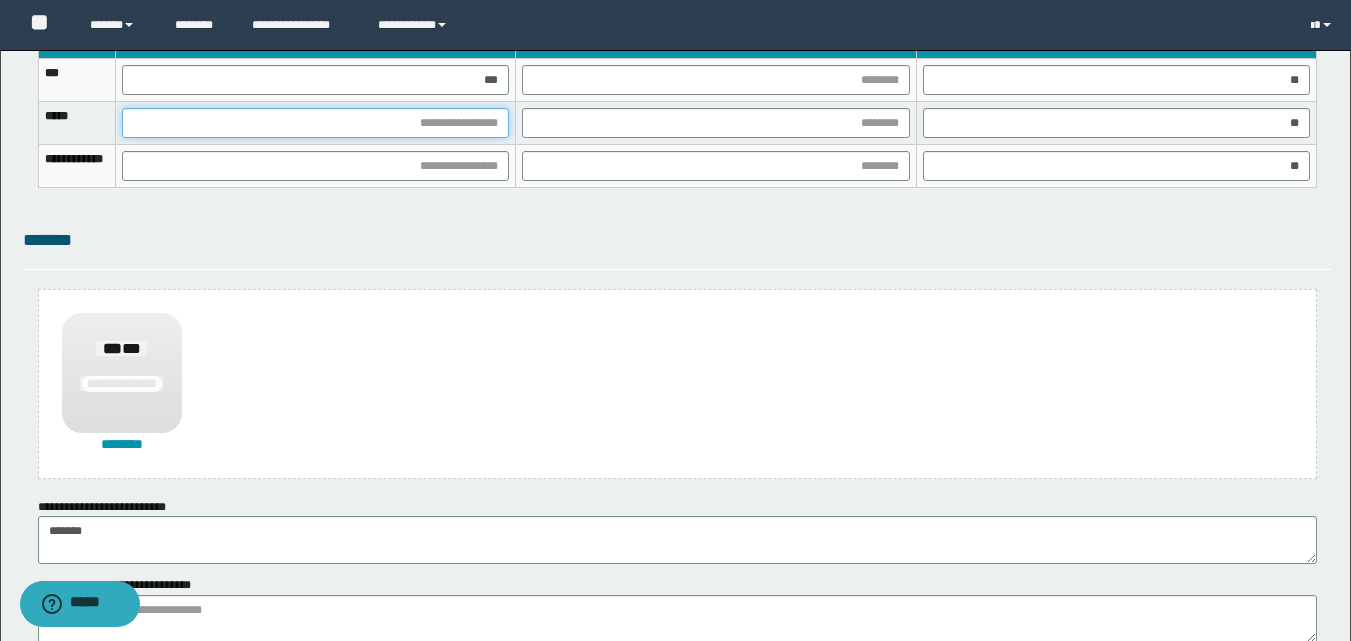 click at bounding box center [315, 123] 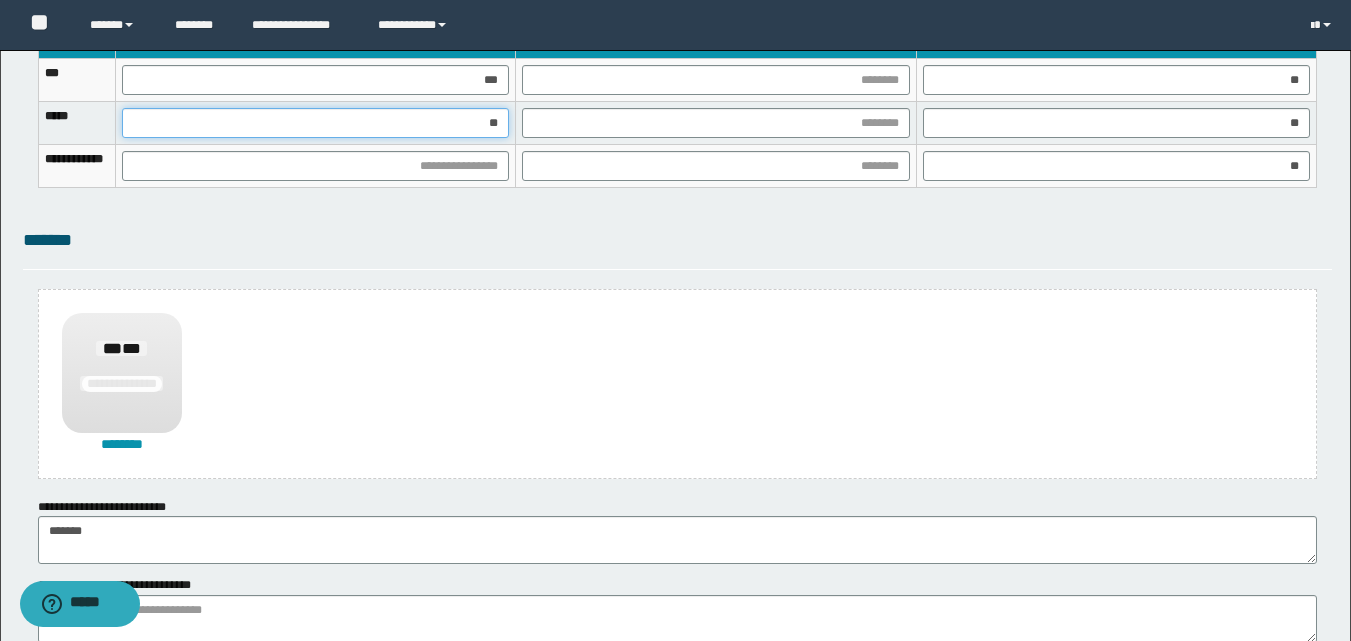 type on "***" 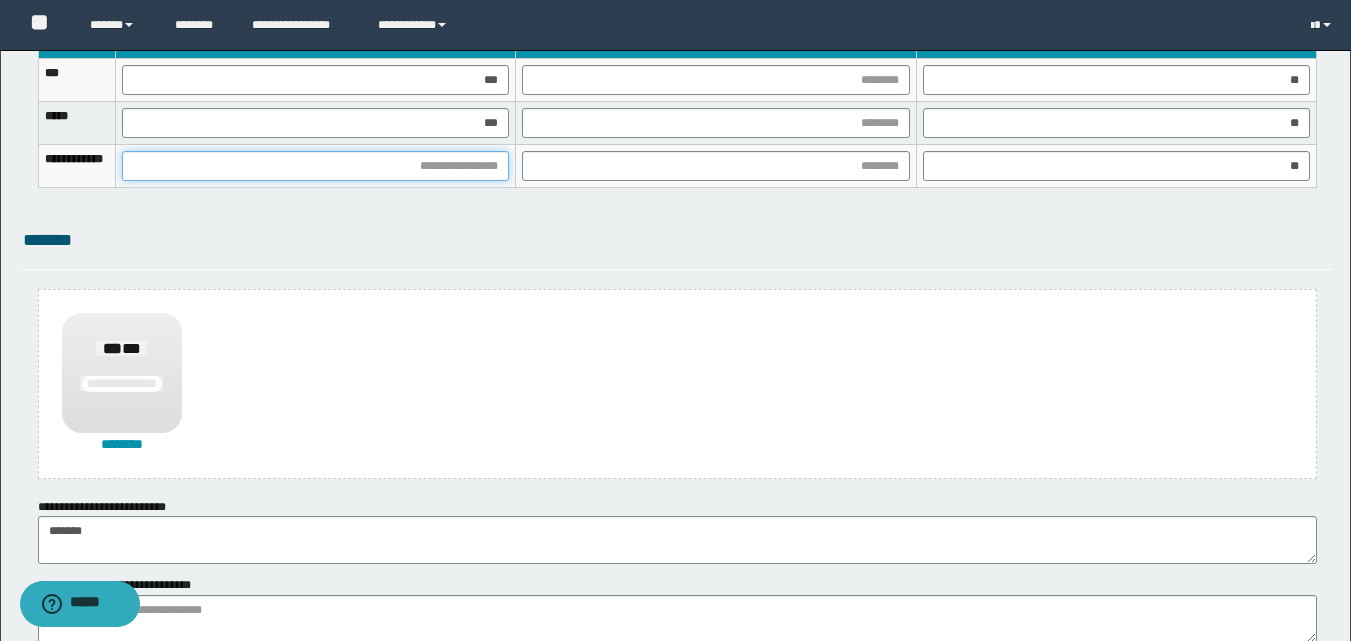 click at bounding box center (315, 166) 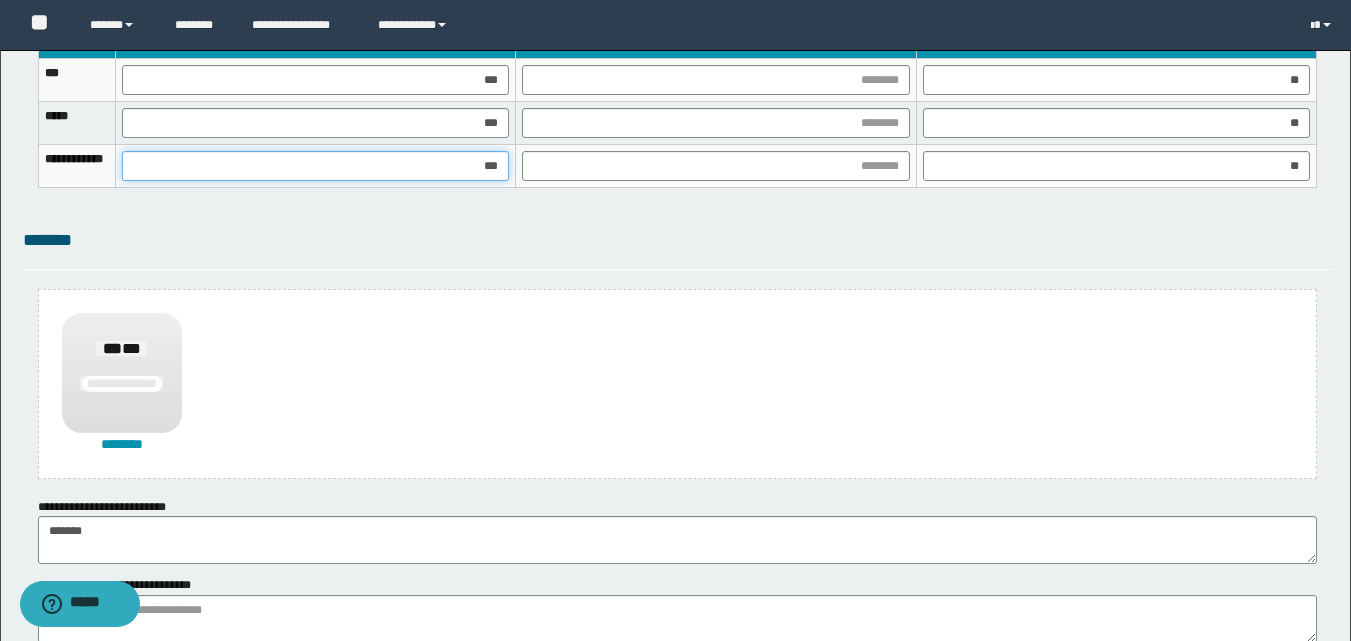 type on "****" 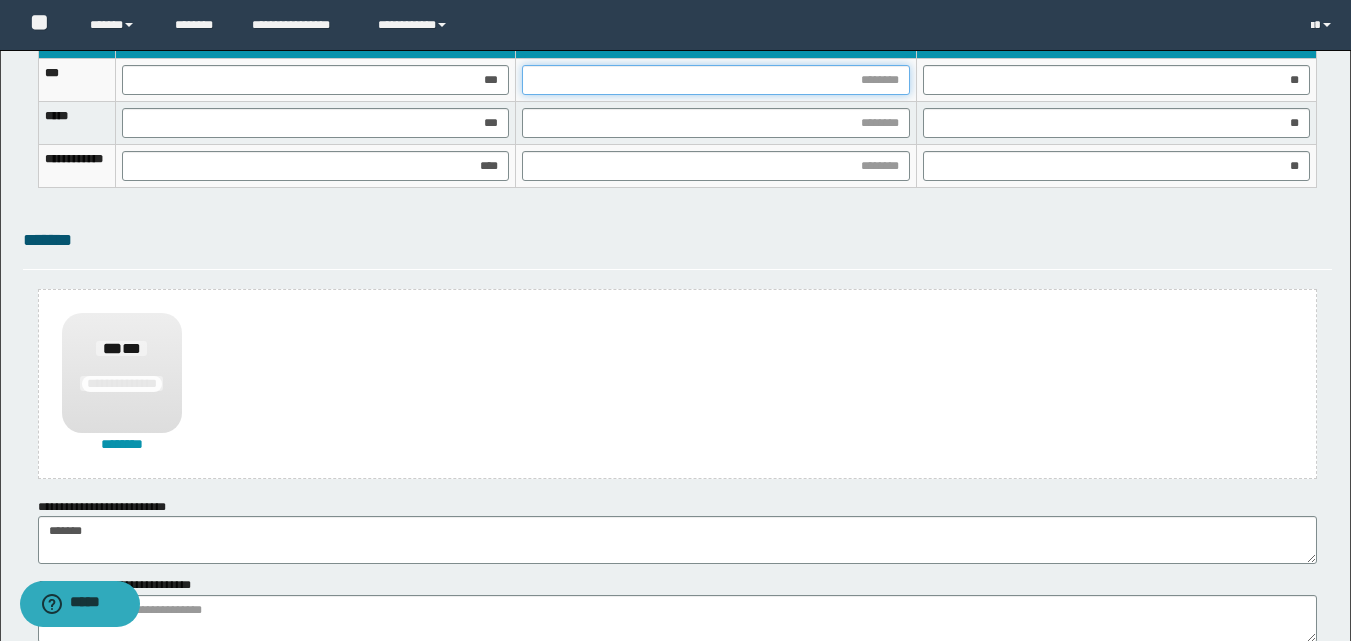 click at bounding box center [715, 80] 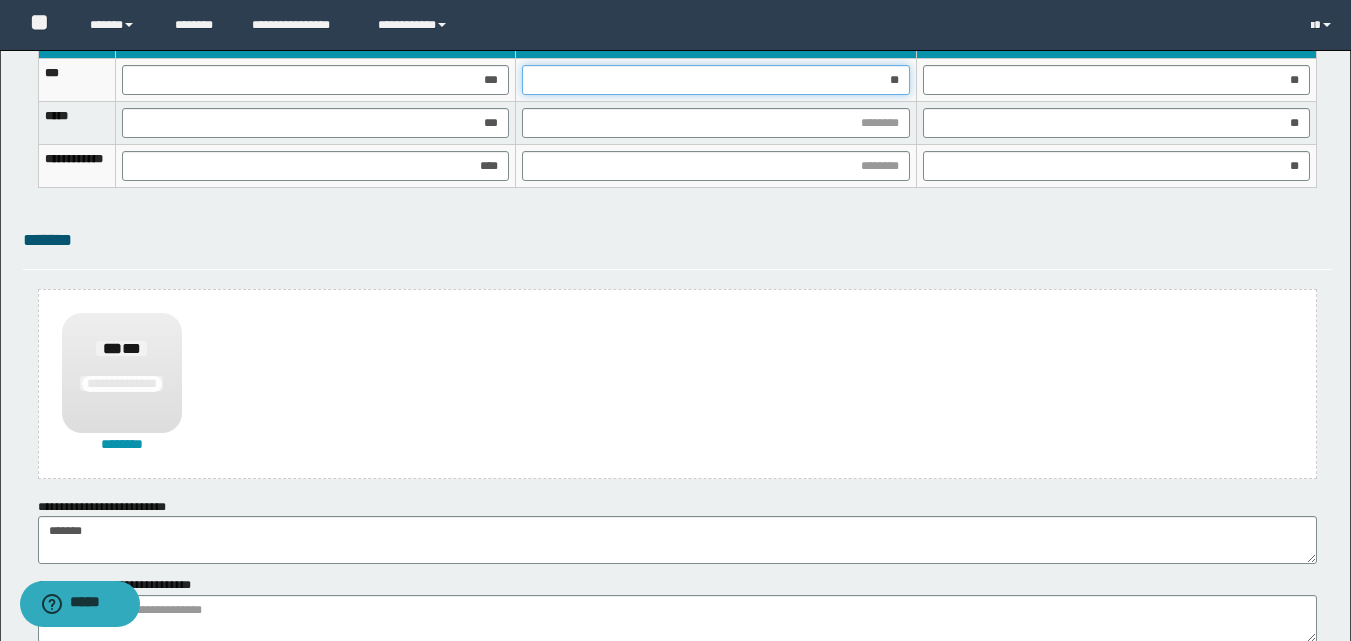 type on "***" 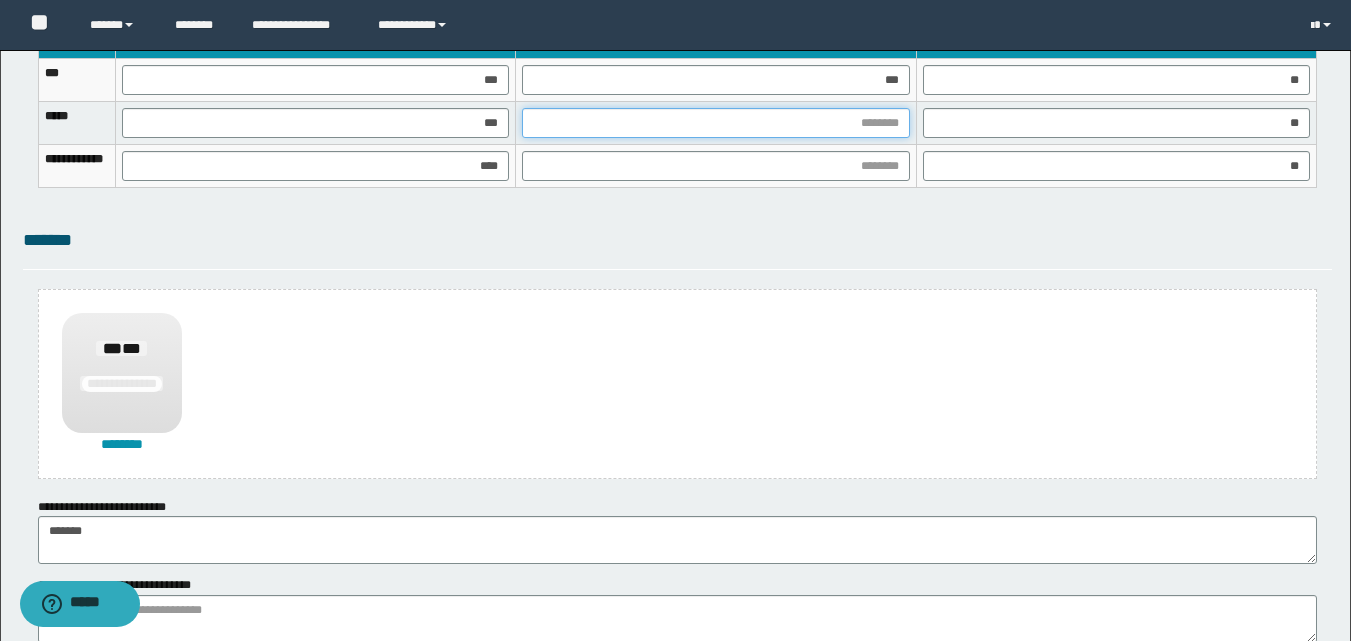 drag, startPoint x: 855, startPoint y: 117, endPoint x: 844, endPoint y: 123, distance: 12.529964 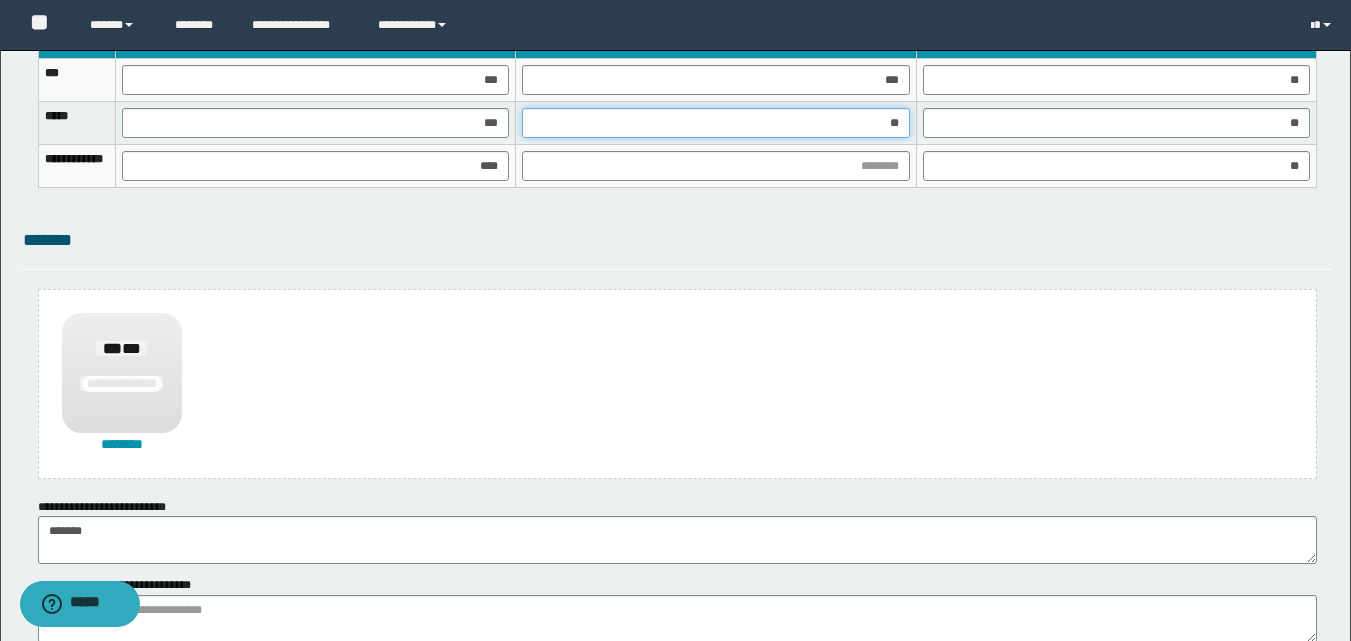 type on "***" 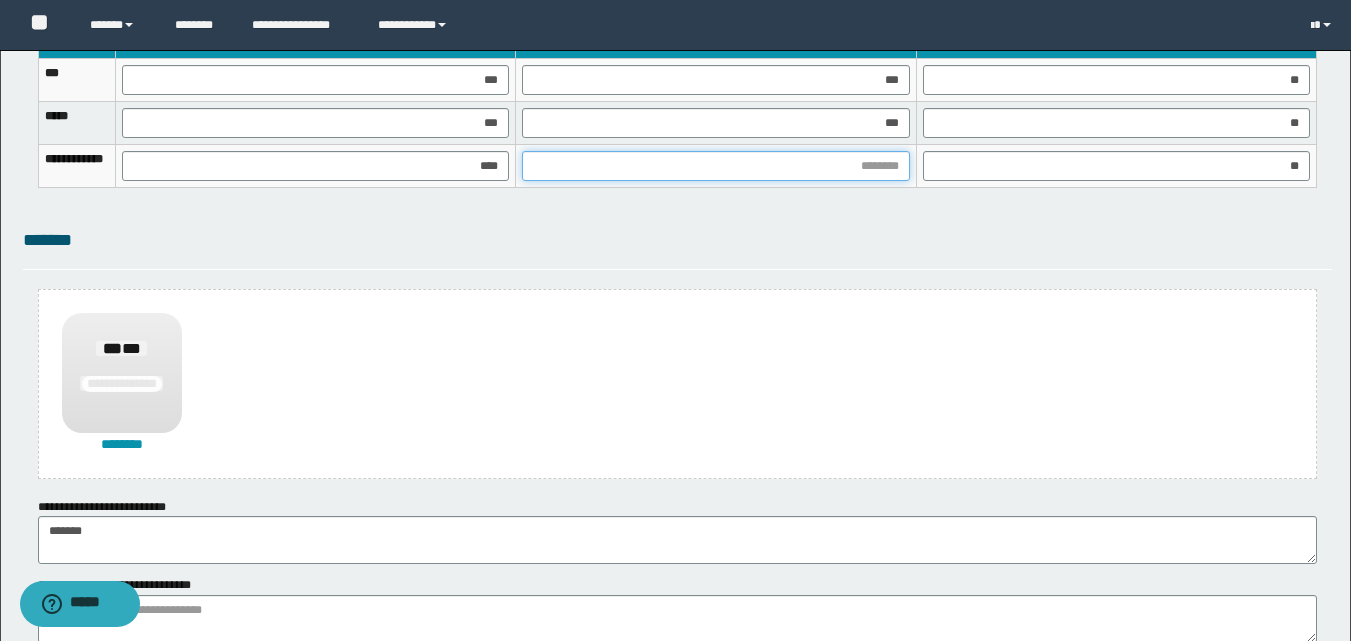 click at bounding box center [715, 166] 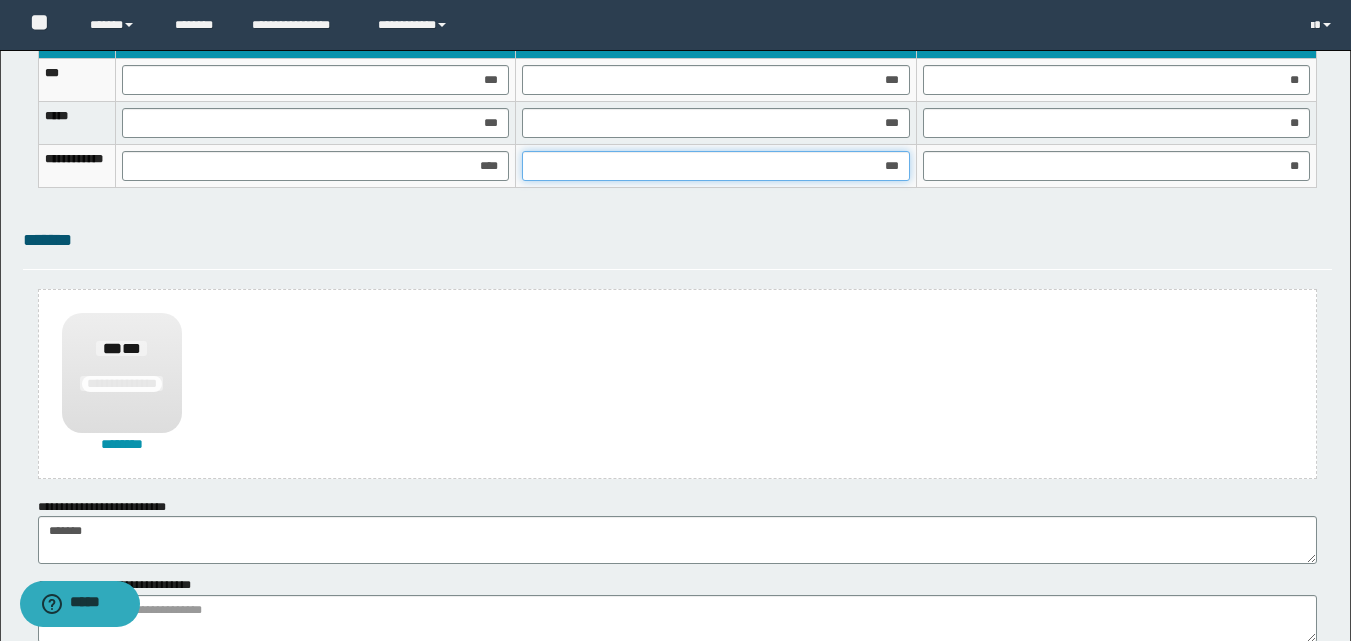 type on "****" 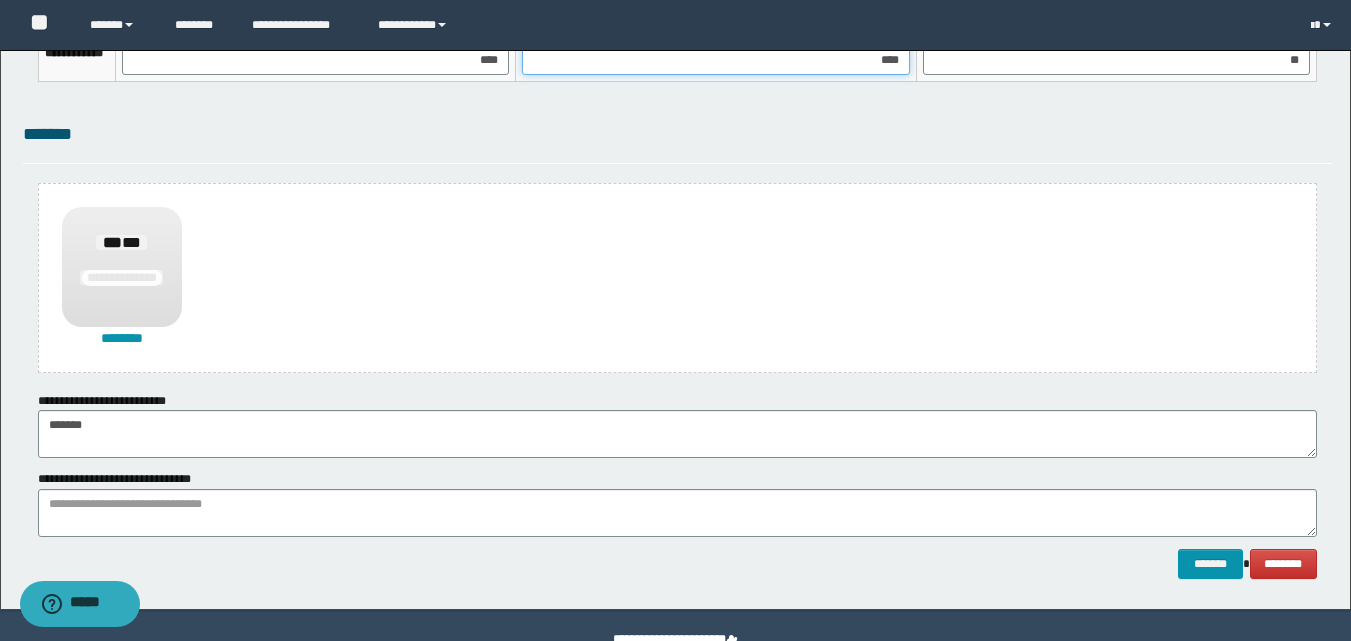scroll, scrollTop: 1489, scrollLeft: 0, axis: vertical 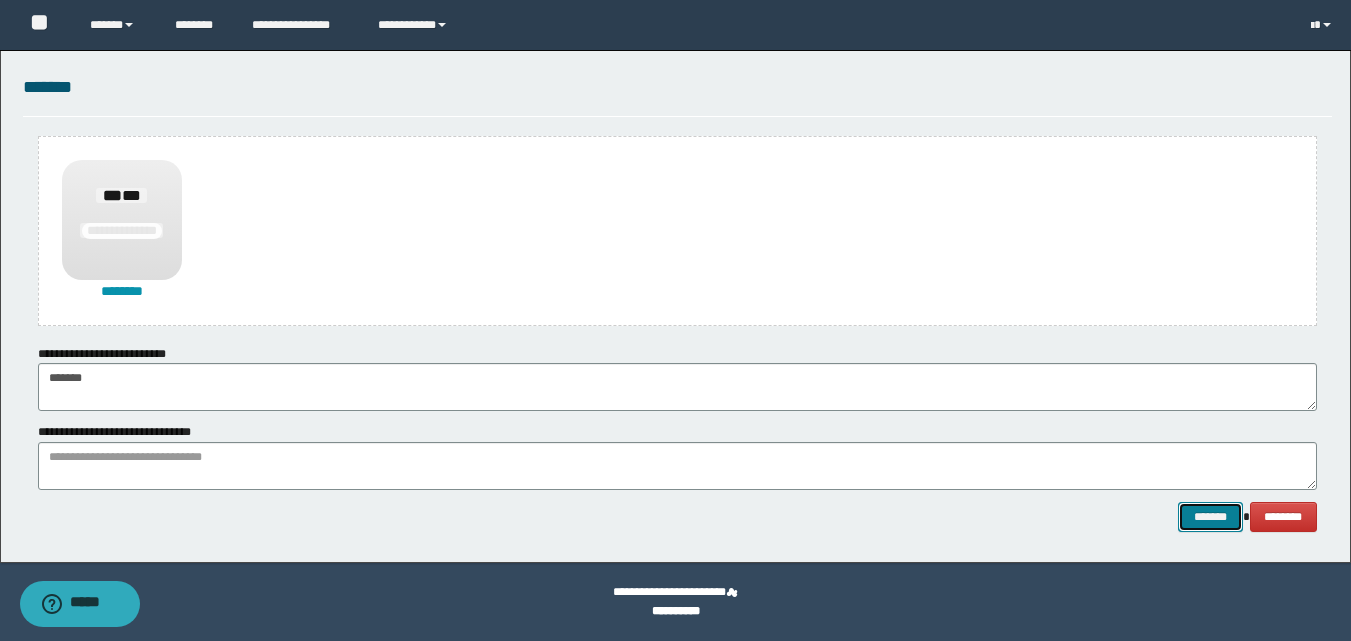click on "*******" at bounding box center (1210, 517) 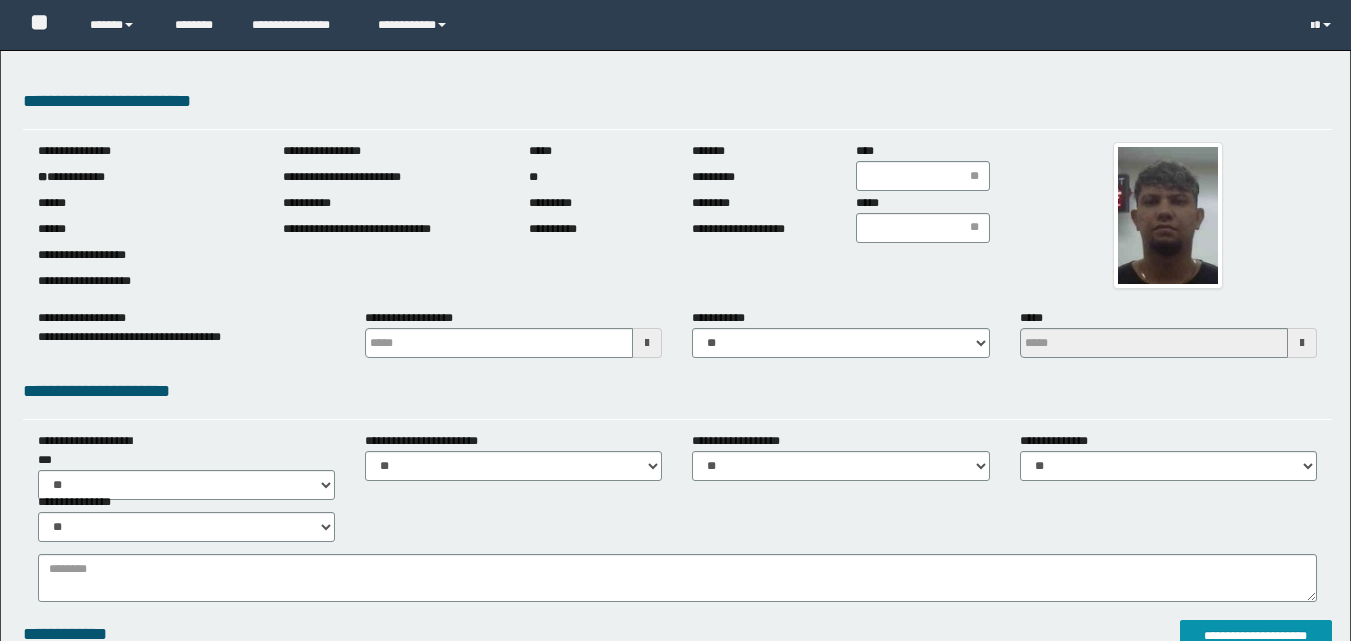 scroll, scrollTop: 0, scrollLeft: 0, axis: both 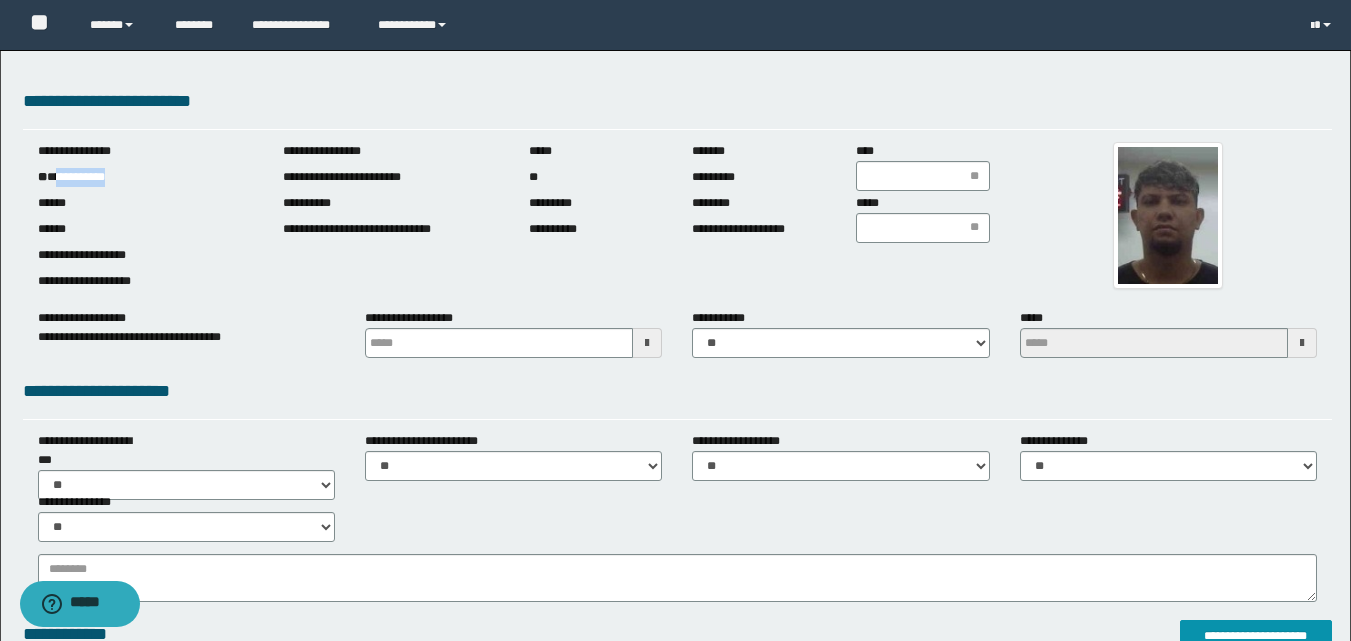 drag, startPoint x: 59, startPoint y: 180, endPoint x: 177, endPoint y: 180, distance: 118 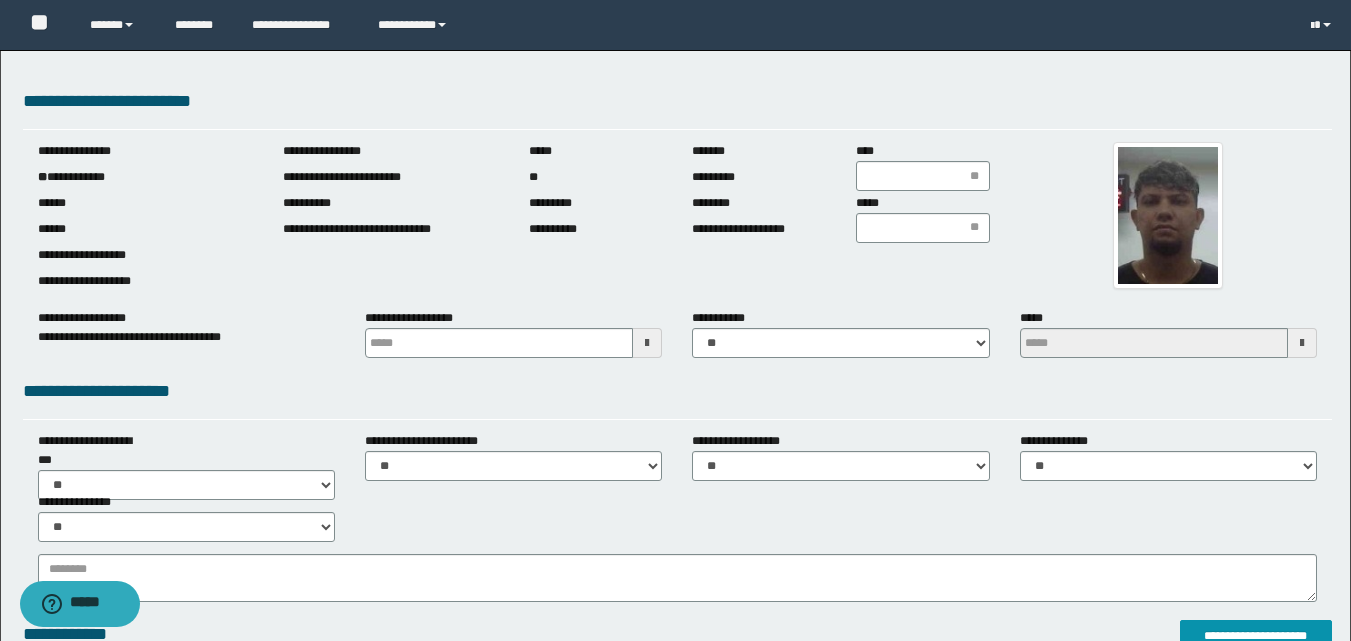 click at bounding box center (647, 343) 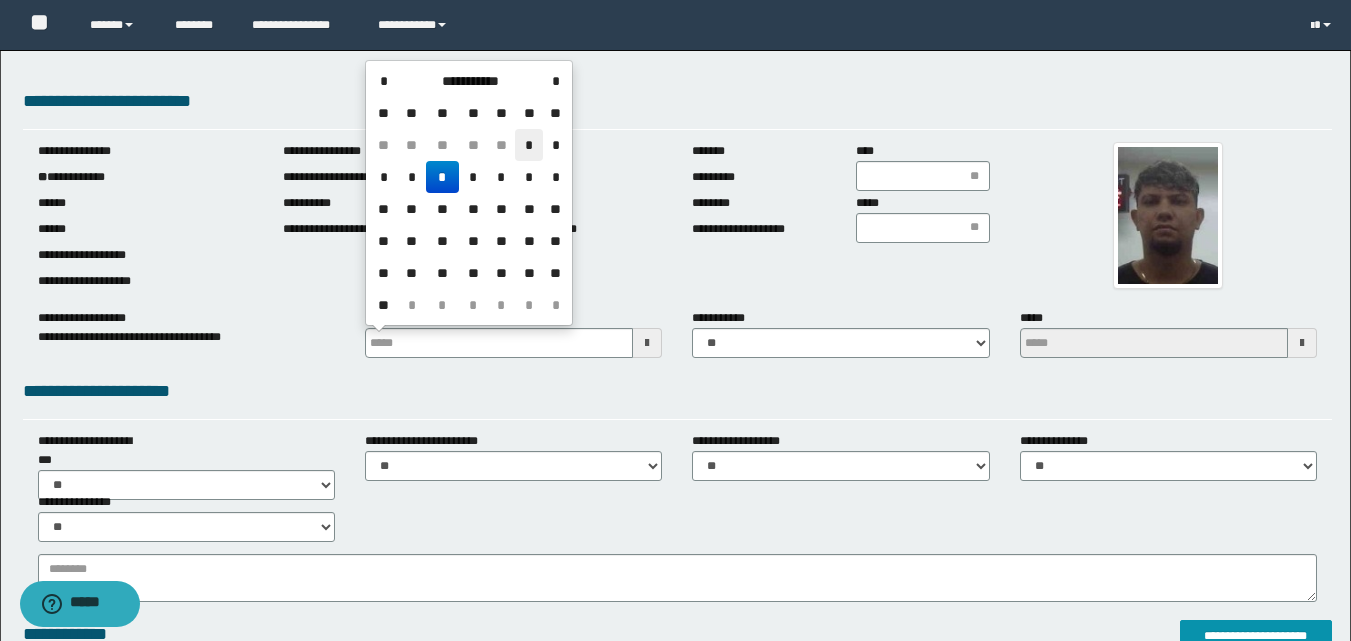 drag, startPoint x: 525, startPoint y: 143, endPoint x: 527, endPoint y: 153, distance: 10.198039 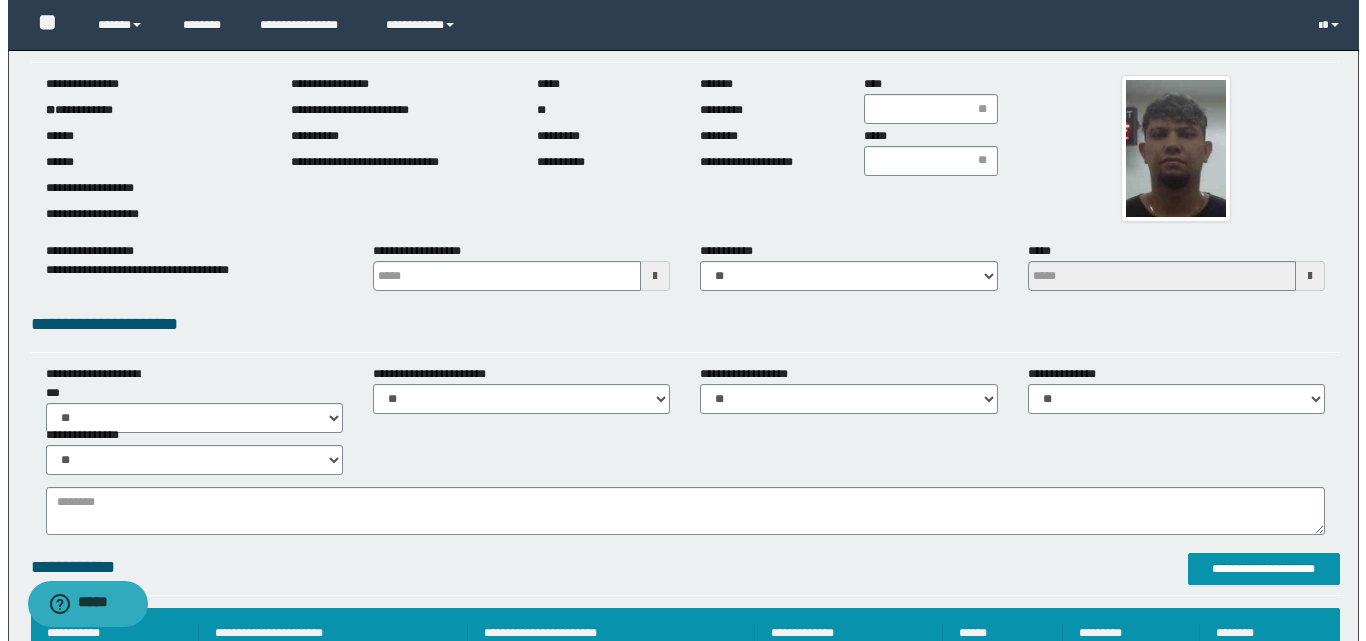 scroll, scrollTop: 300, scrollLeft: 0, axis: vertical 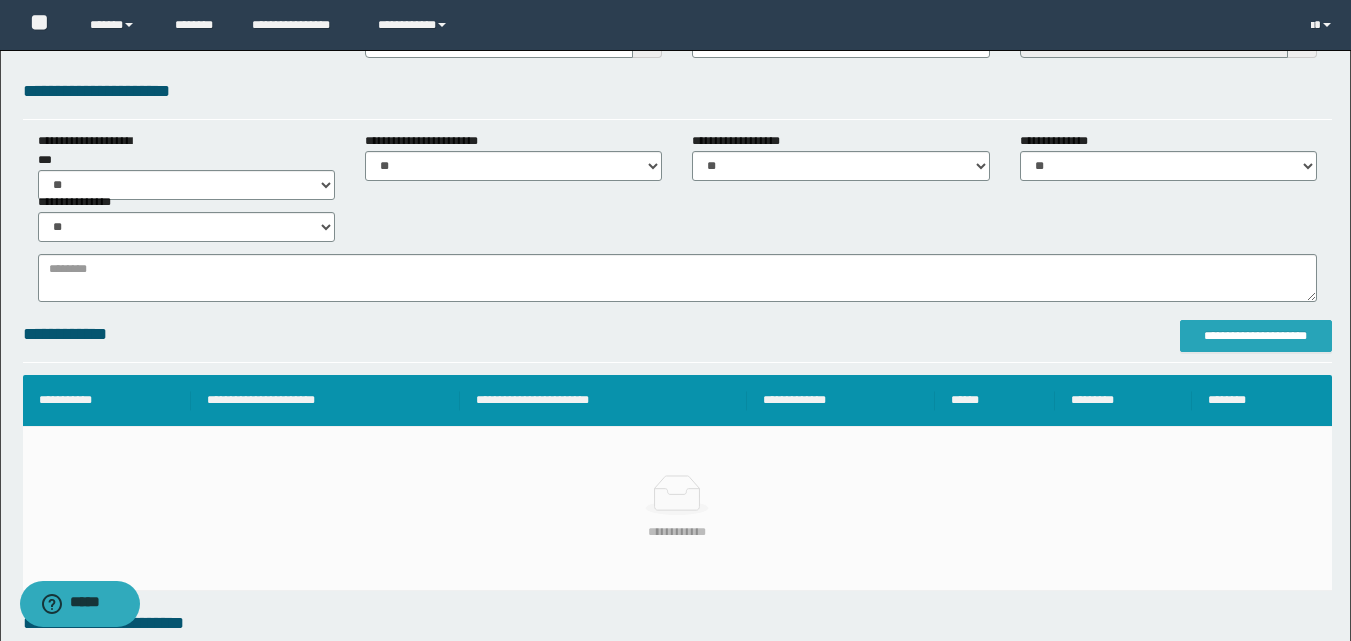 click on "**********" at bounding box center [1256, 336] 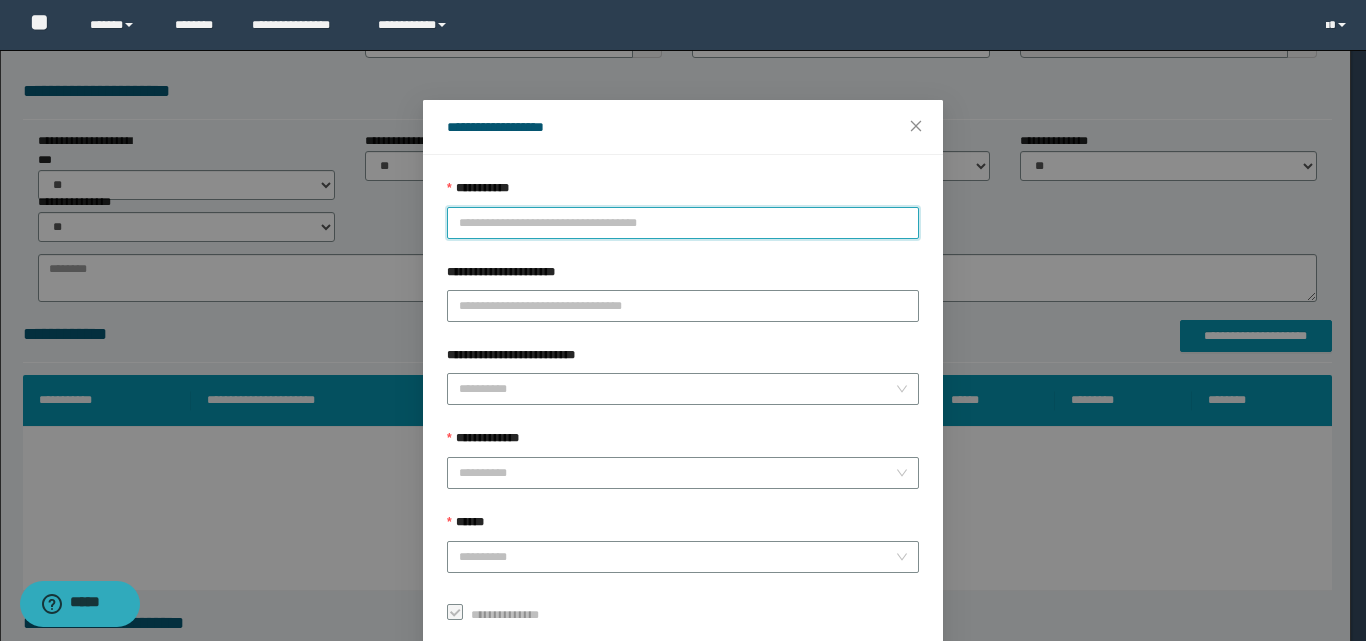 click on "**********" at bounding box center (683, 223) 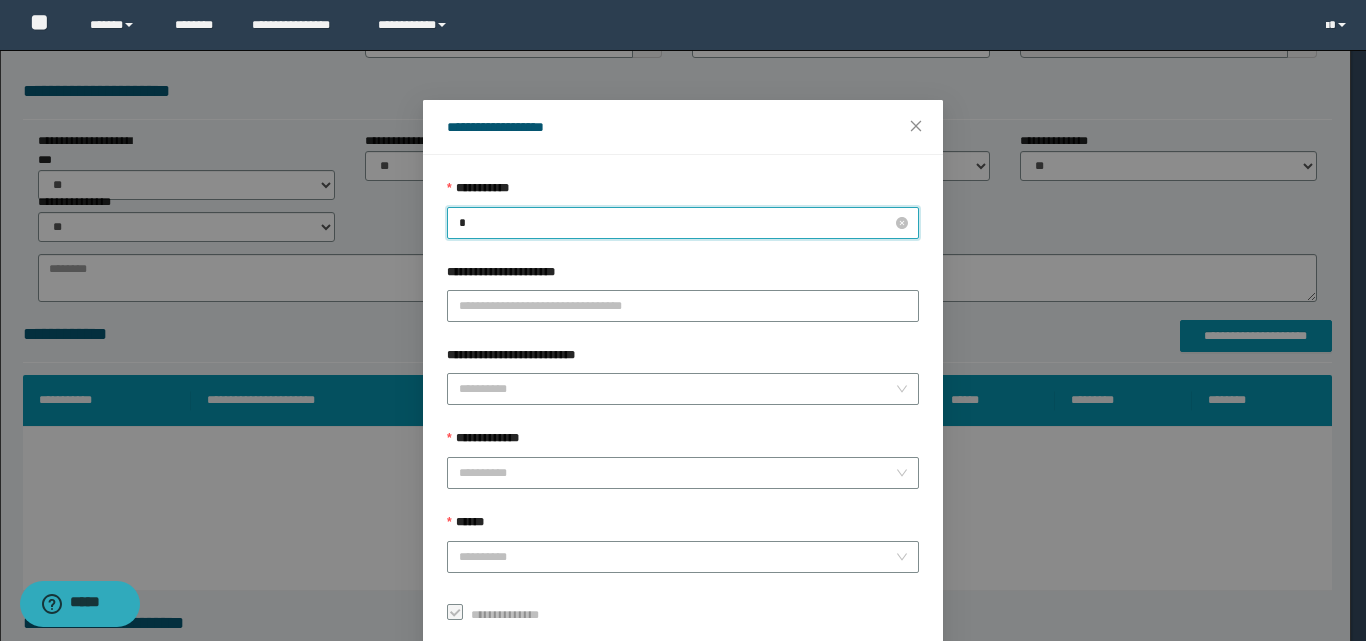 type on "**" 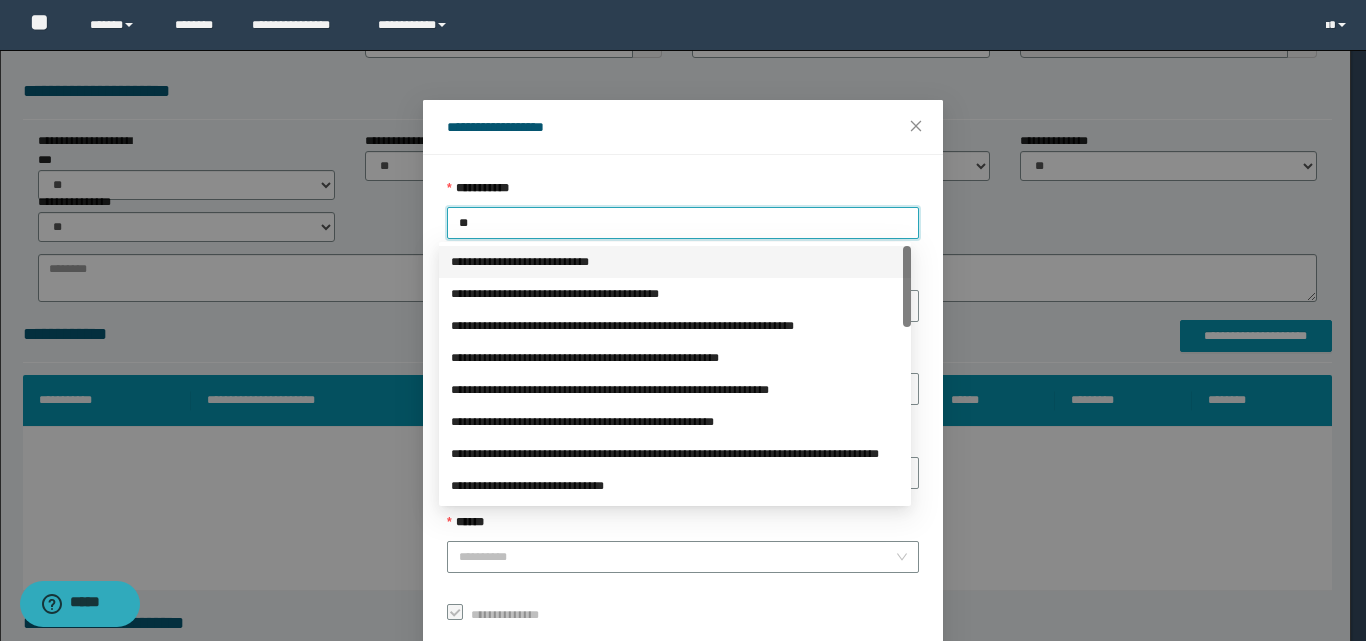drag, startPoint x: 485, startPoint y: 257, endPoint x: 472, endPoint y: 336, distance: 80.06248 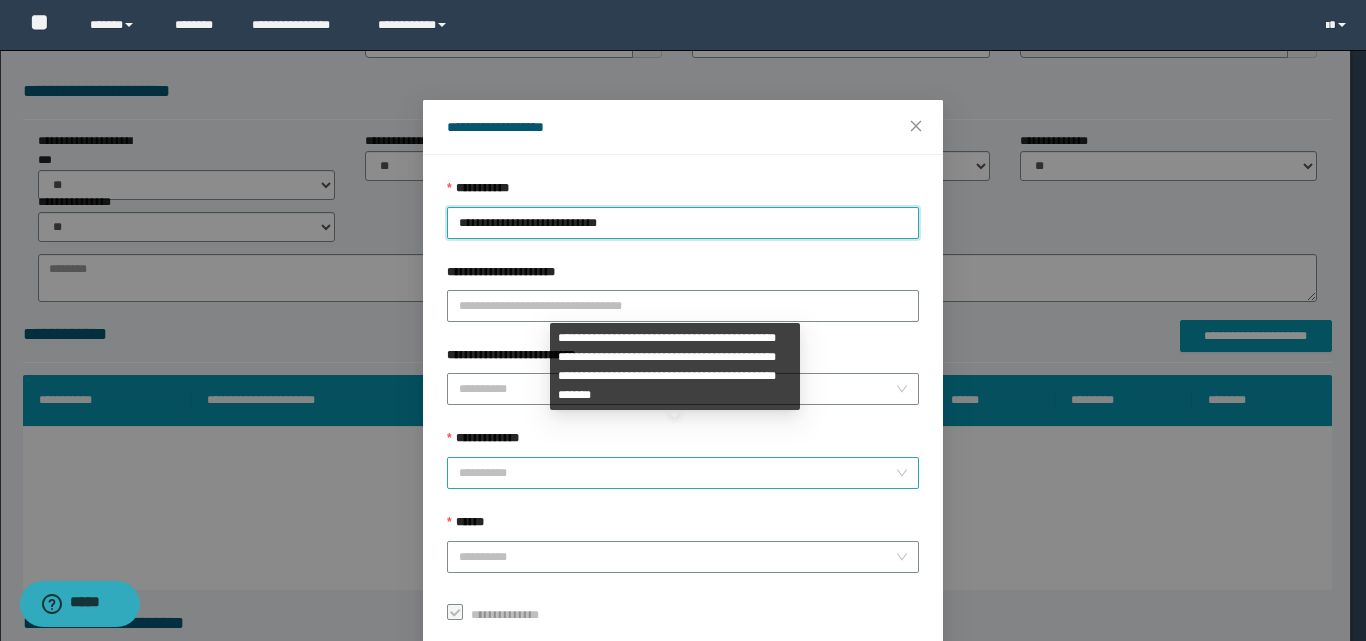 click on "**********" at bounding box center (677, 473) 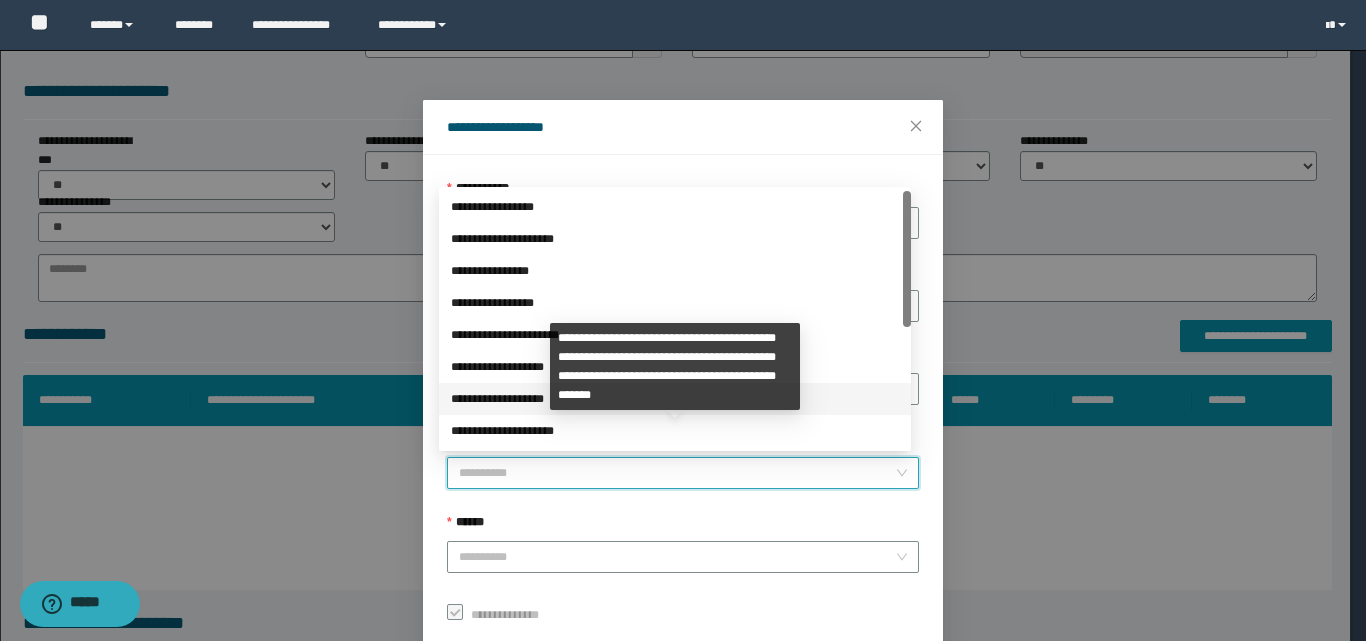 scroll, scrollTop: 224, scrollLeft: 0, axis: vertical 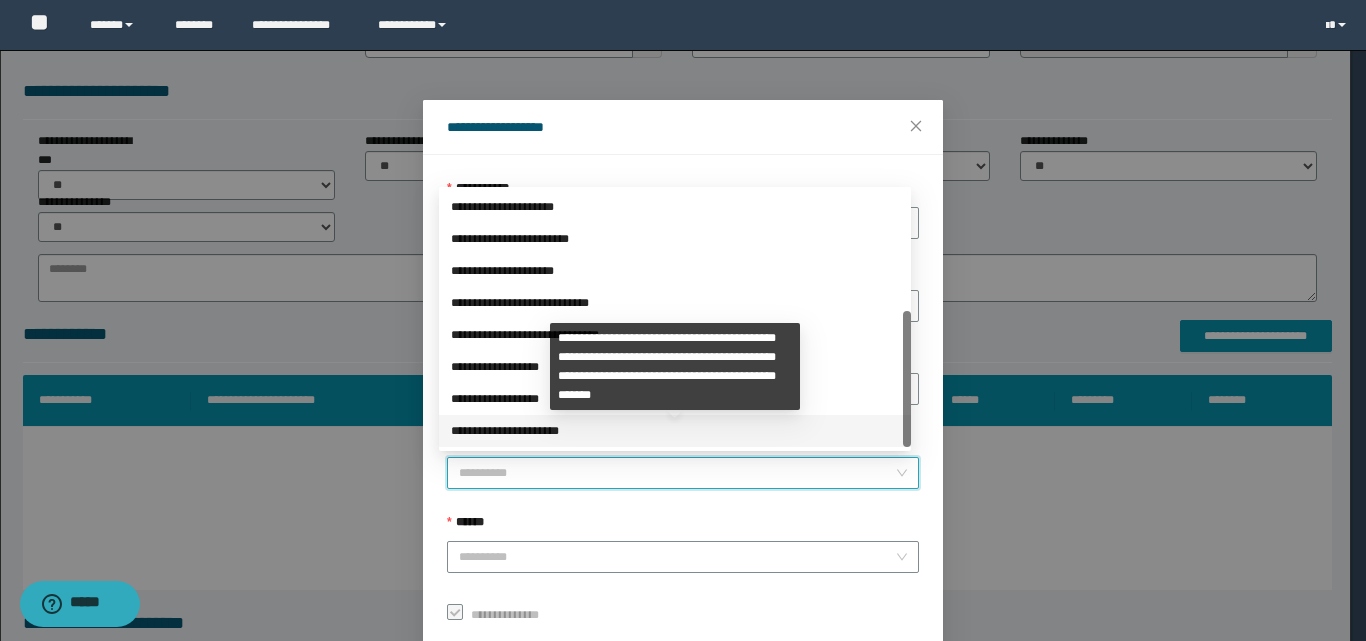 click on "**********" at bounding box center (675, 431) 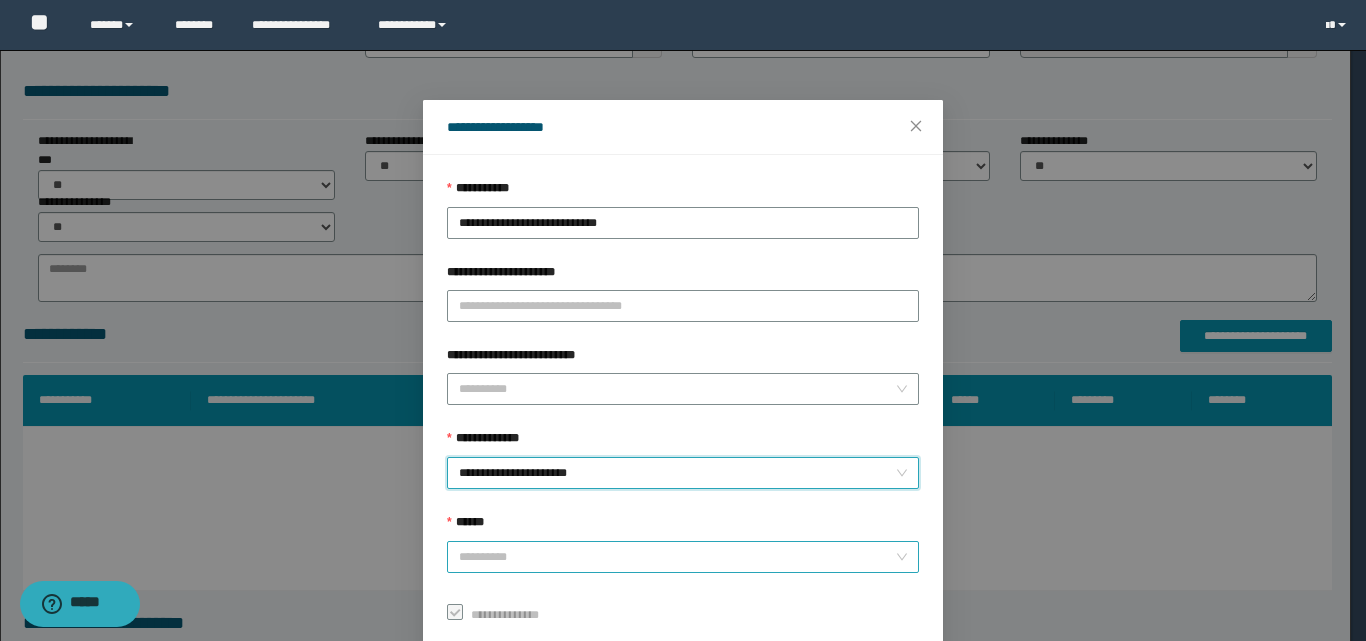 click on "******" at bounding box center (677, 557) 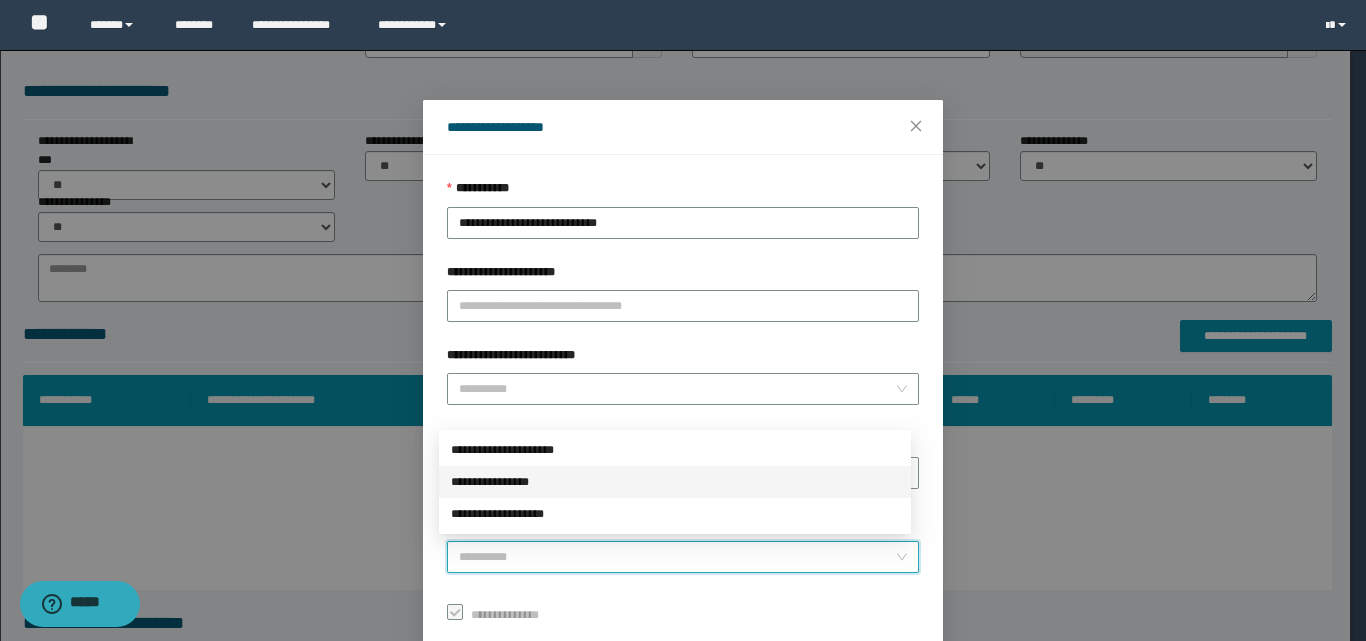 click on "**********" at bounding box center [675, 482] 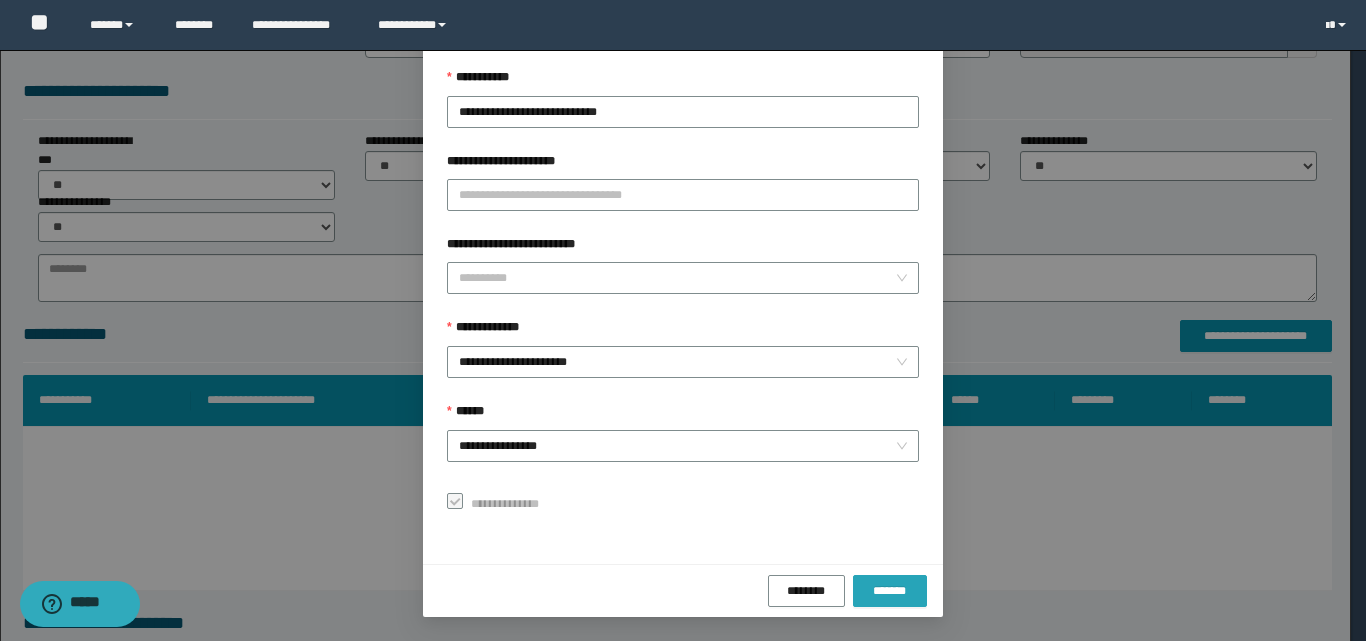 click on "*******" at bounding box center (890, 591) 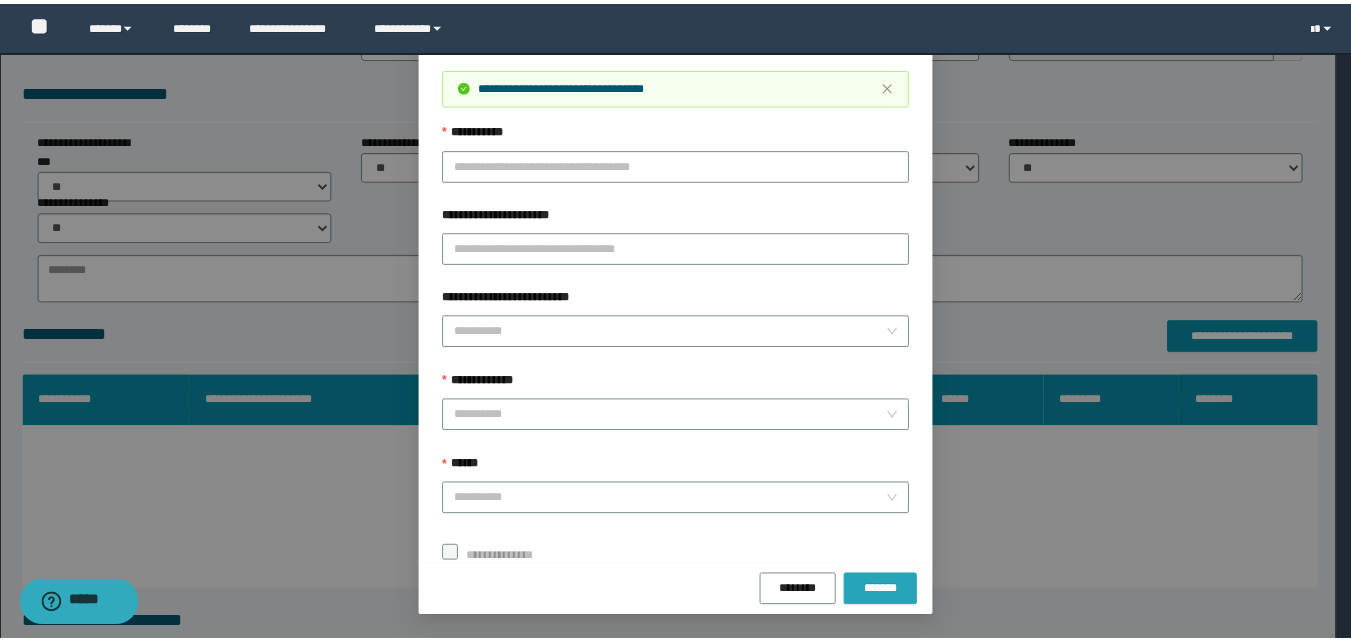 scroll, scrollTop: 64, scrollLeft: 0, axis: vertical 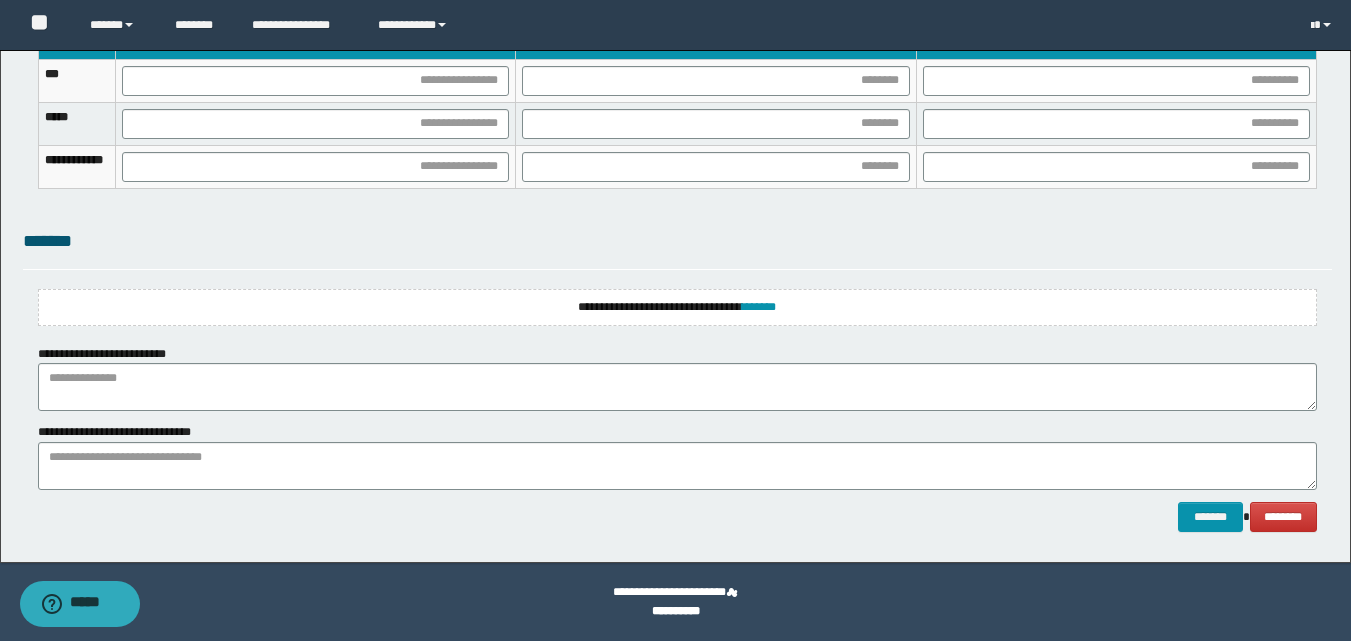 click on "**********" at bounding box center [677, 307] 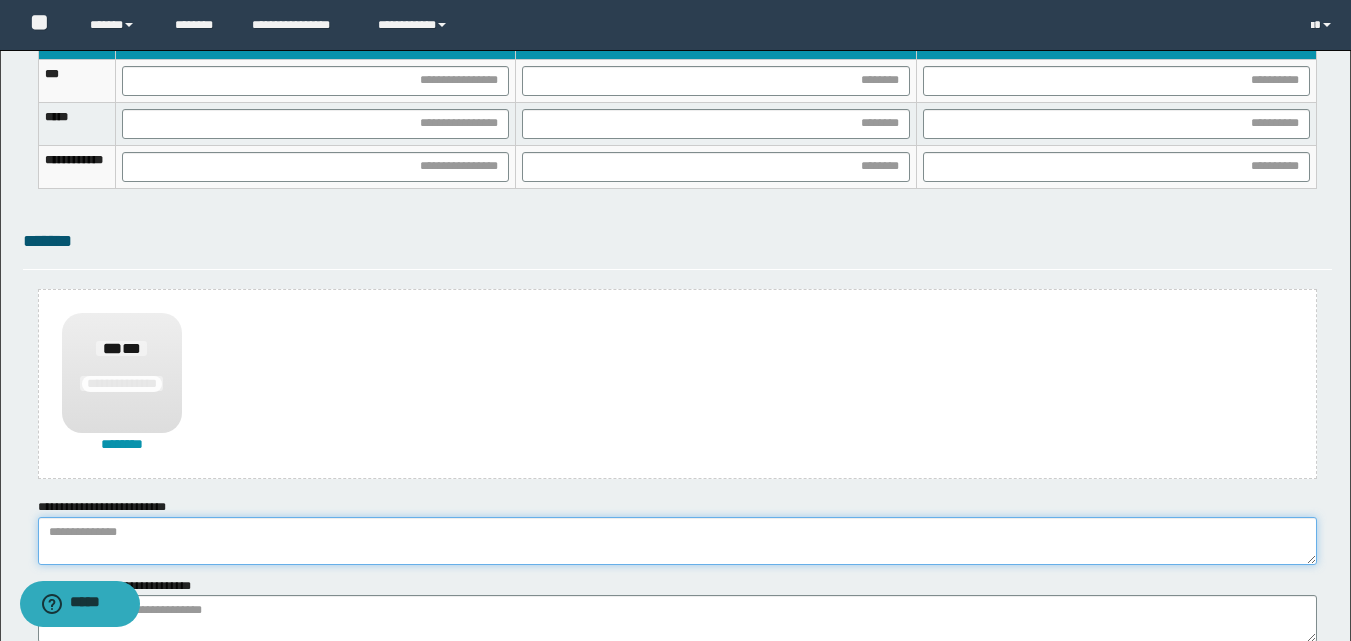 click at bounding box center (677, 541) 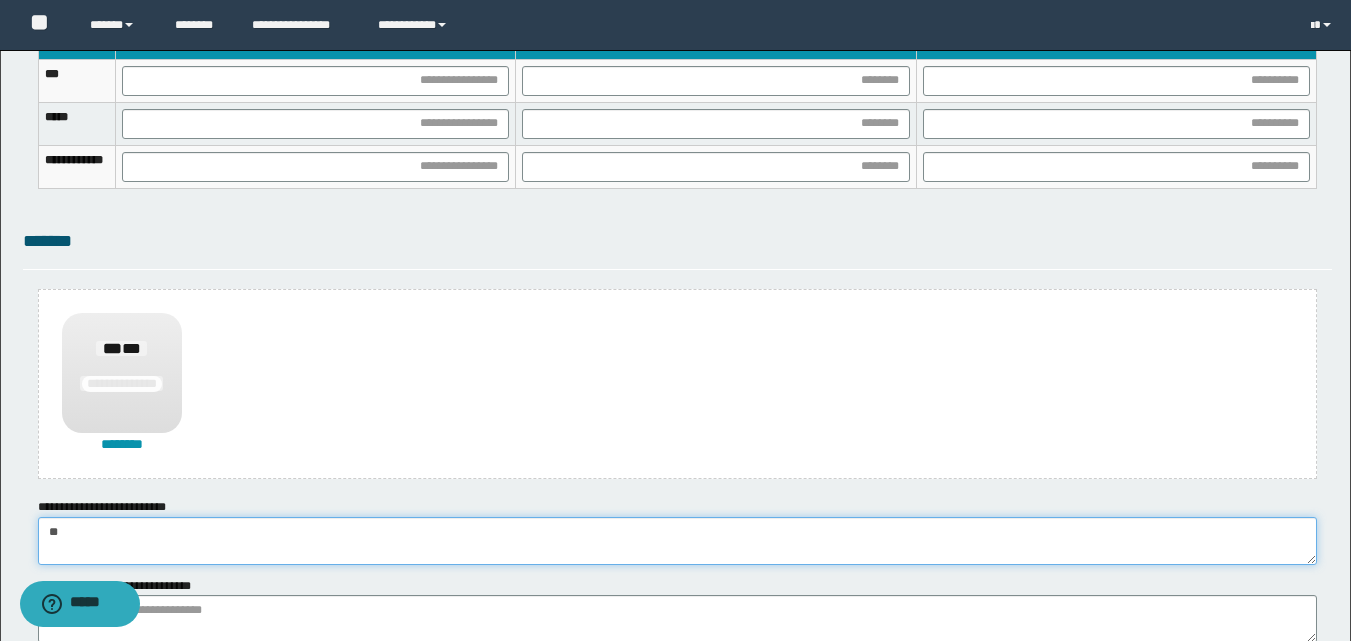 type on "*" 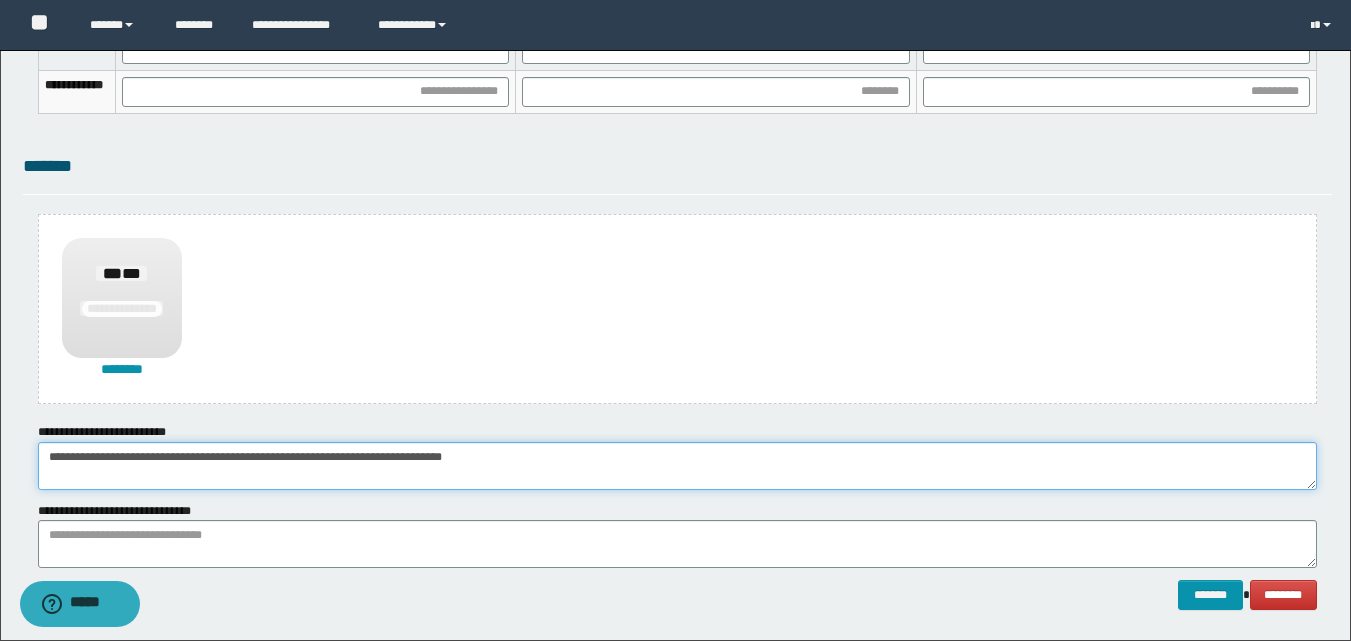 scroll, scrollTop: 1470, scrollLeft: 0, axis: vertical 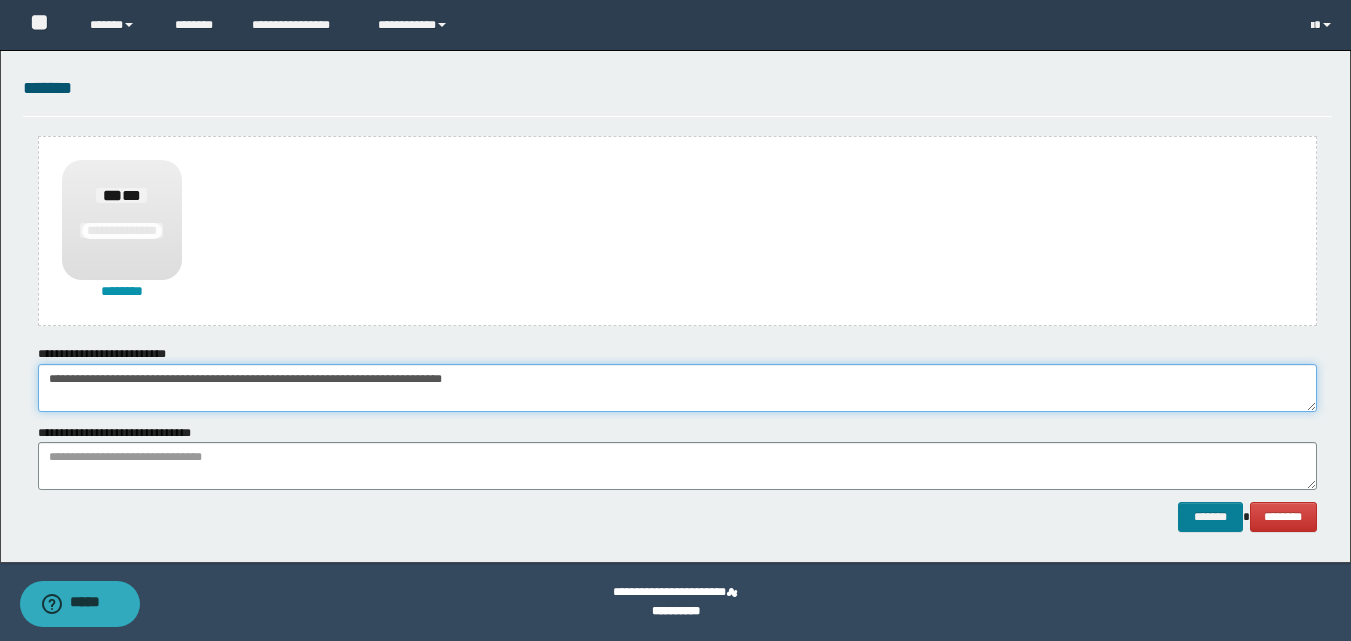 type on "**********" 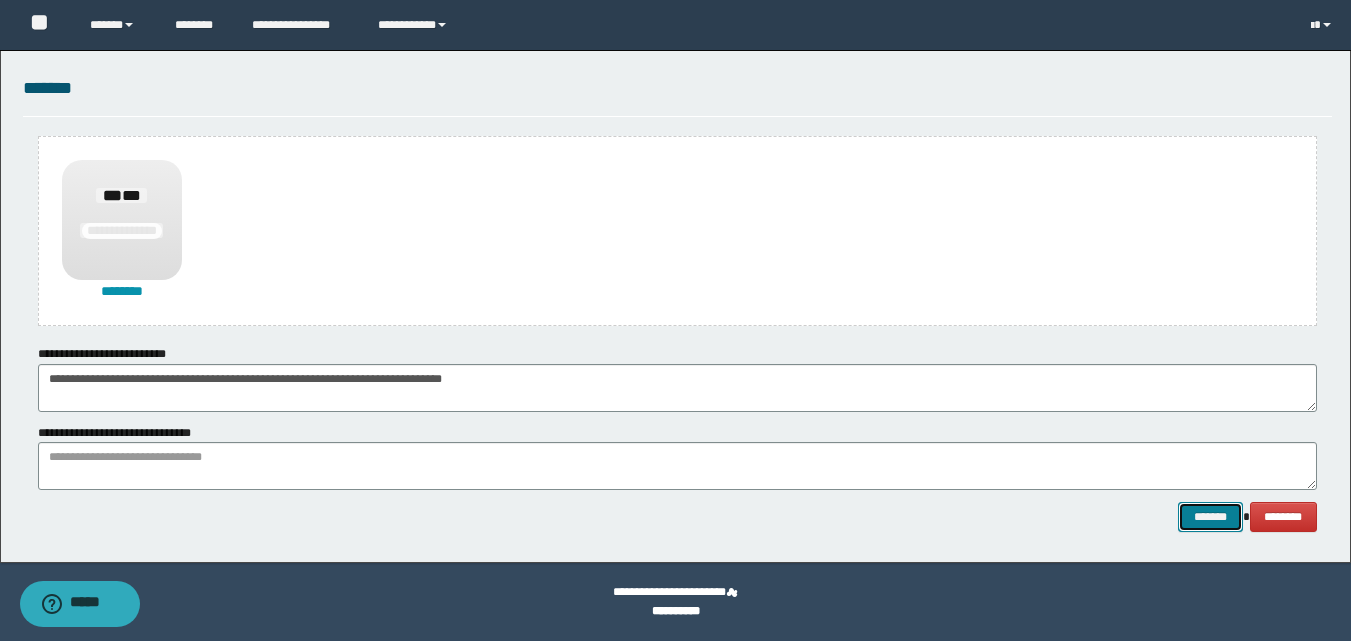 click on "*******" at bounding box center [1210, 517] 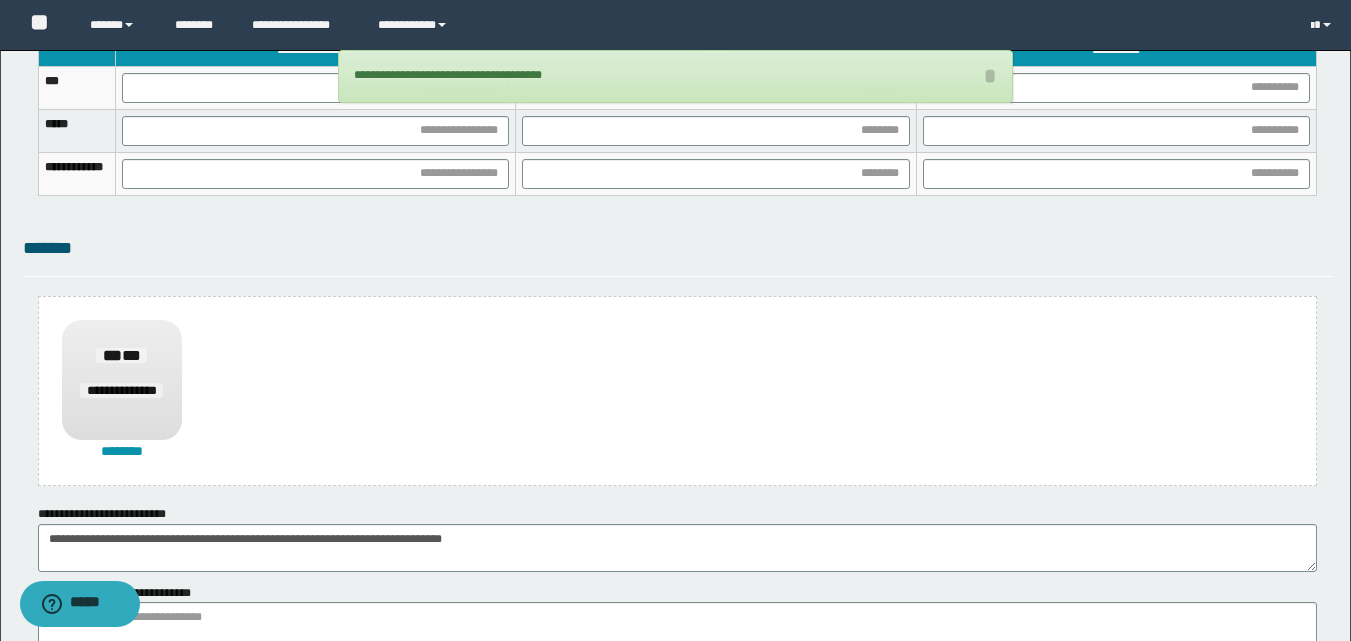 scroll, scrollTop: 970, scrollLeft: 0, axis: vertical 